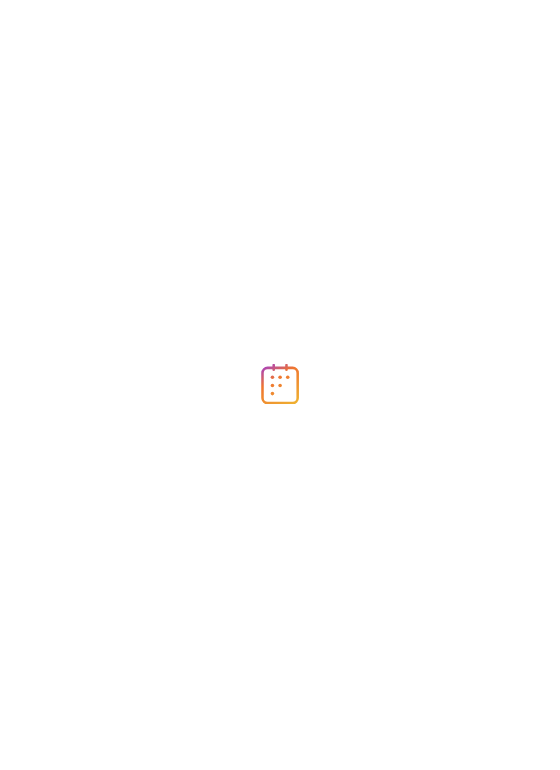 scroll, scrollTop: 0, scrollLeft: 0, axis: both 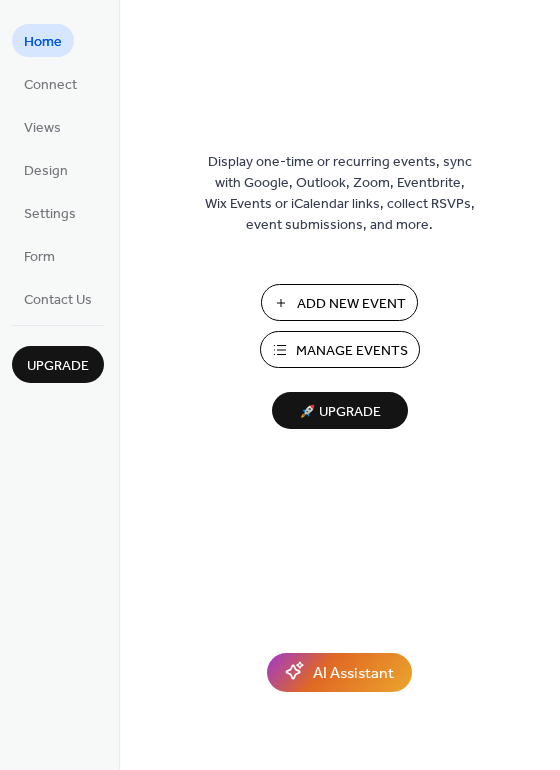 click on "Manage Events" at bounding box center [352, 351] 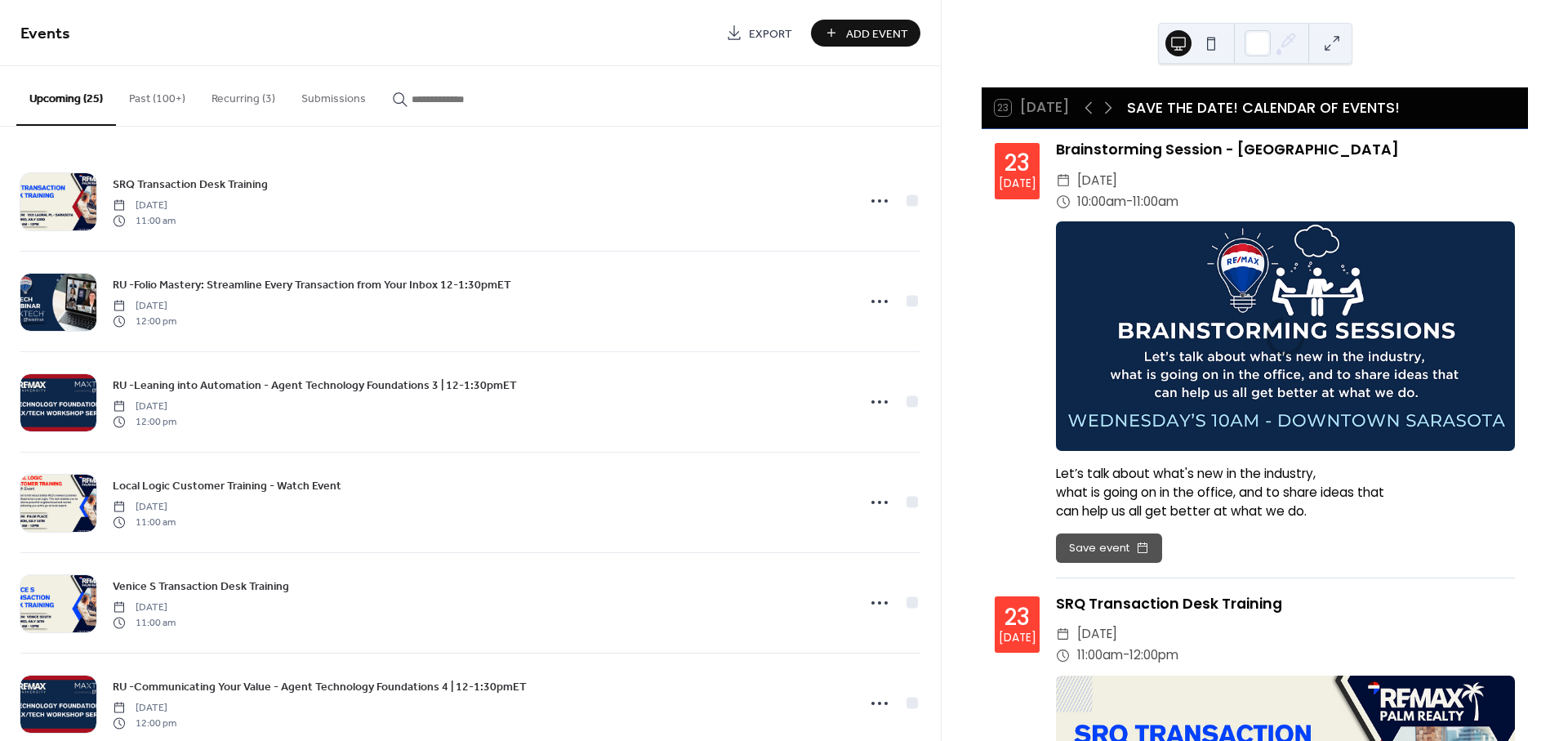 scroll, scrollTop: 0, scrollLeft: 0, axis: both 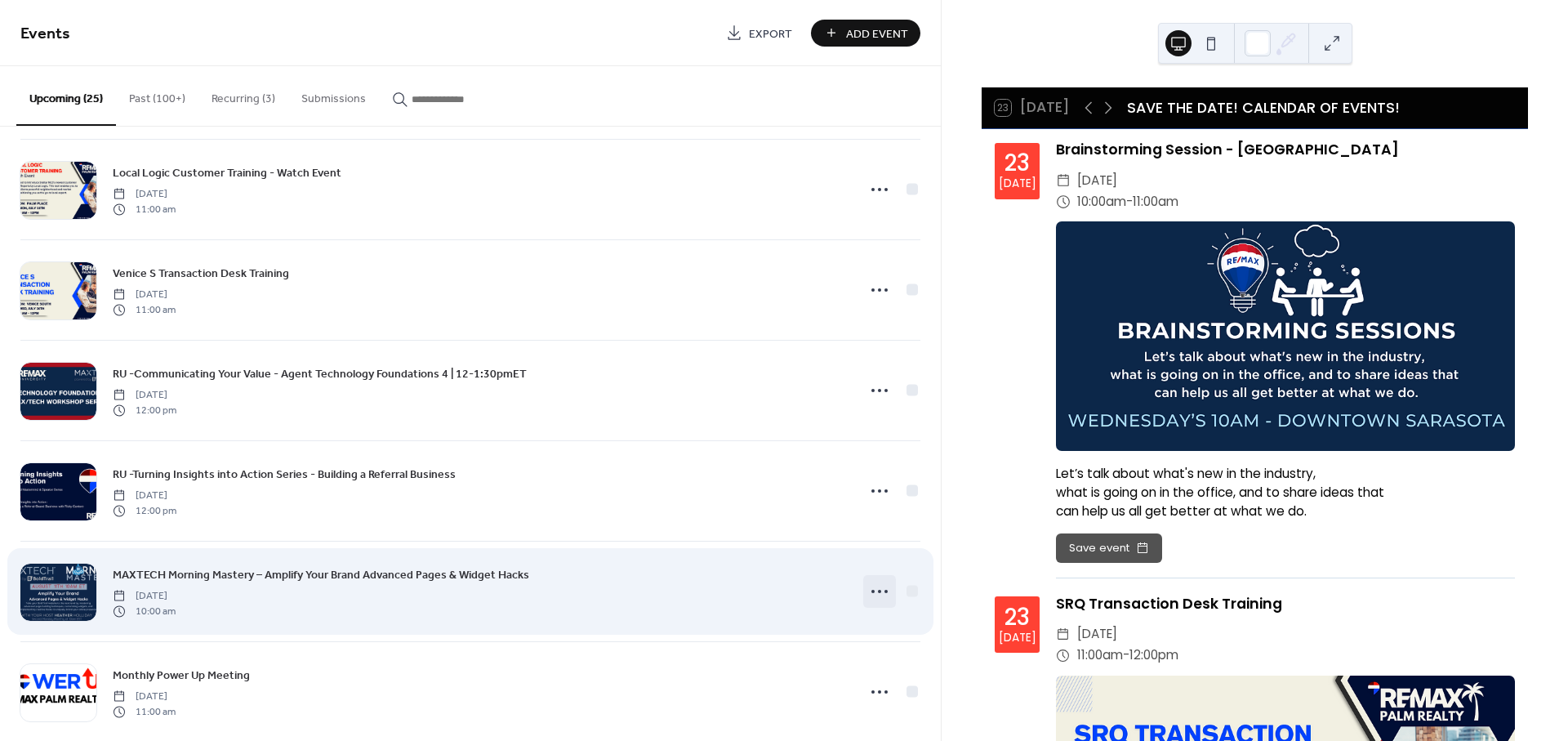 click 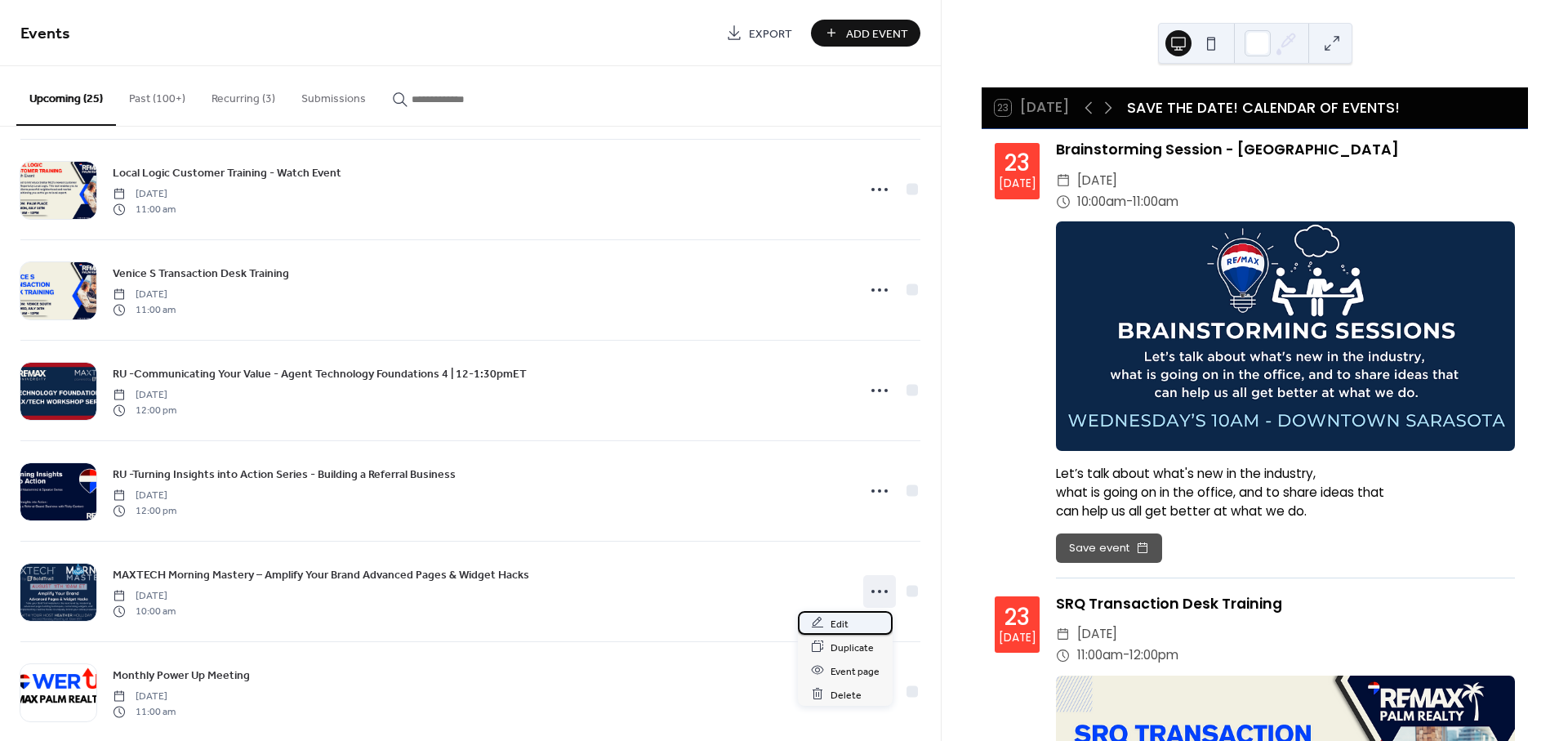 click on "Edit" at bounding box center (840, 623) 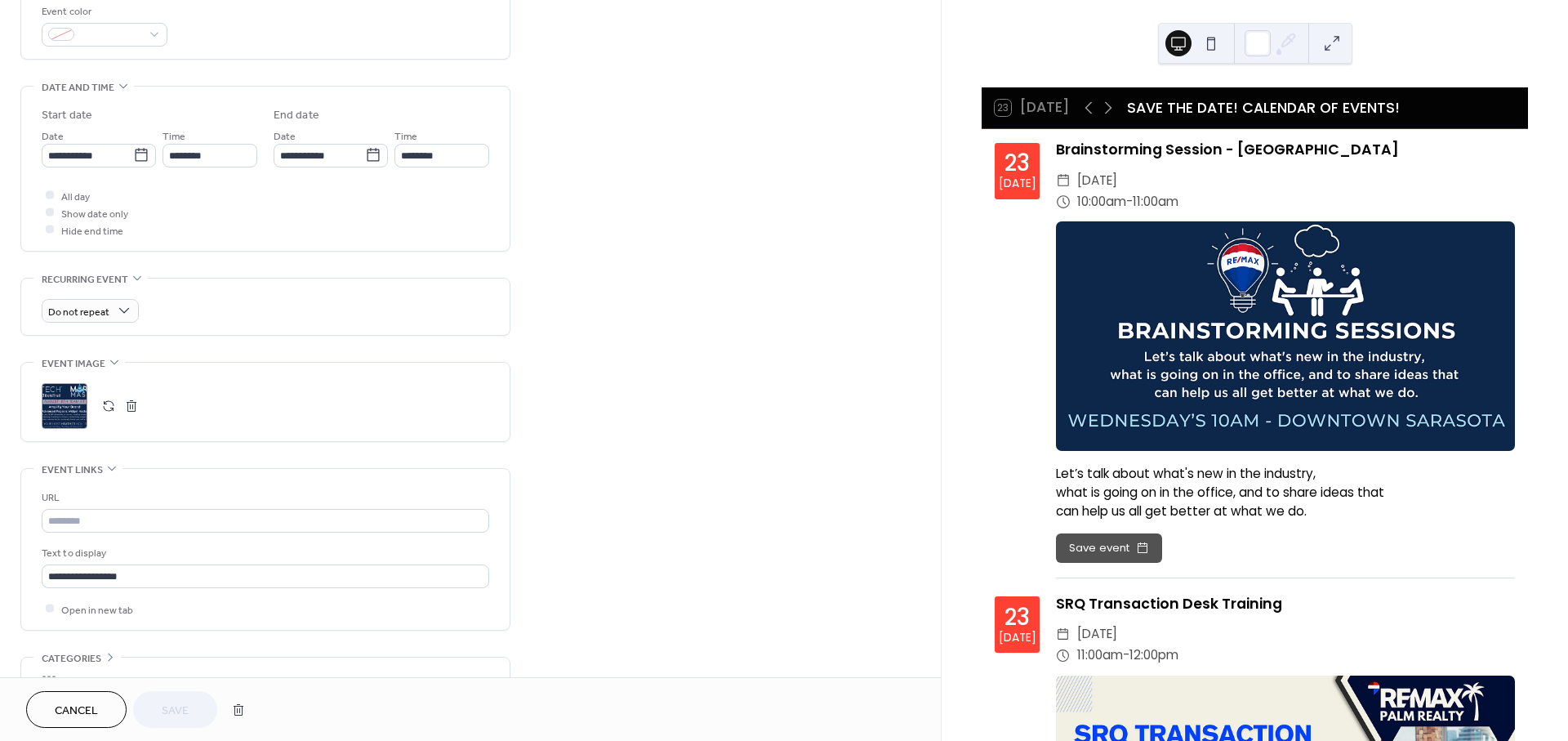 scroll, scrollTop: 453, scrollLeft: 0, axis: vertical 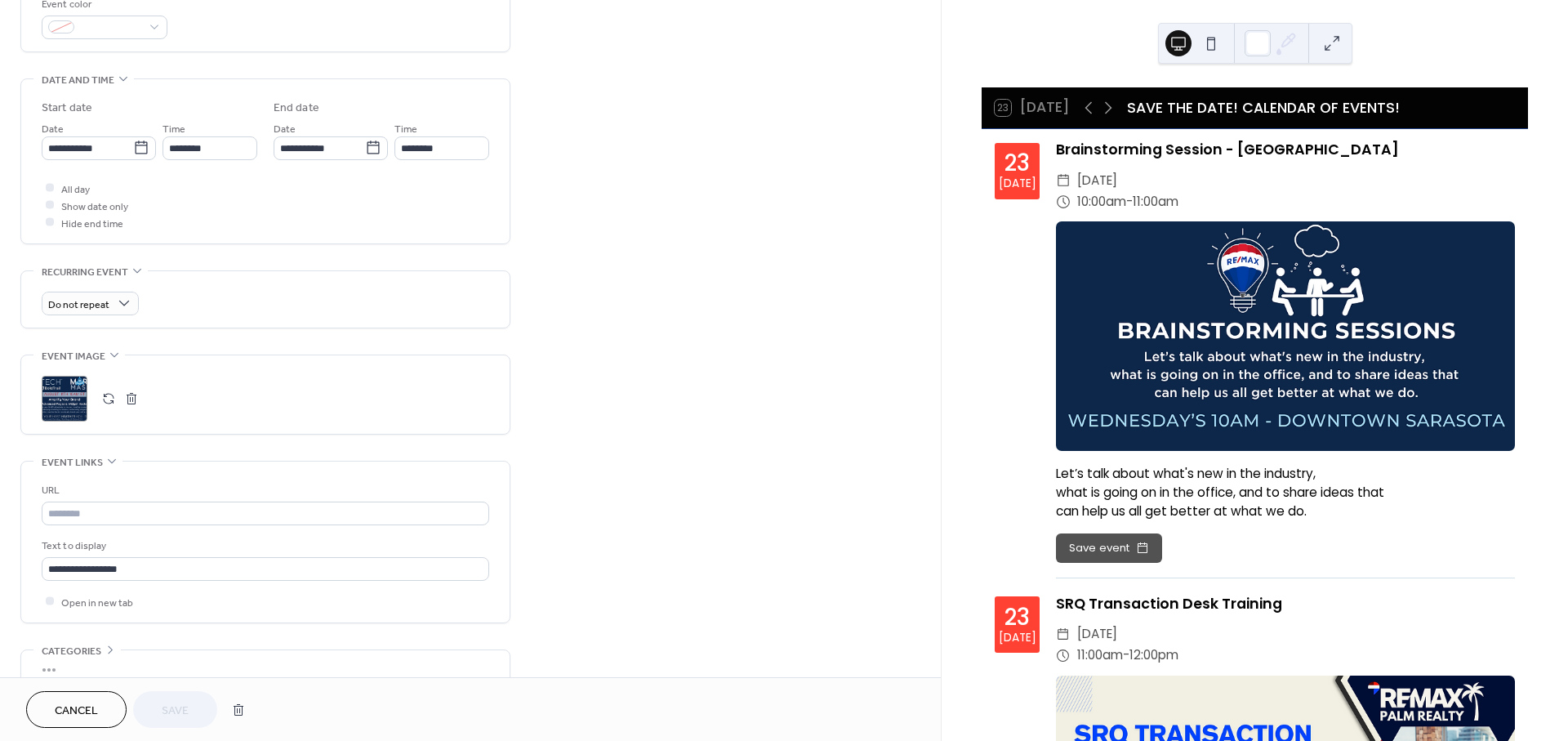 click at bounding box center (109, 399) 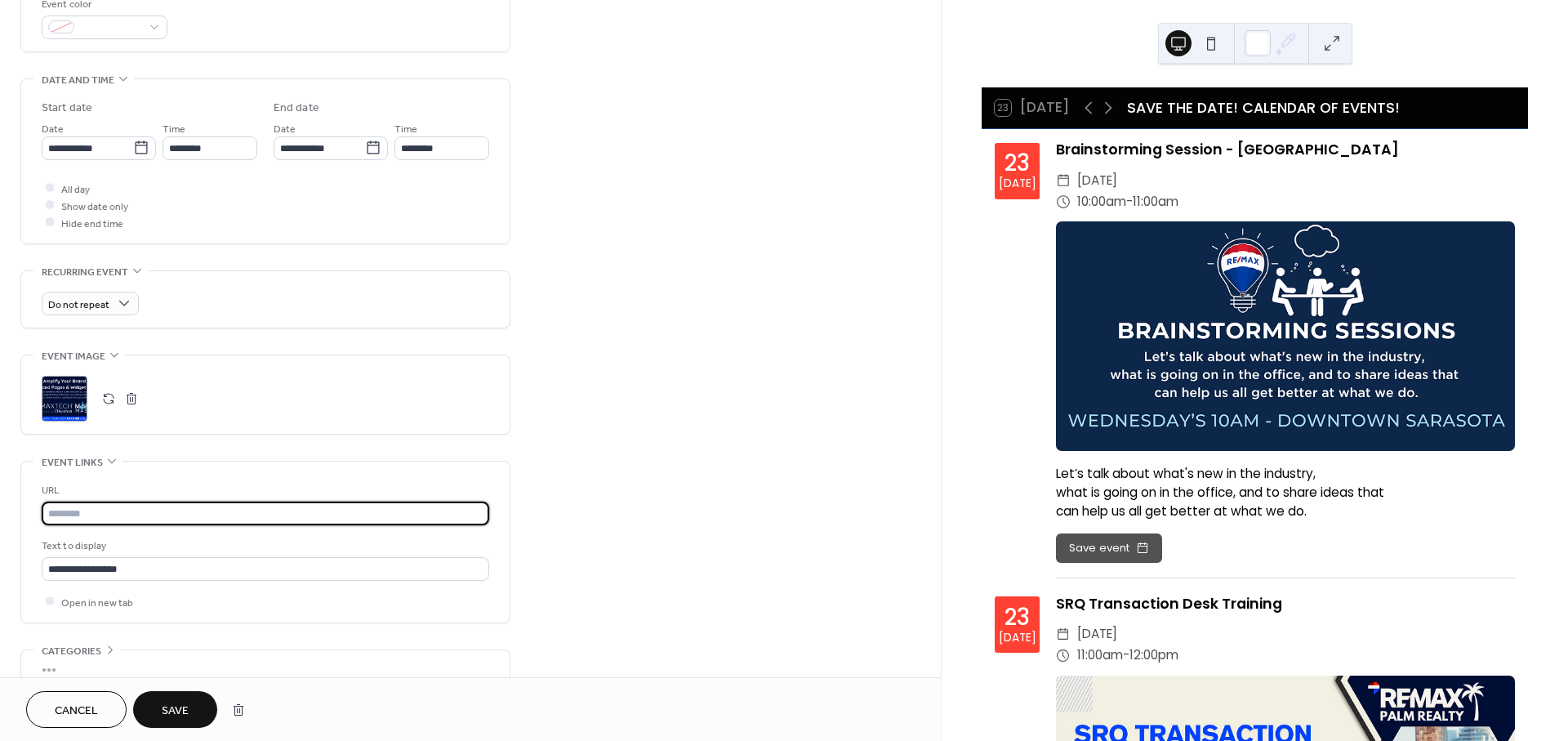 click at bounding box center [265, 513] 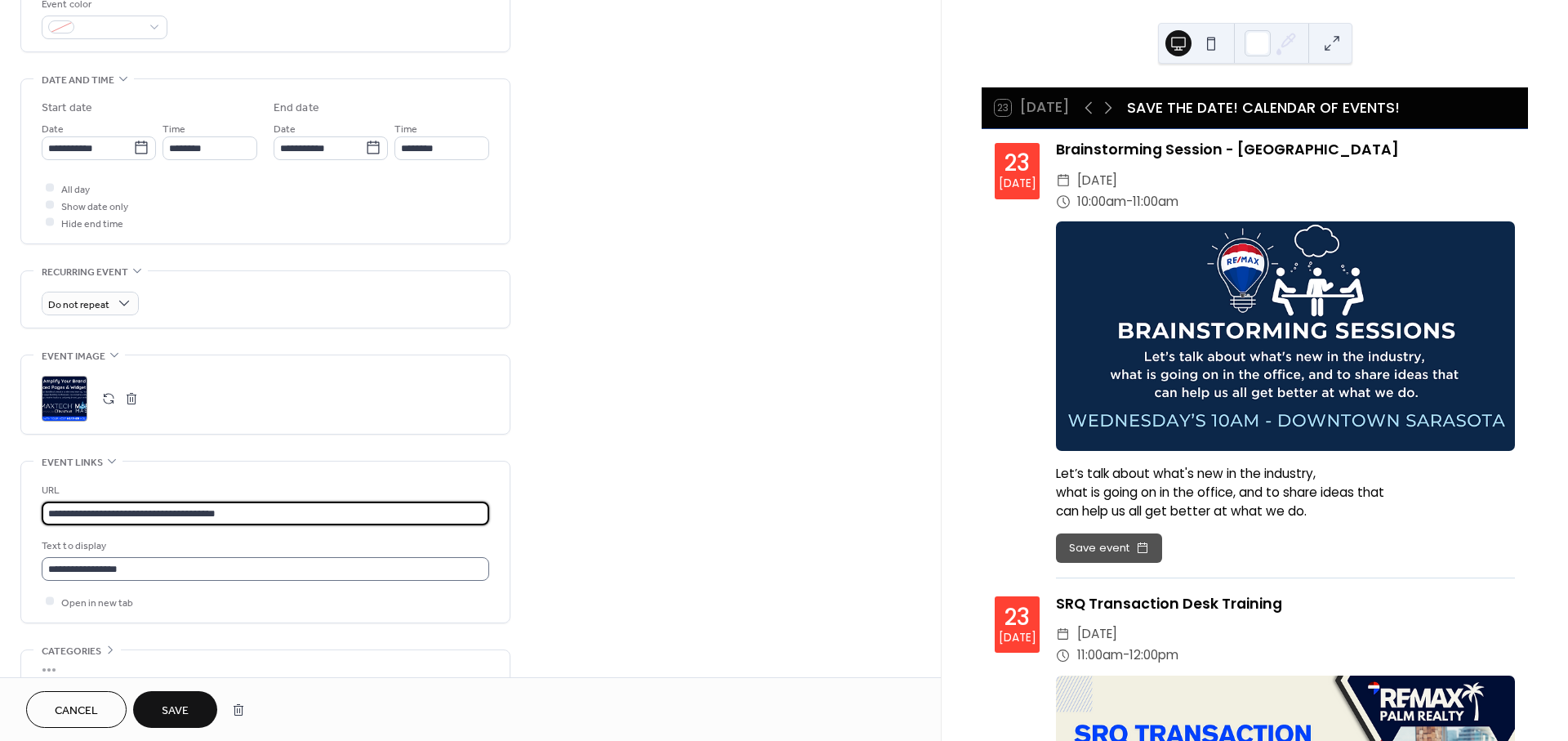 type on "**********" 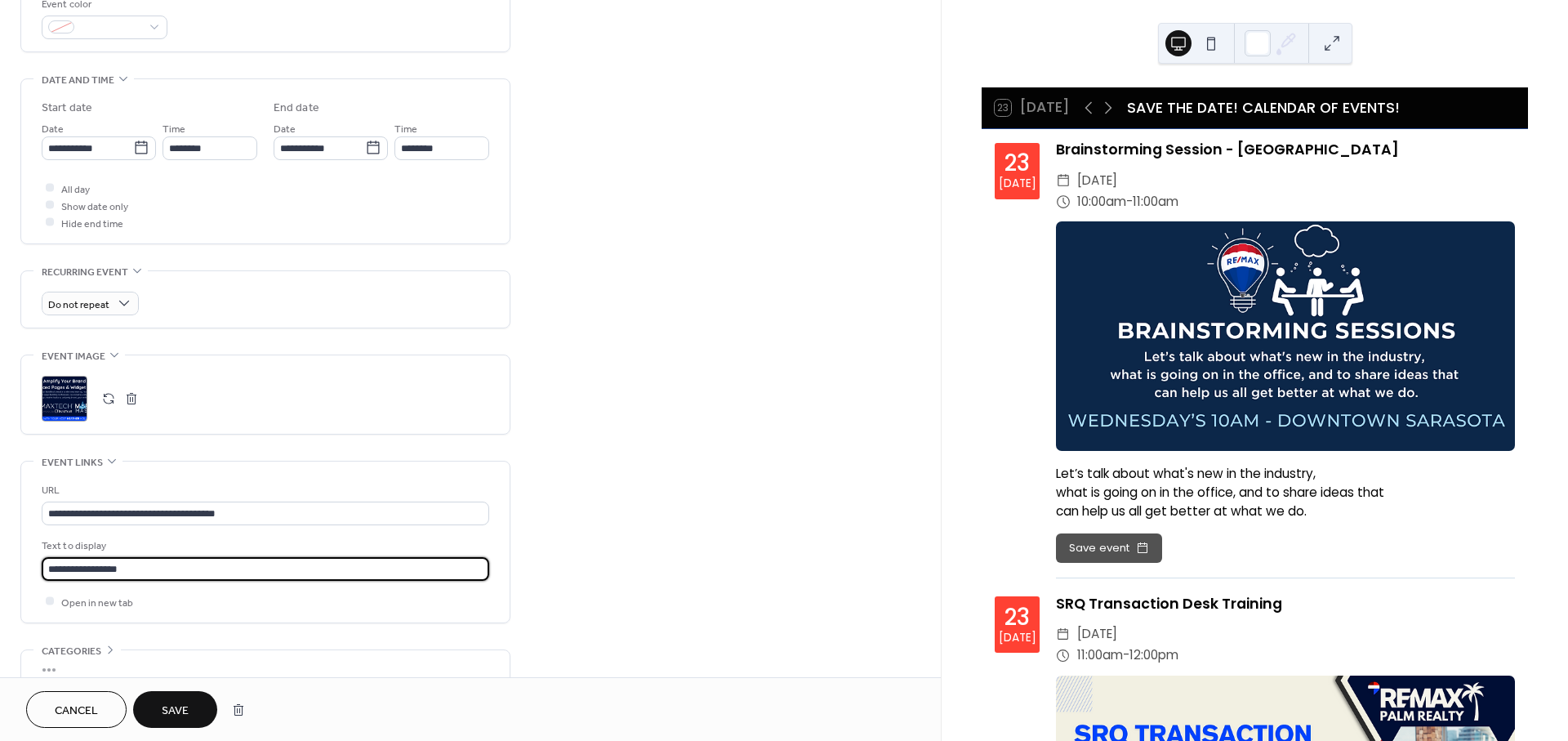 drag, startPoint x: 178, startPoint y: 570, endPoint x: -21, endPoint y: 568, distance: 199.01005 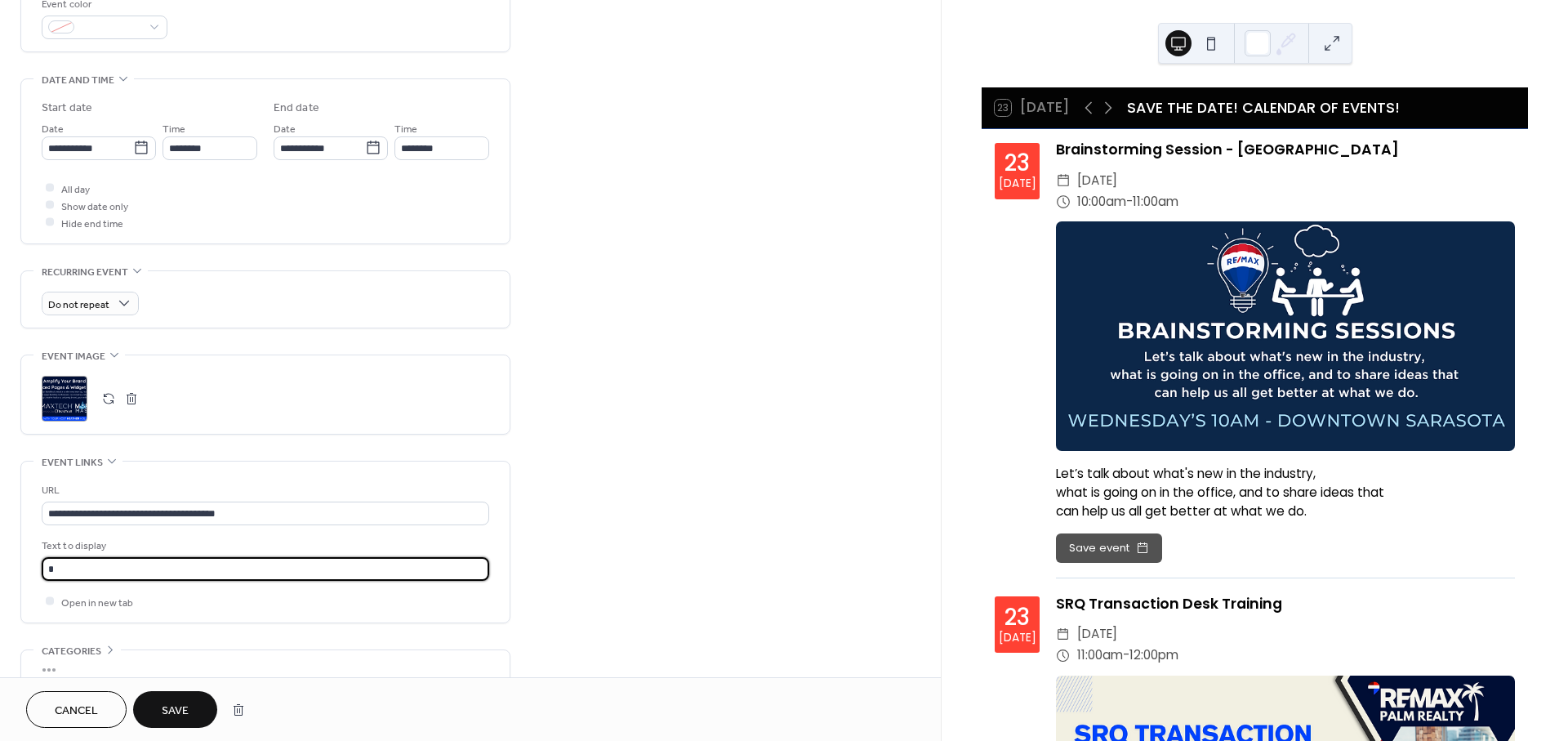 type on "**********" 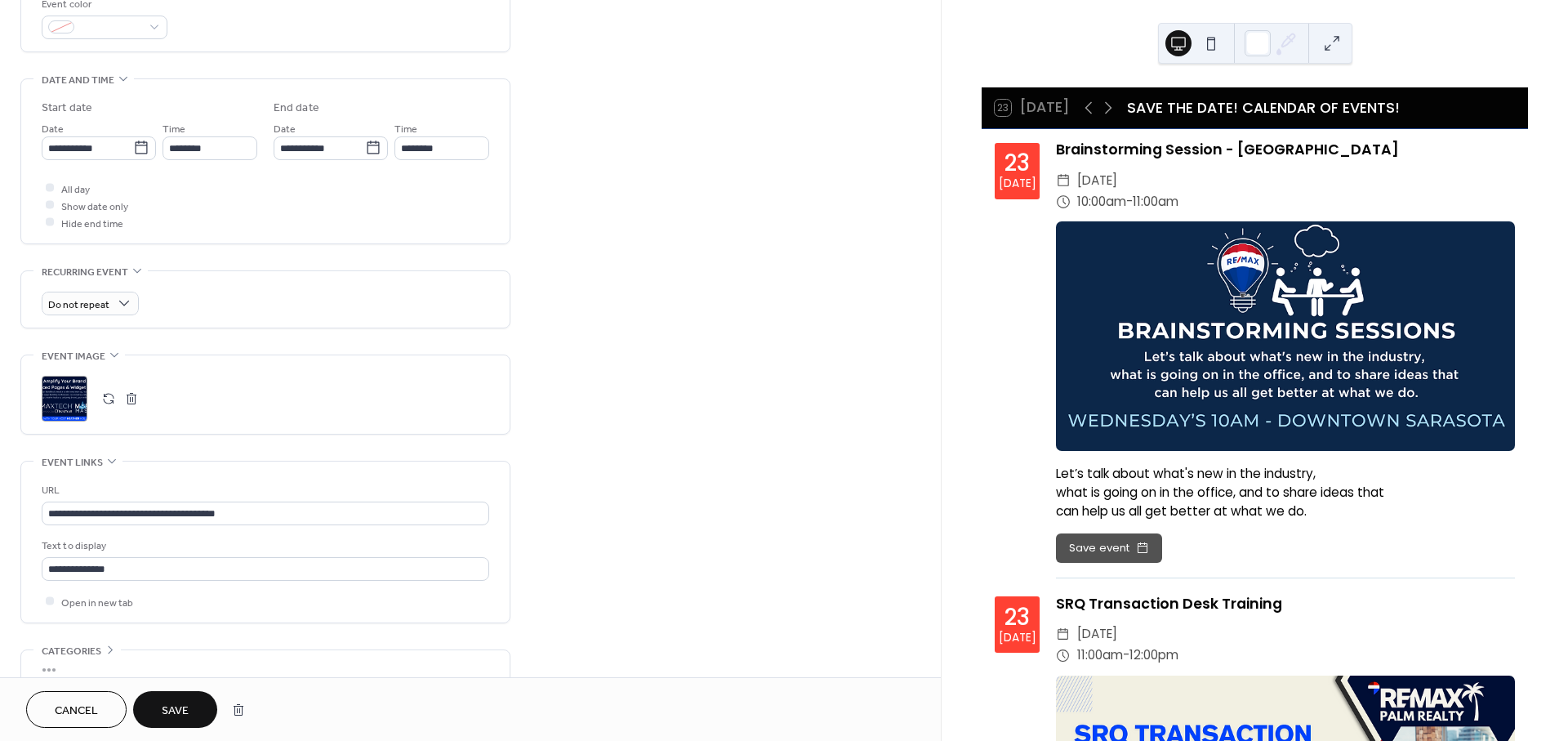 click on "Save" at bounding box center (175, 711) 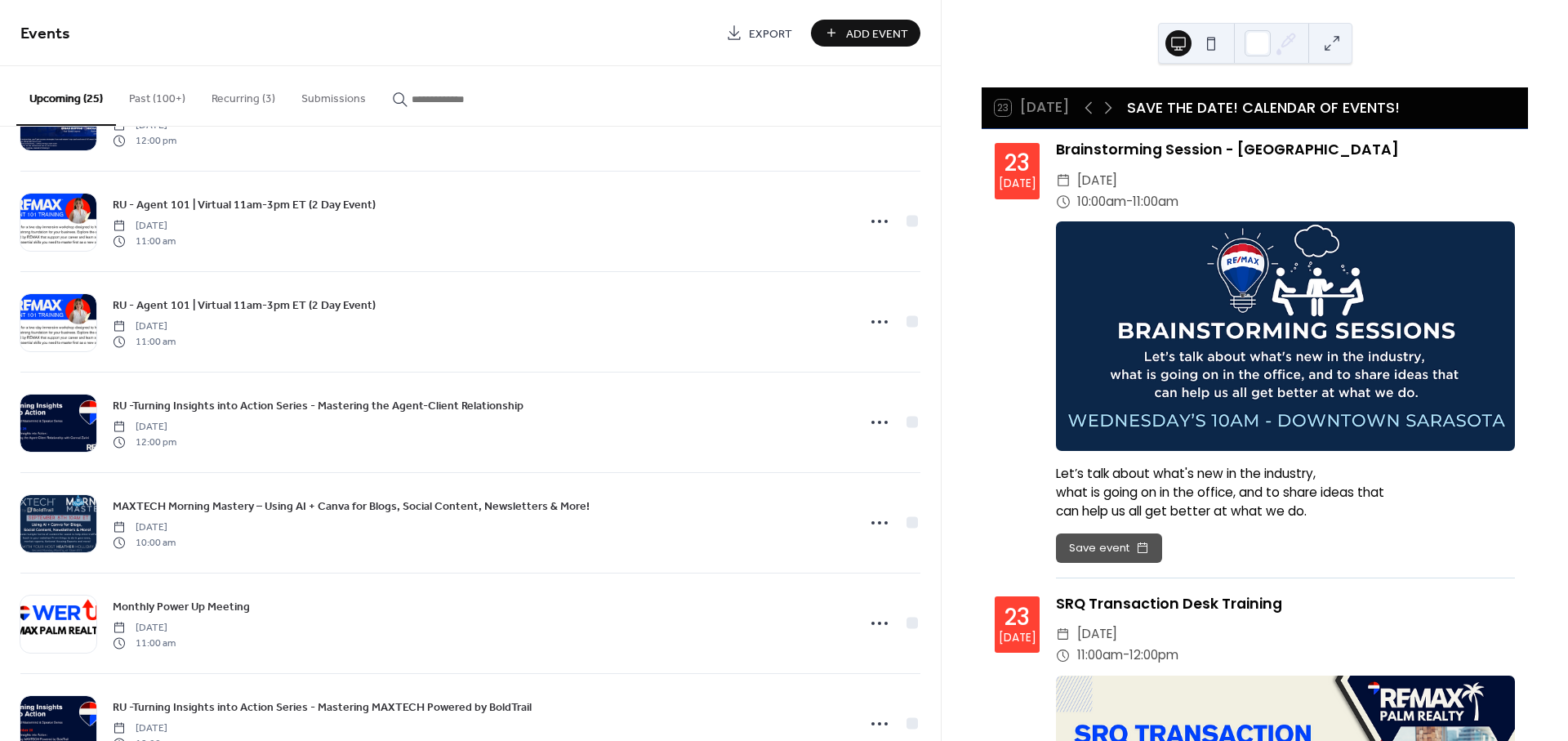 scroll, scrollTop: 1270, scrollLeft: 0, axis: vertical 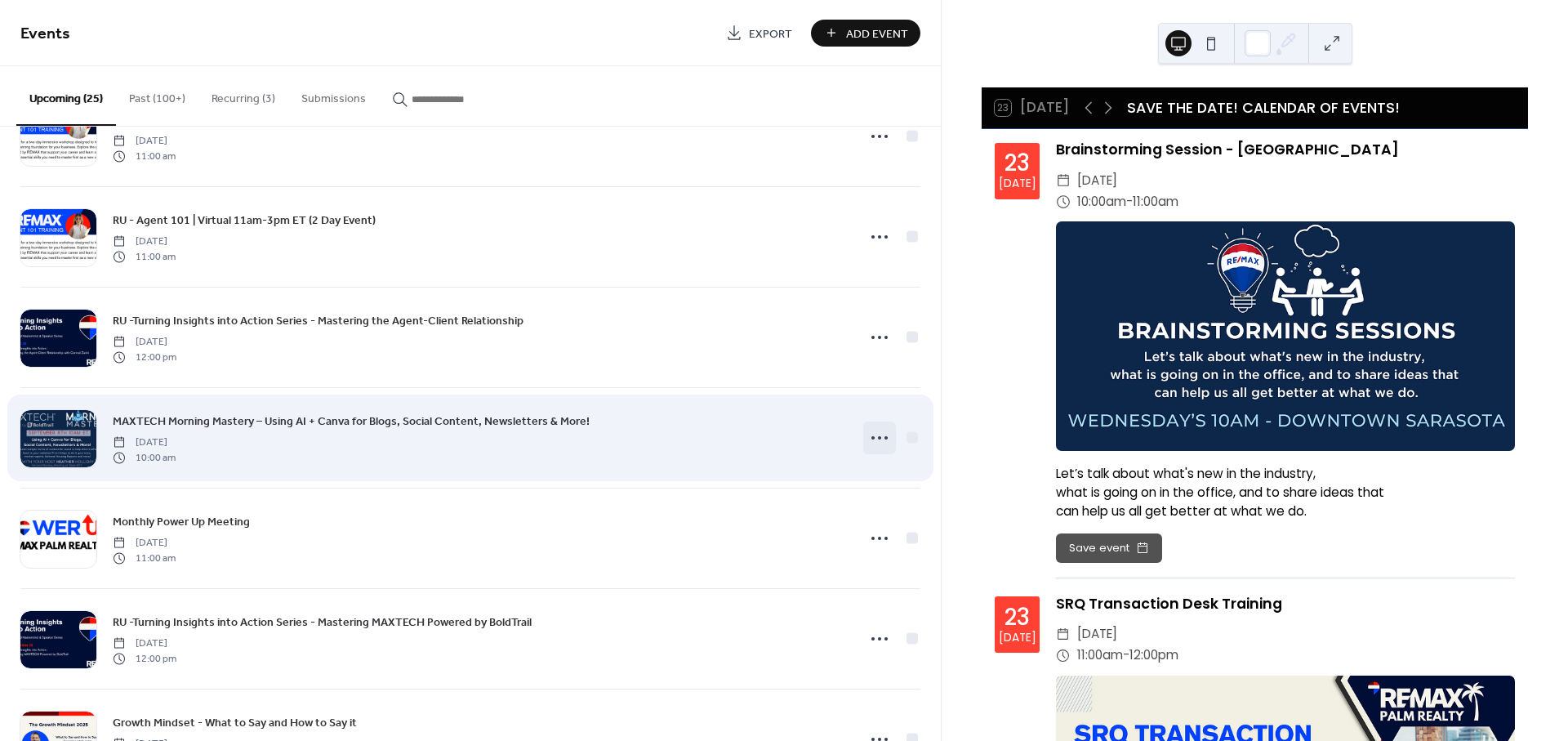 click 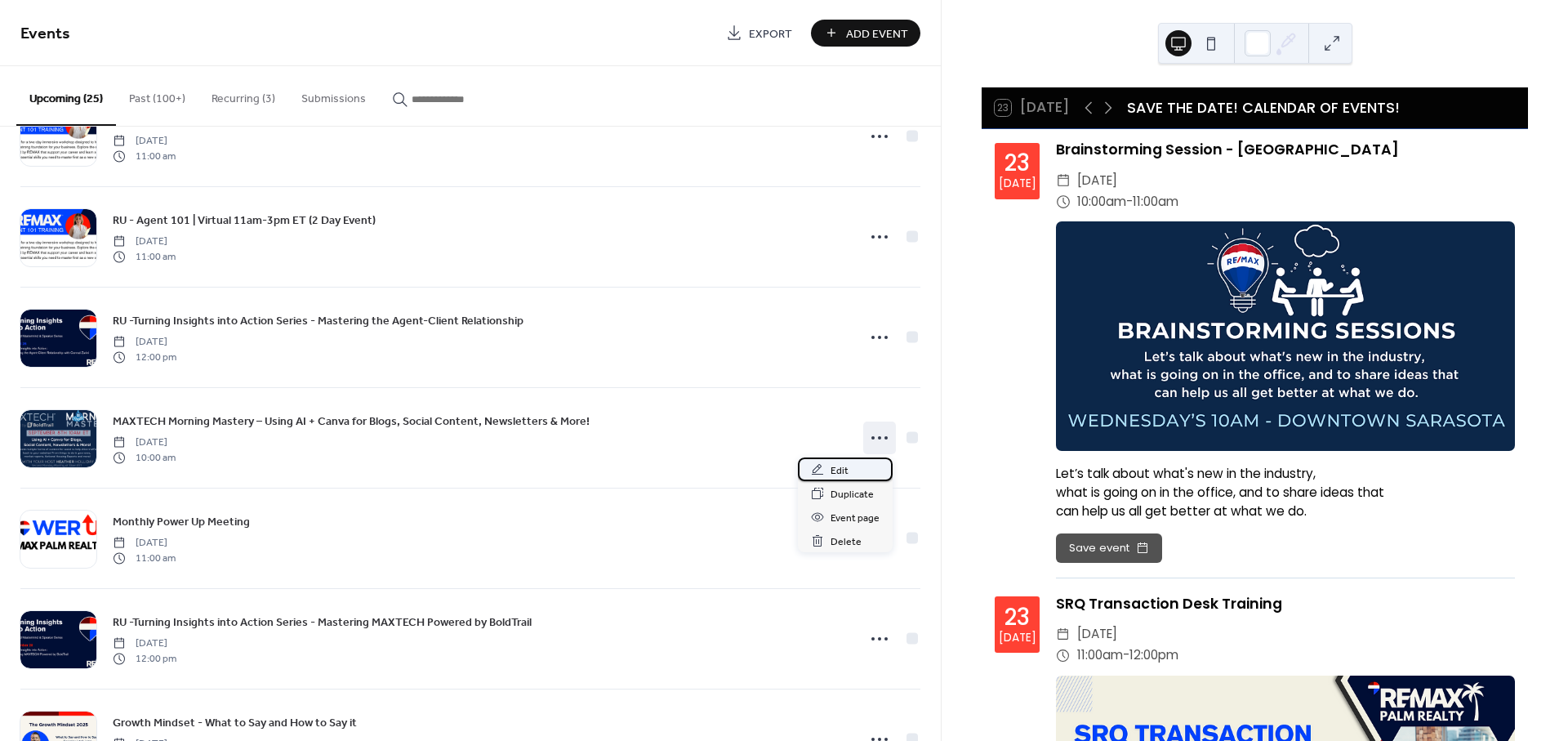 click on "Edit" at bounding box center [840, 471] 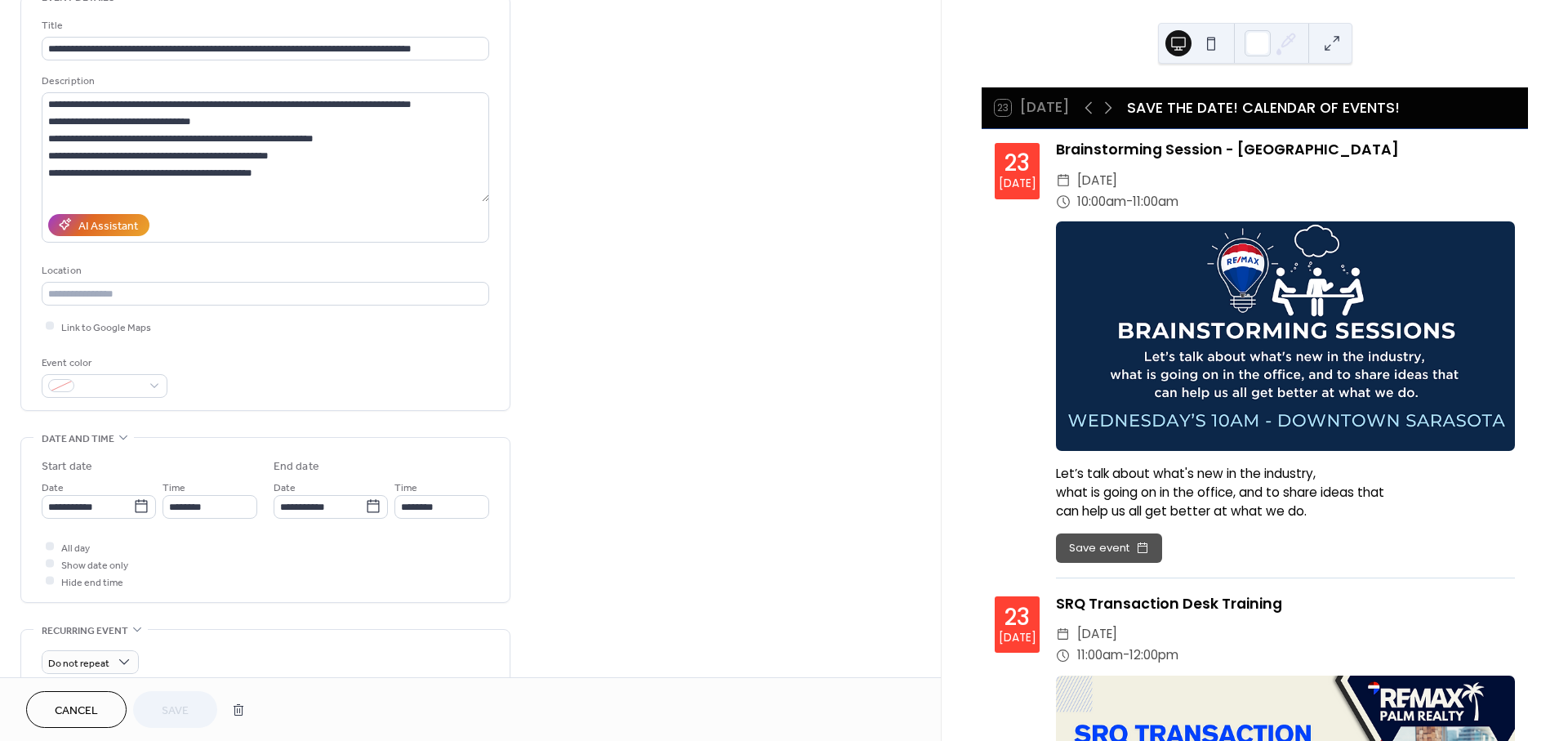 scroll, scrollTop: 453, scrollLeft: 0, axis: vertical 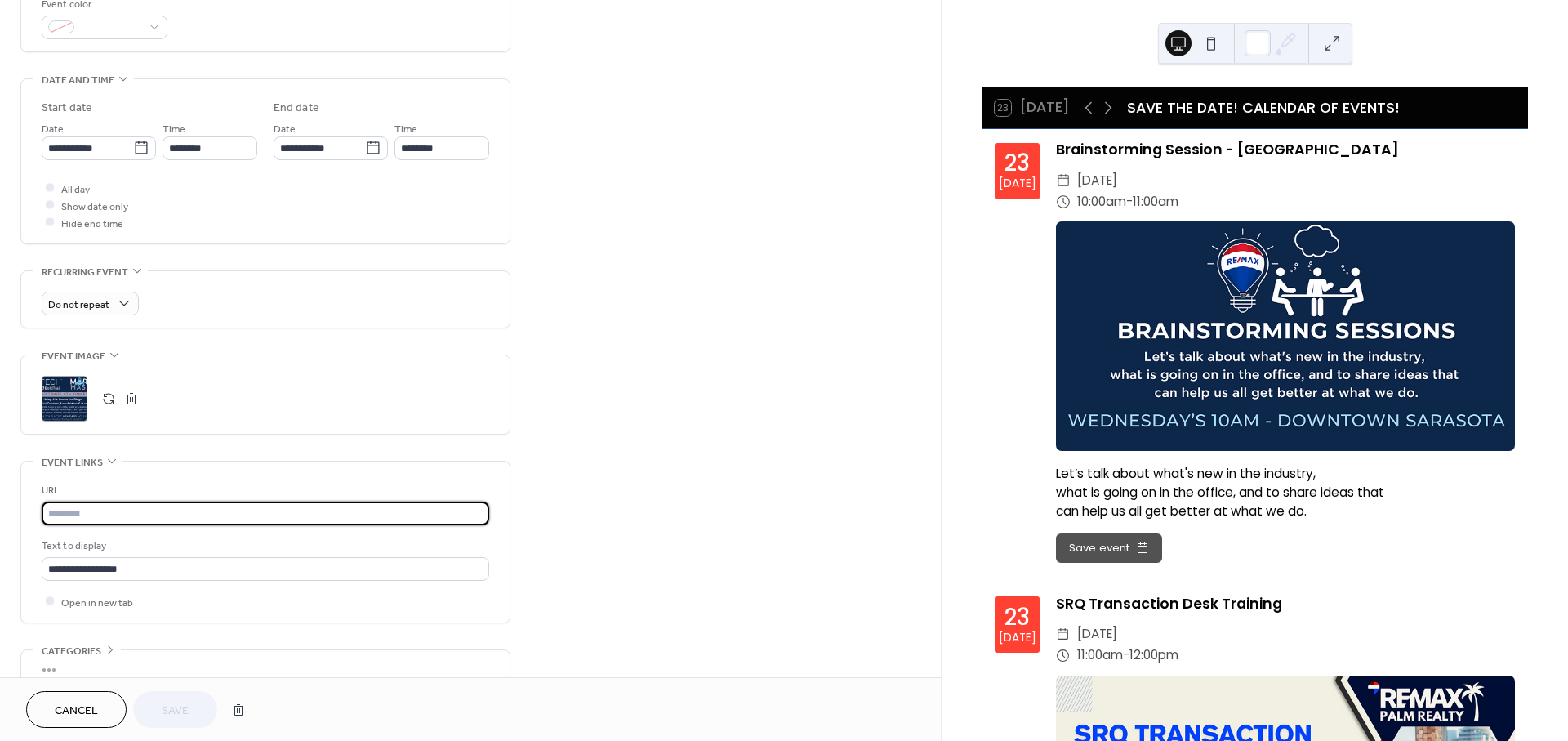 click at bounding box center [265, 513] 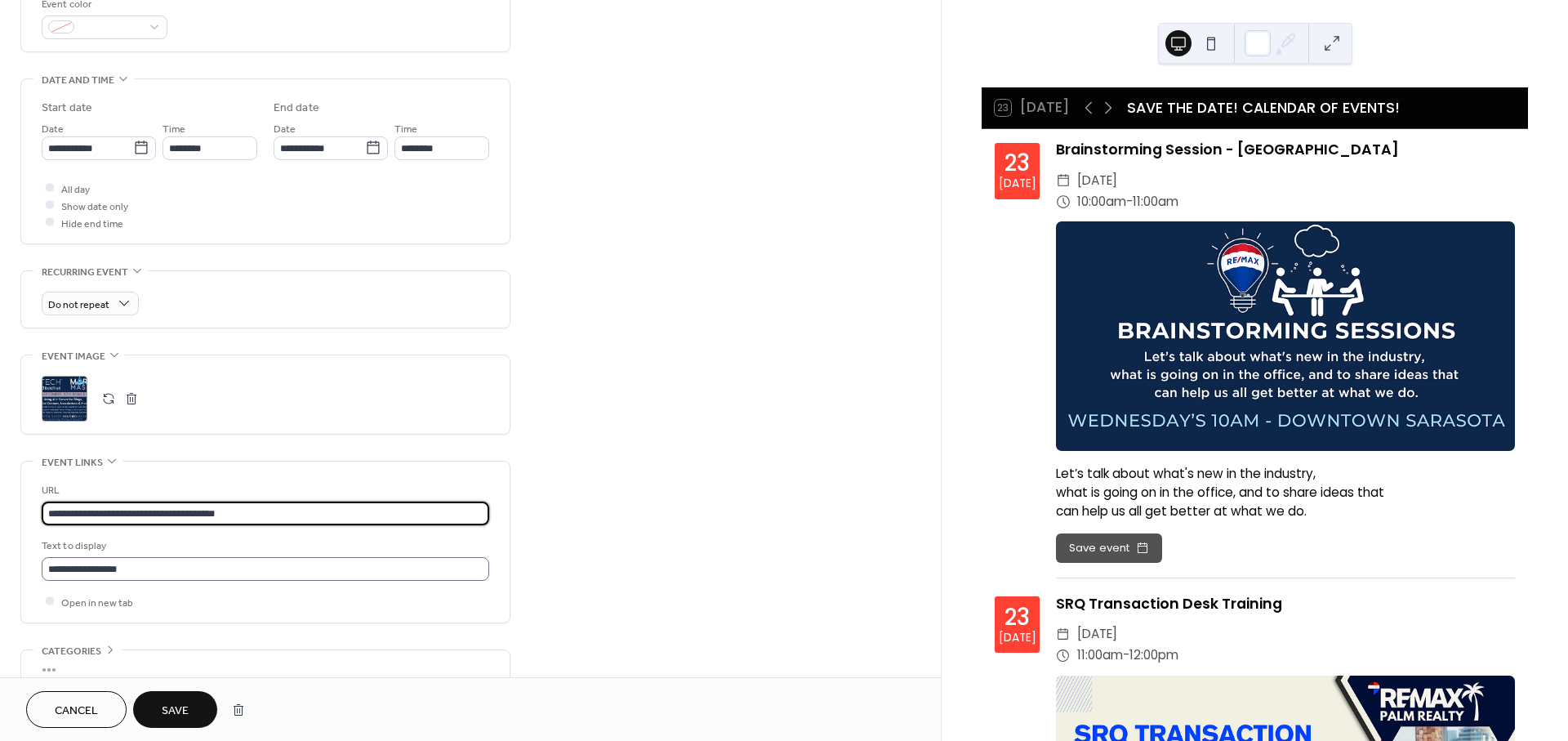 type on "**********" 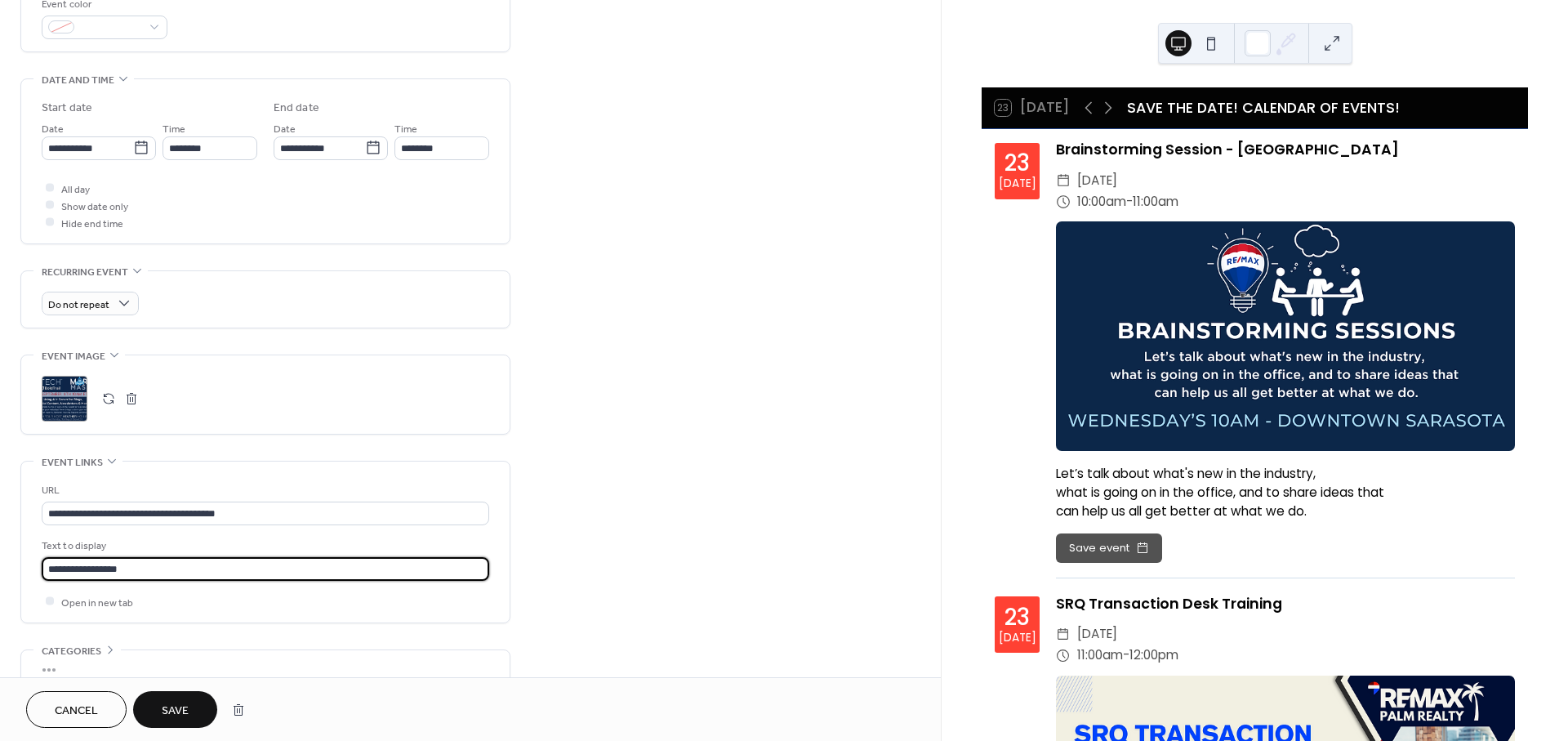 click on "**********" at bounding box center [265, 569] 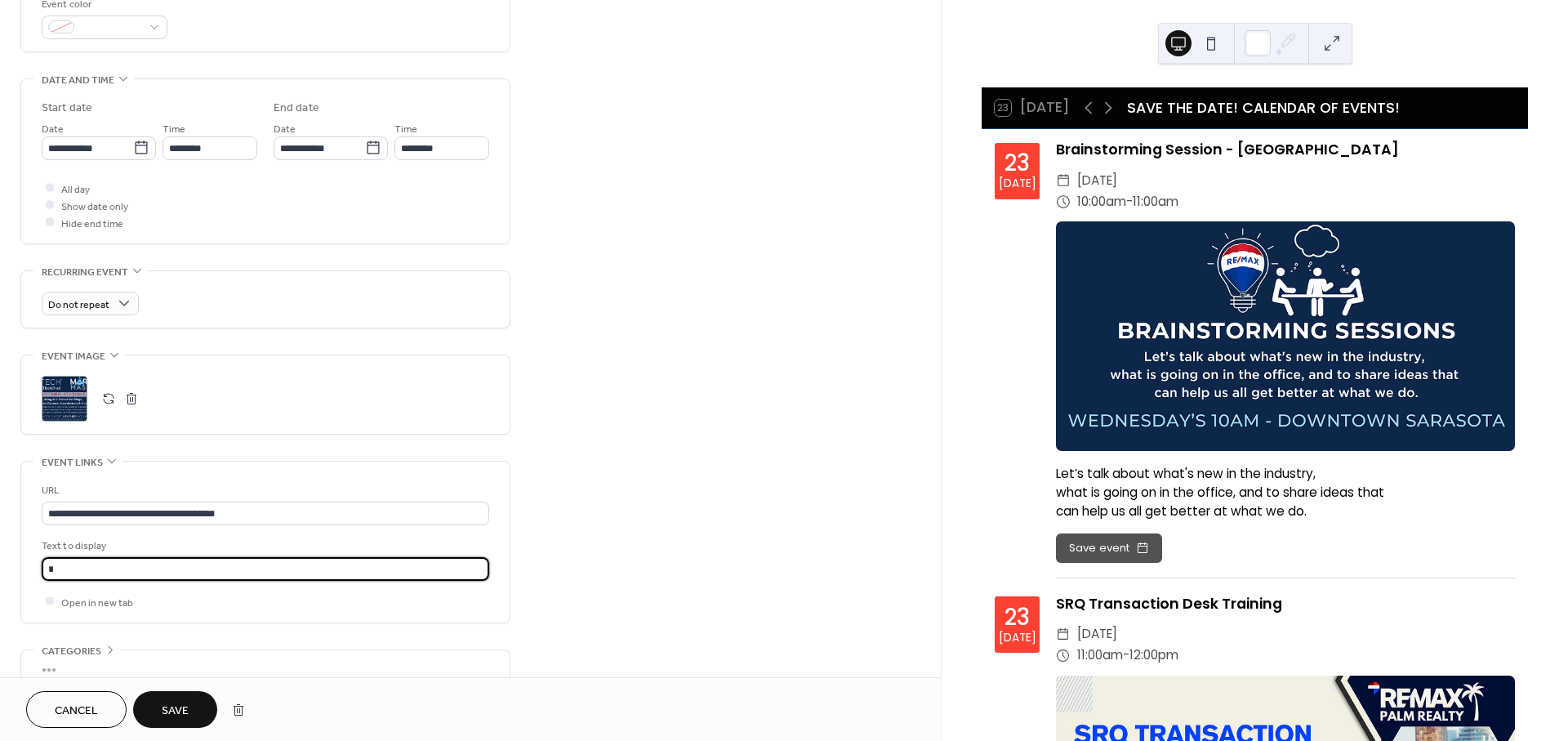 type on "**********" 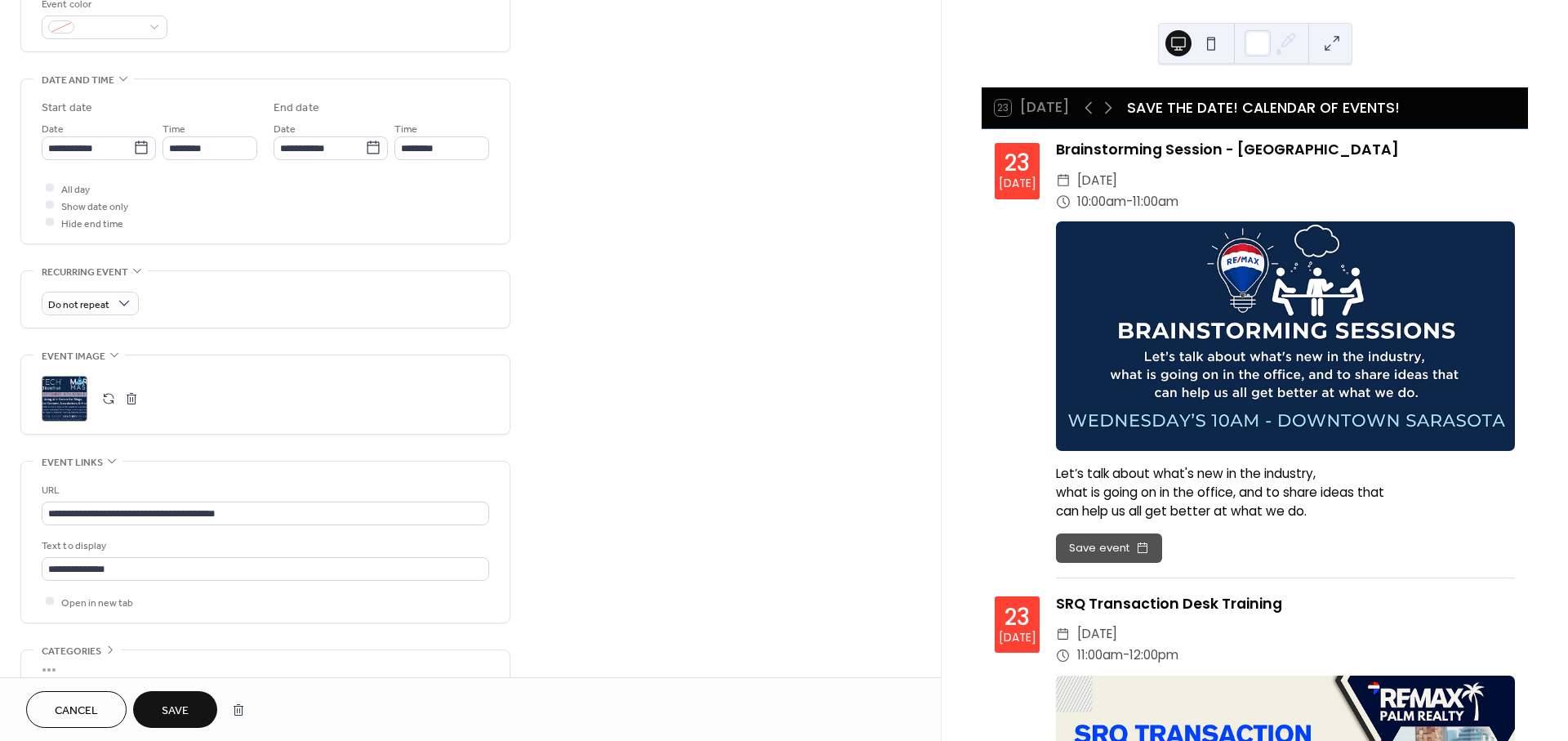 click at bounding box center (109, 399) 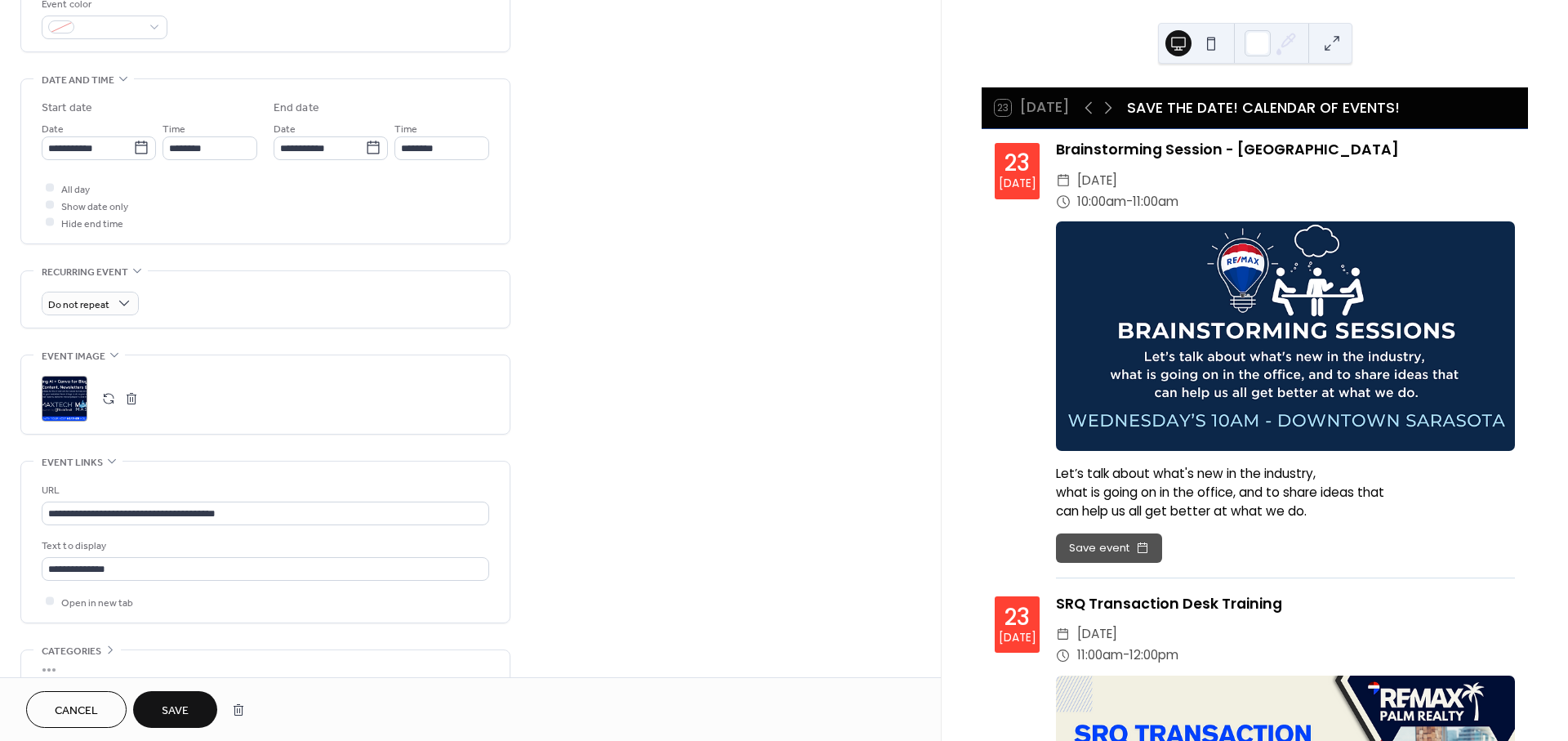 click on "Save" at bounding box center [175, 711] 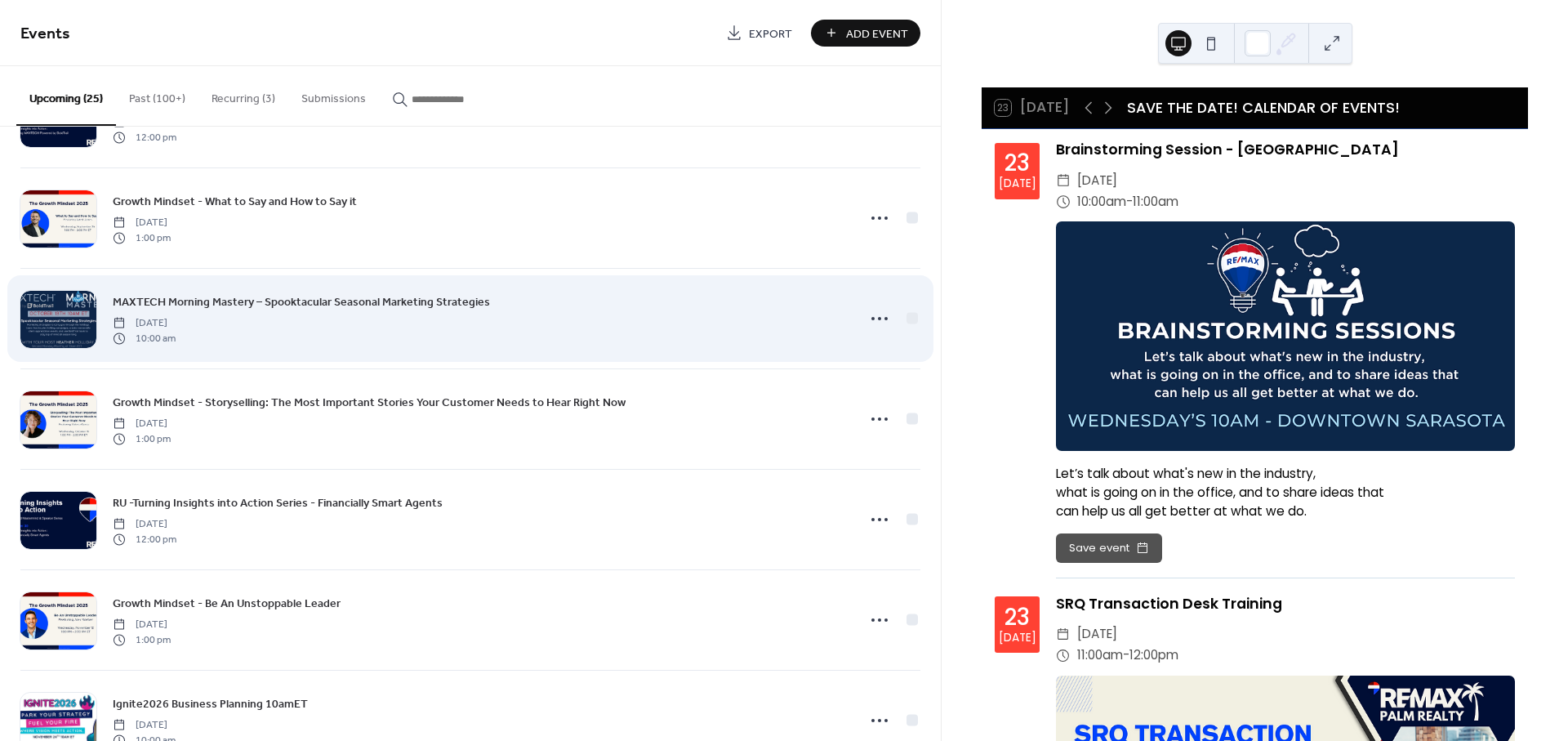 scroll, scrollTop: 1906, scrollLeft: 0, axis: vertical 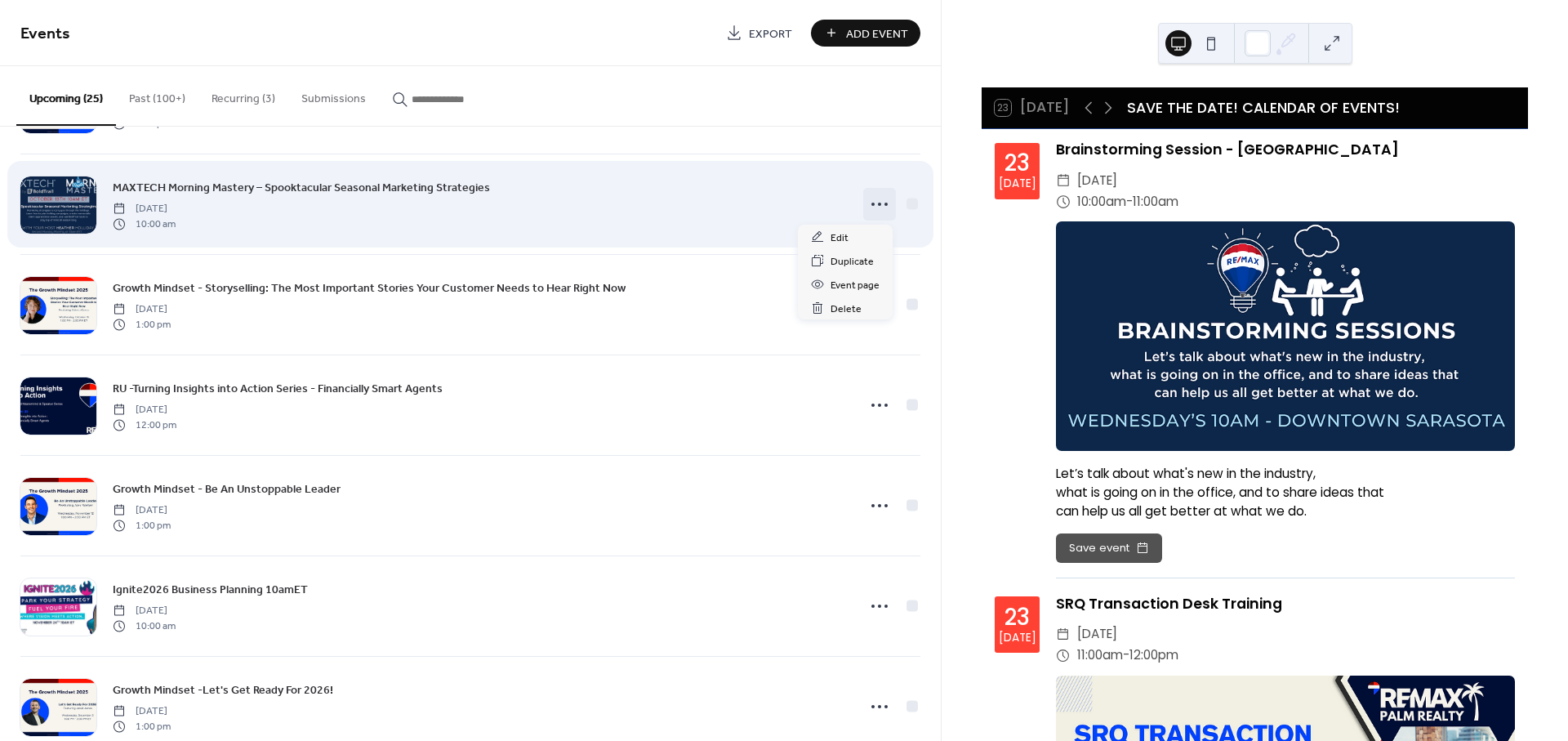 click 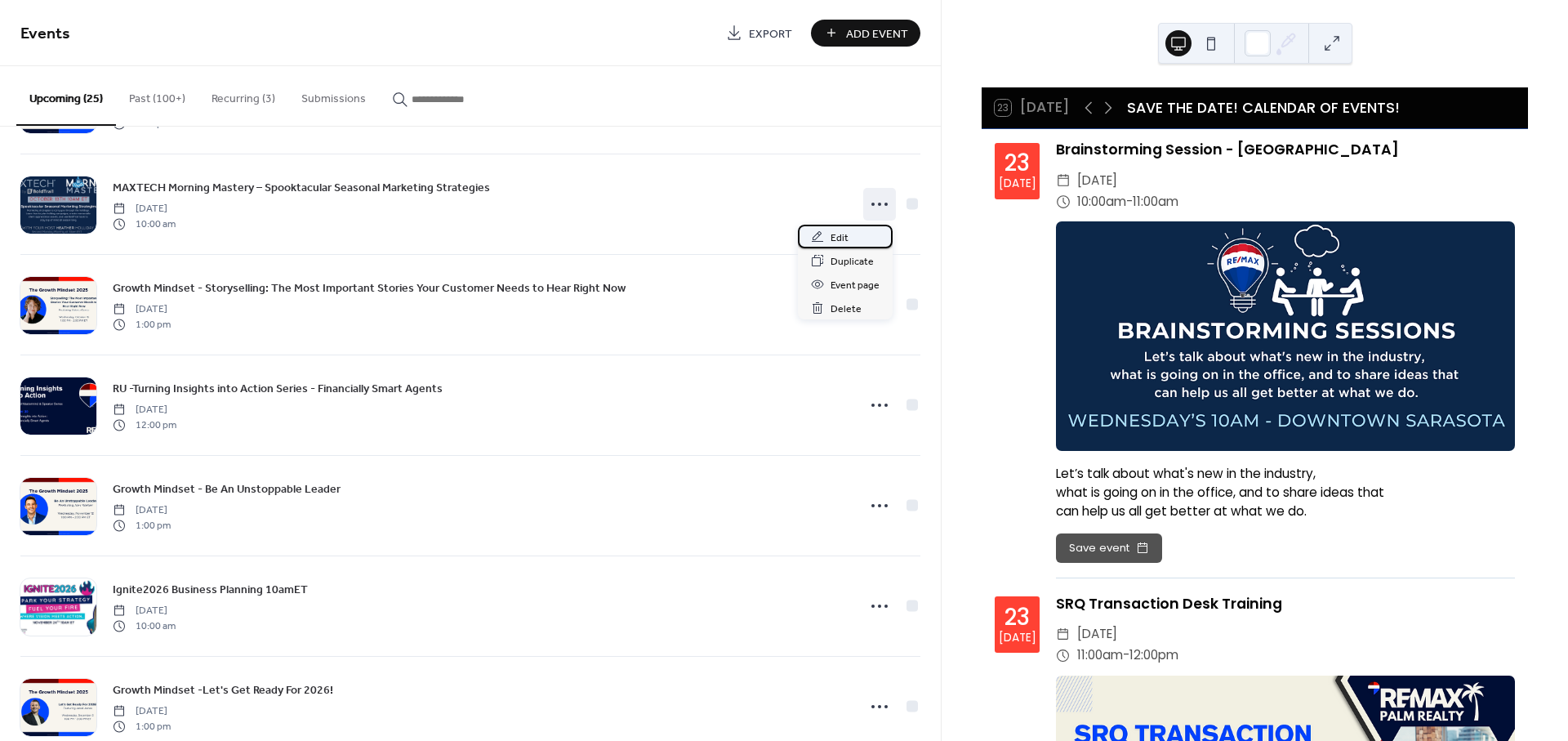 click on "Edit" at bounding box center (845, 236) 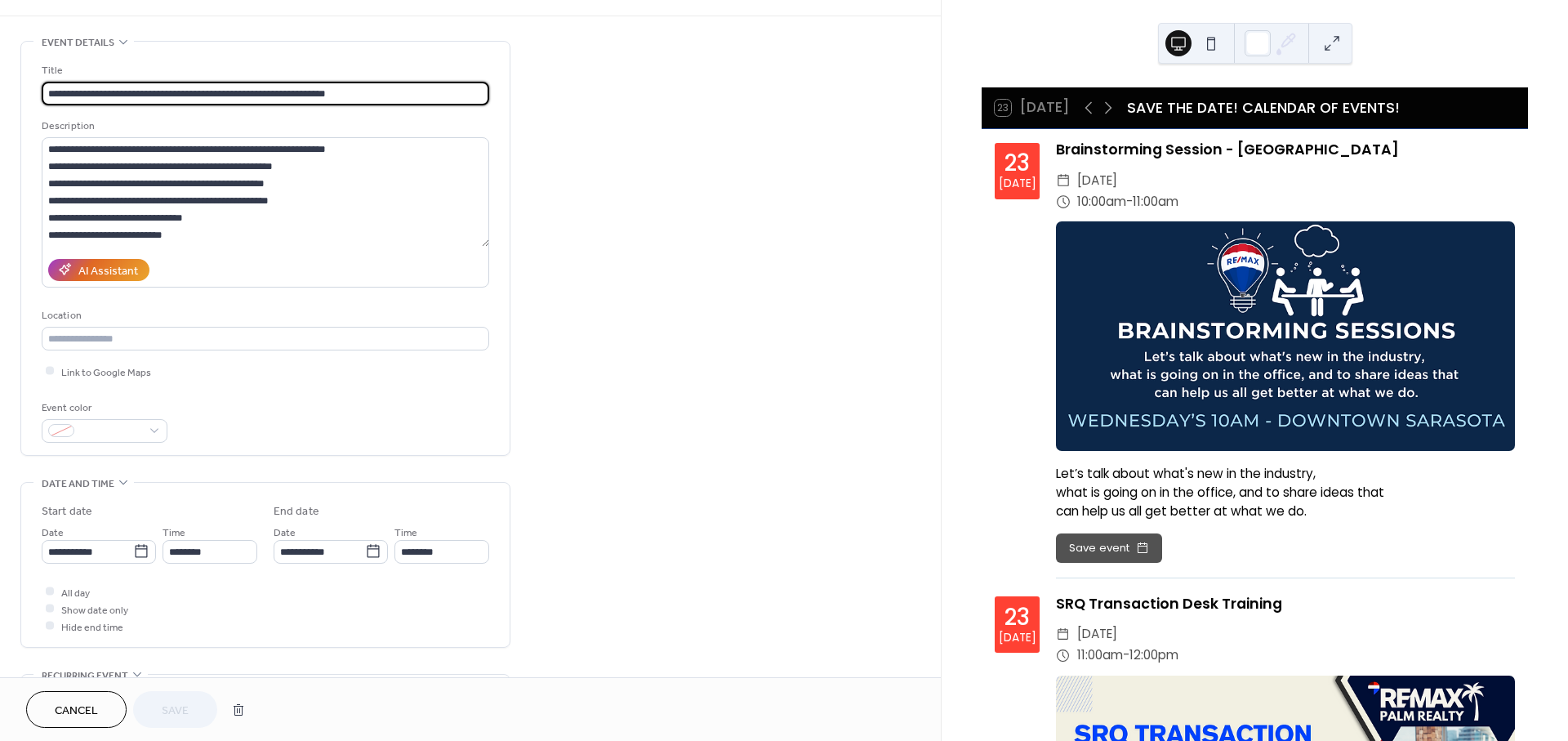 scroll, scrollTop: 363, scrollLeft: 0, axis: vertical 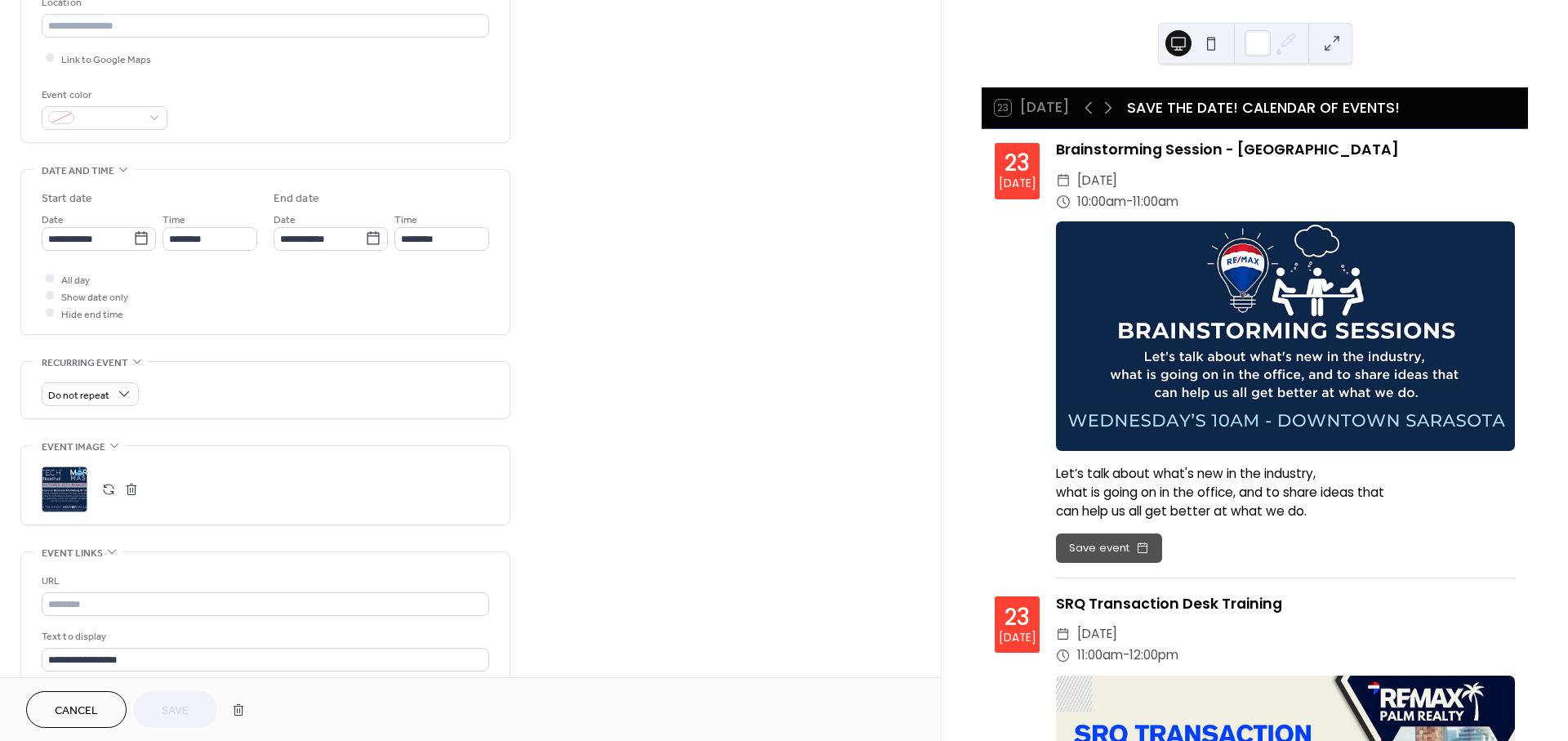 click at bounding box center [109, 489] 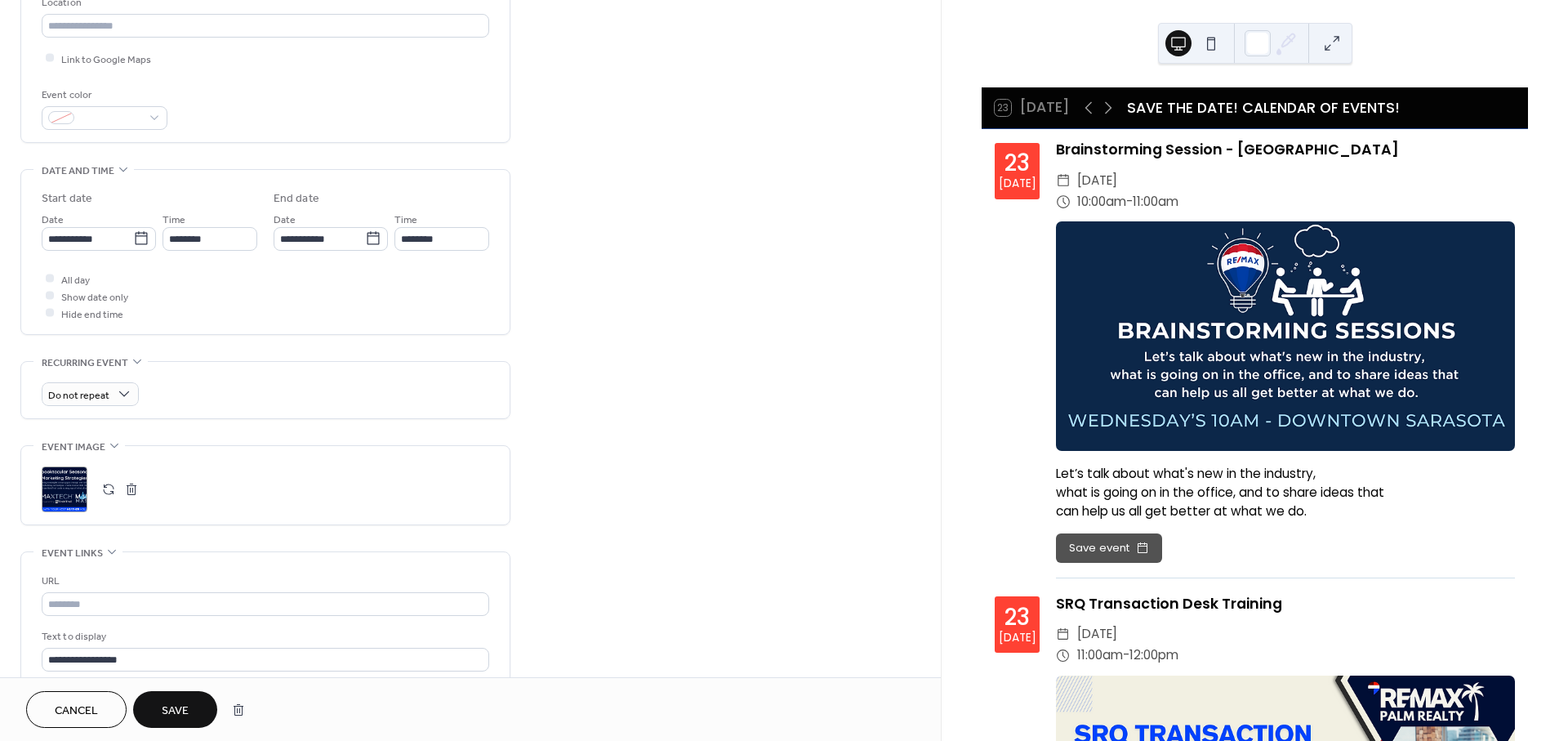 click on "Save" at bounding box center (175, 709) 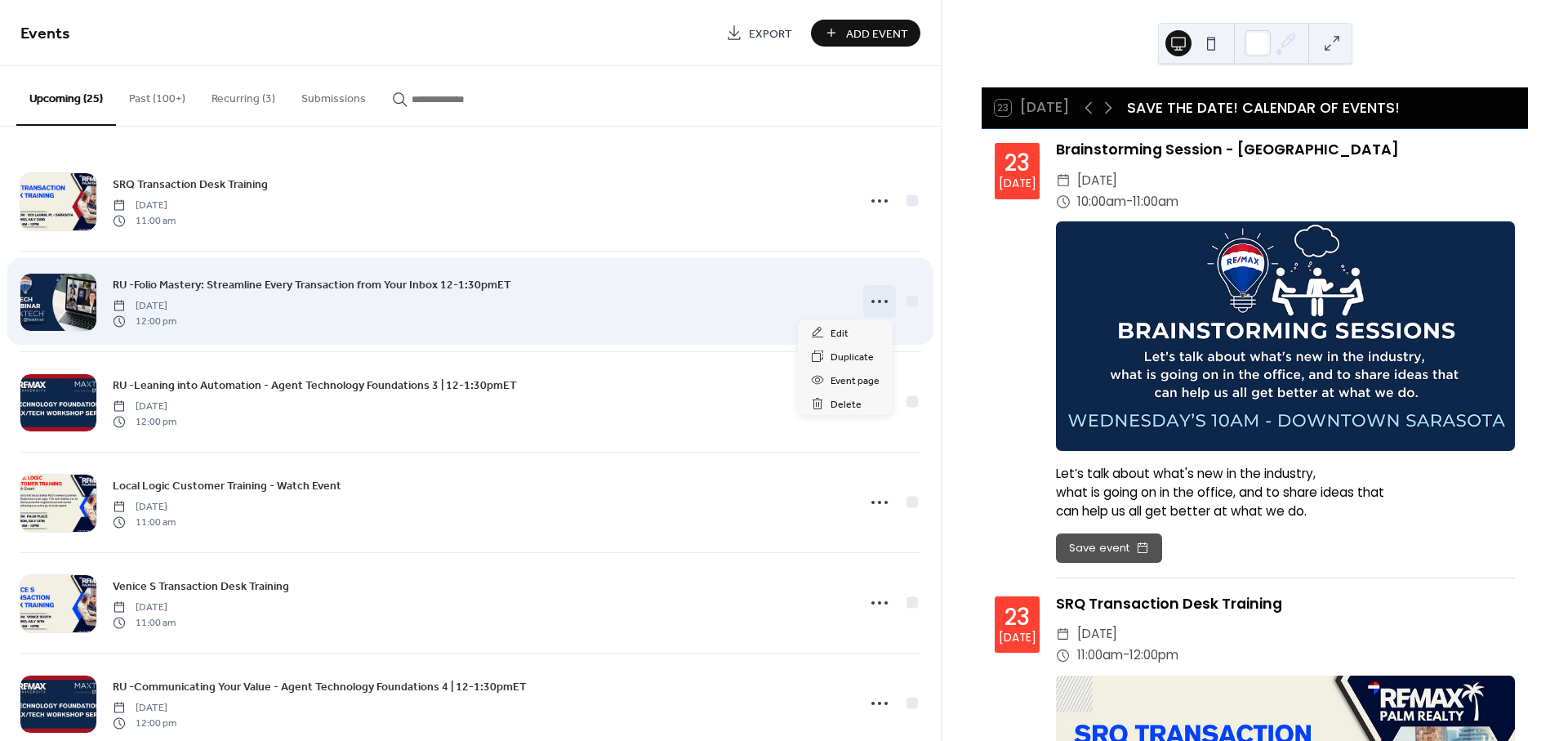 click 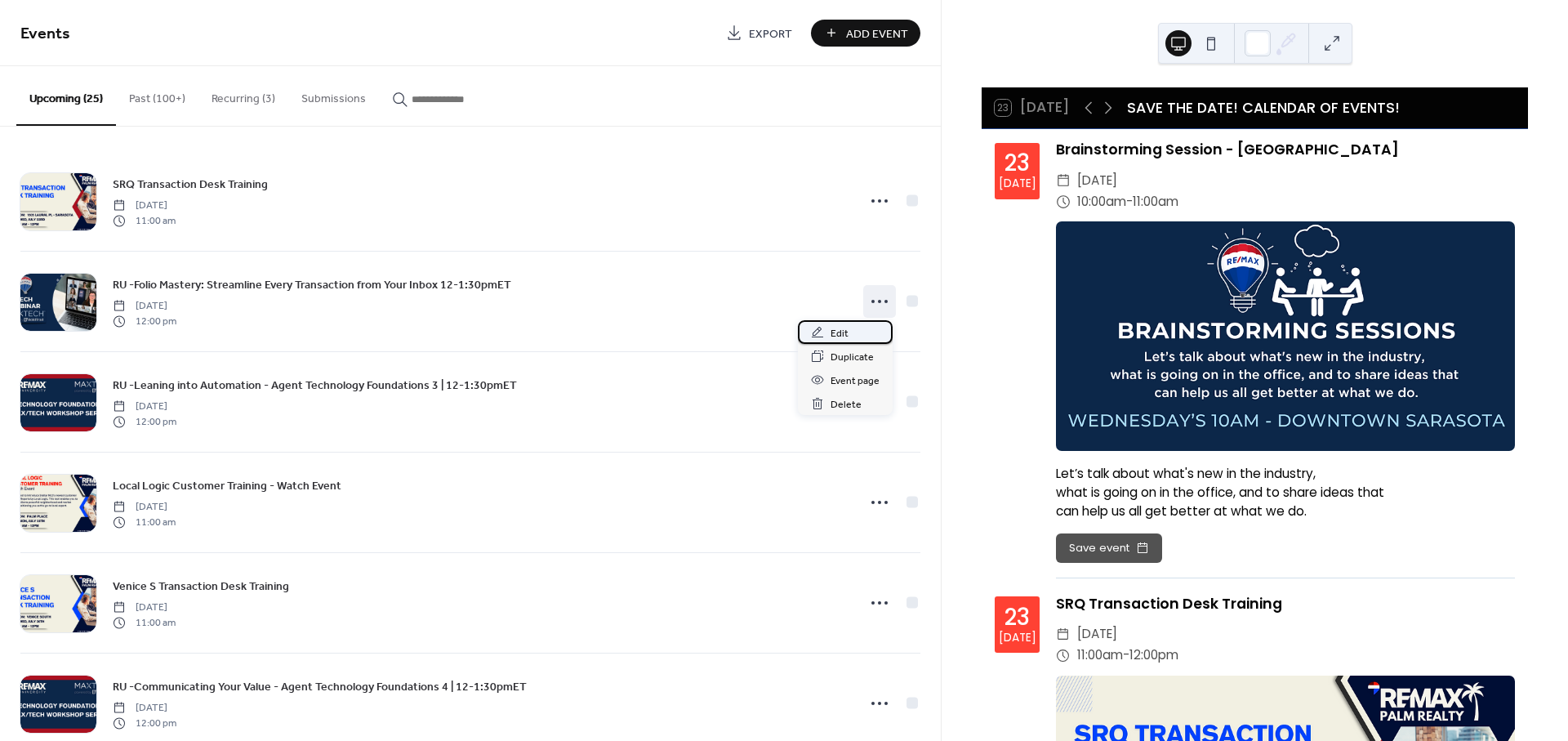 click on "Edit" at bounding box center [840, 333] 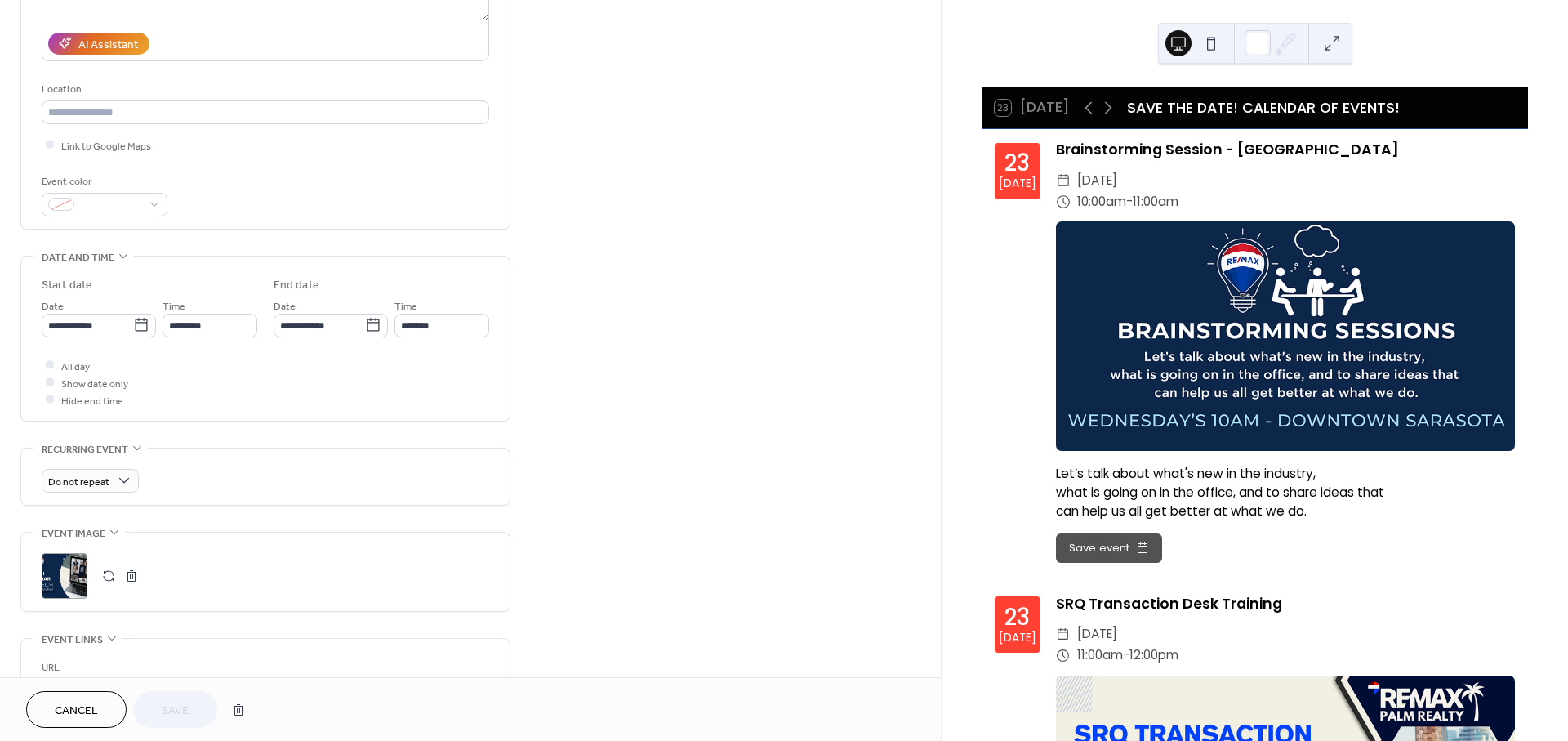 scroll, scrollTop: 272, scrollLeft: 0, axis: vertical 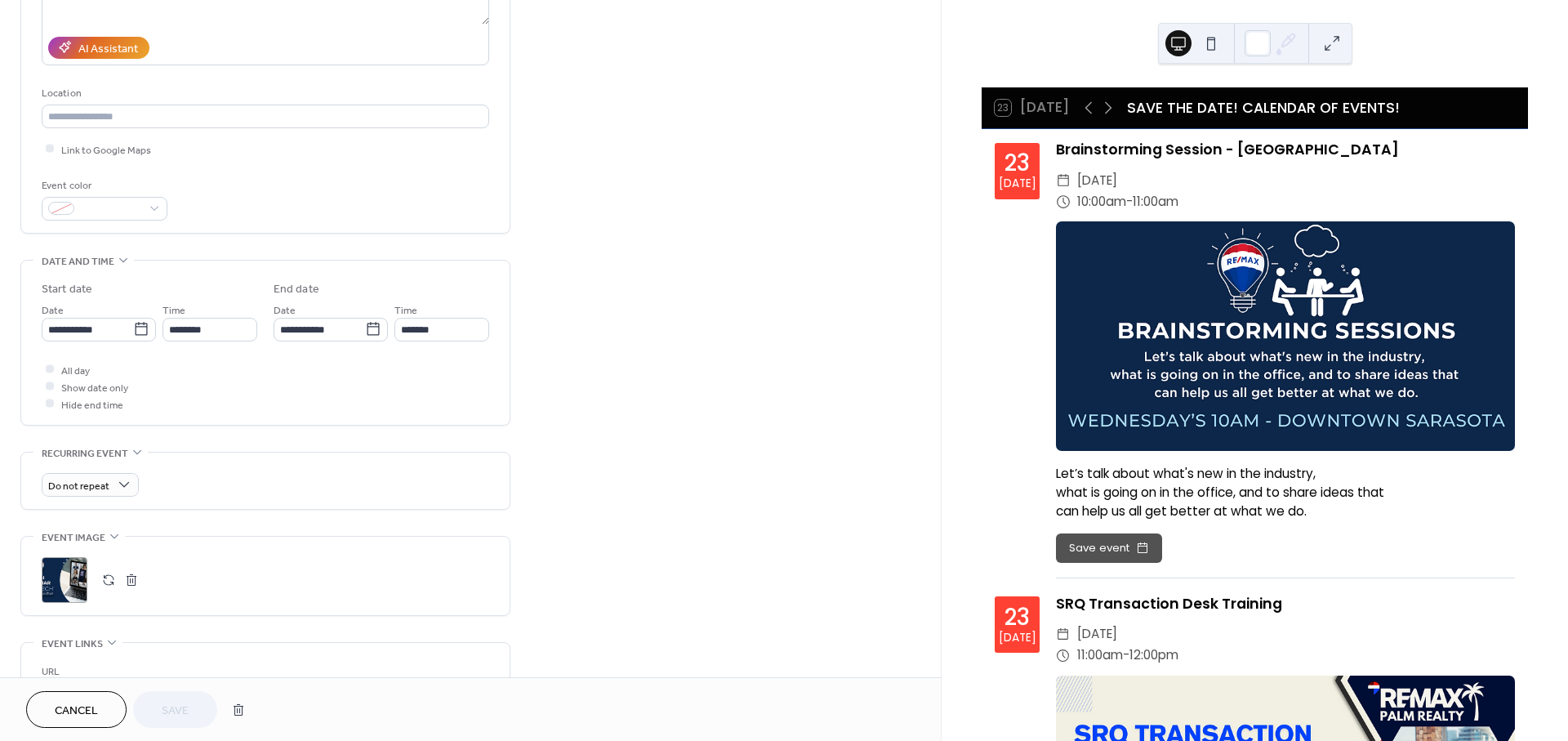 click at bounding box center [109, 580] 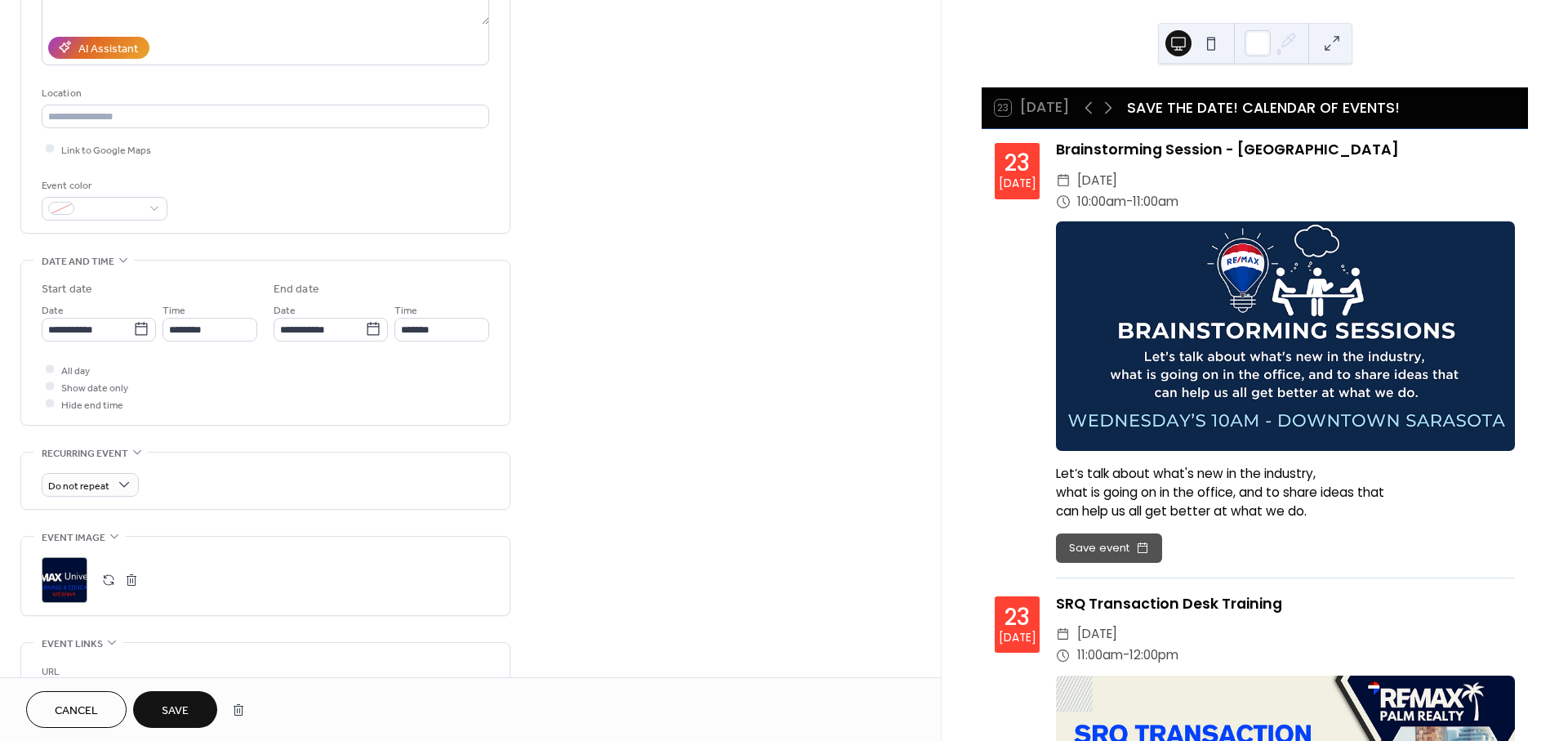 click on "Save" at bounding box center (175, 711) 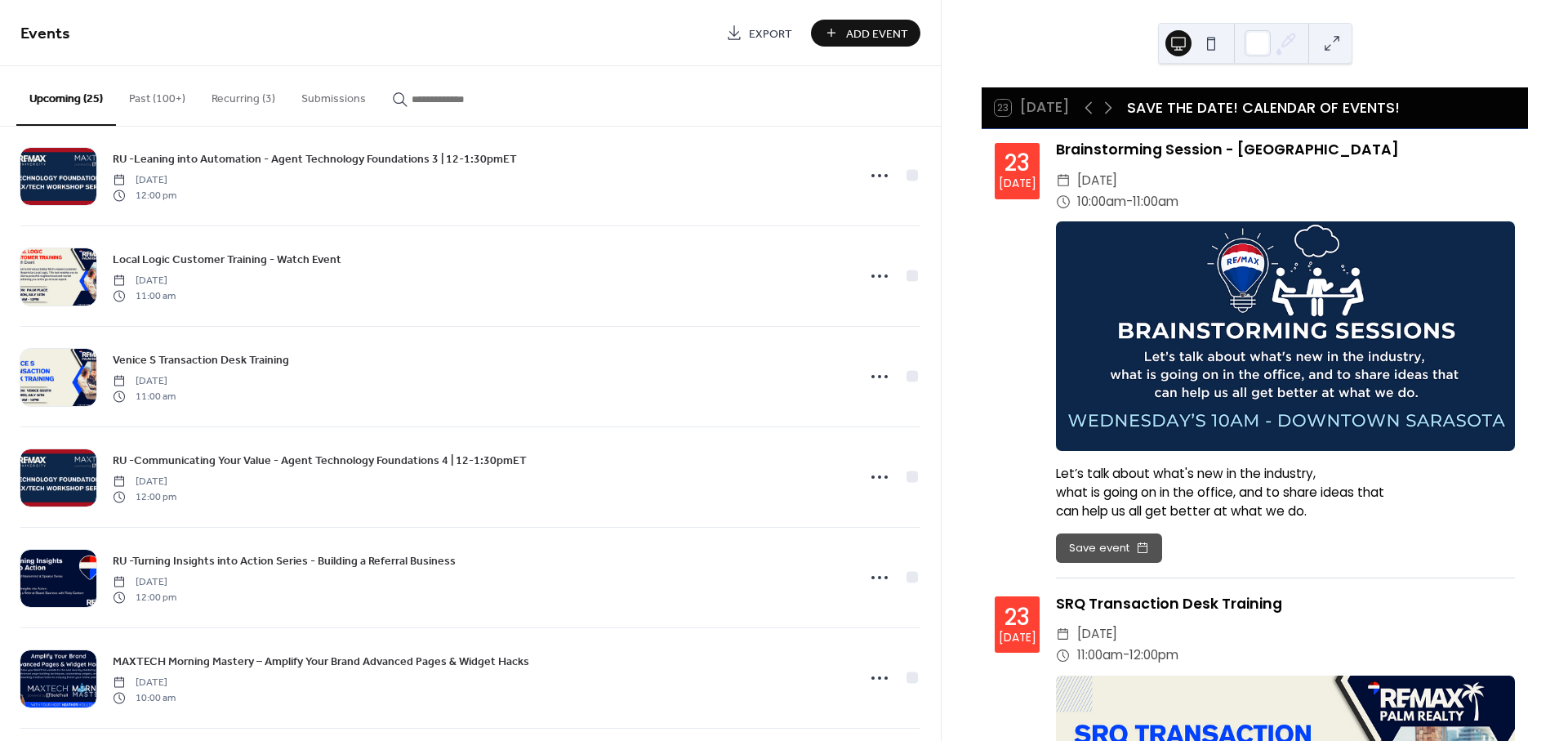 scroll, scrollTop: 0, scrollLeft: 0, axis: both 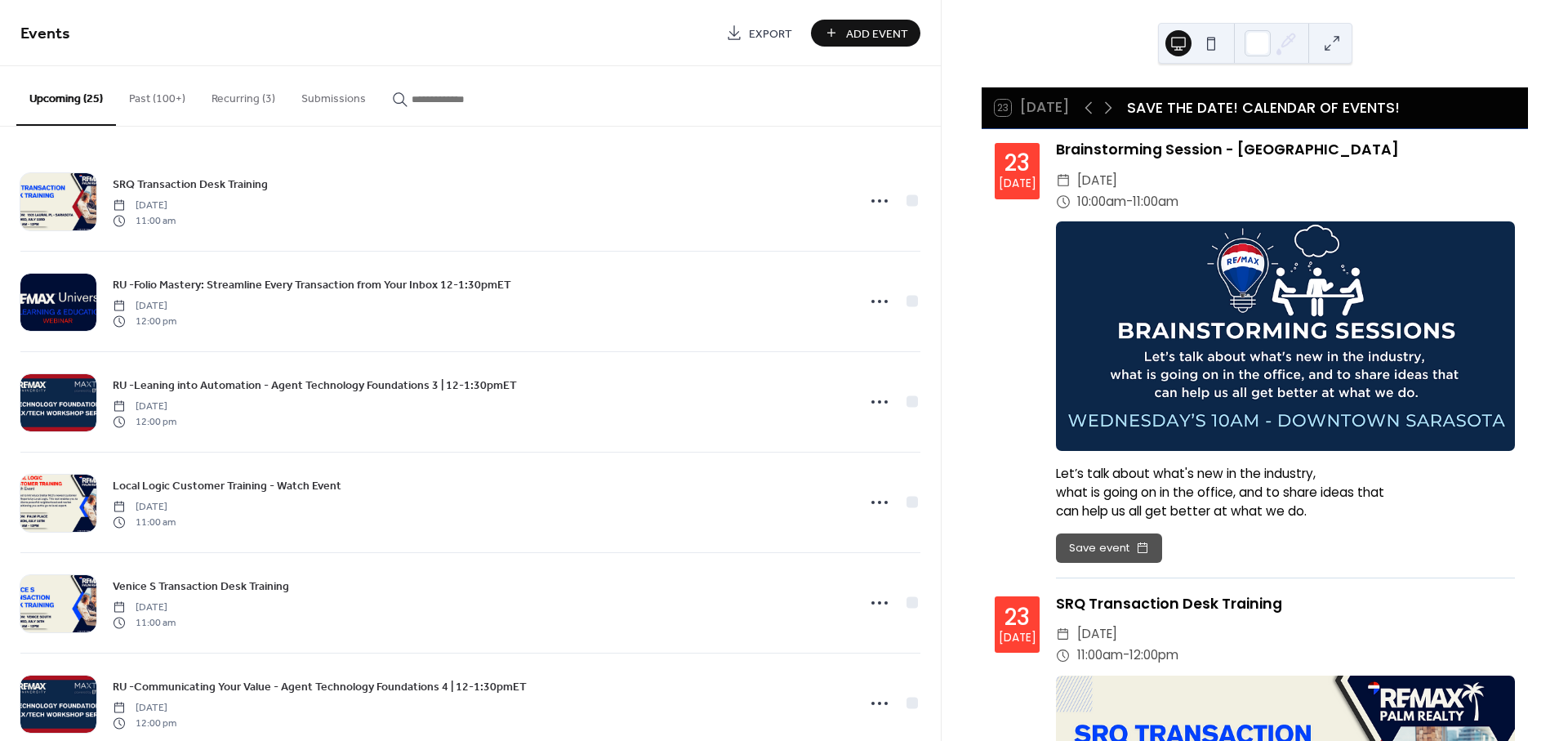 click on "Add Event" at bounding box center [877, 33] 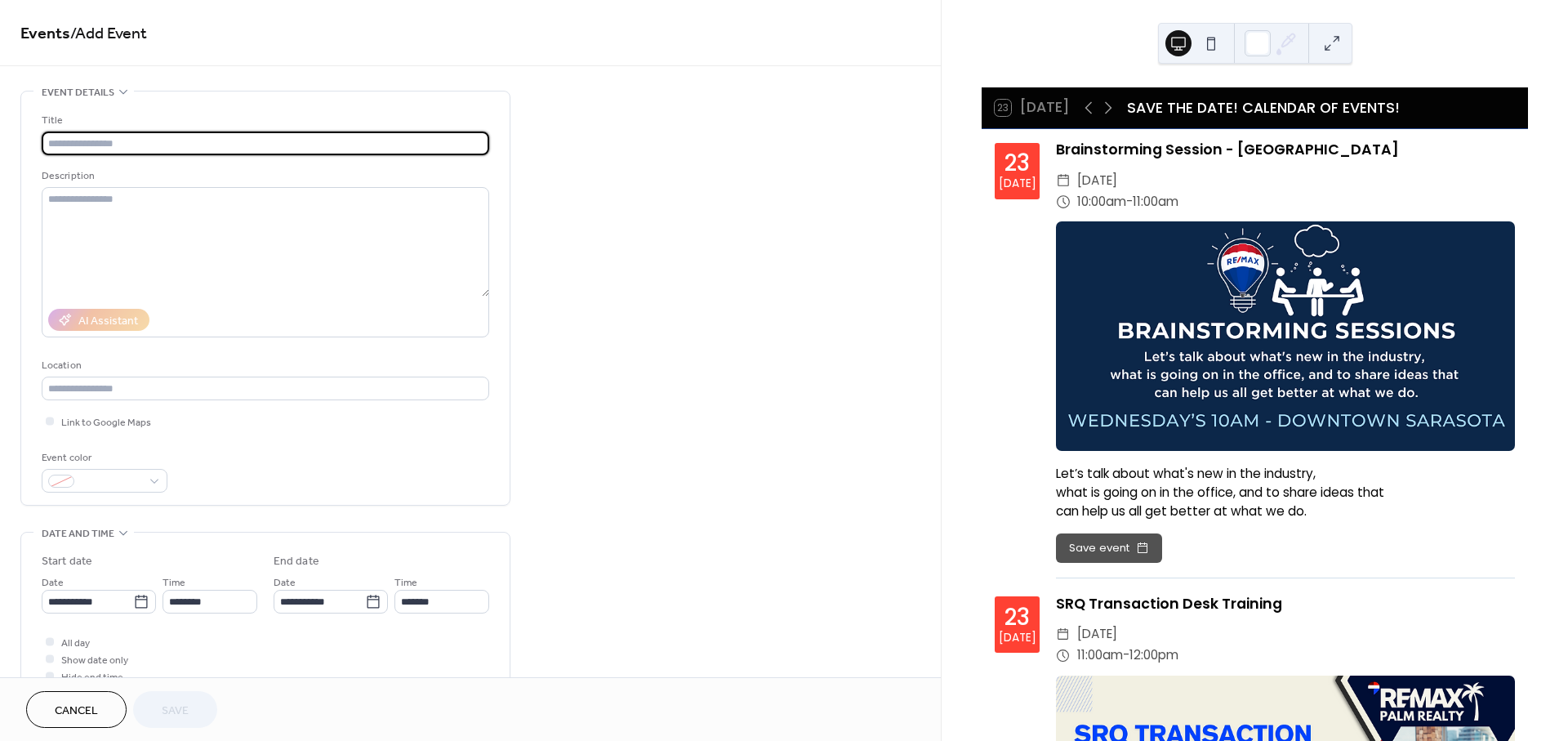 click at bounding box center [265, 143] 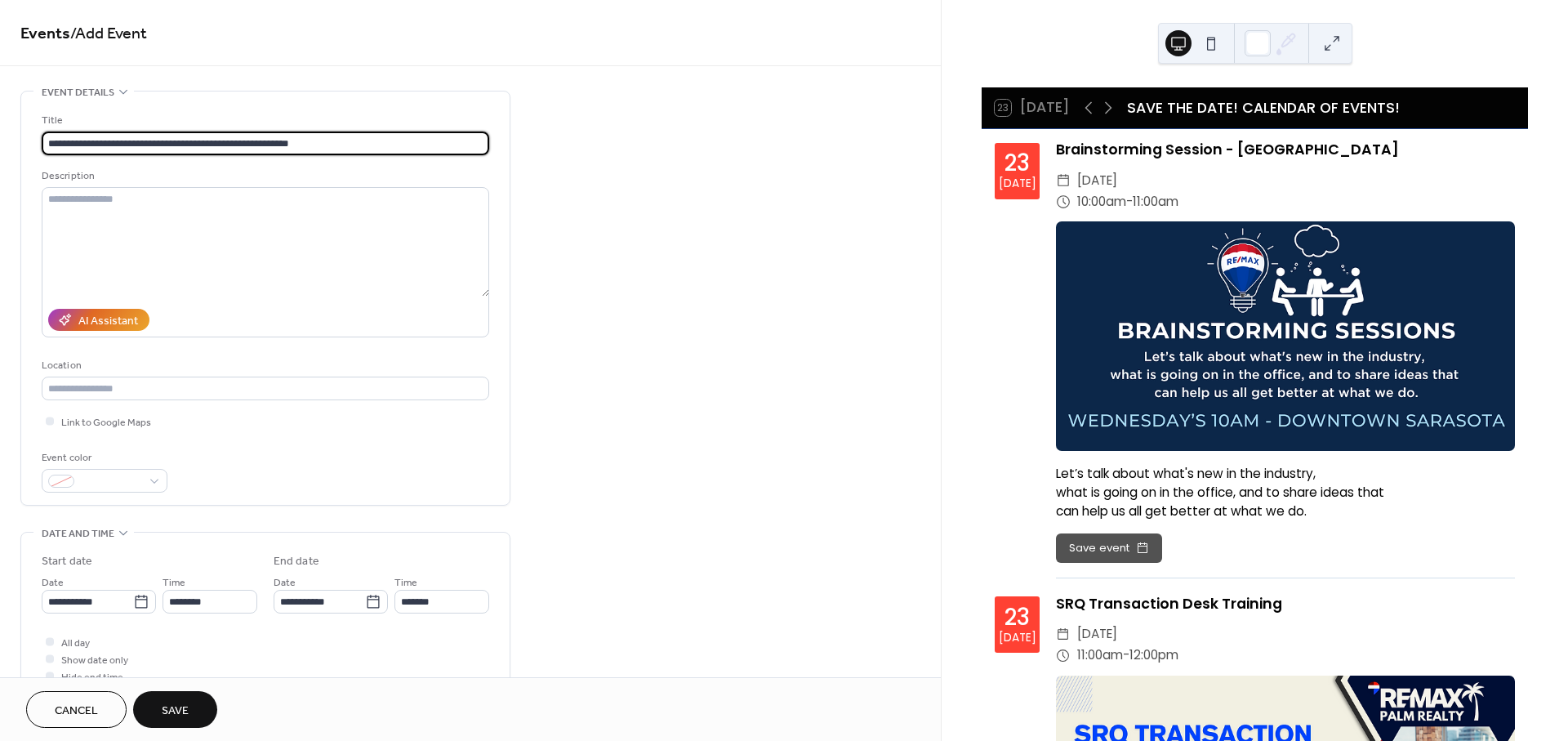 type on "**********" 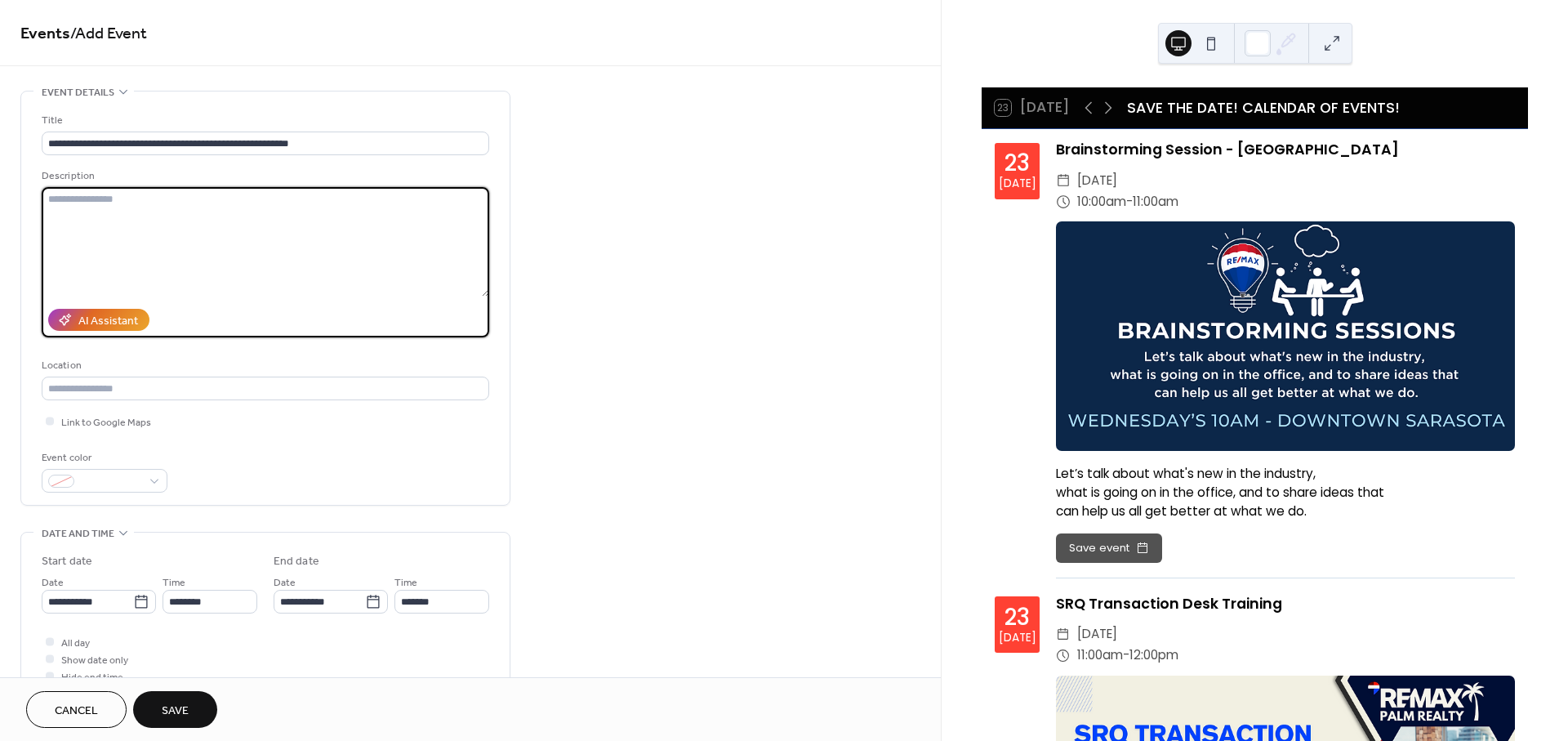 click at bounding box center [265, 242] 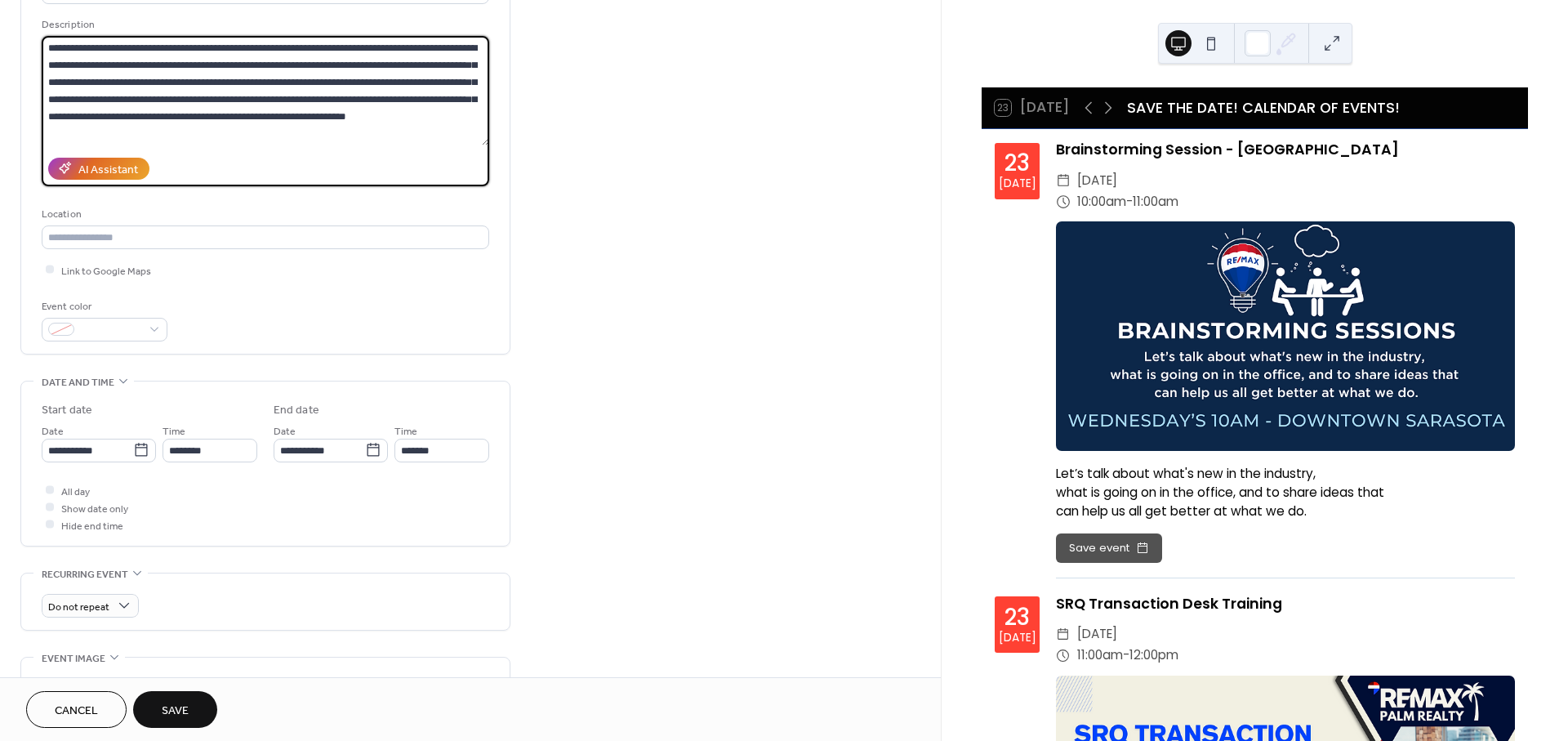 scroll, scrollTop: 272, scrollLeft: 0, axis: vertical 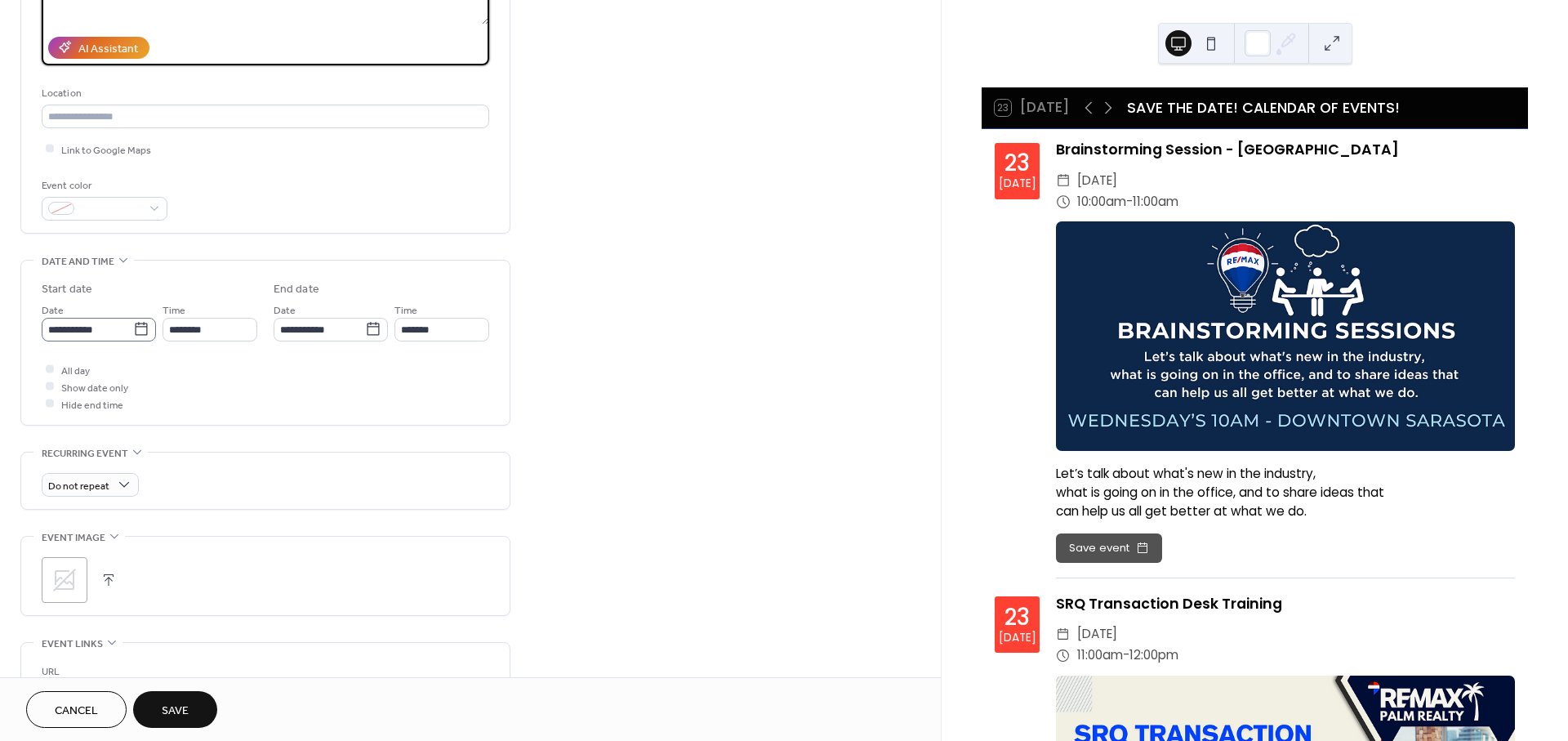 type on "**********" 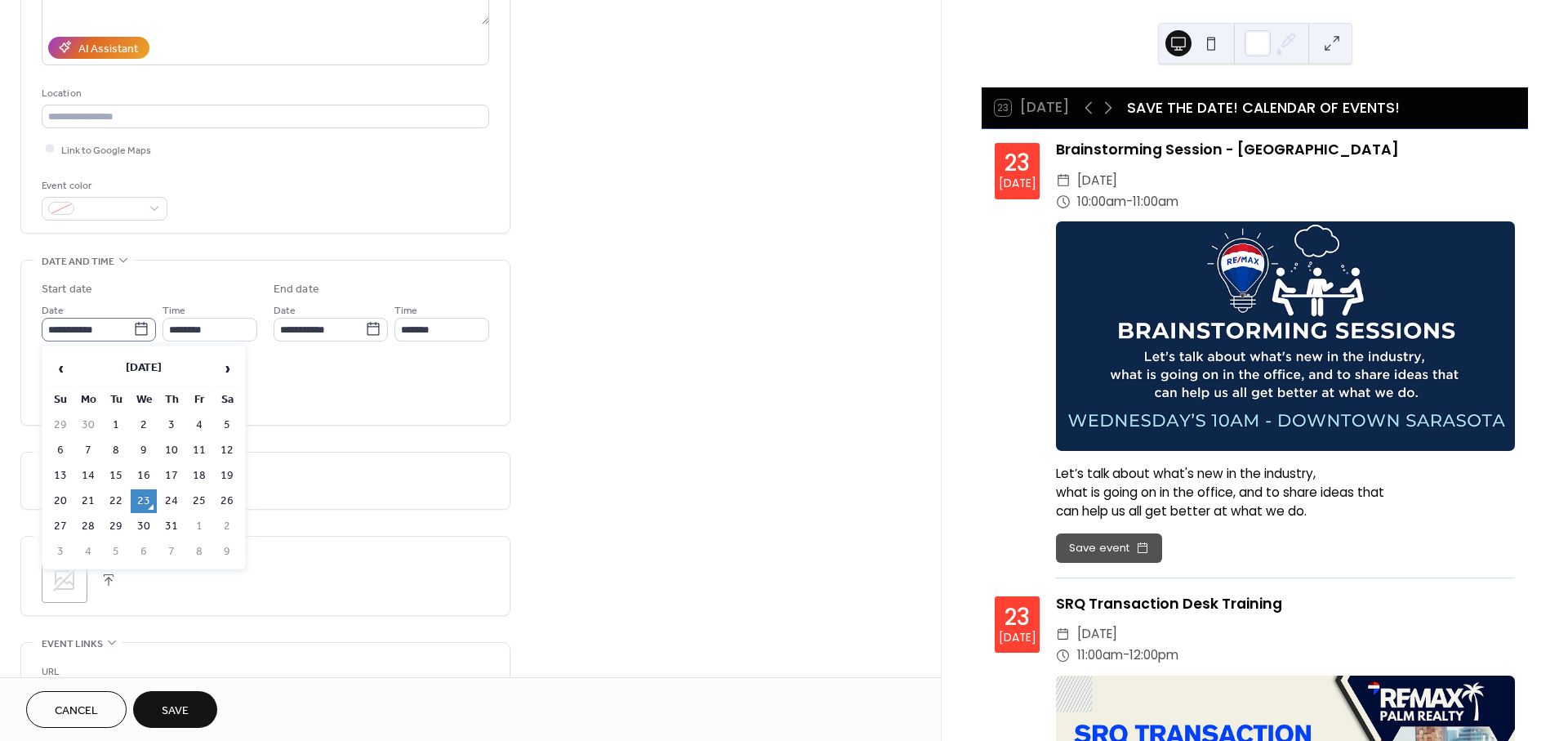 click 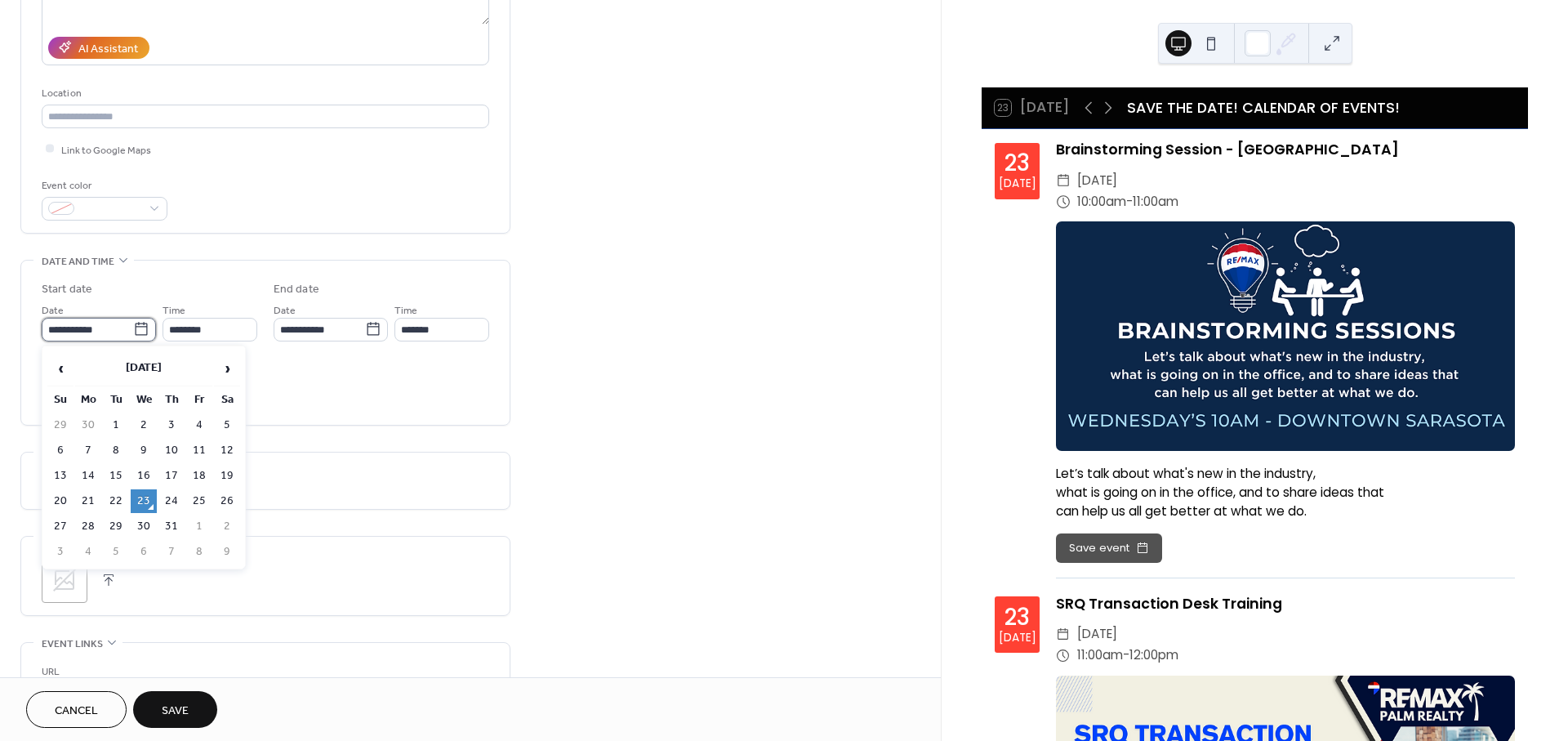 click on "**********" at bounding box center [87, 329] 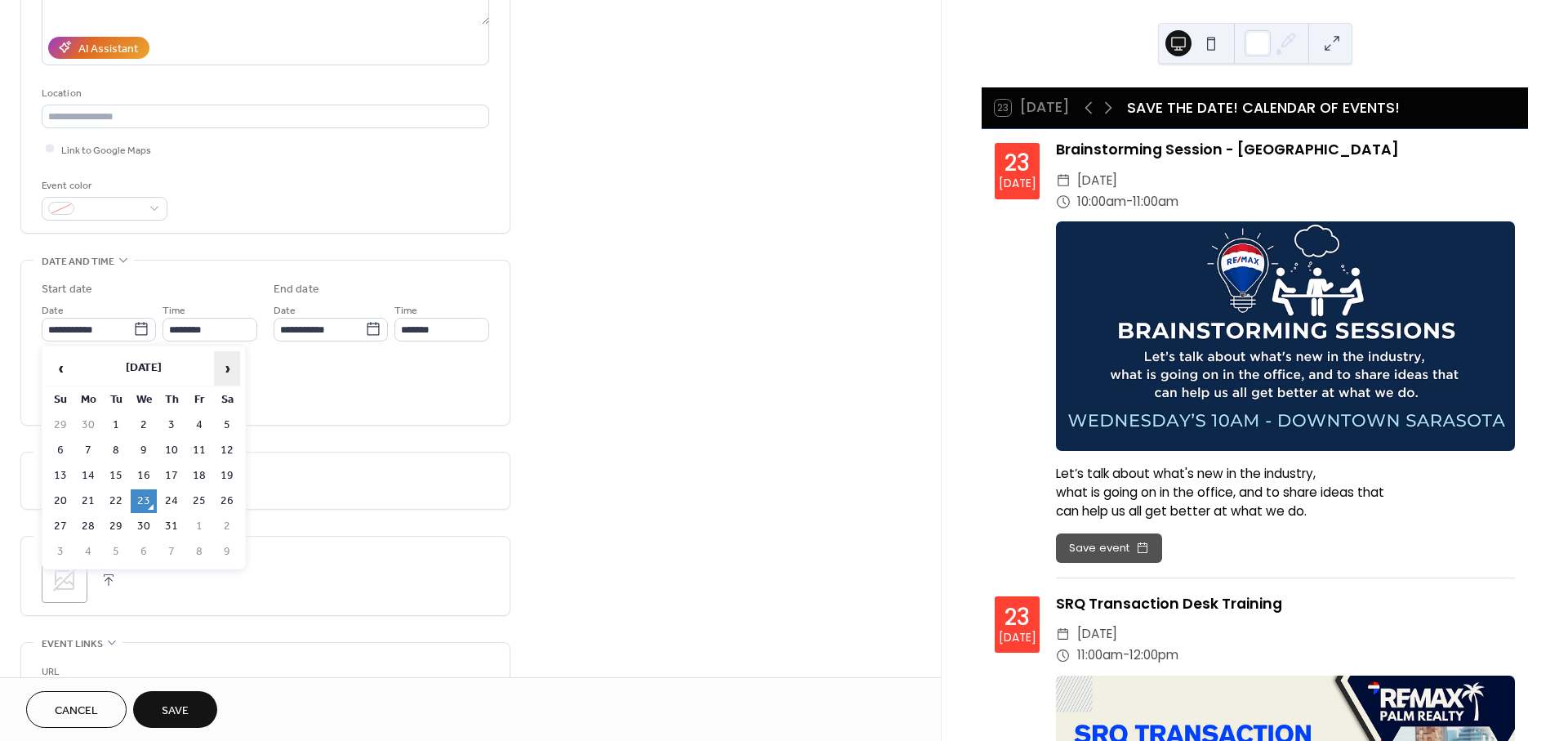 click on "›" at bounding box center (227, 368) 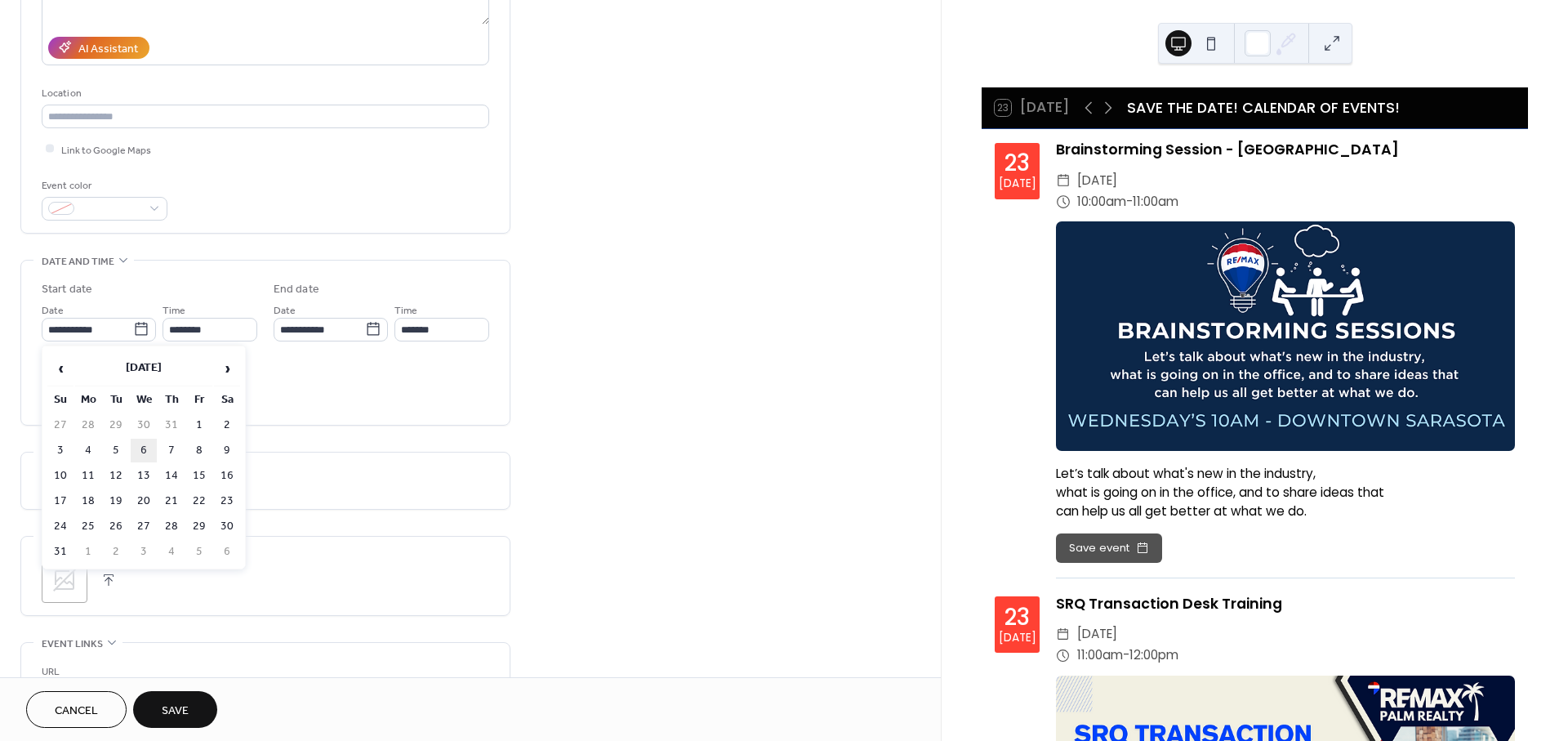 click on "6" at bounding box center (144, 450) 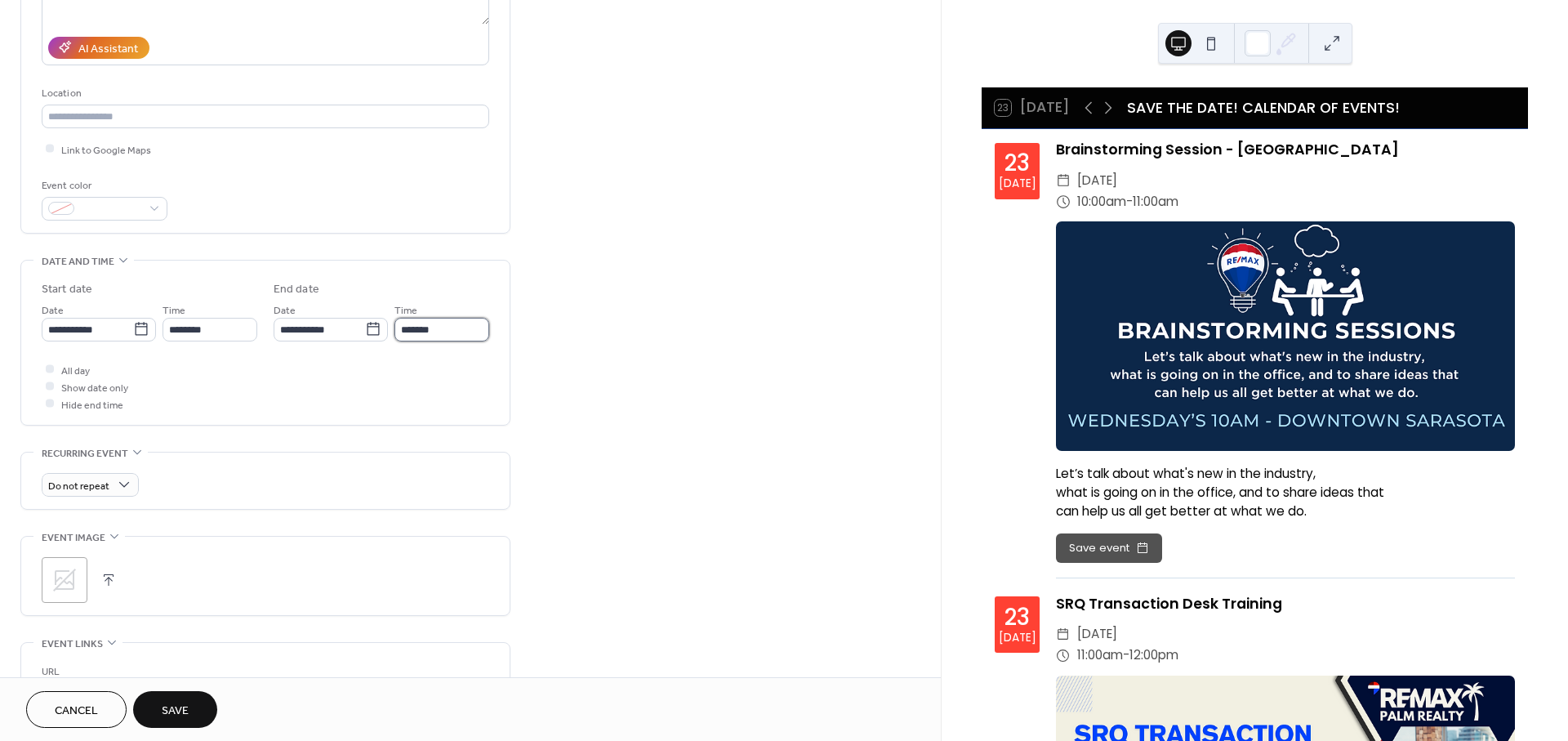 click on "*******" at bounding box center [442, 329] 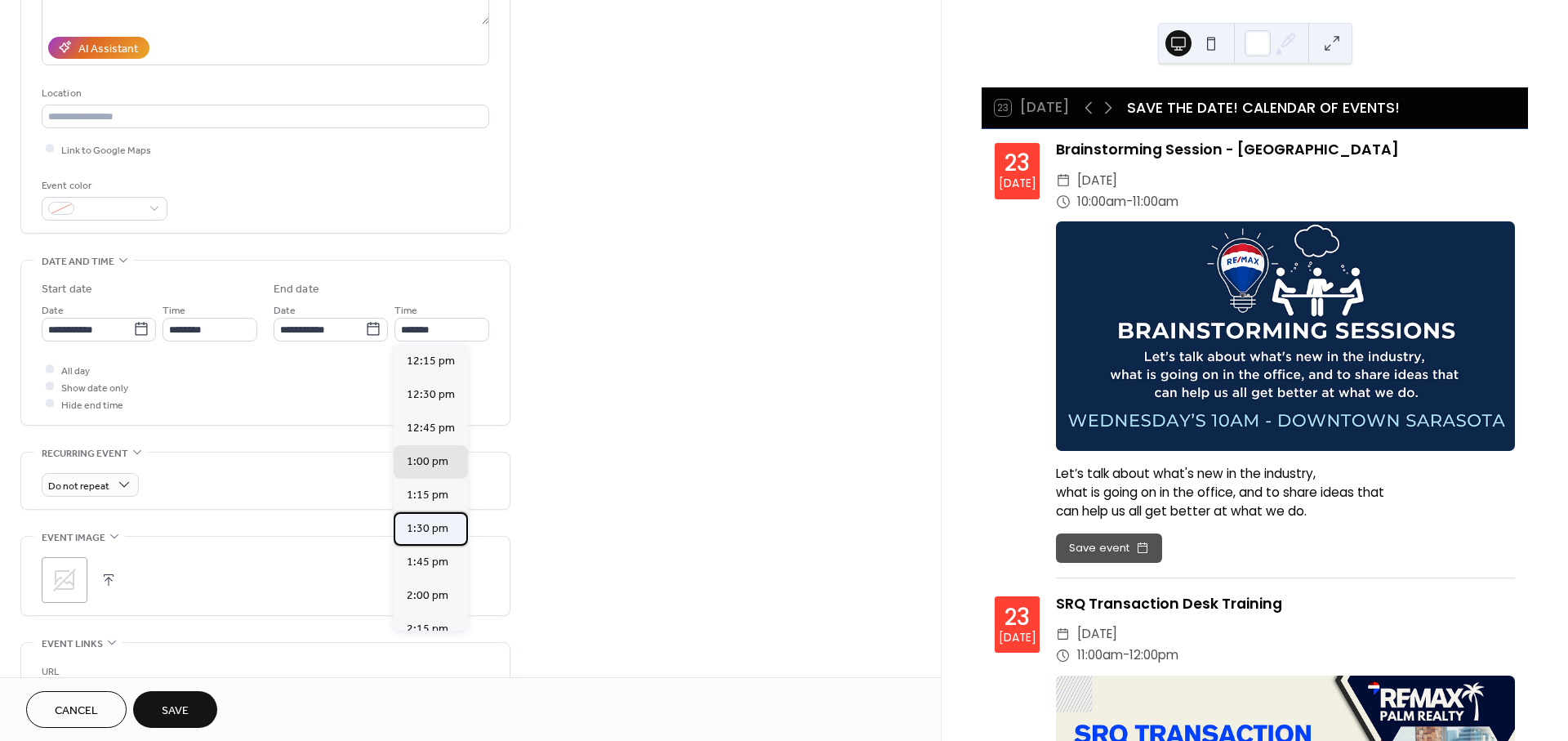 click on "1:30 pm" at bounding box center (427, 528) 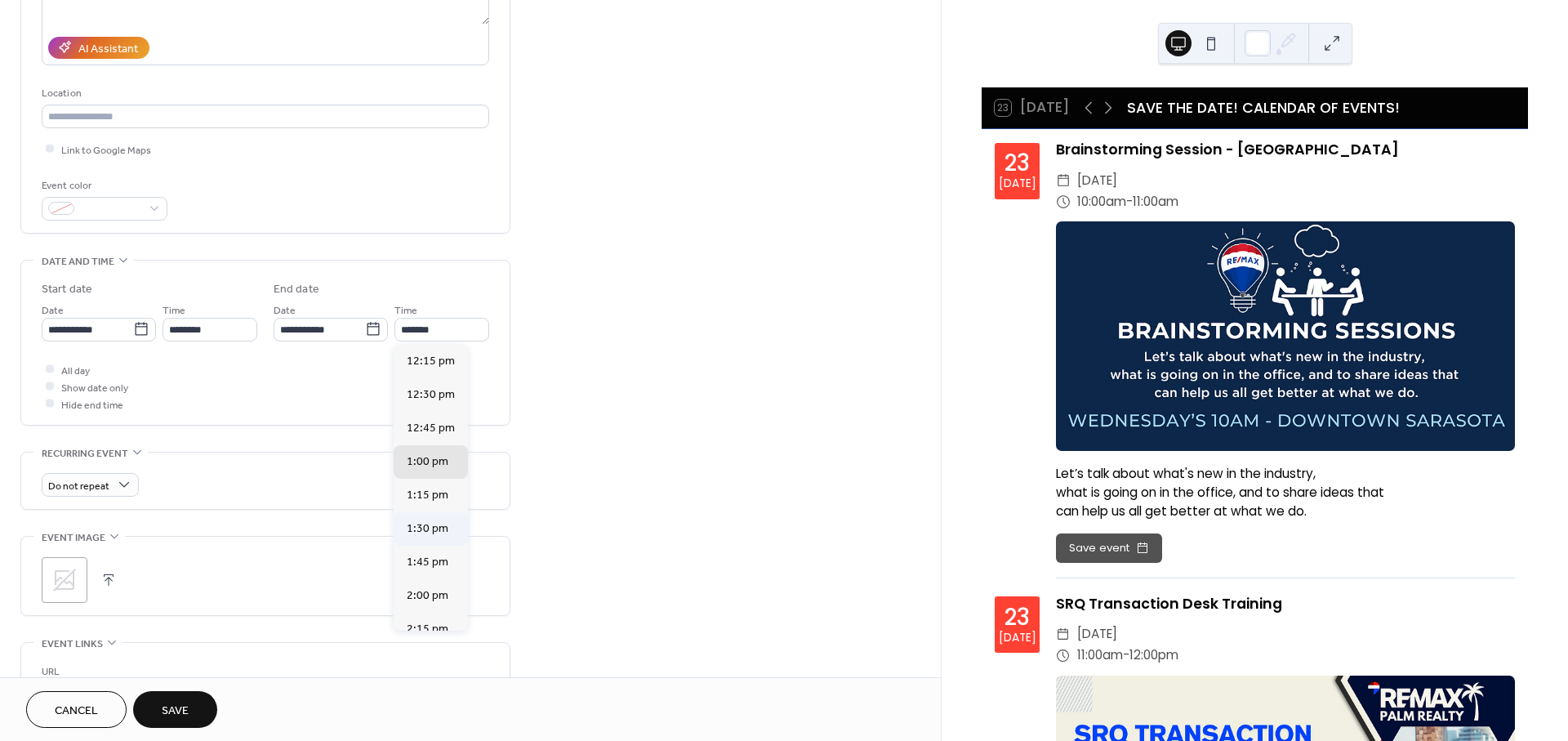 type on "*******" 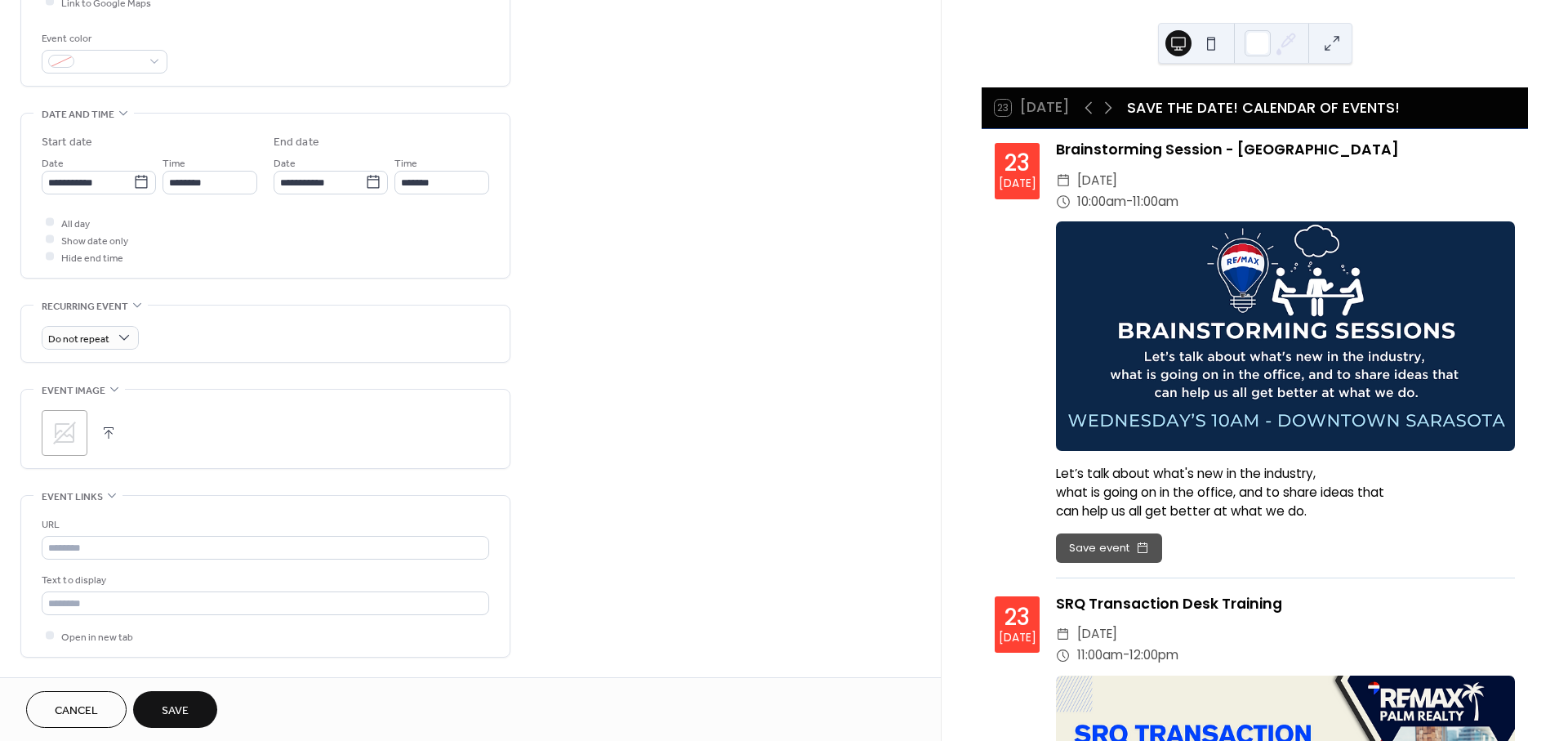 scroll, scrollTop: 541, scrollLeft: 0, axis: vertical 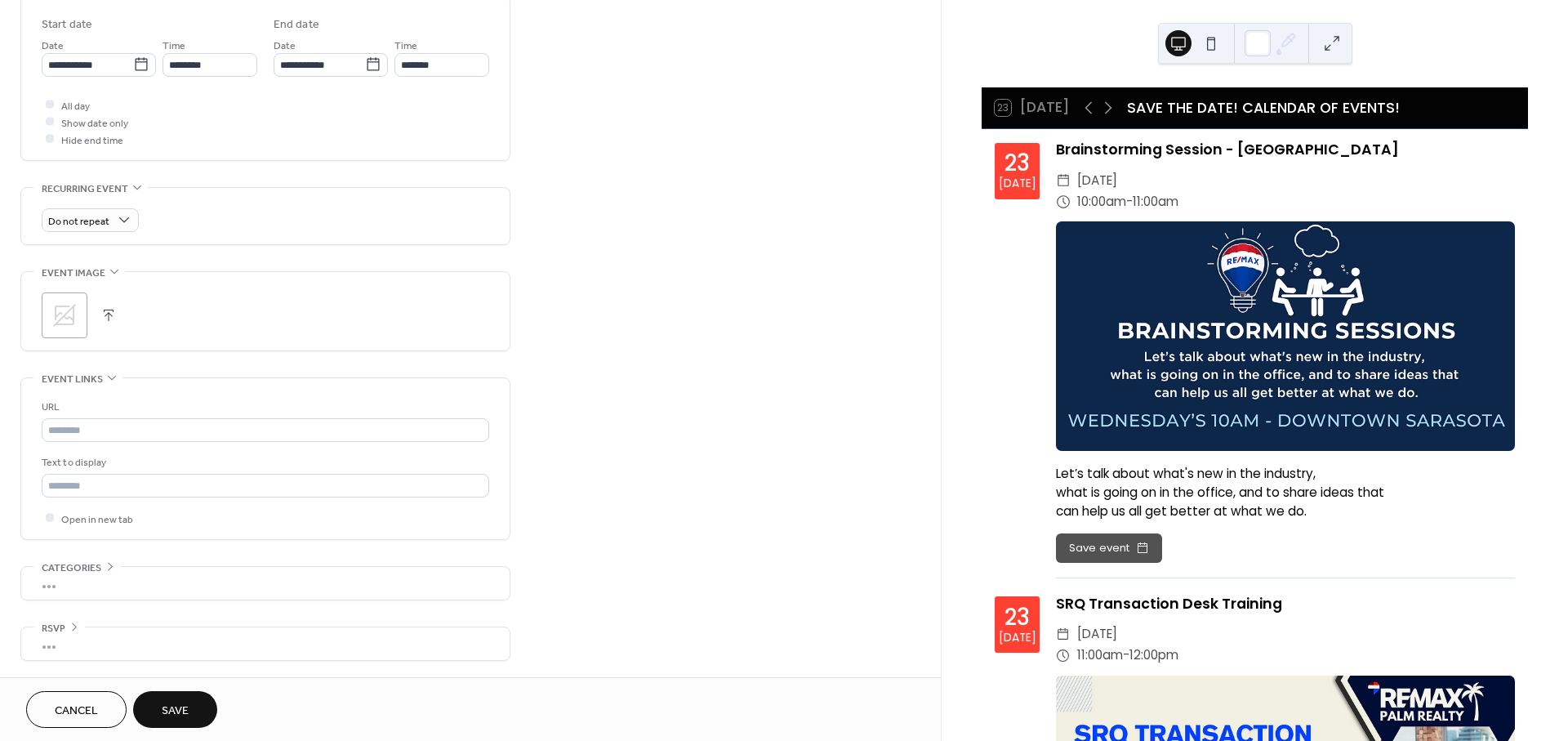 click at bounding box center (109, 315) 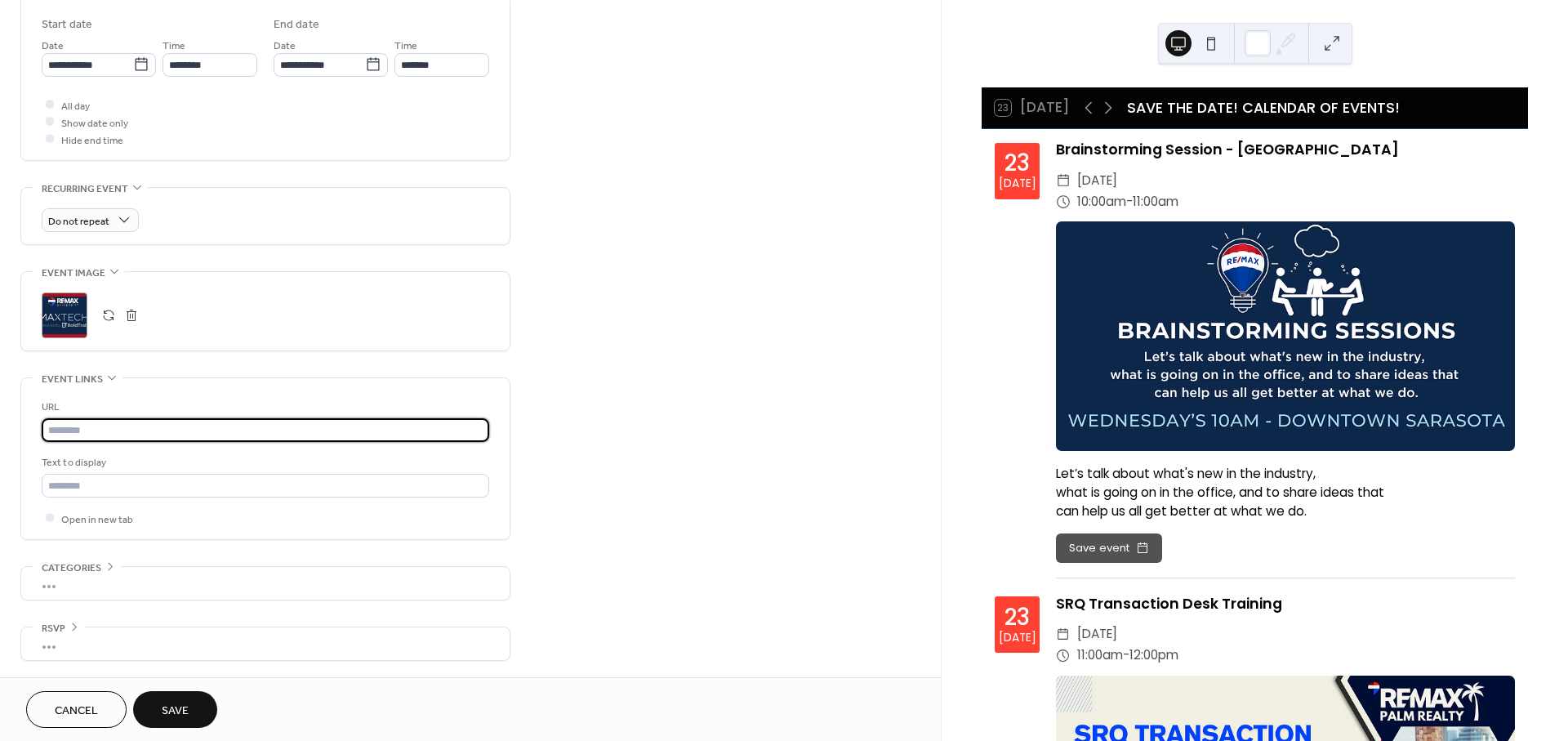 click at bounding box center (265, 430) 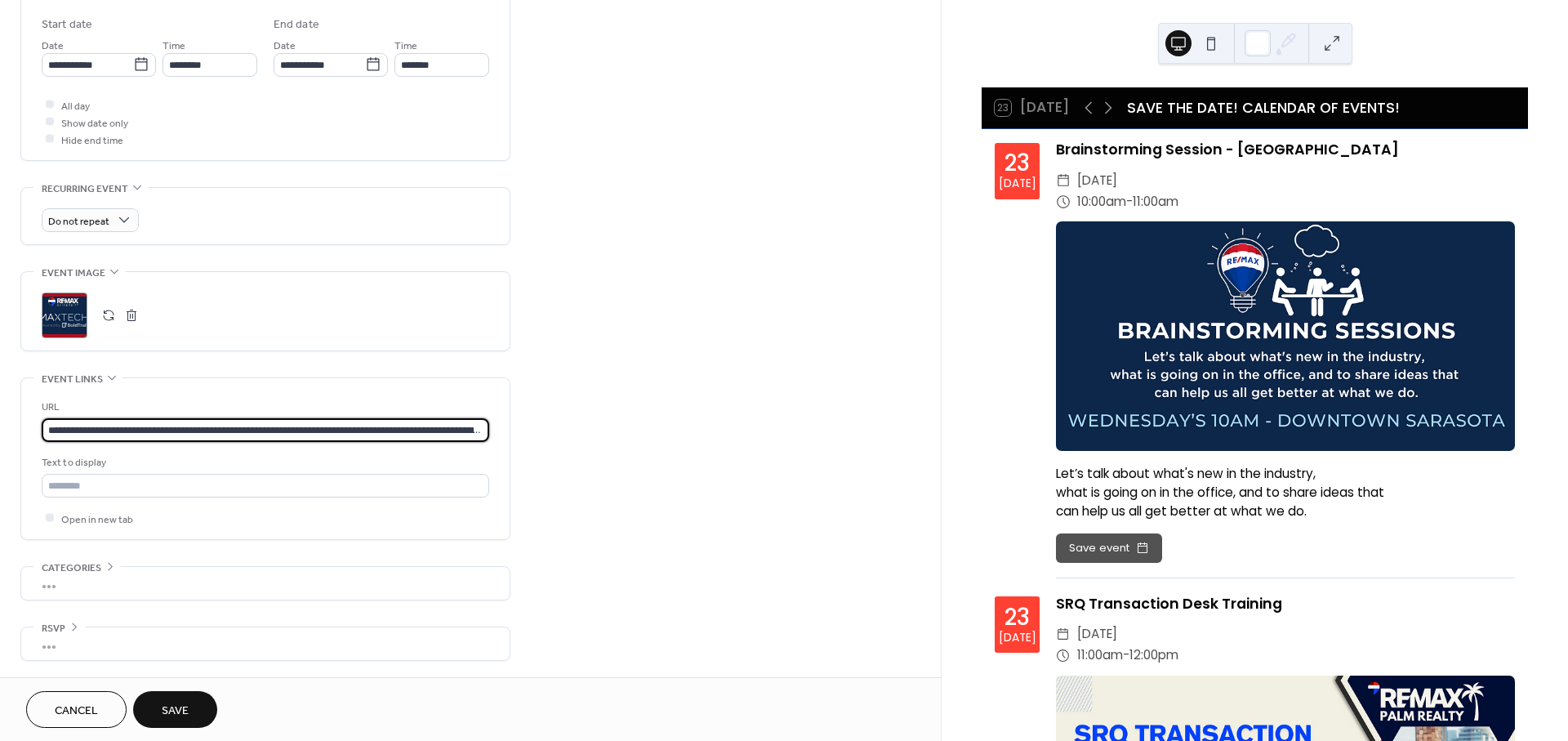 scroll, scrollTop: 0, scrollLeft: 136, axis: horizontal 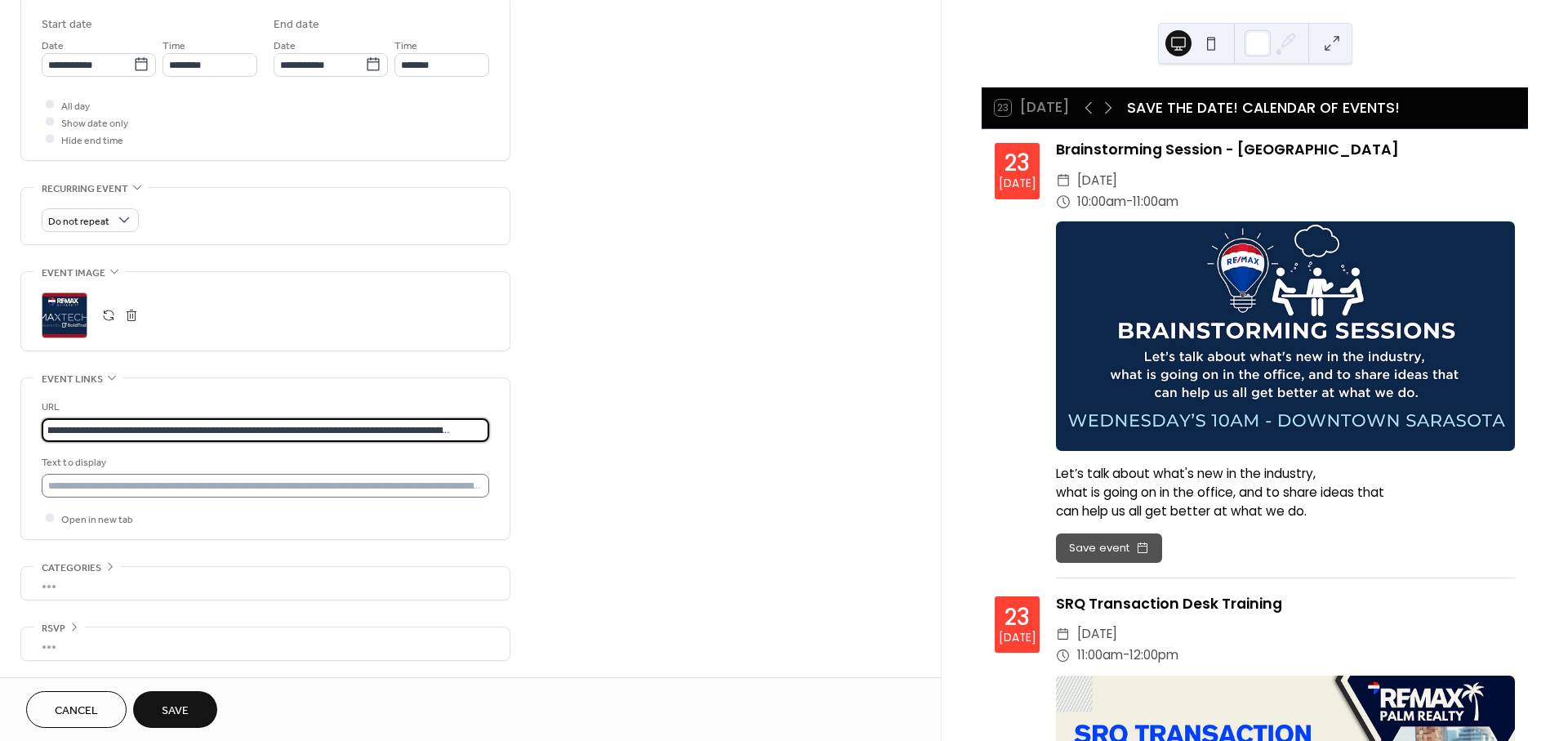 type on "**********" 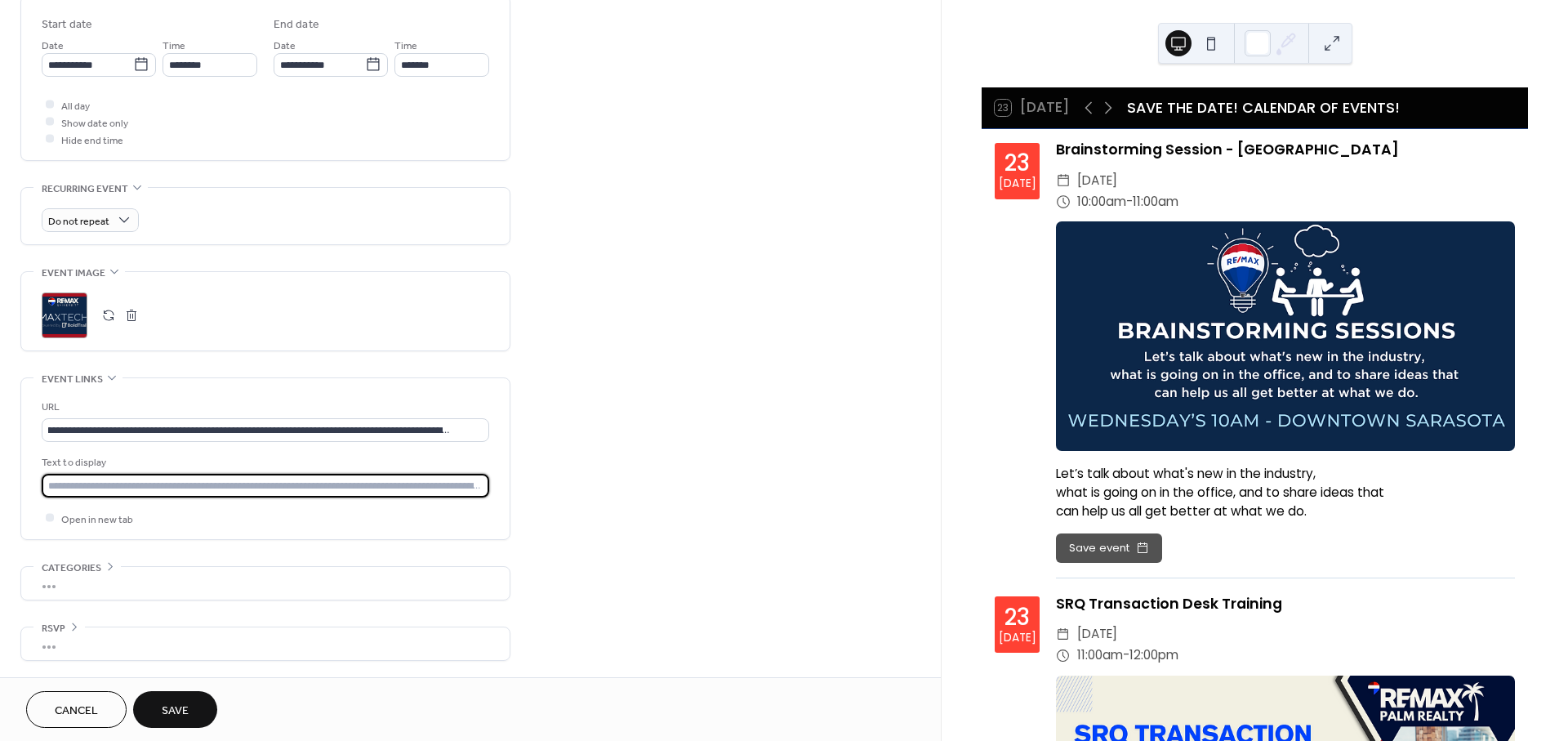 scroll, scrollTop: 0, scrollLeft: 0, axis: both 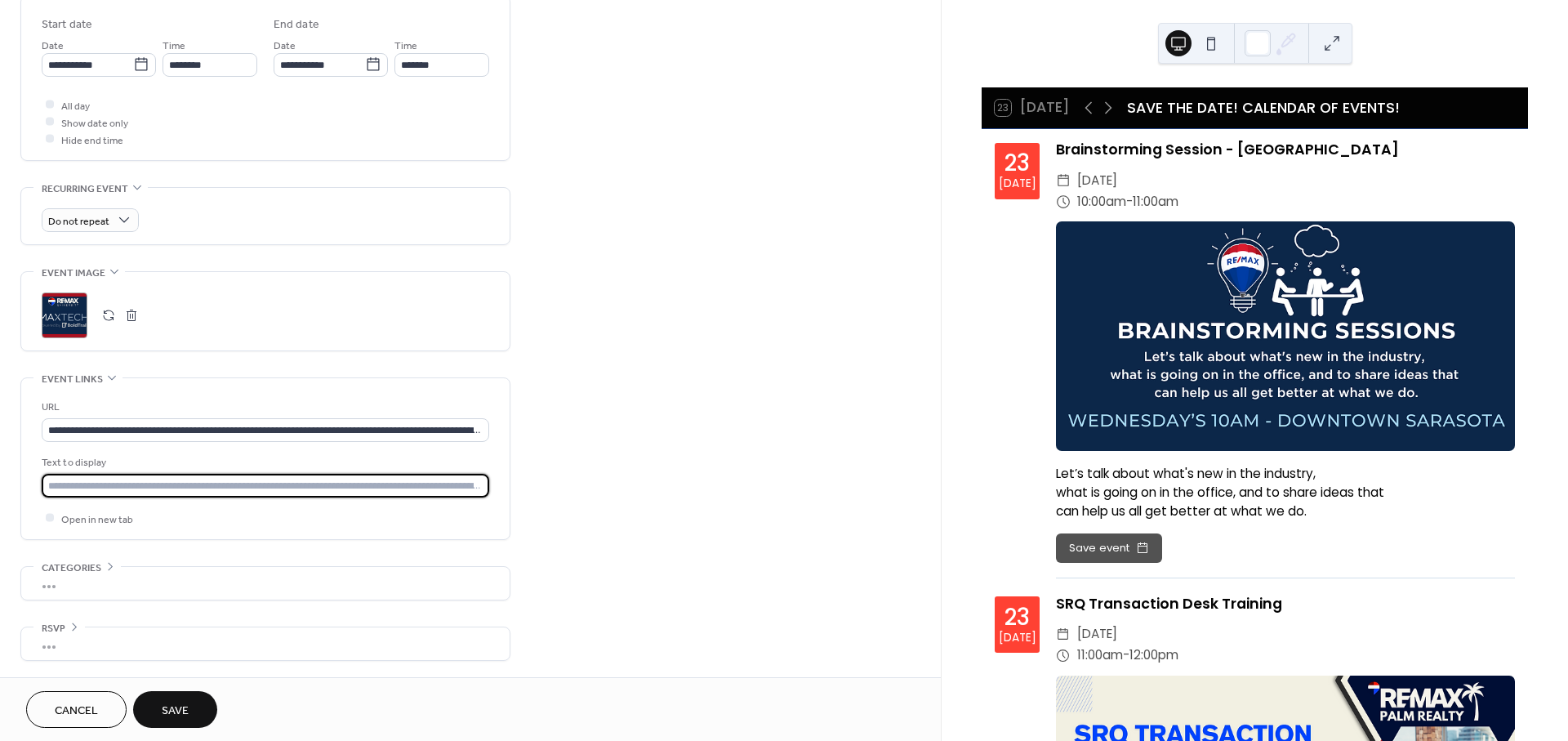 click at bounding box center (265, 485) 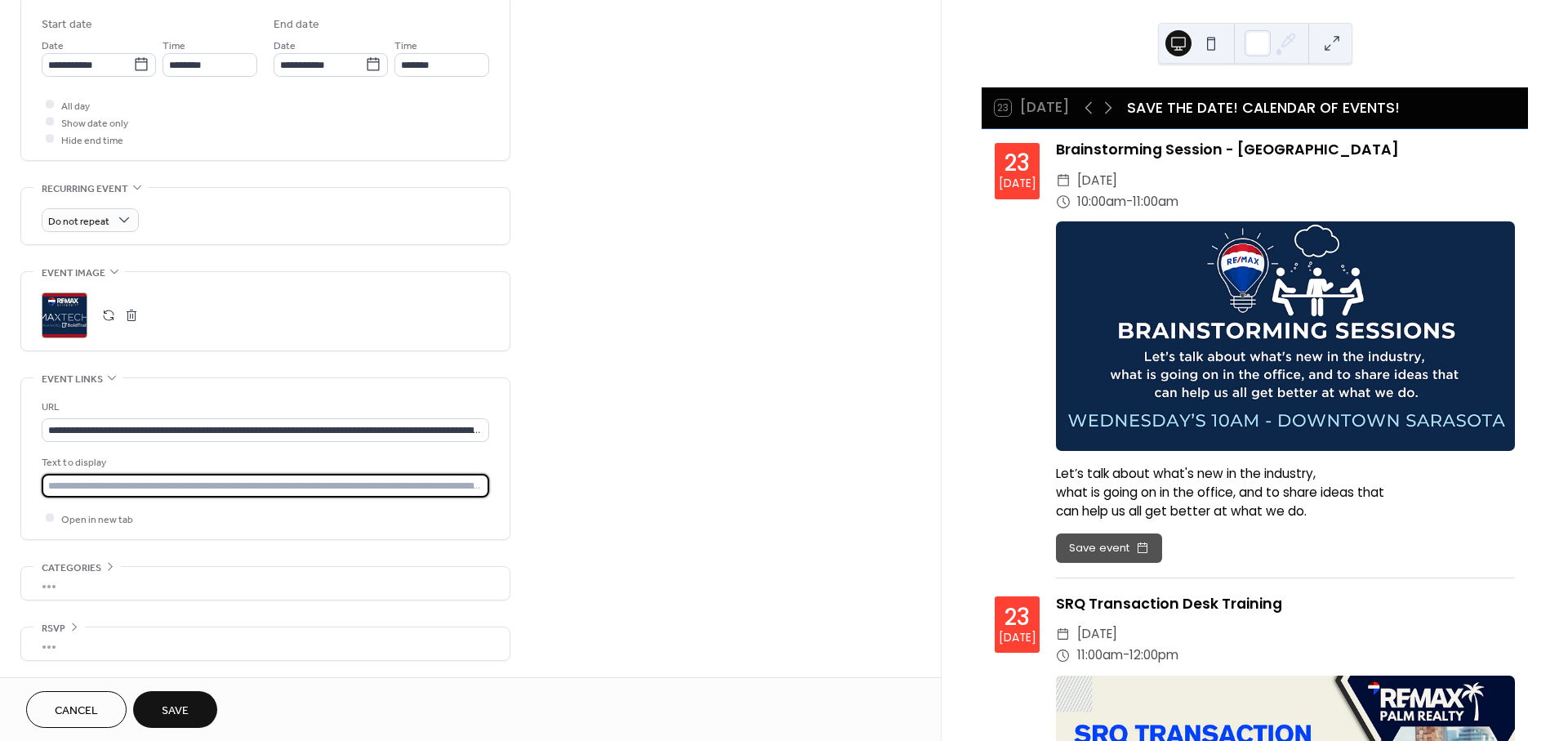 type on "**********" 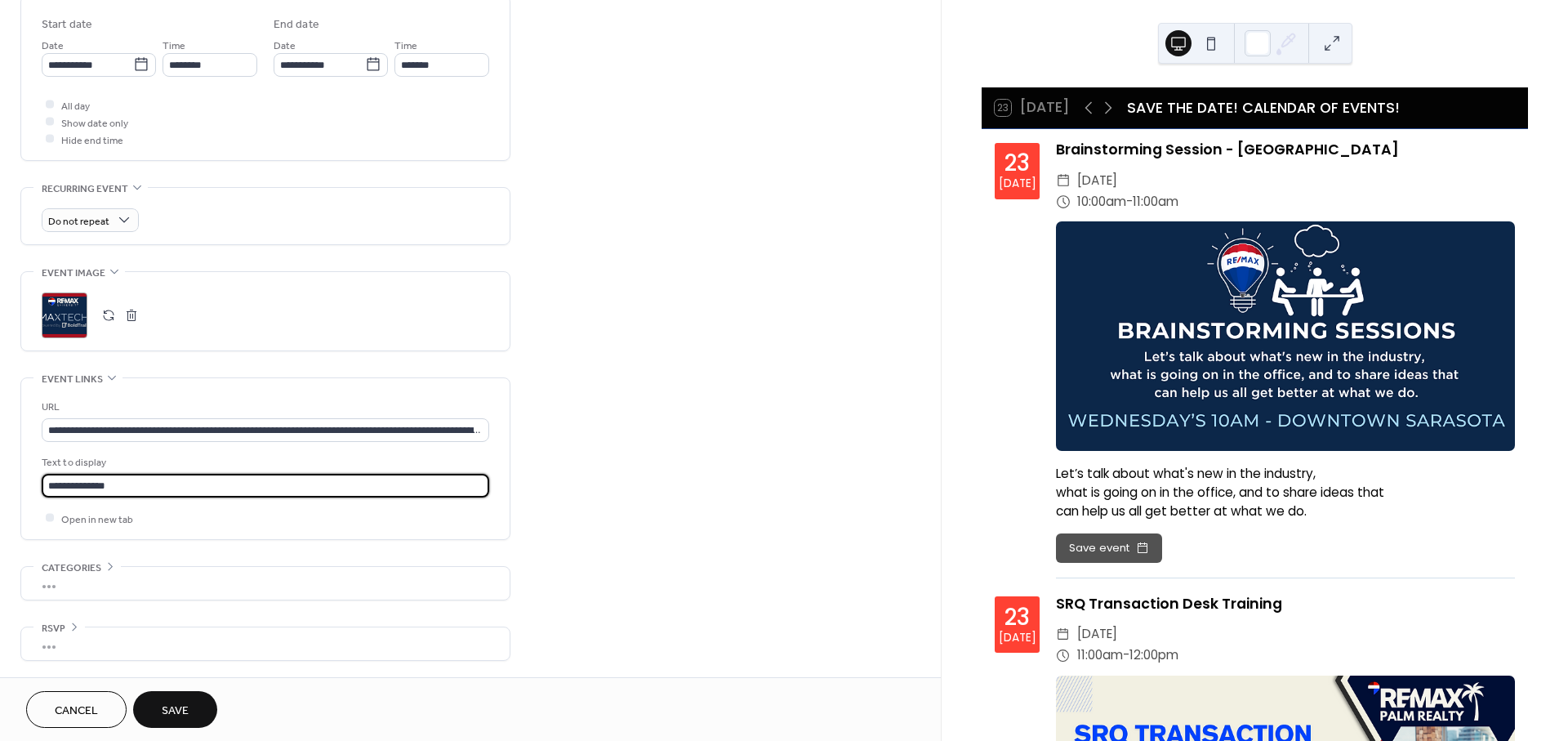 click on "Save" at bounding box center (175, 711) 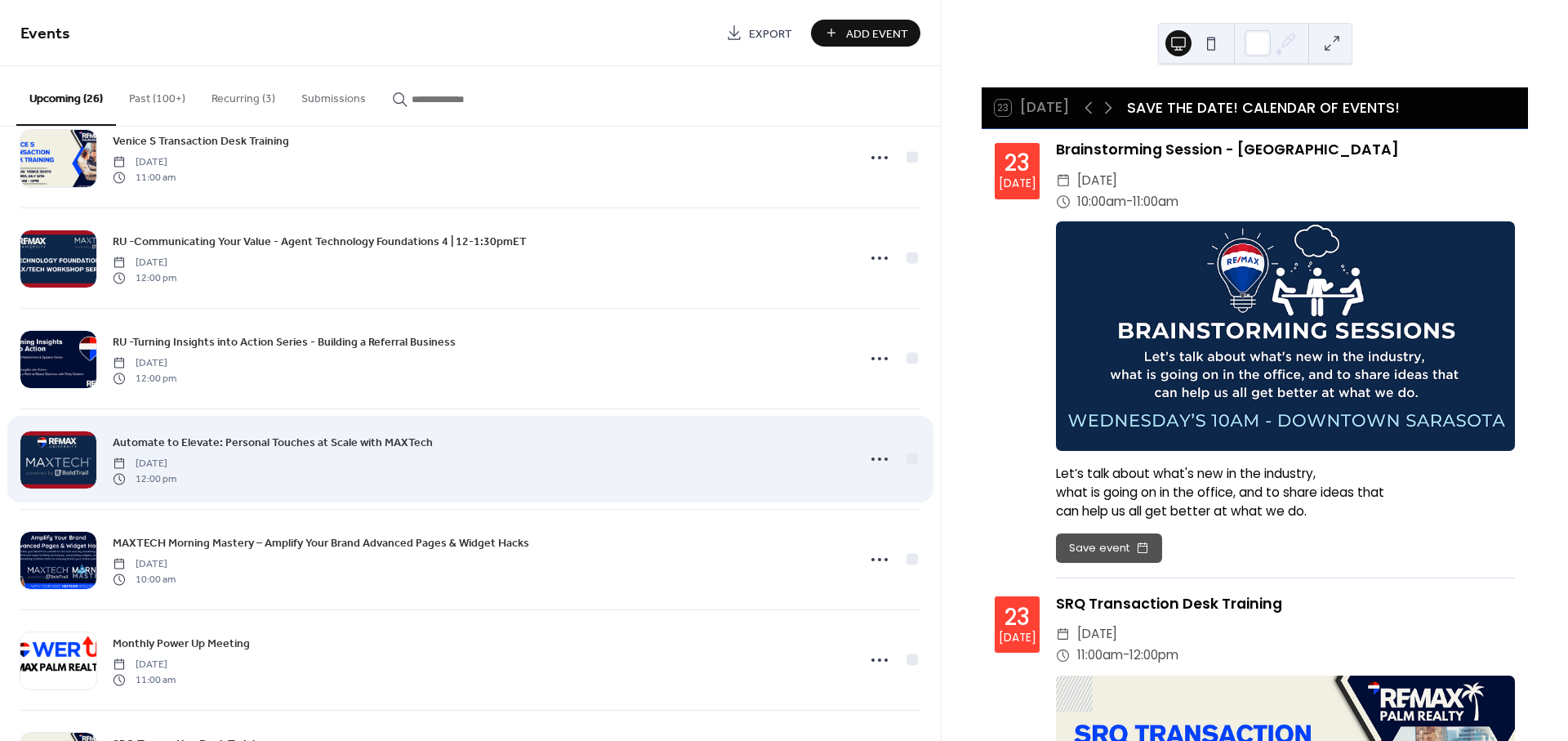 scroll, scrollTop: 544, scrollLeft: 0, axis: vertical 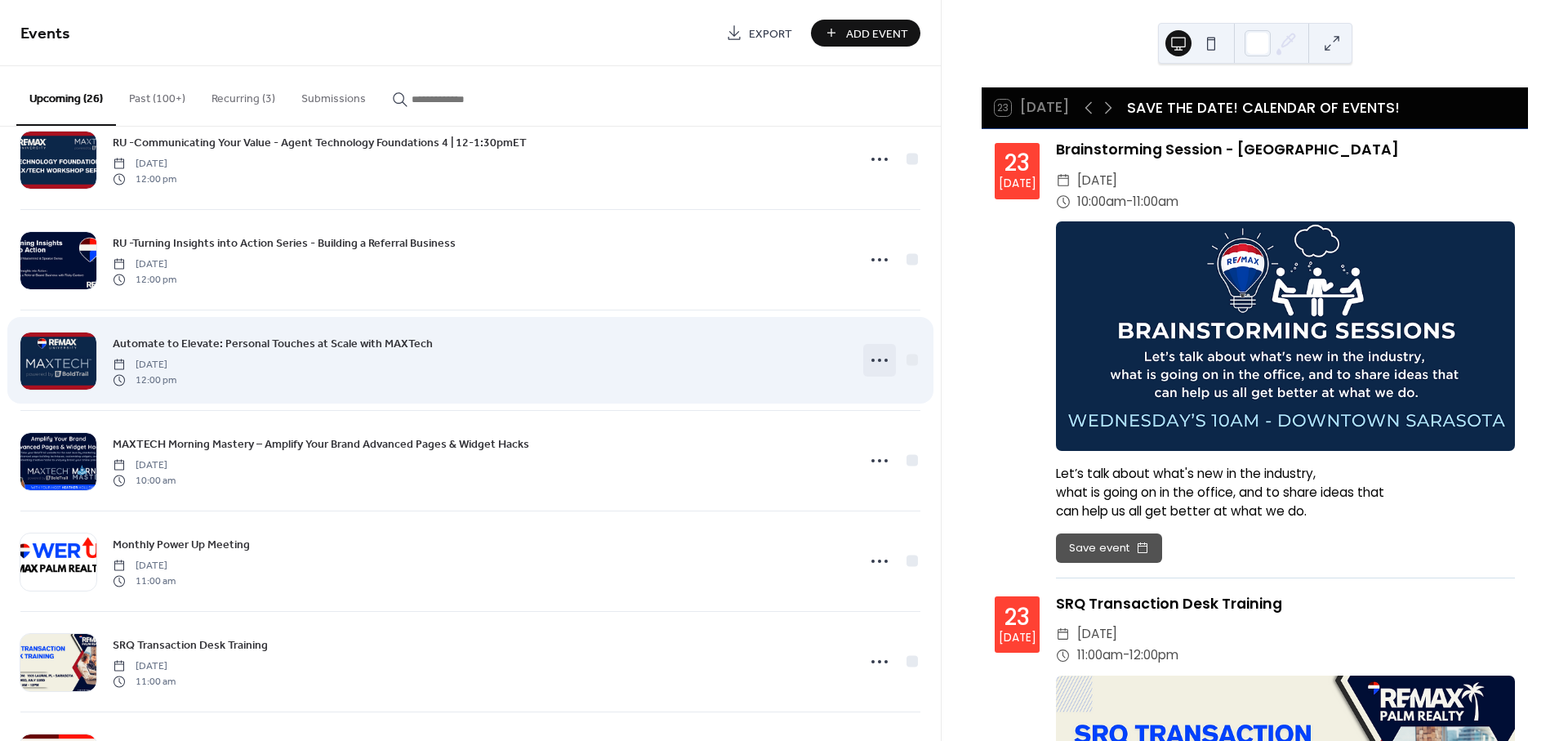 click 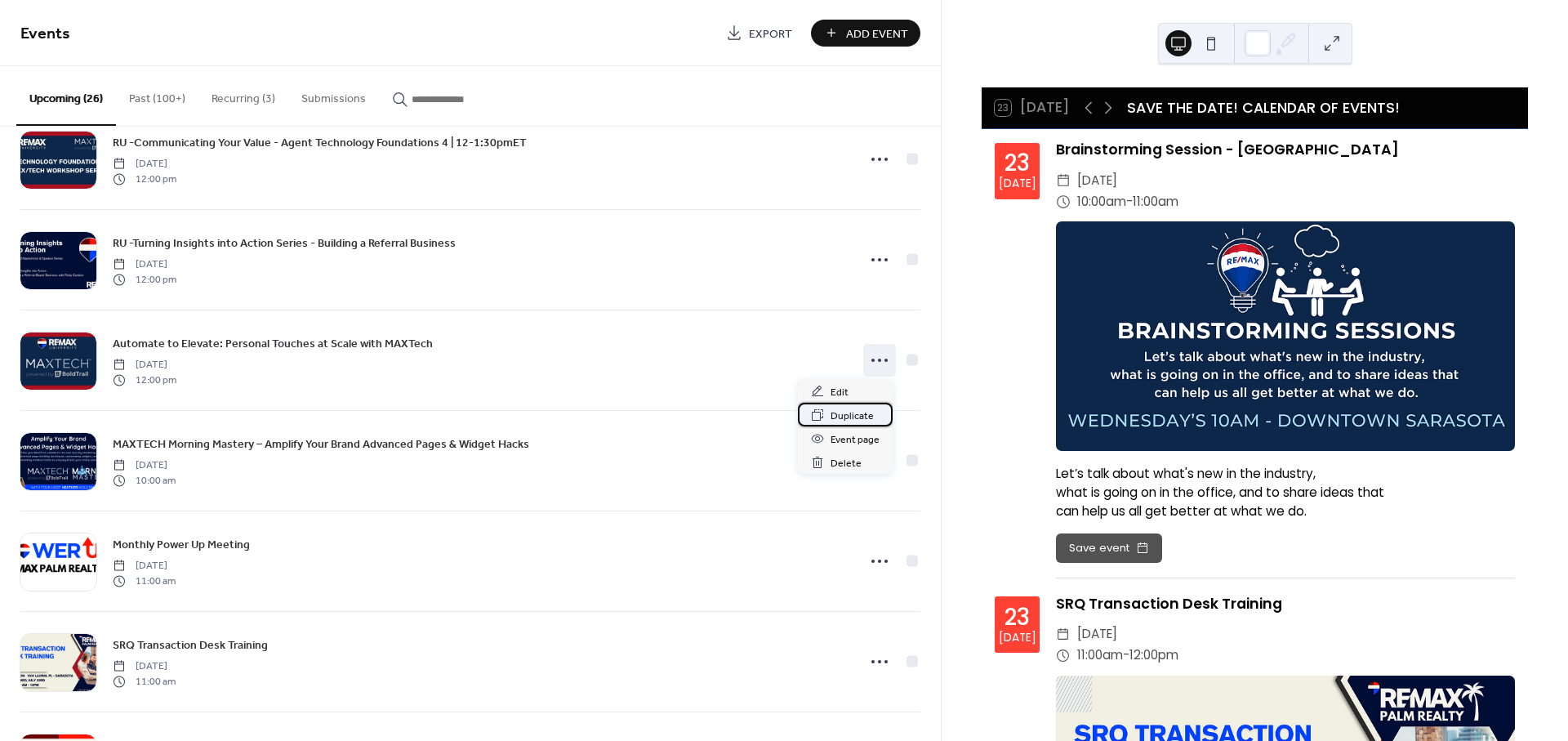 click on "Duplicate" at bounding box center [852, 416] 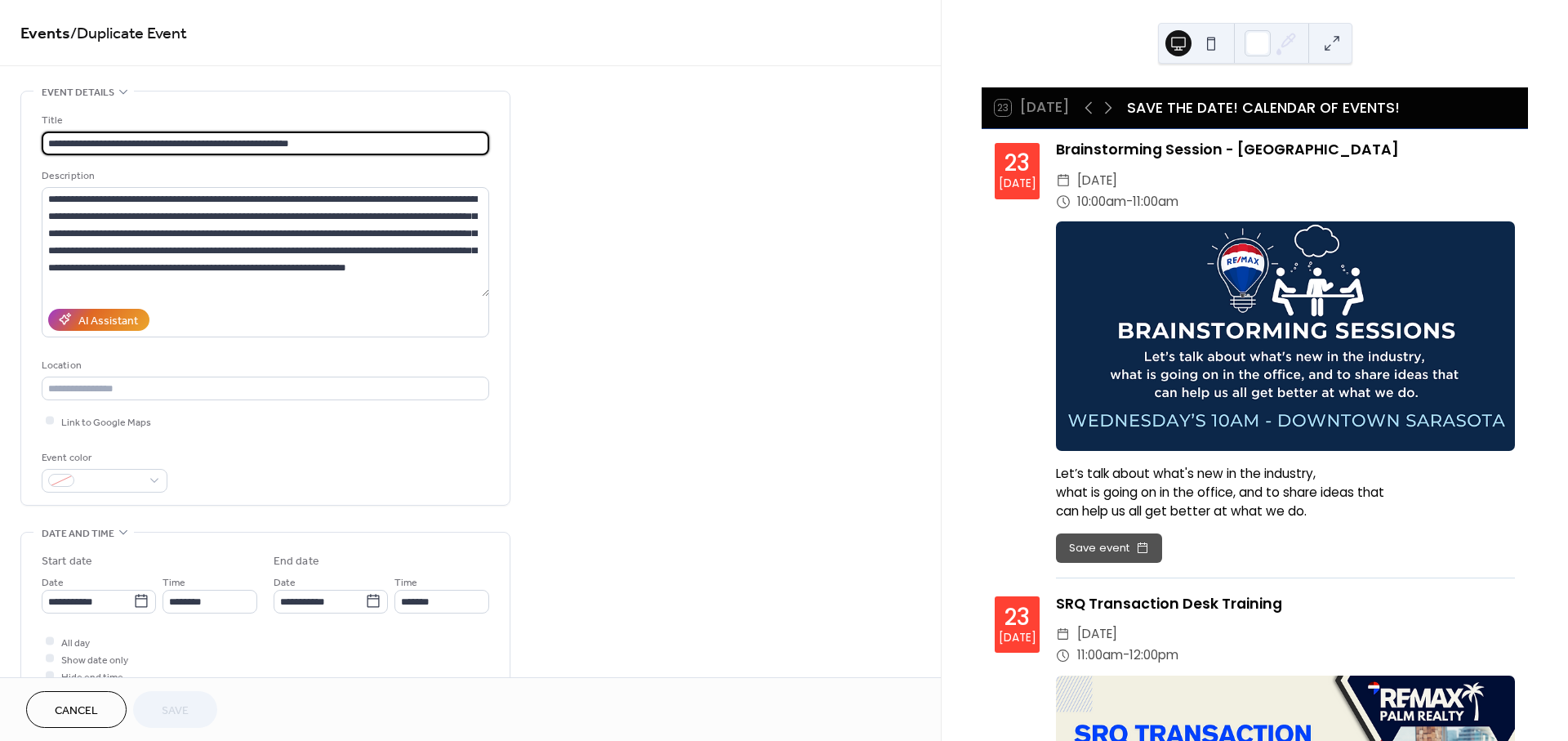 drag, startPoint x: 346, startPoint y: 145, endPoint x: 35, endPoint y: 145, distance: 311 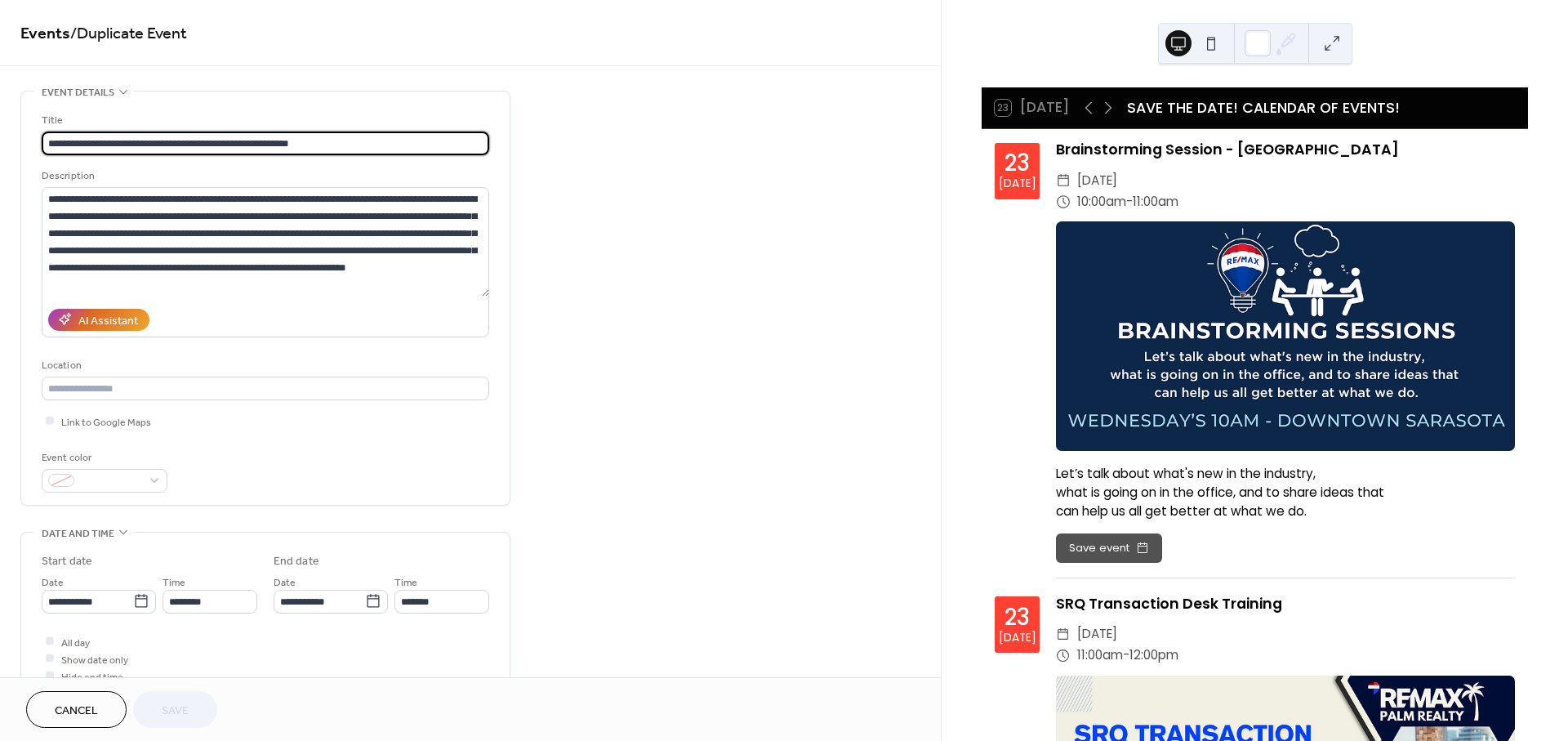 click on "**********" at bounding box center (265, 298) 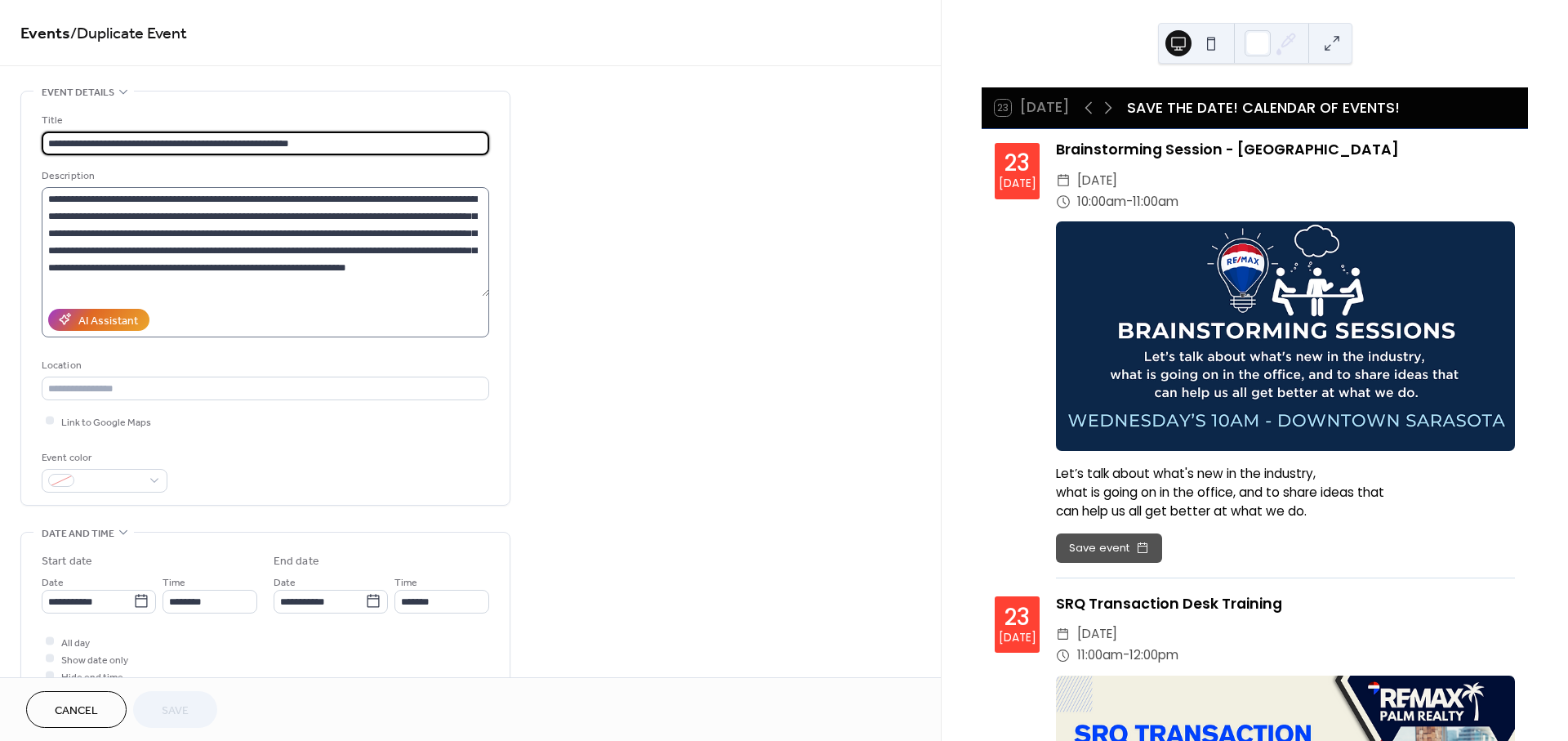paste 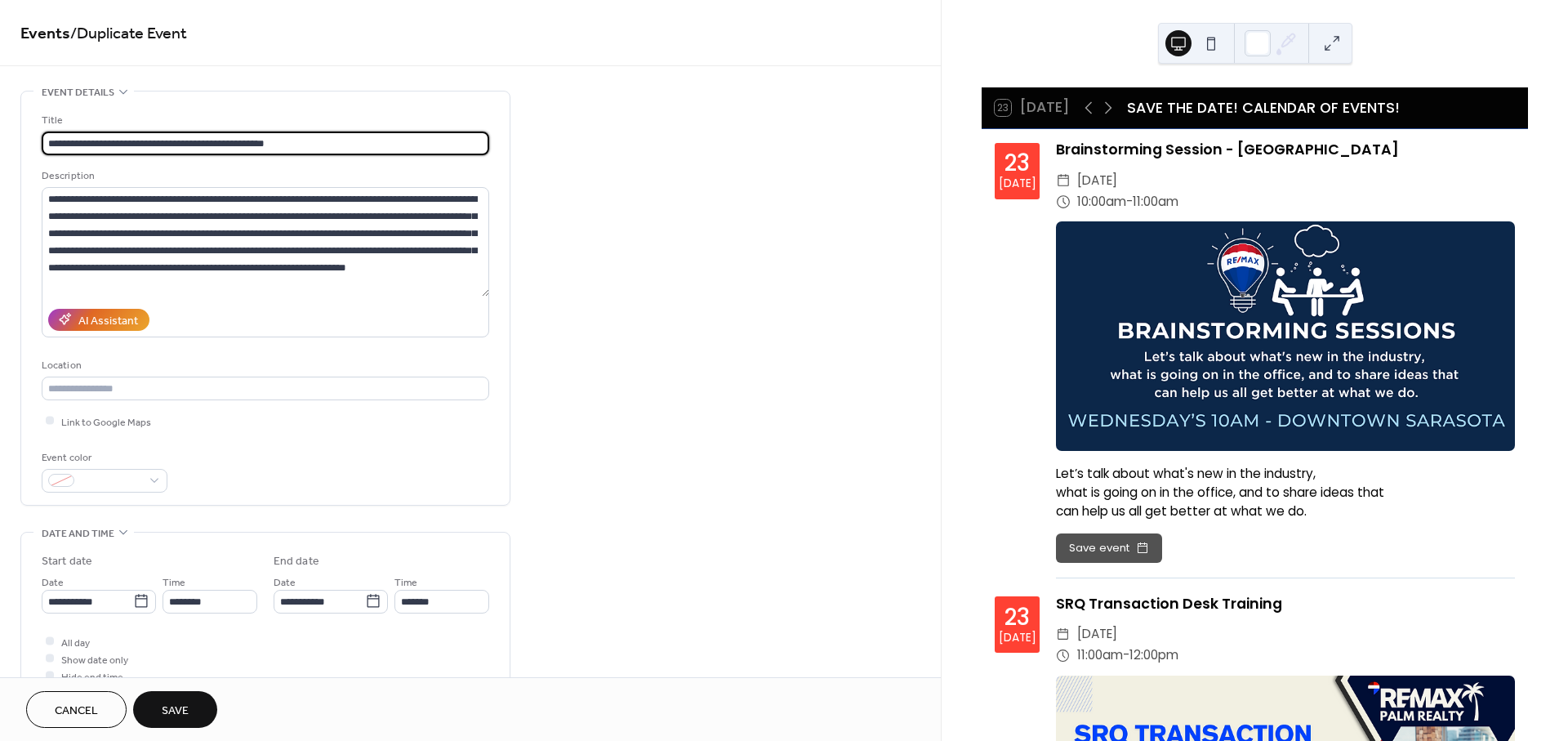 type on "**********" 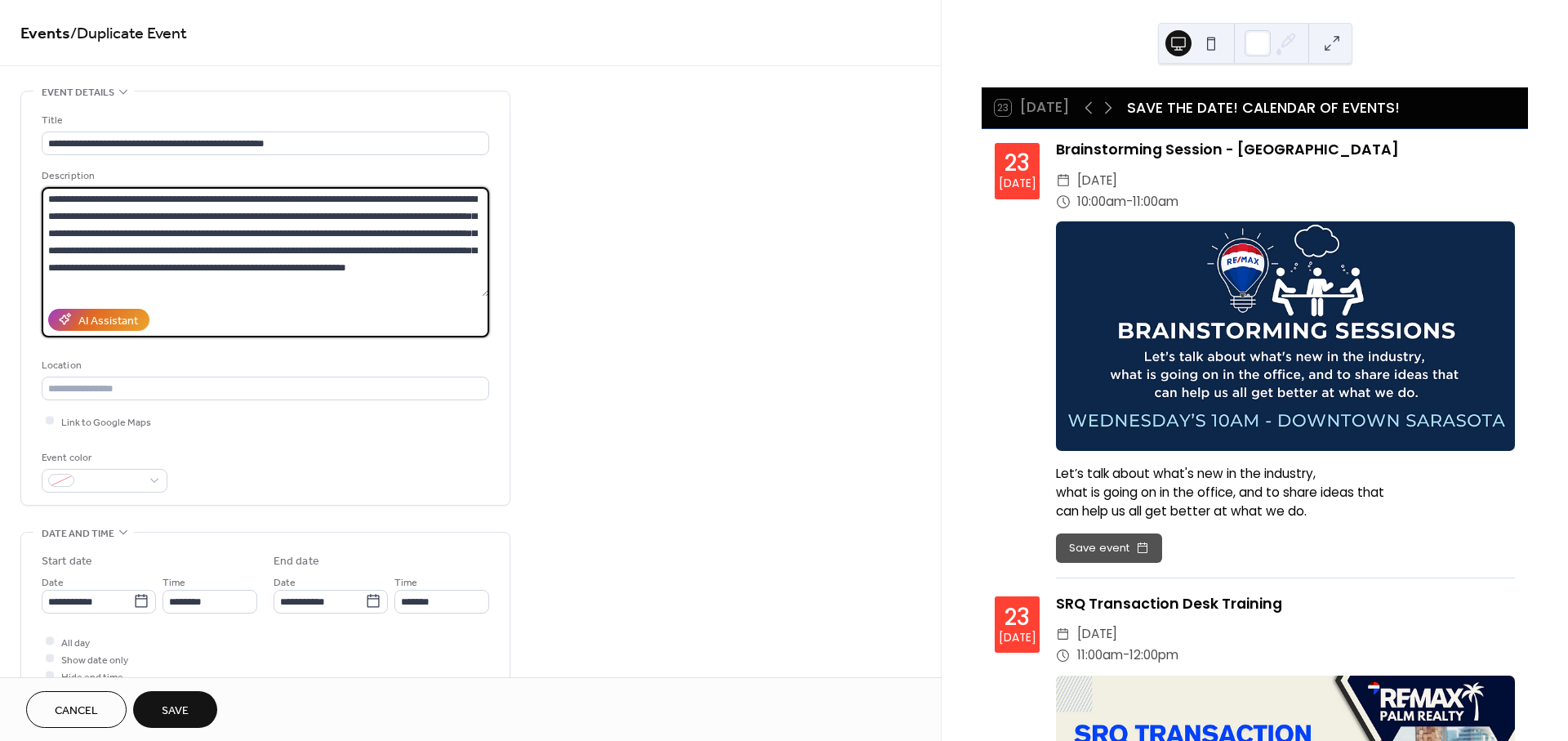 drag, startPoint x: 167, startPoint y: 285, endPoint x: 38, endPoint y: 186, distance: 162.60996 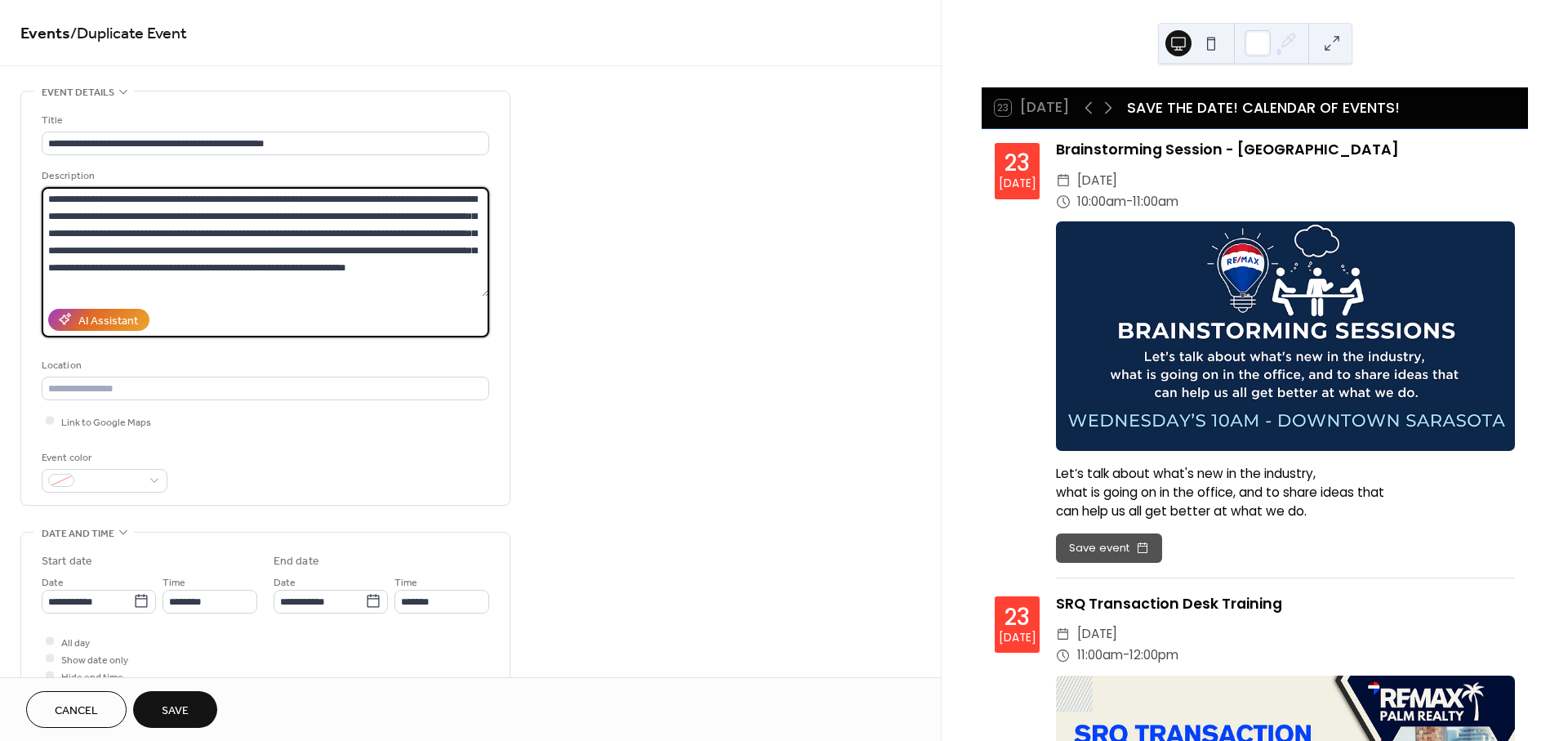 click on "**********" at bounding box center [265, 298] 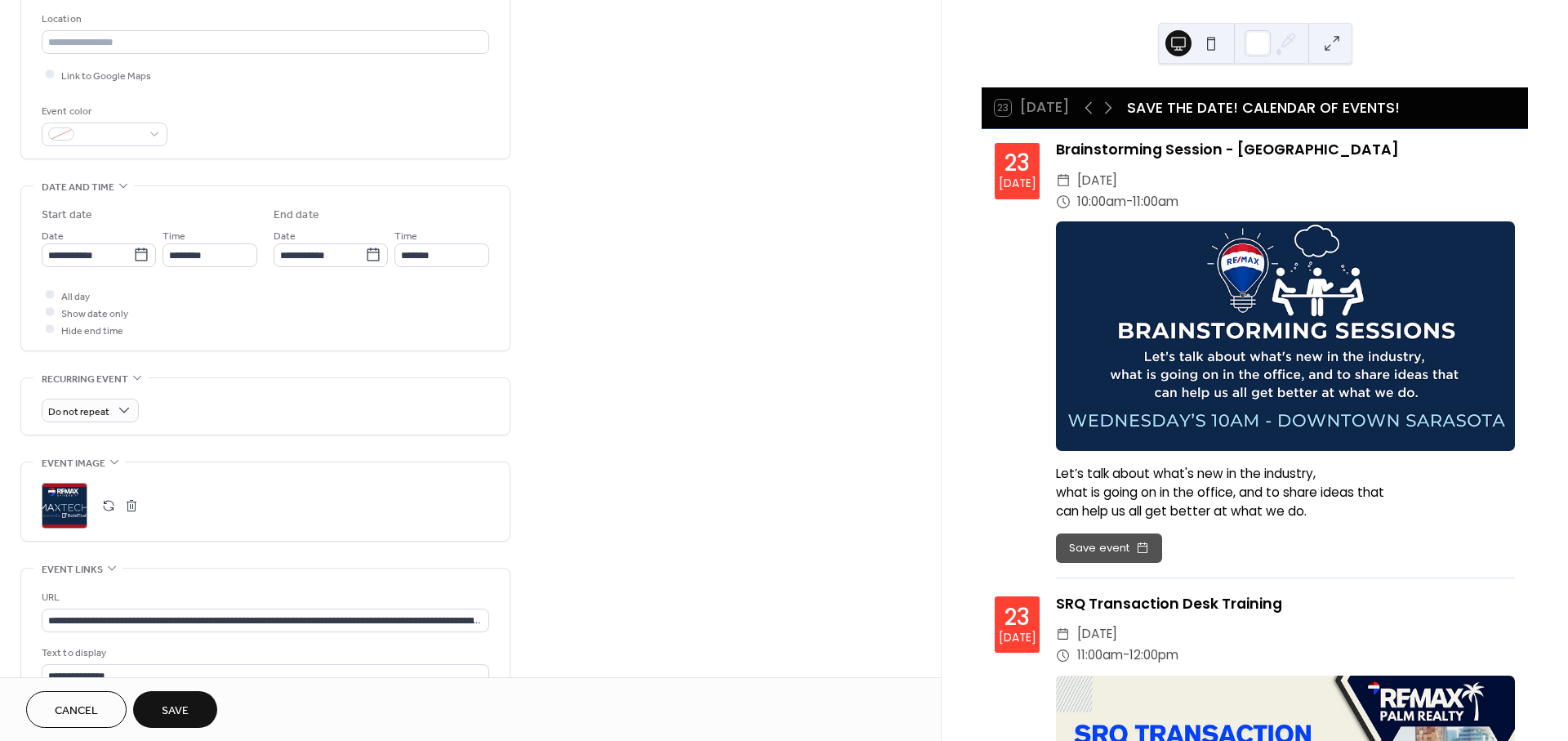 scroll, scrollTop: 363, scrollLeft: 0, axis: vertical 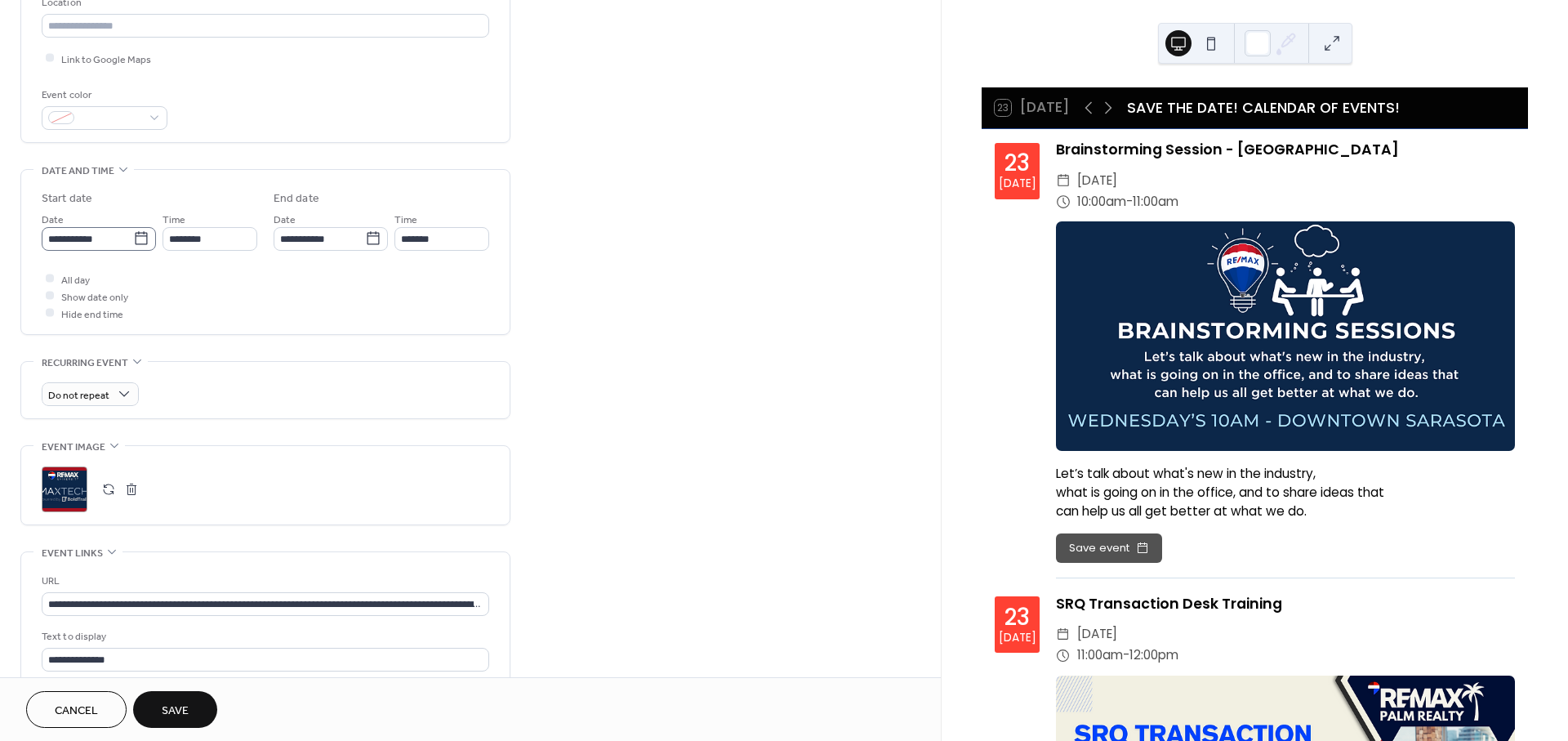type on "**********" 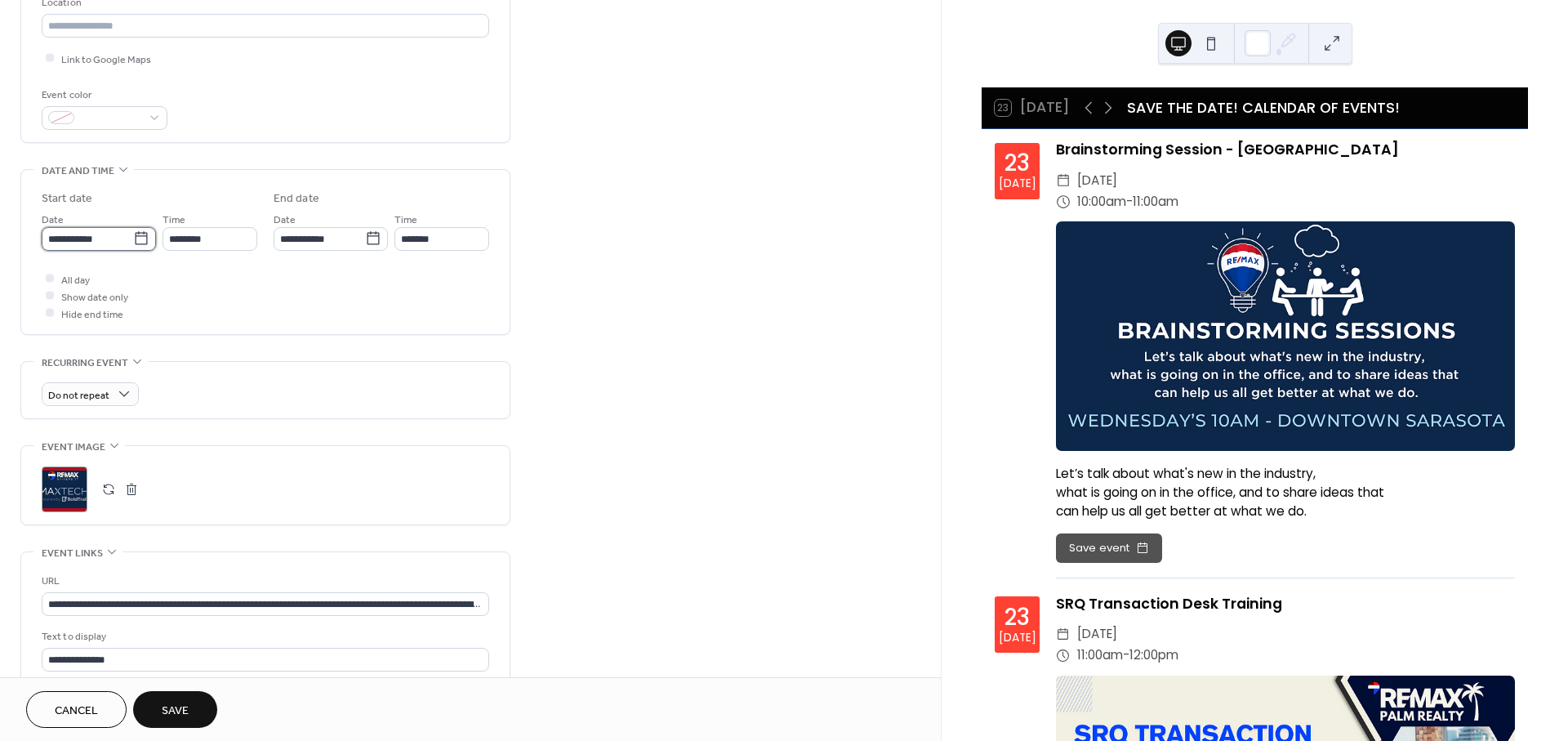 click on "**********" at bounding box center [87, 239] 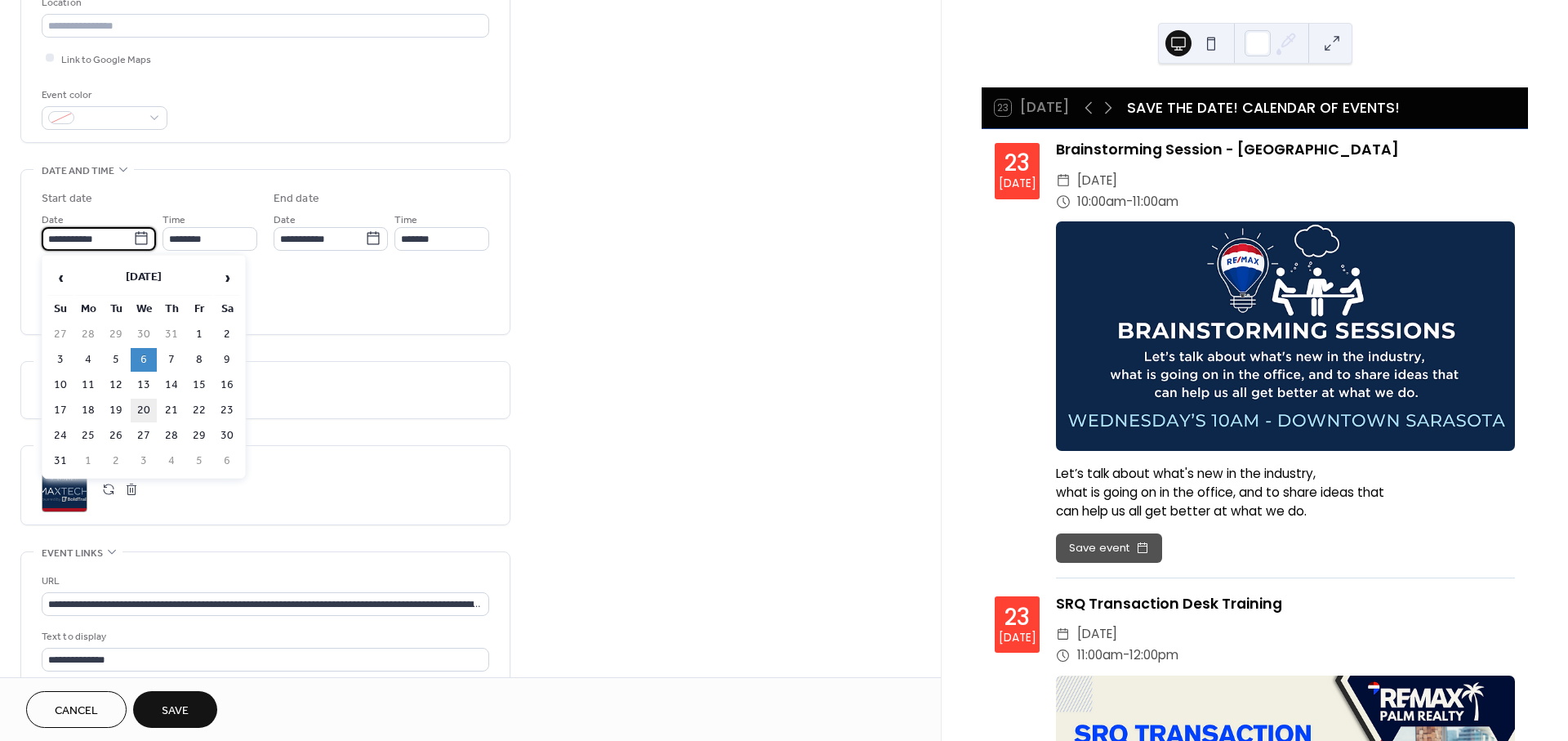 click on "20" at bounding box center (144, 410) 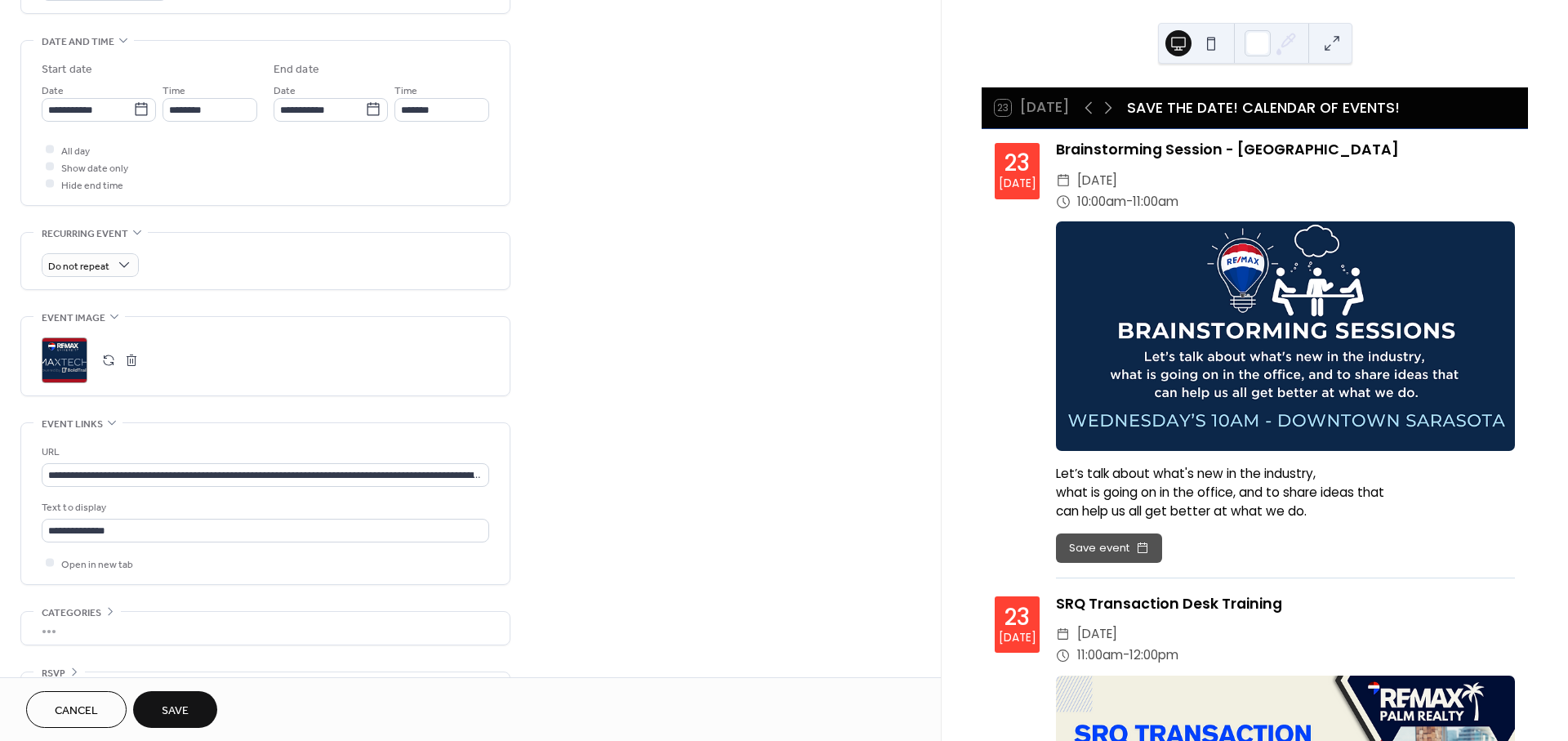 scroll, scrollTop: 541, scrollLeft: 0, axis: vertical 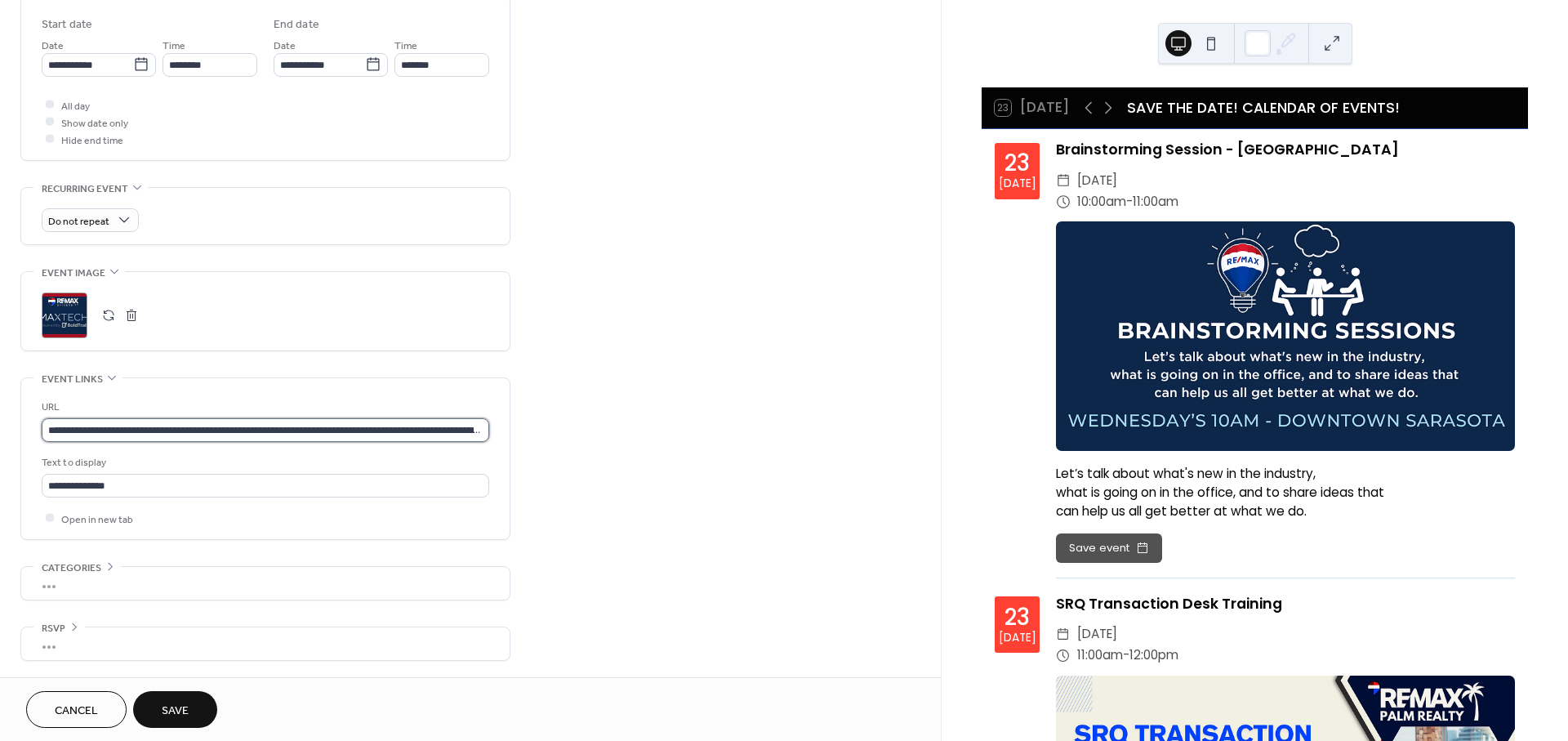 click on "**********" at bounding box center [265, 430] 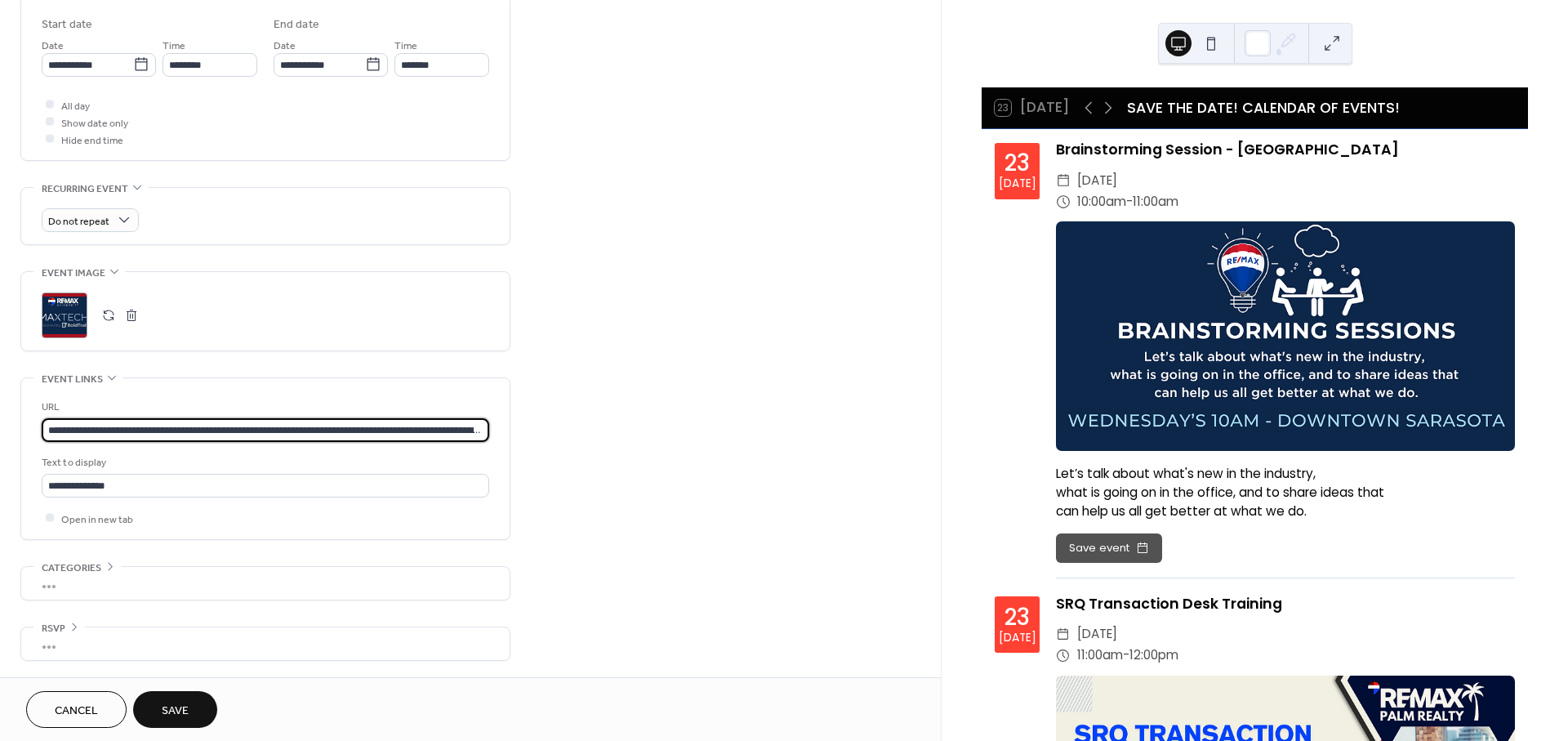 click on "**********" at bounding box center (265, 430) 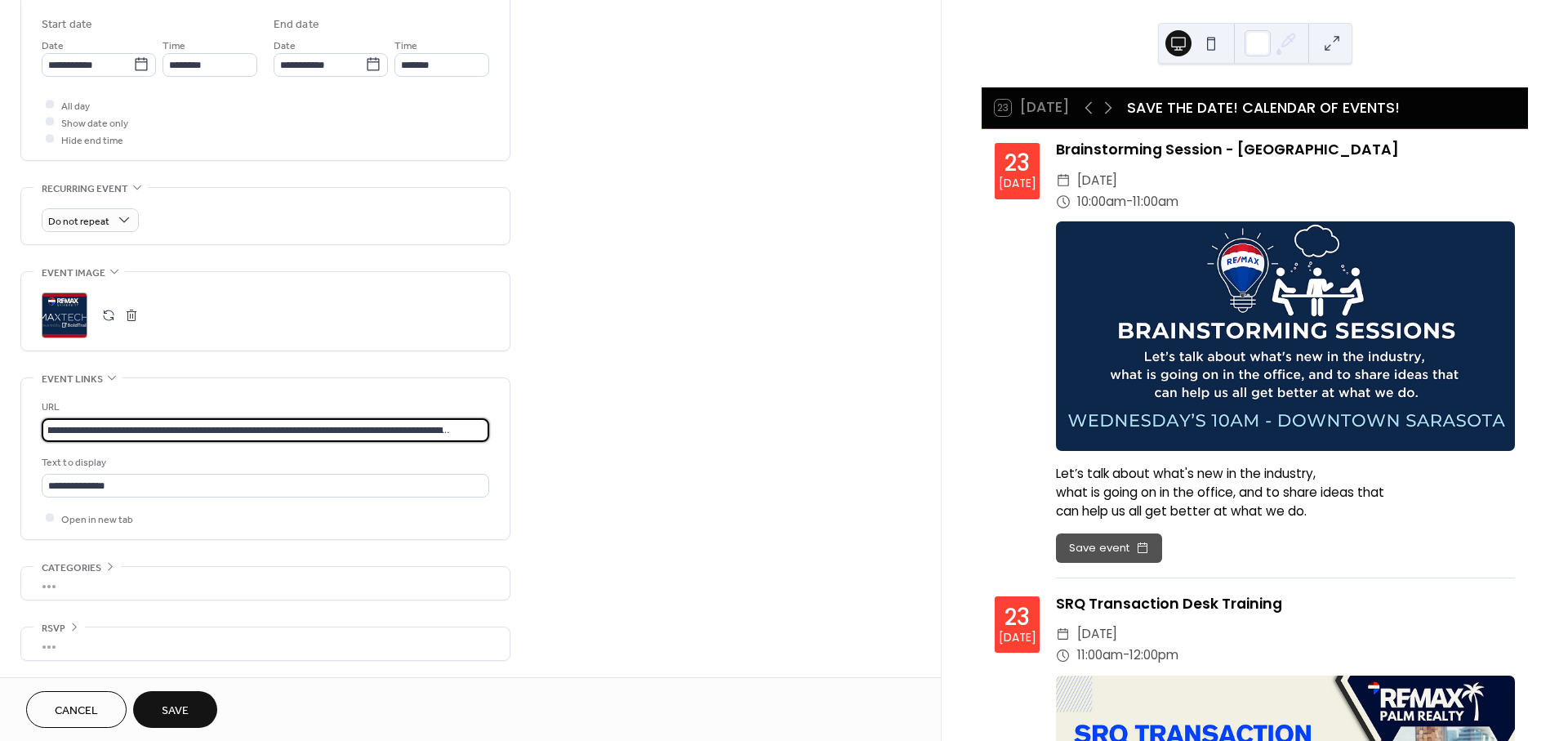 type on "**********" 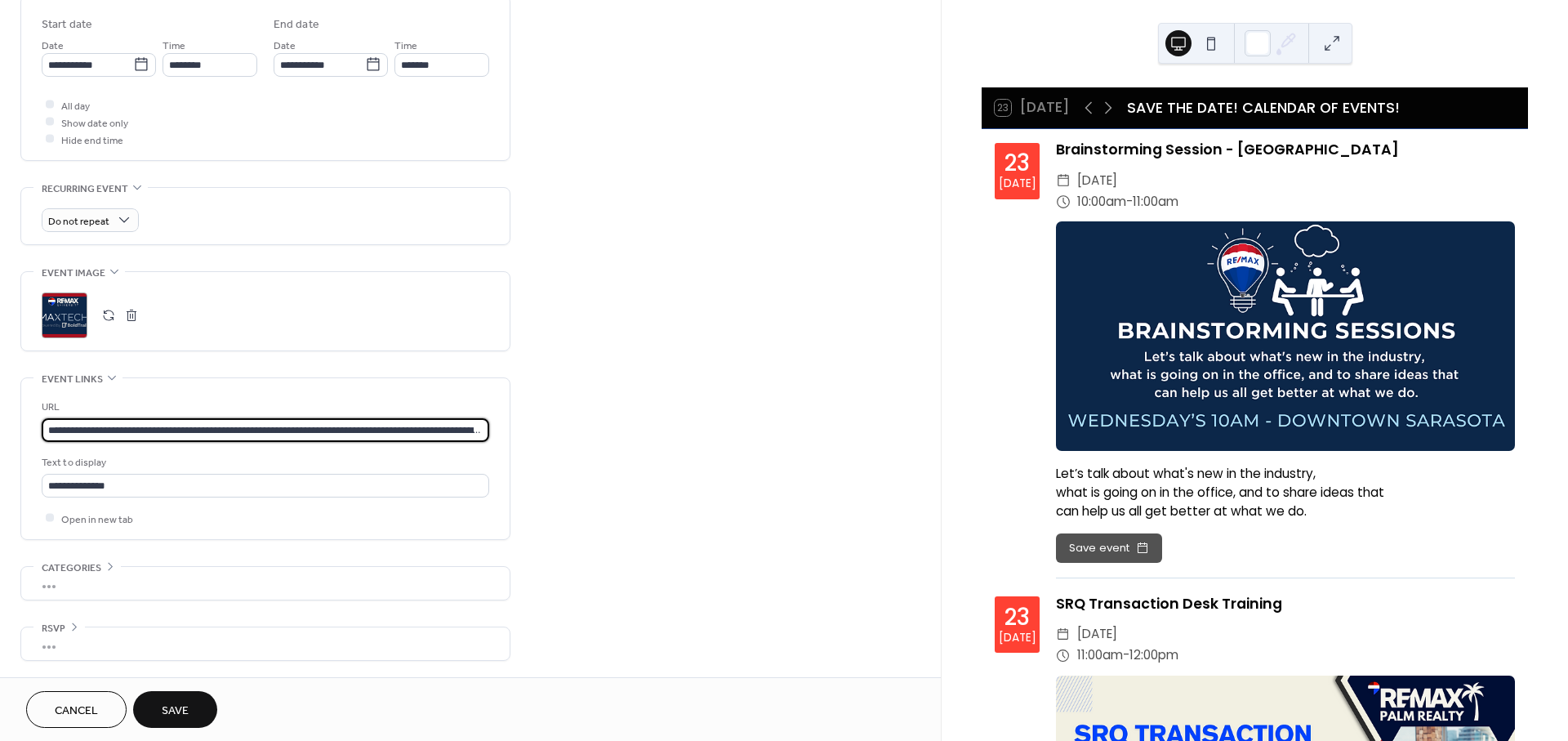 click on "Save" at bounding box center [175, 711] 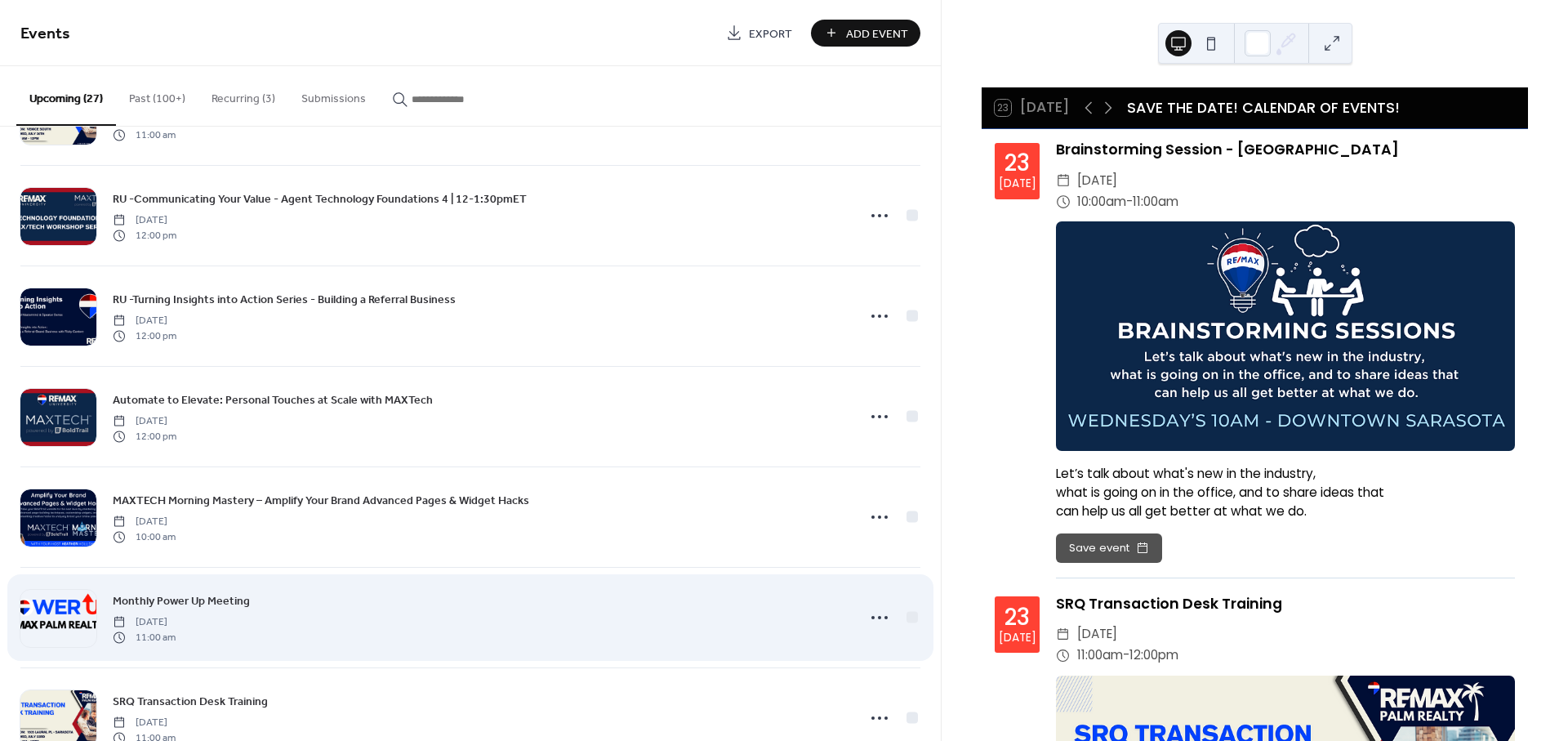scroll, scrollTop: 272, scrollLeft: 0, axis: vertical 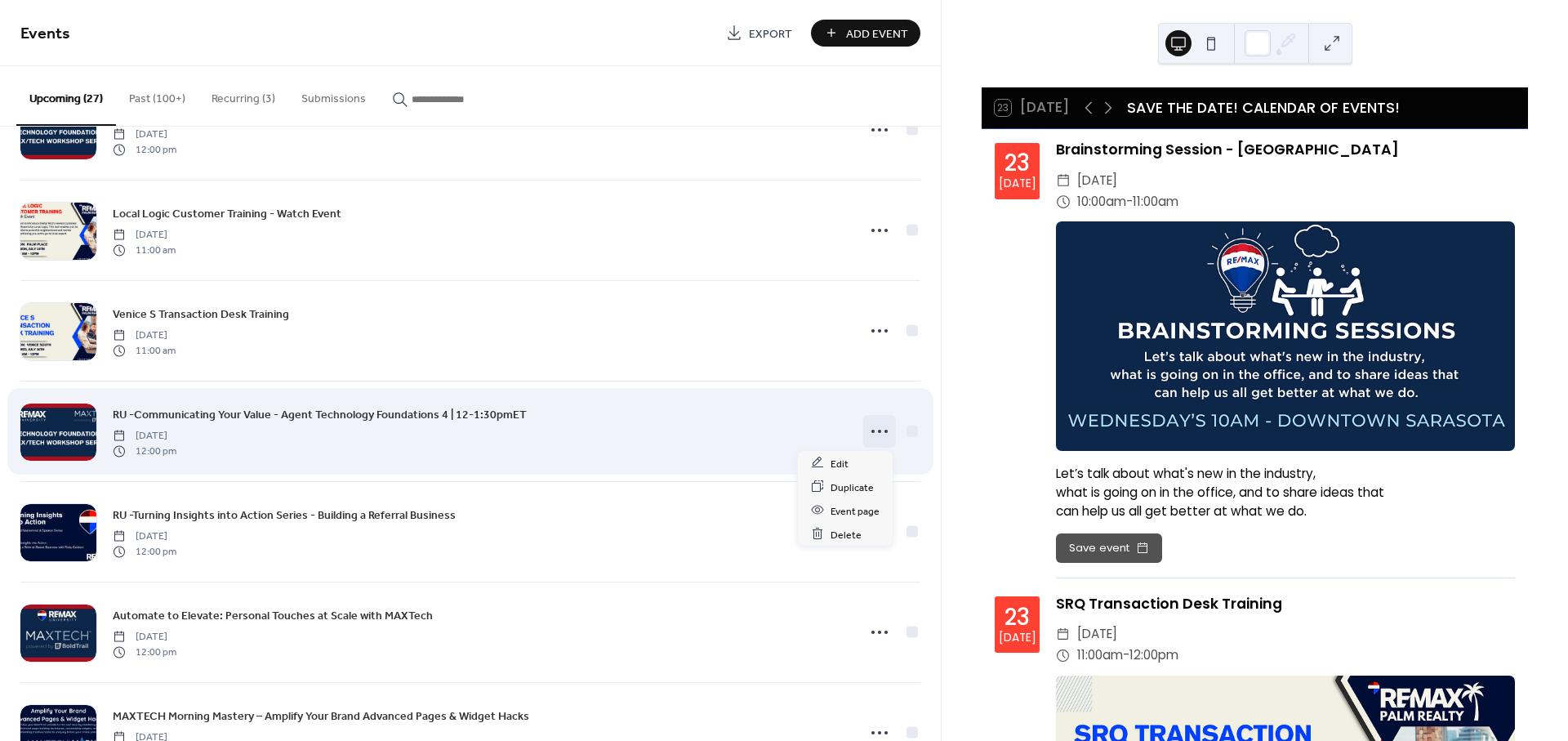 click 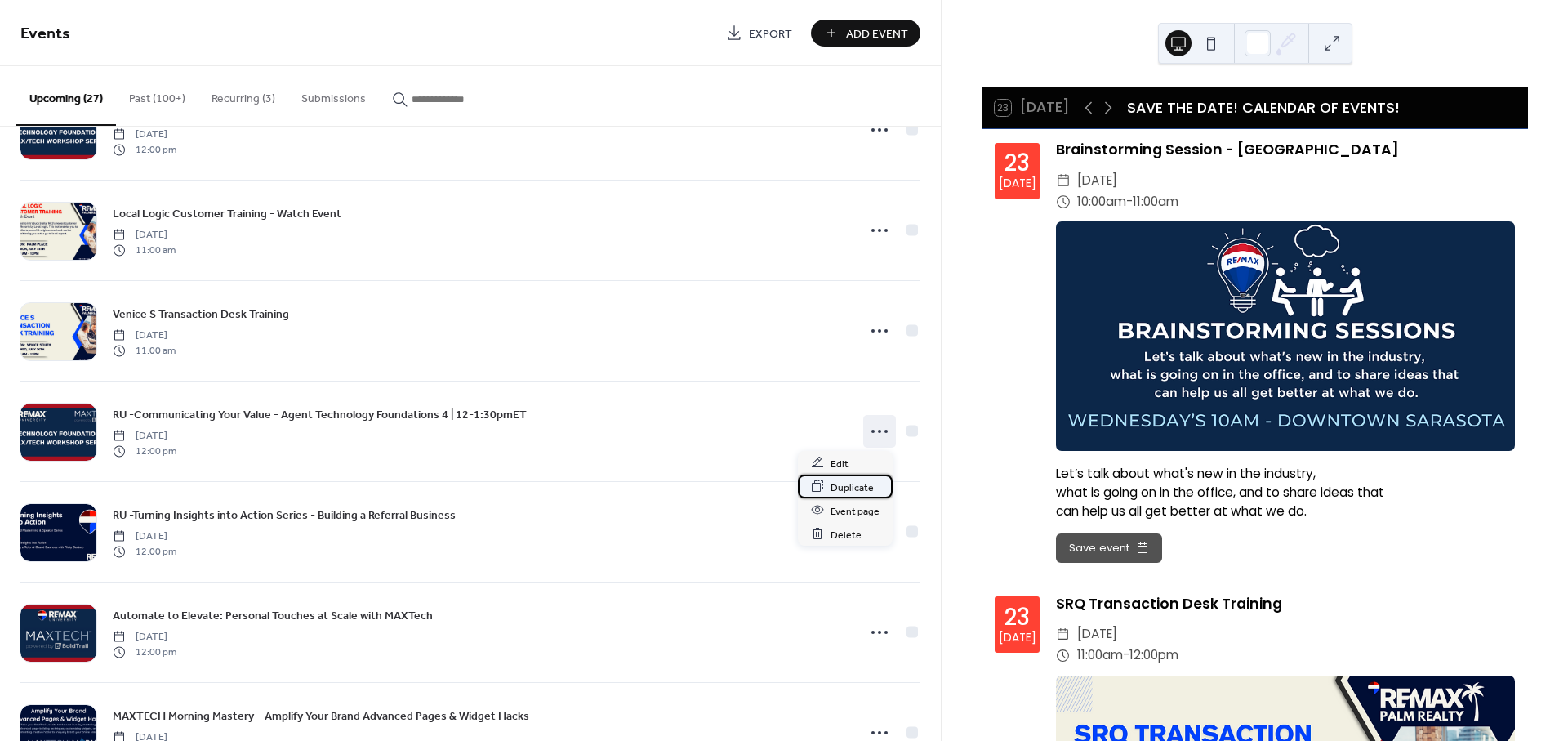 click on "Duplicate" at bounding box center (852, 487) 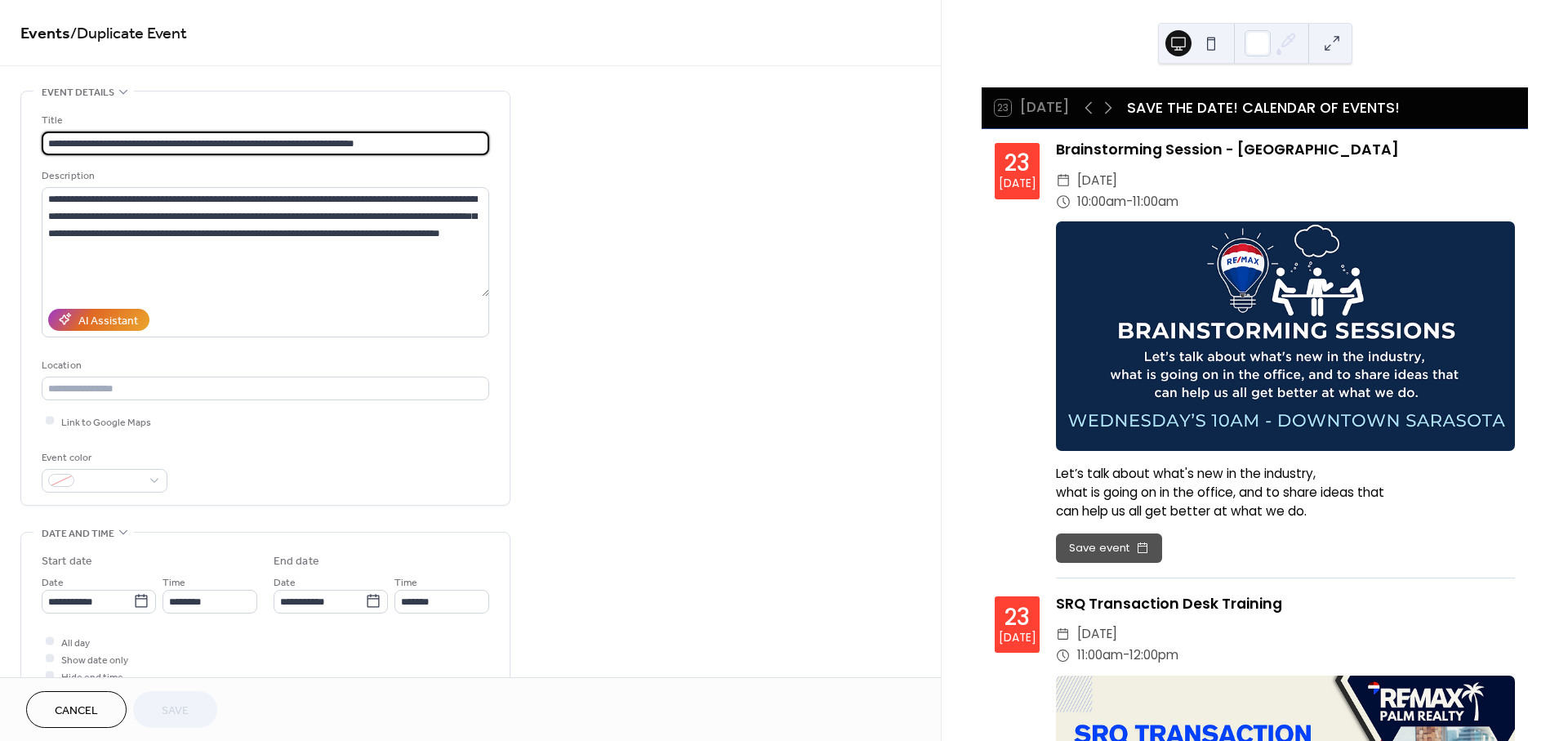 drag, startPoint x: 68, startPoint y: 142, endPoint x: 332, endPoint y: 152, distance: 264.18933 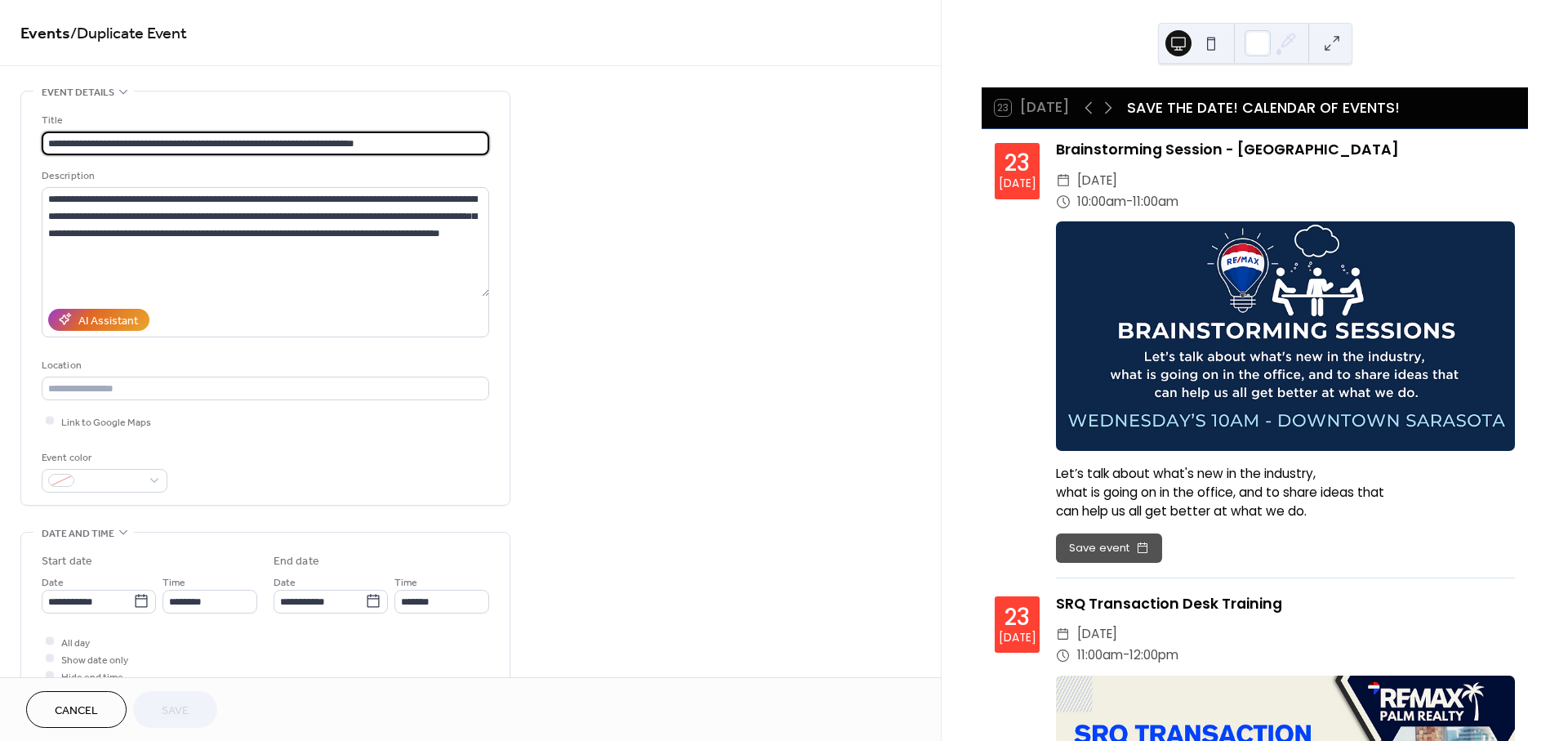 click on "**********" at bounding box center (265, 143) 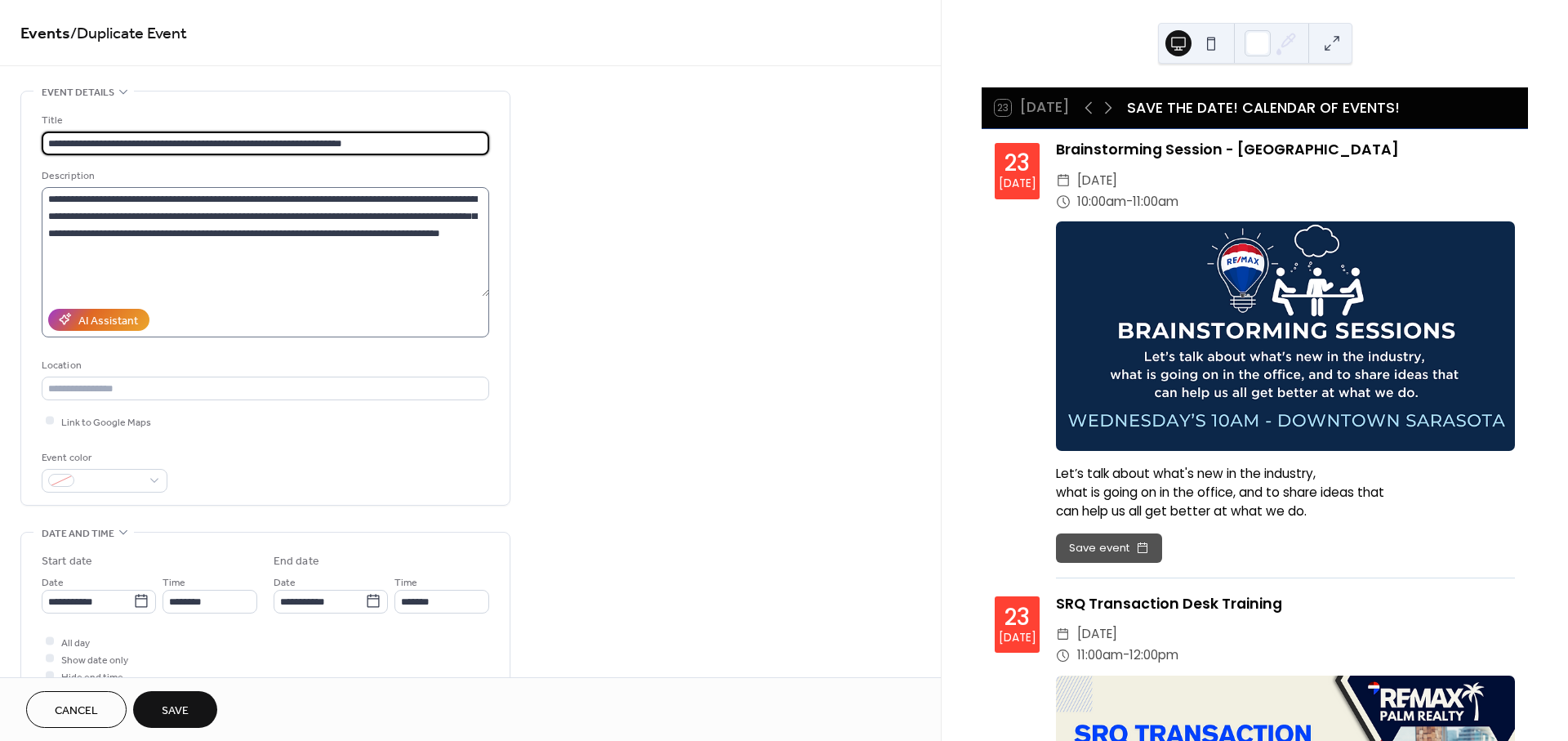 type on "**********" 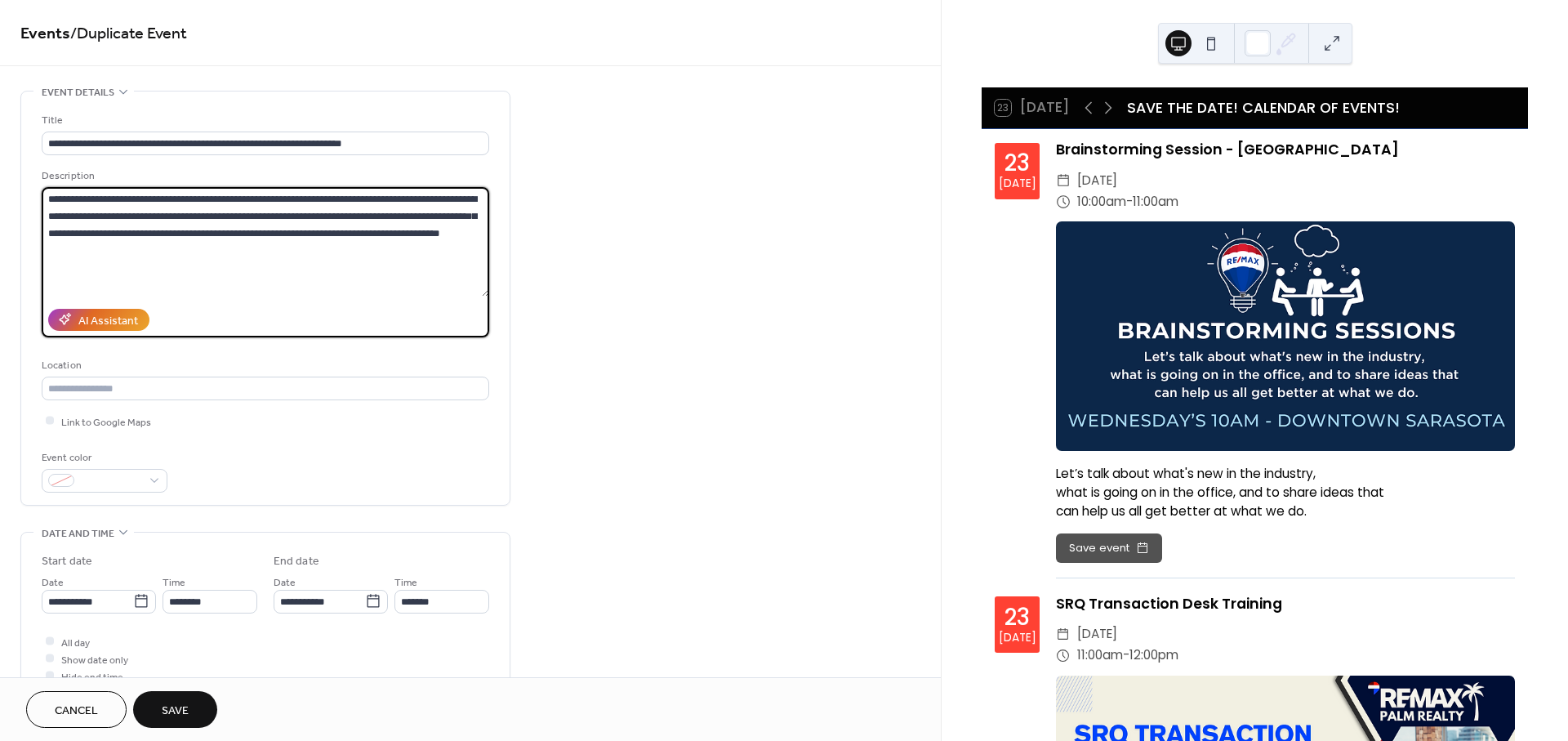 drag, startPoint x: 144, startPoint y: 248, endPoint x: 25, endPoint y: 173, distance: 140.66272 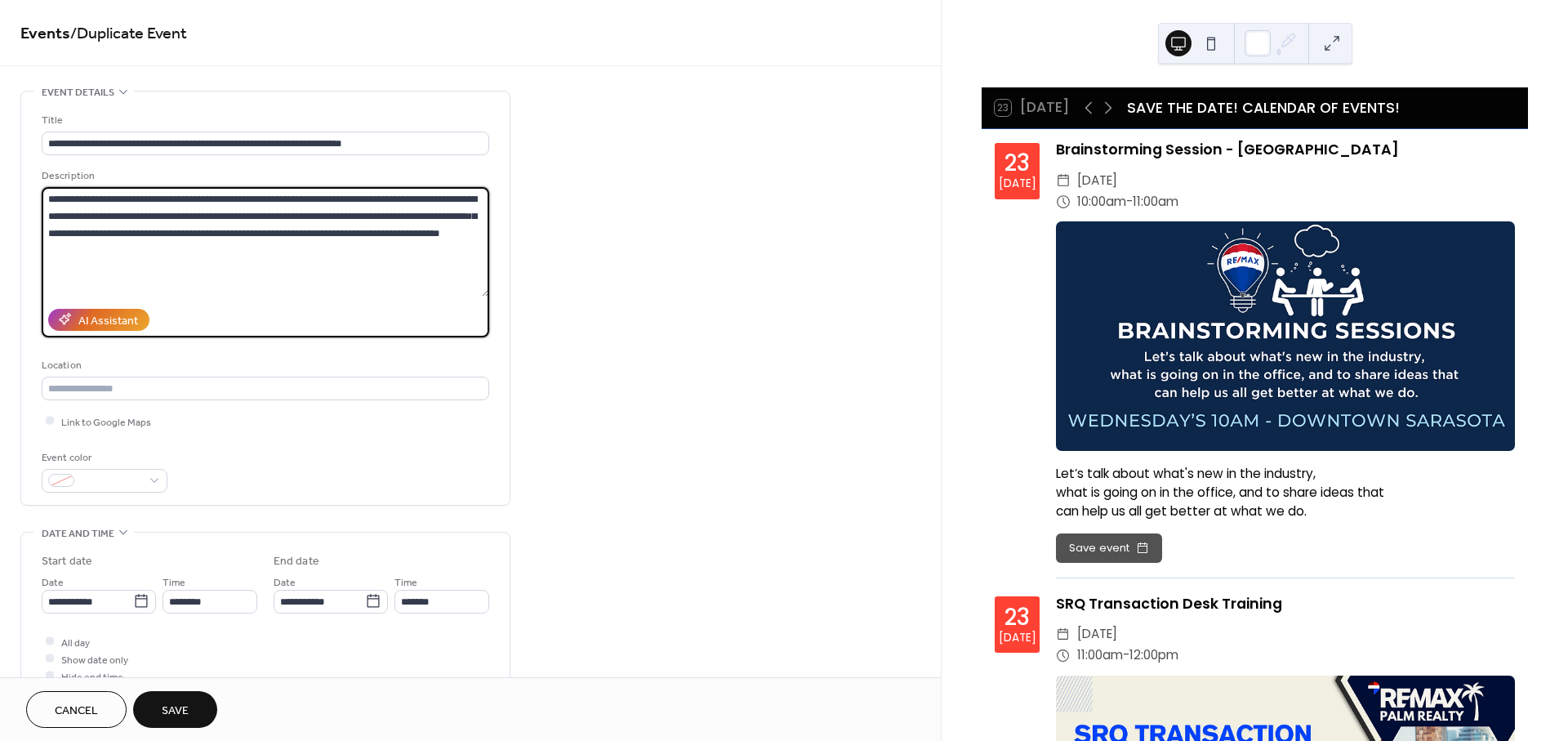 click on "**********" at bounding box center [265, 298] 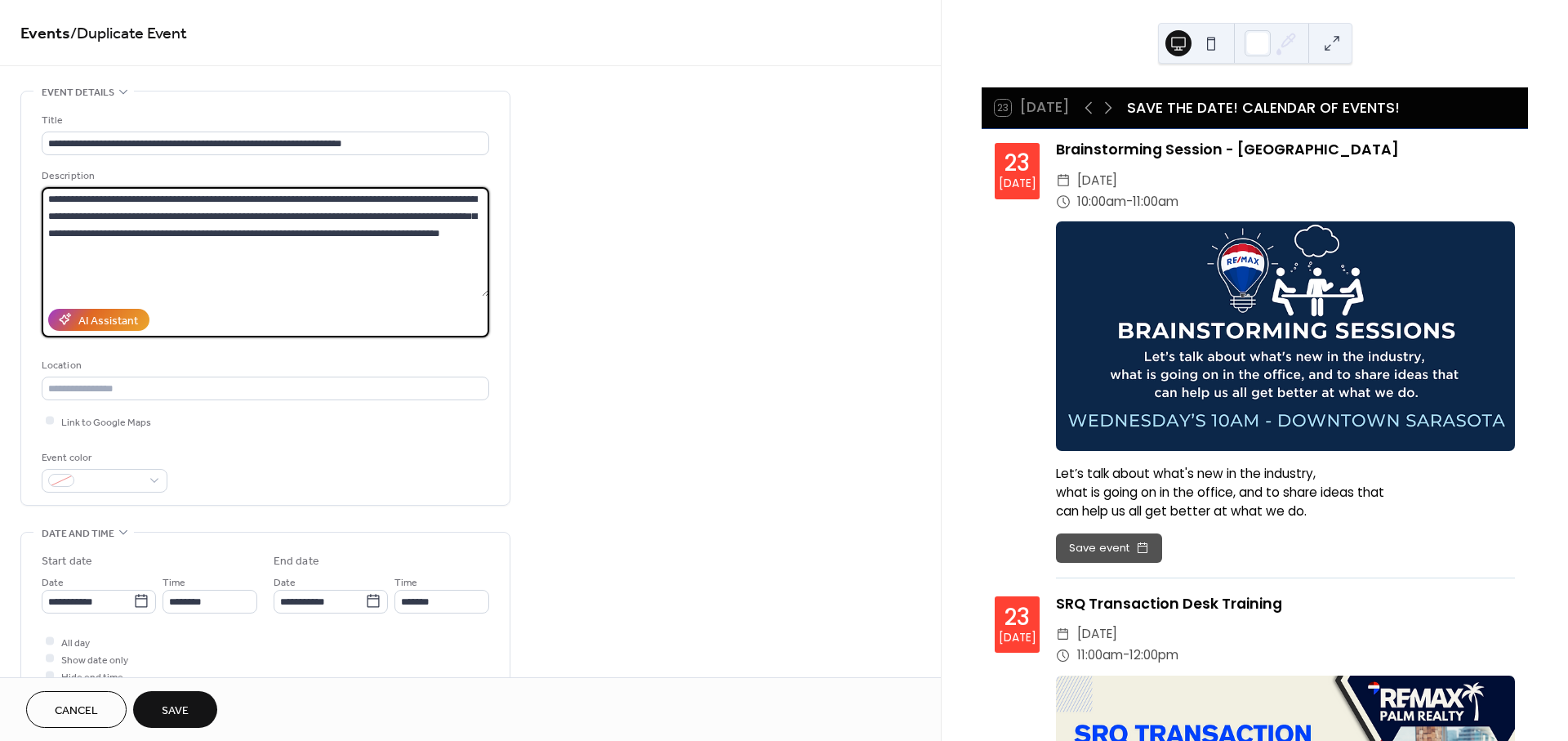 paste 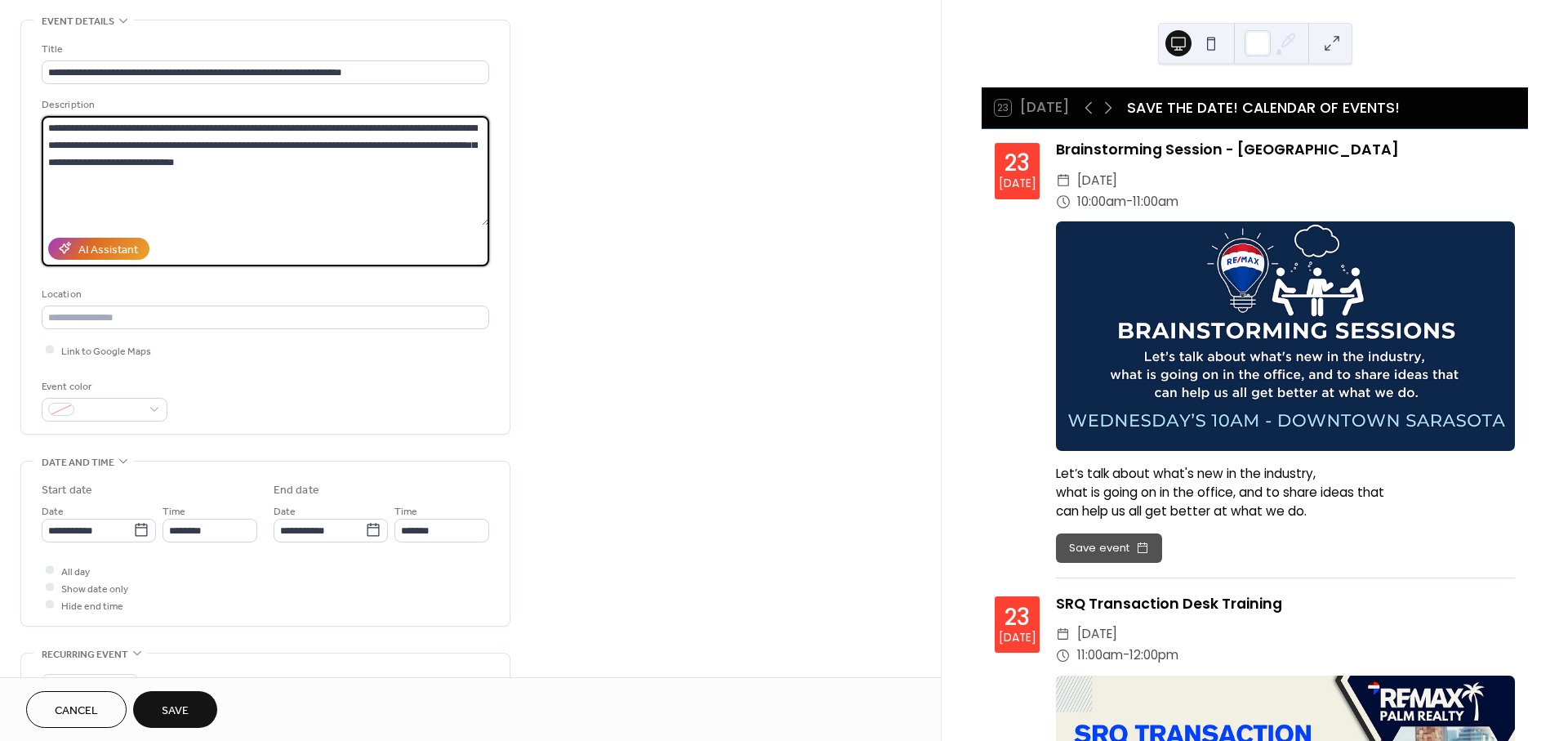 scroll, scrollTop: 272, scrollLeft: 0, axis: vertical 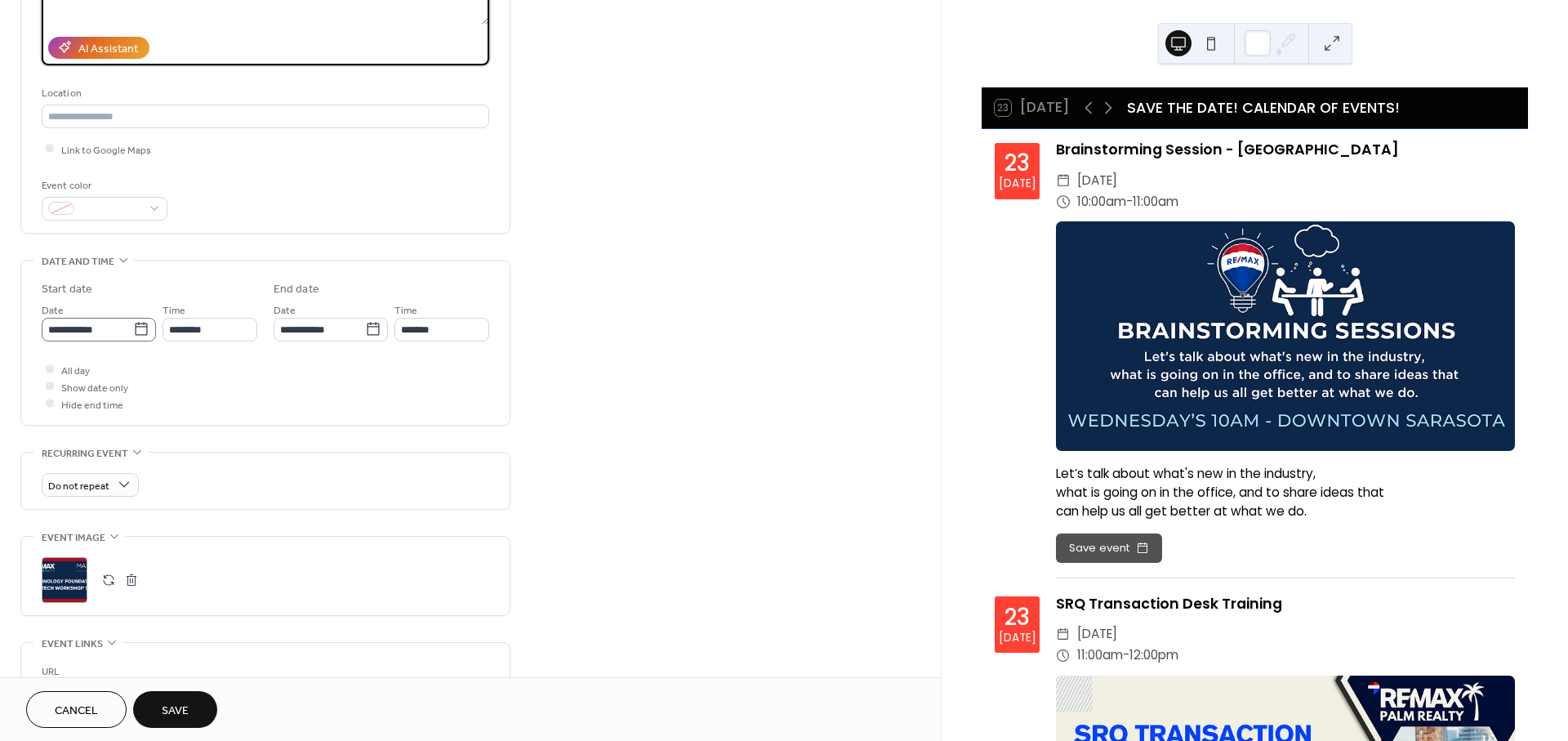 type on "**********" 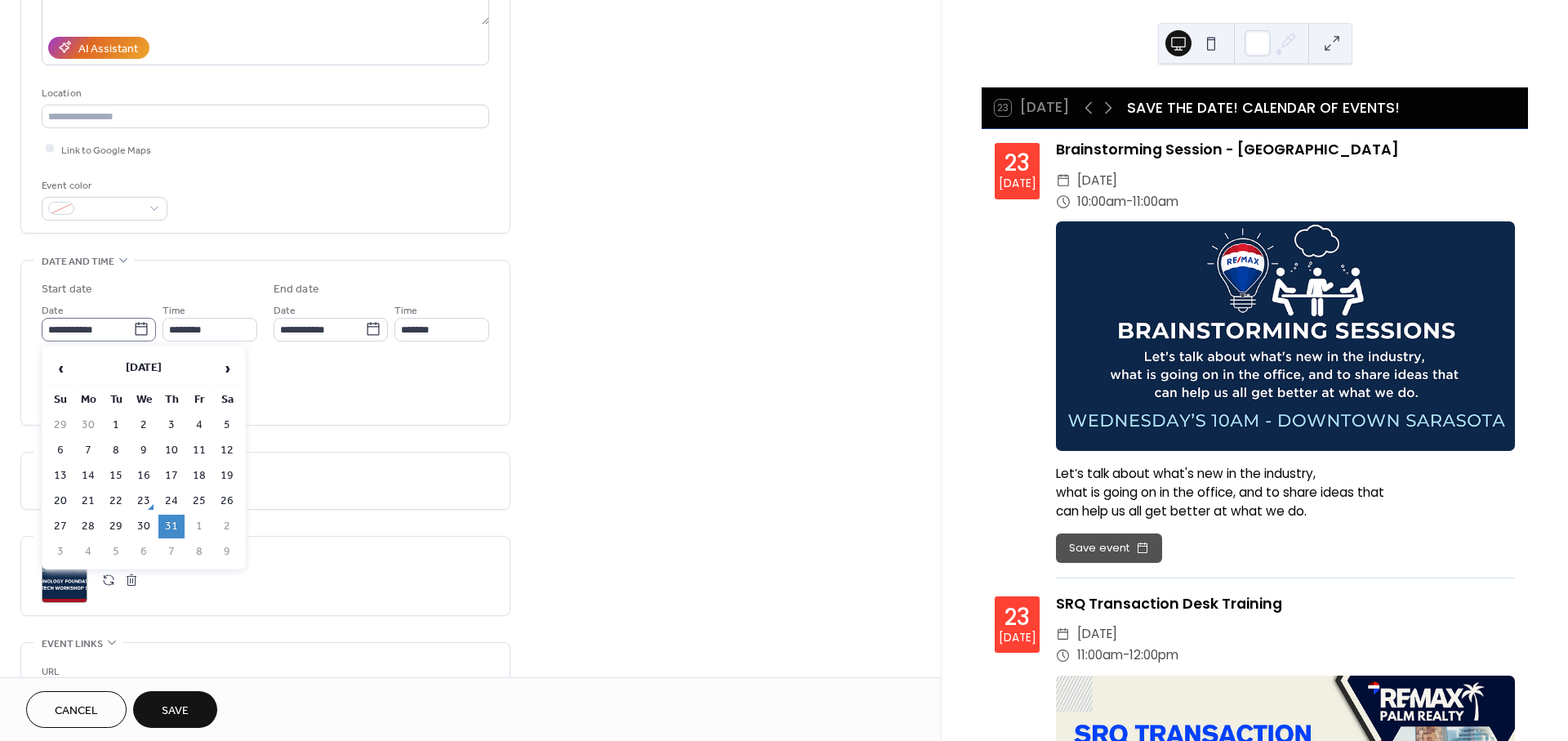 click 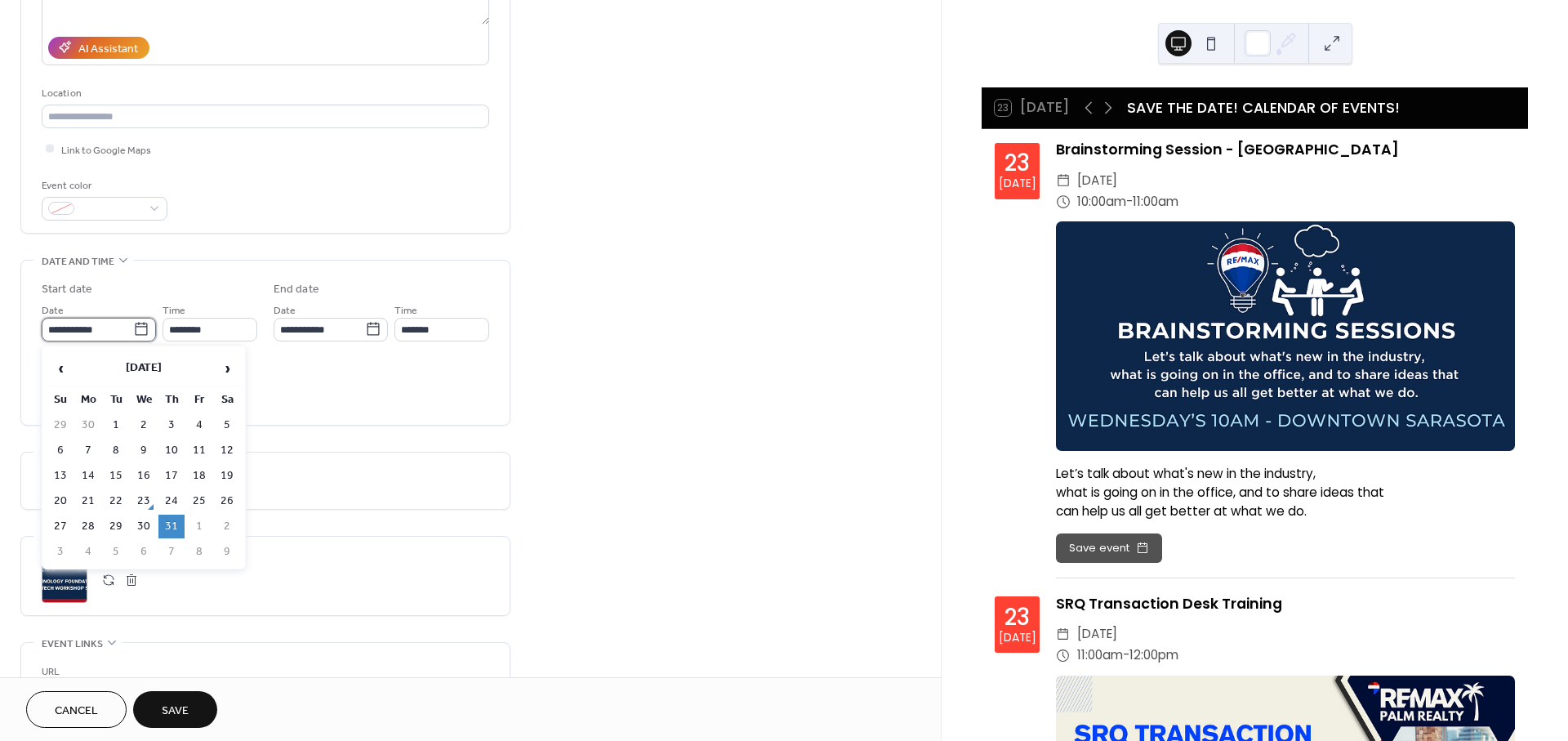 click on "**********" at bounding box center (87, 329) 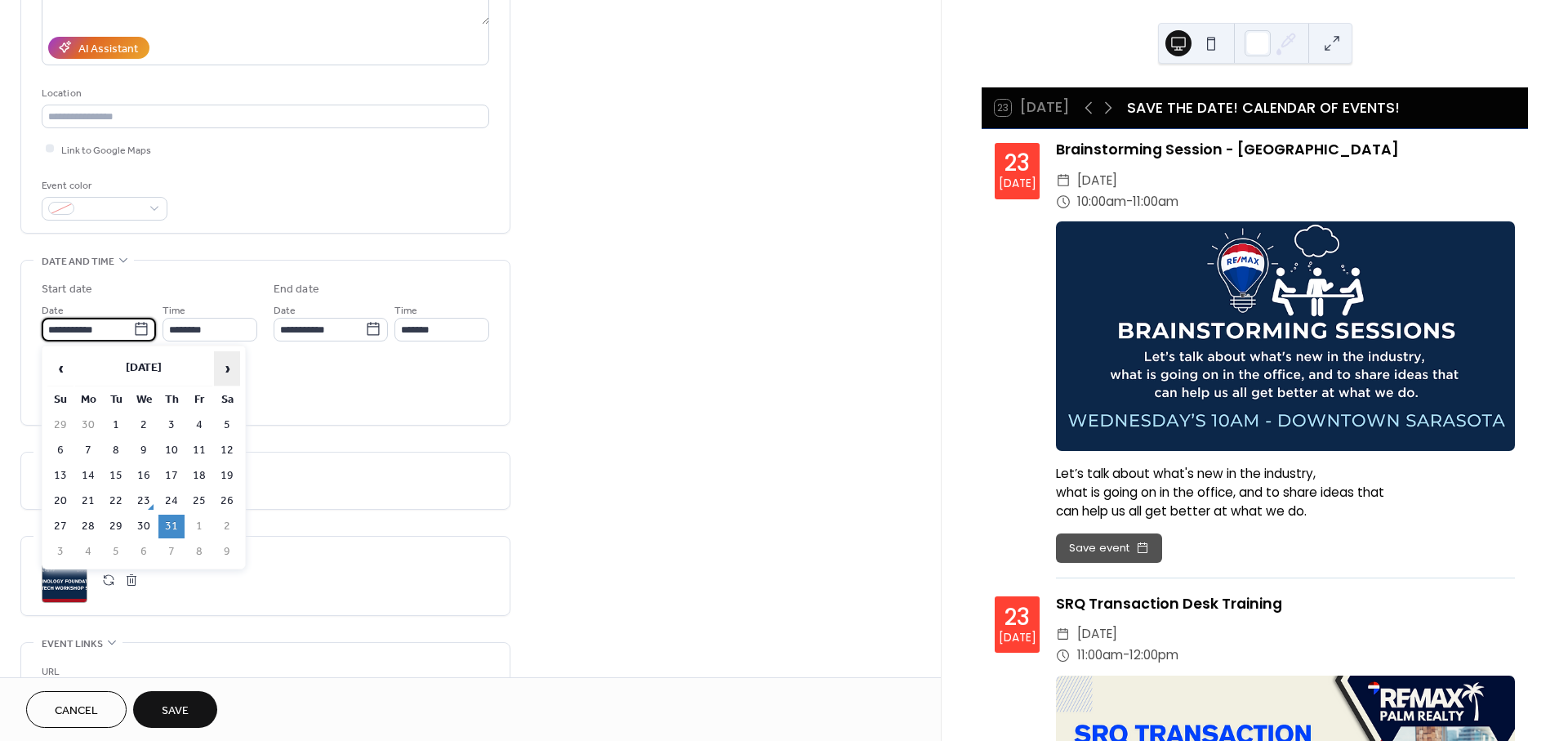 click on "›" at bounding box center (227, 368) 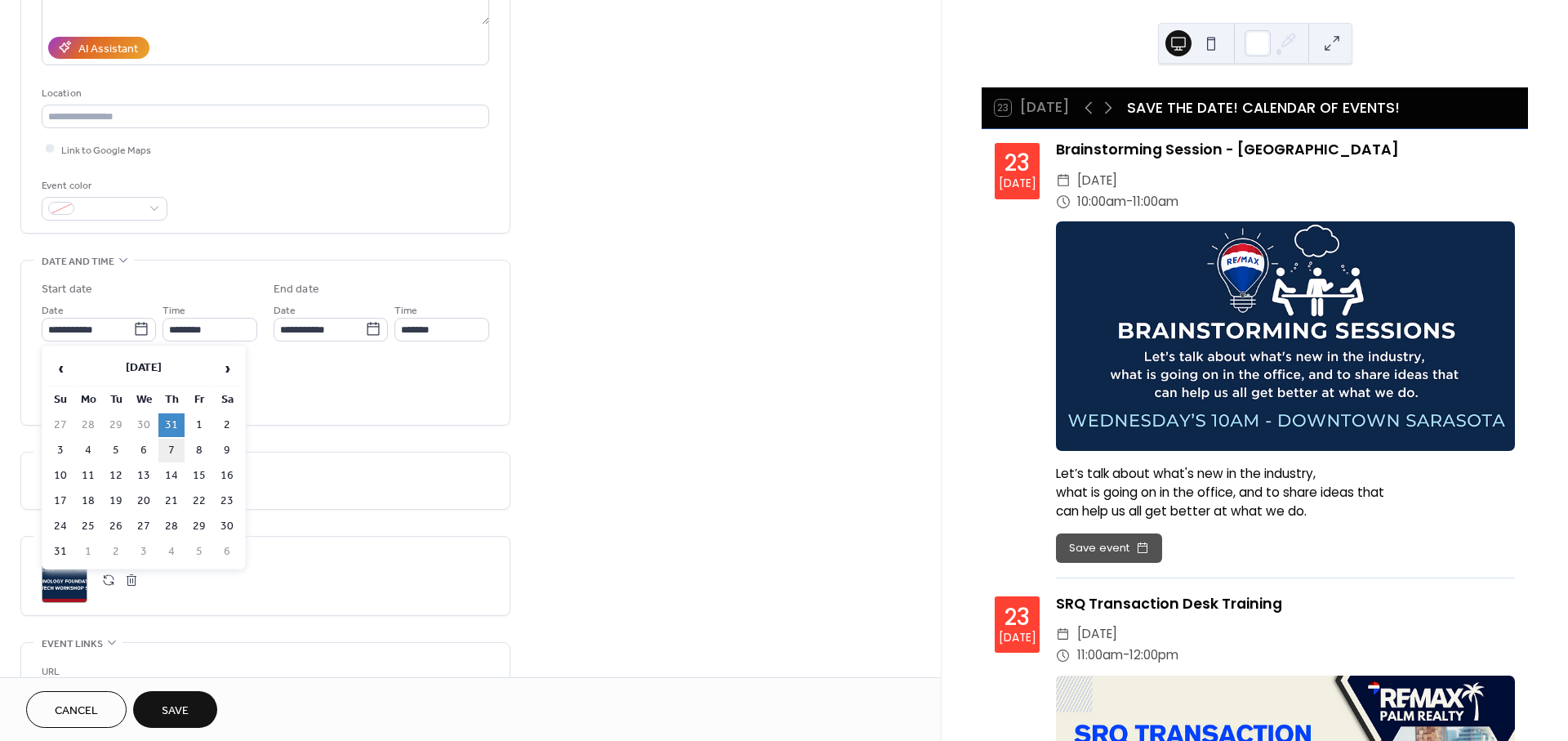 click on "7" at bounding box center [172, 450] 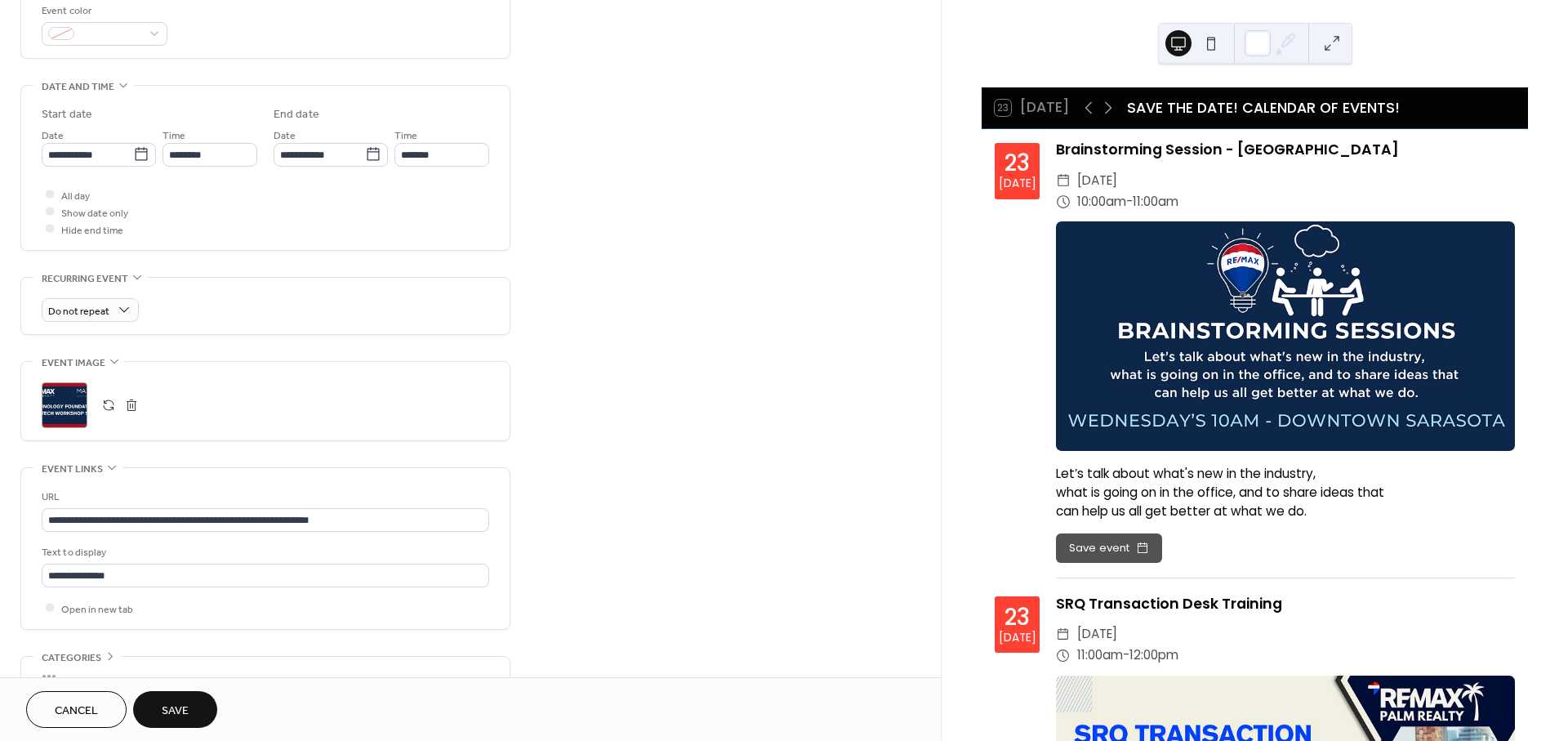 scroll, scrollTop: 541, scrollLeft: 0, axis: vertical 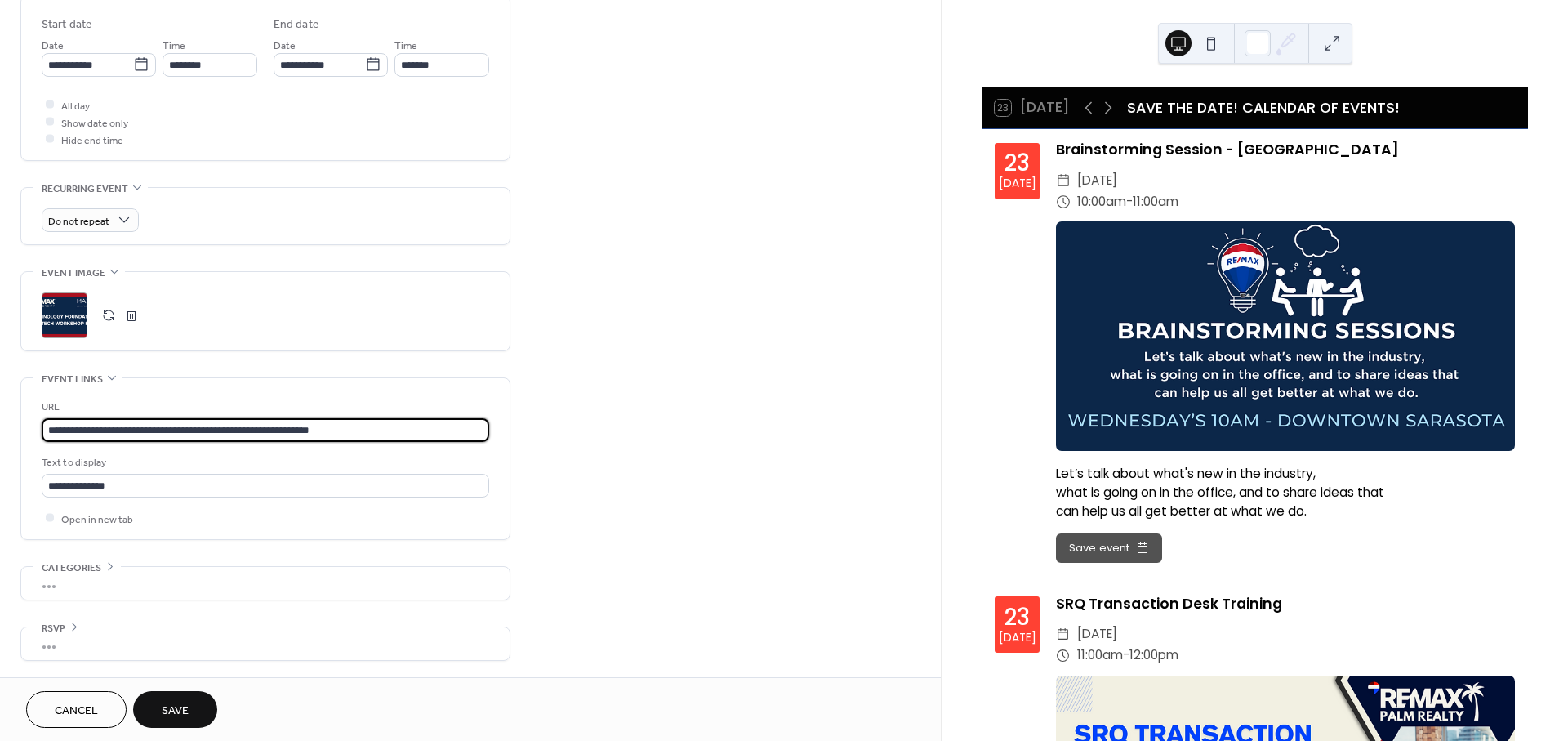 drag, startPoint x: 388, startPoint y: 426, endPoint x: -45, endPoint y: 412, distance: 433.22627 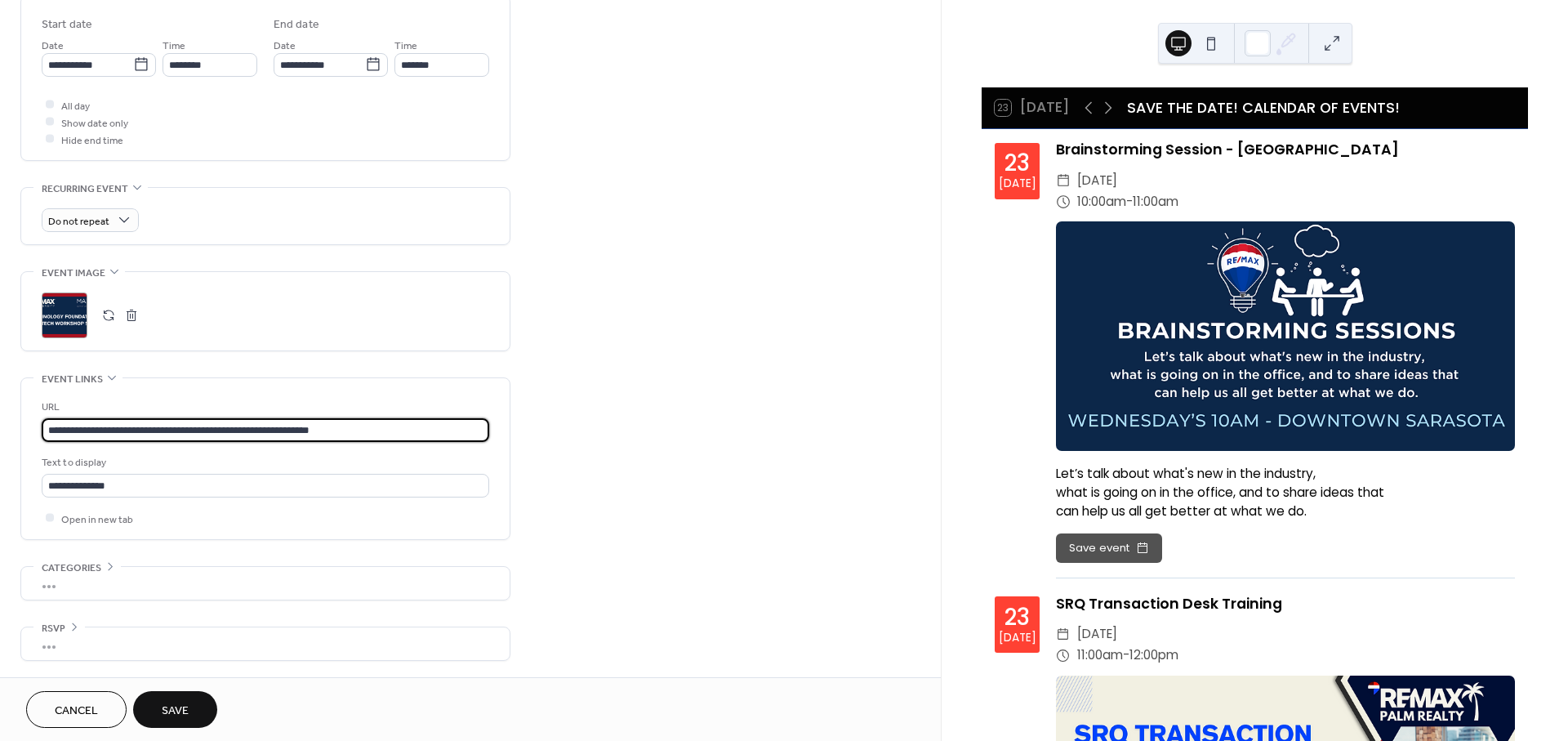 click on "**********" at bounding box center [784, 370] 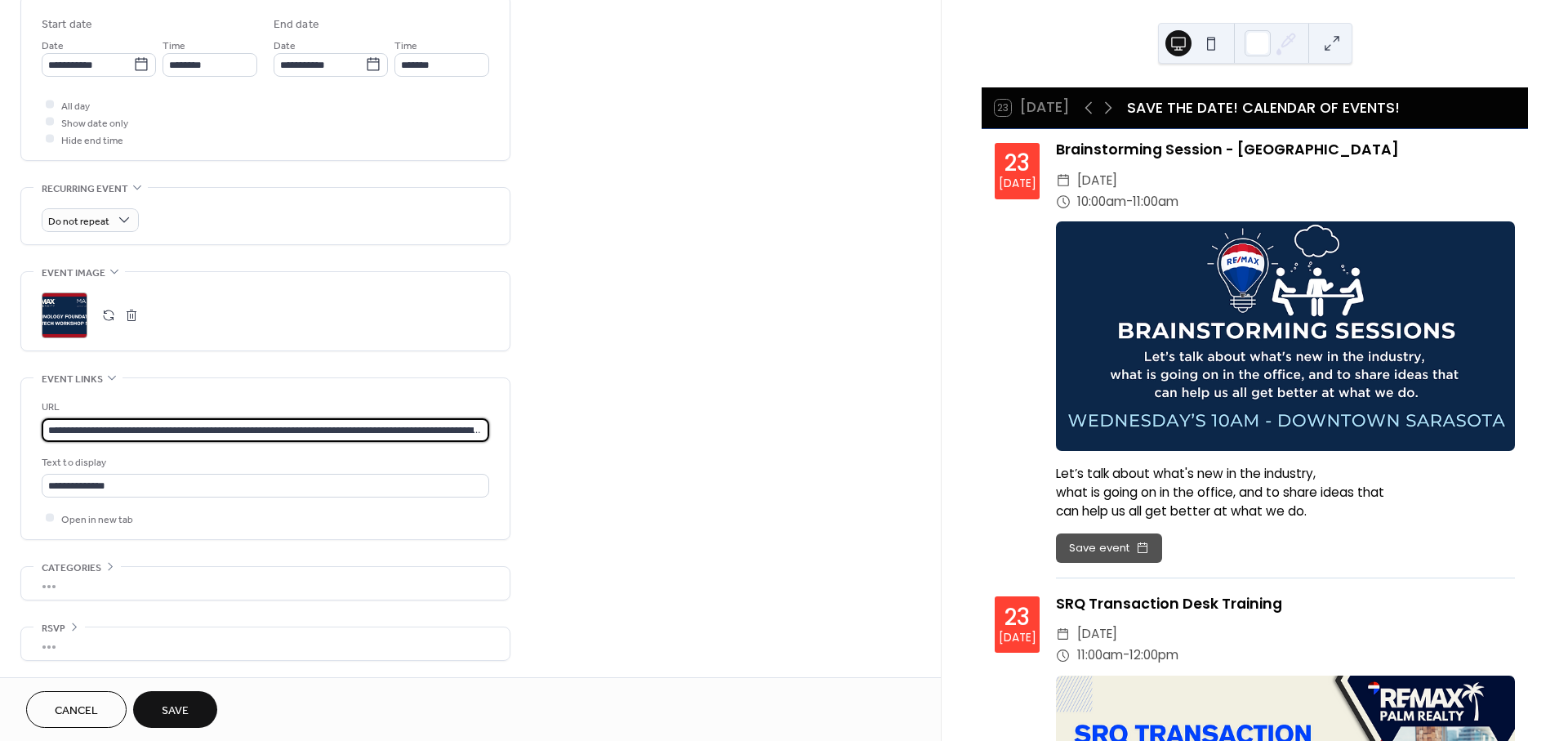 scroll, scrollTop: 0, scrollLeft: 132, axis: horizontal 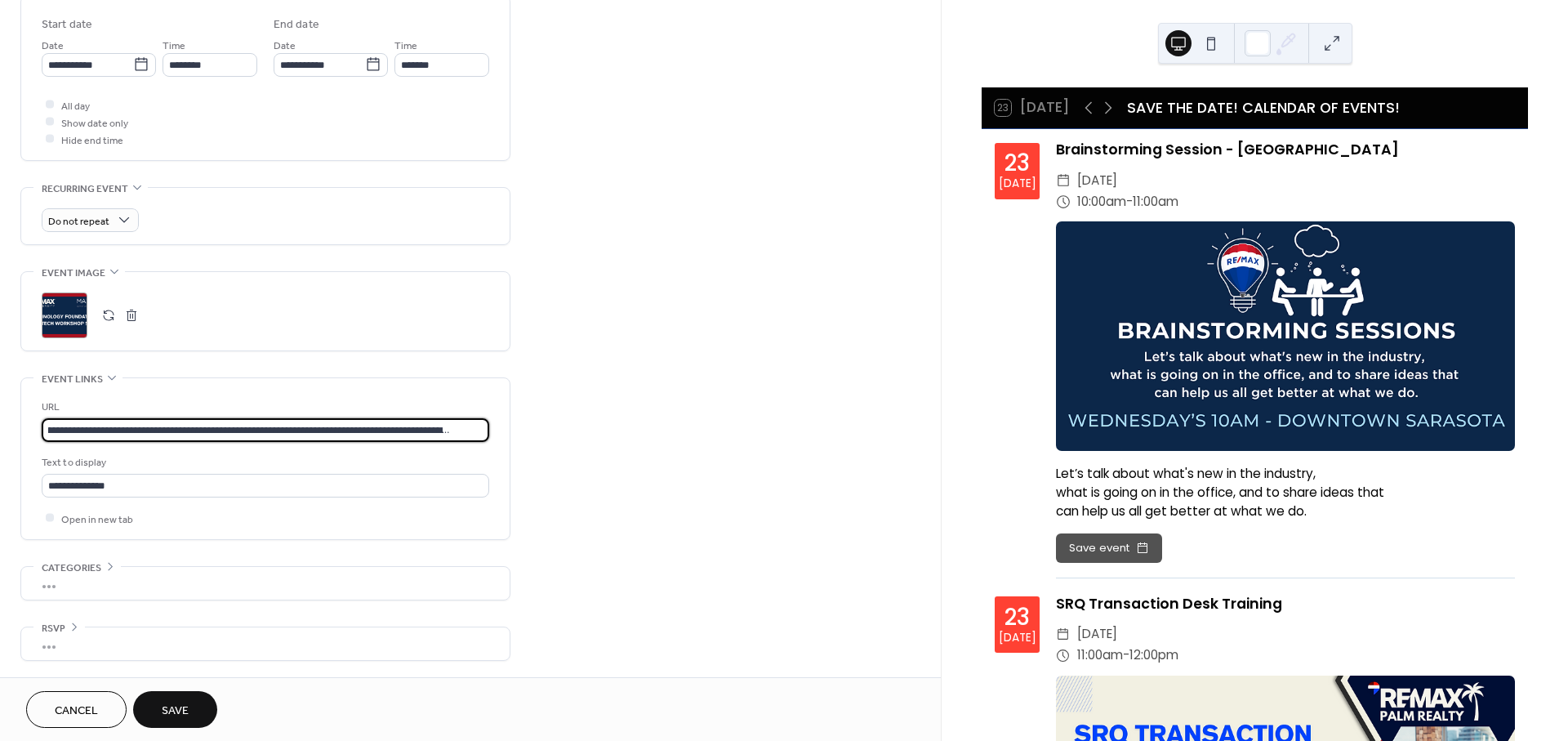 type on "**********" 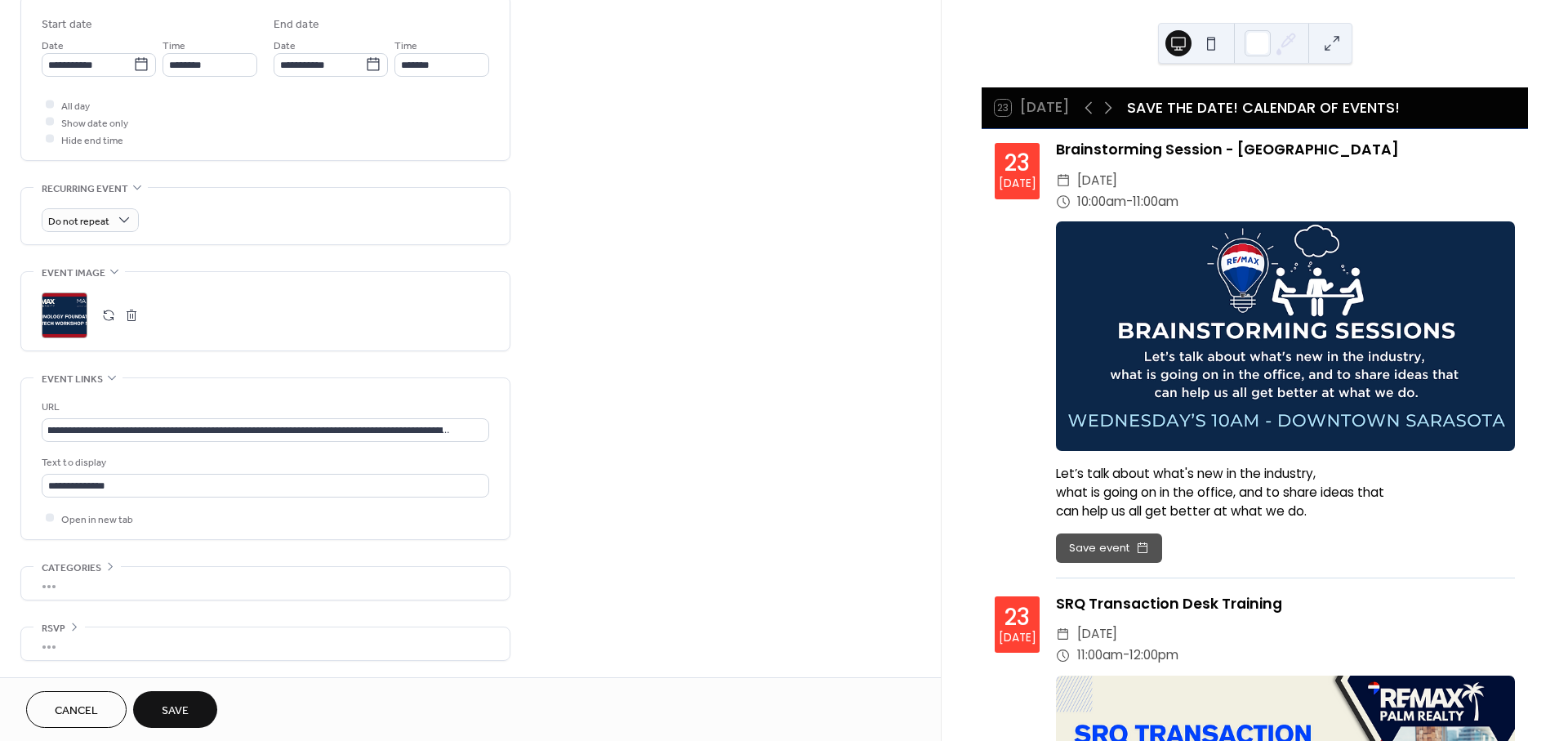 scroll, scrollTop: 0, scrollLeft: 0, axis: both 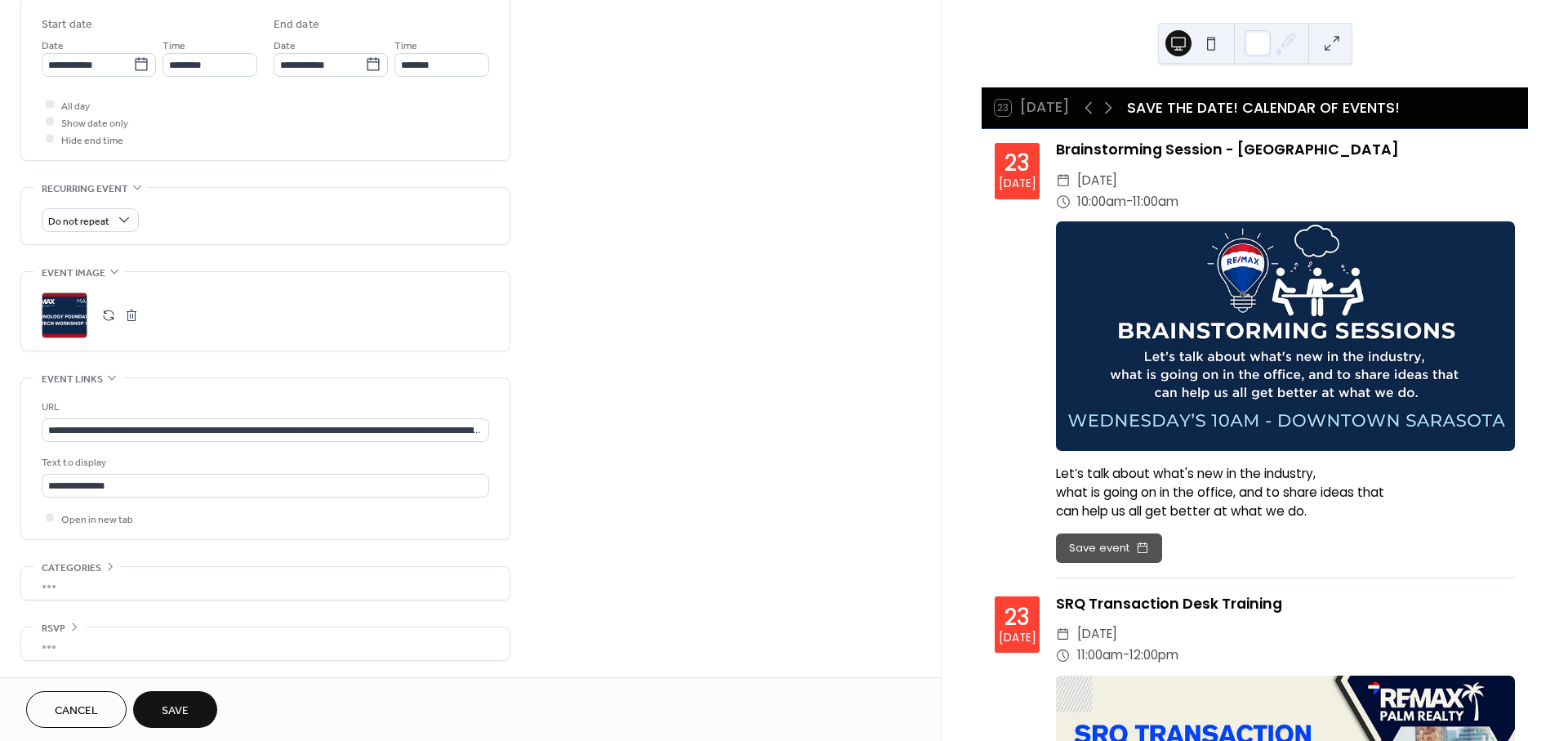 click on "Save" at bounding box center [175, 711] 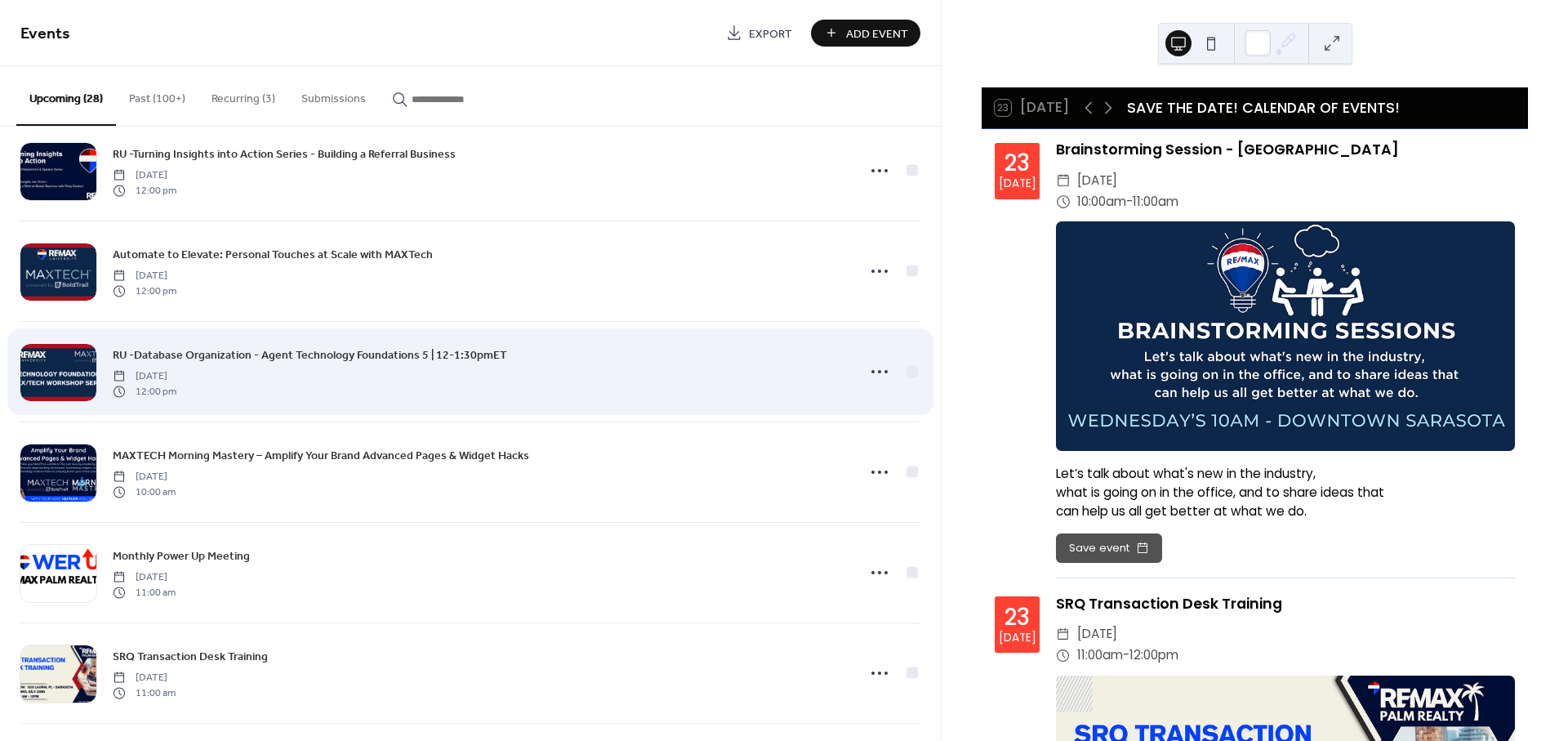 scroll, scrollTop: 635, scrollLeft: 0, axis: vertical 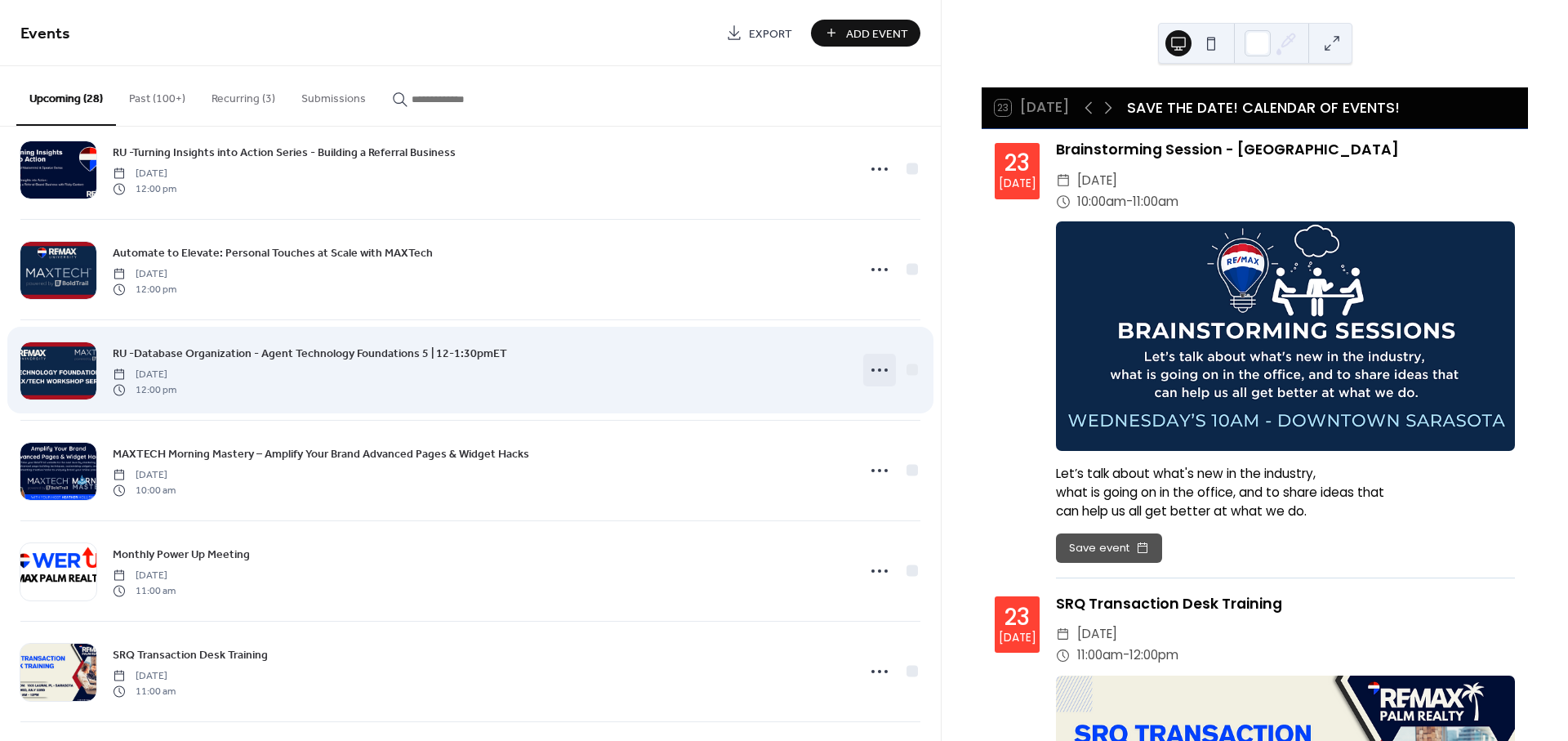 click 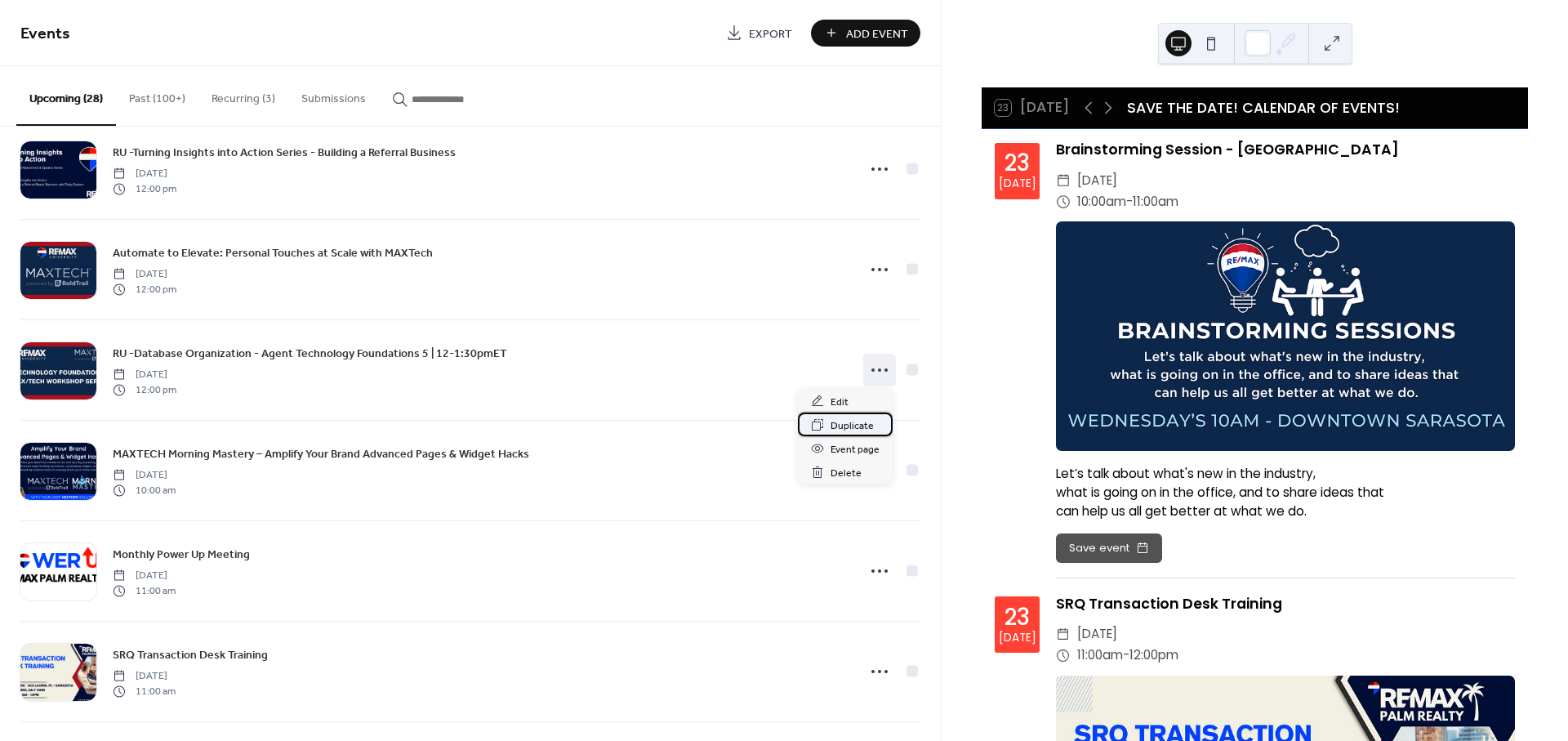 click on "Duplicate" at bounding box center (852, 426) 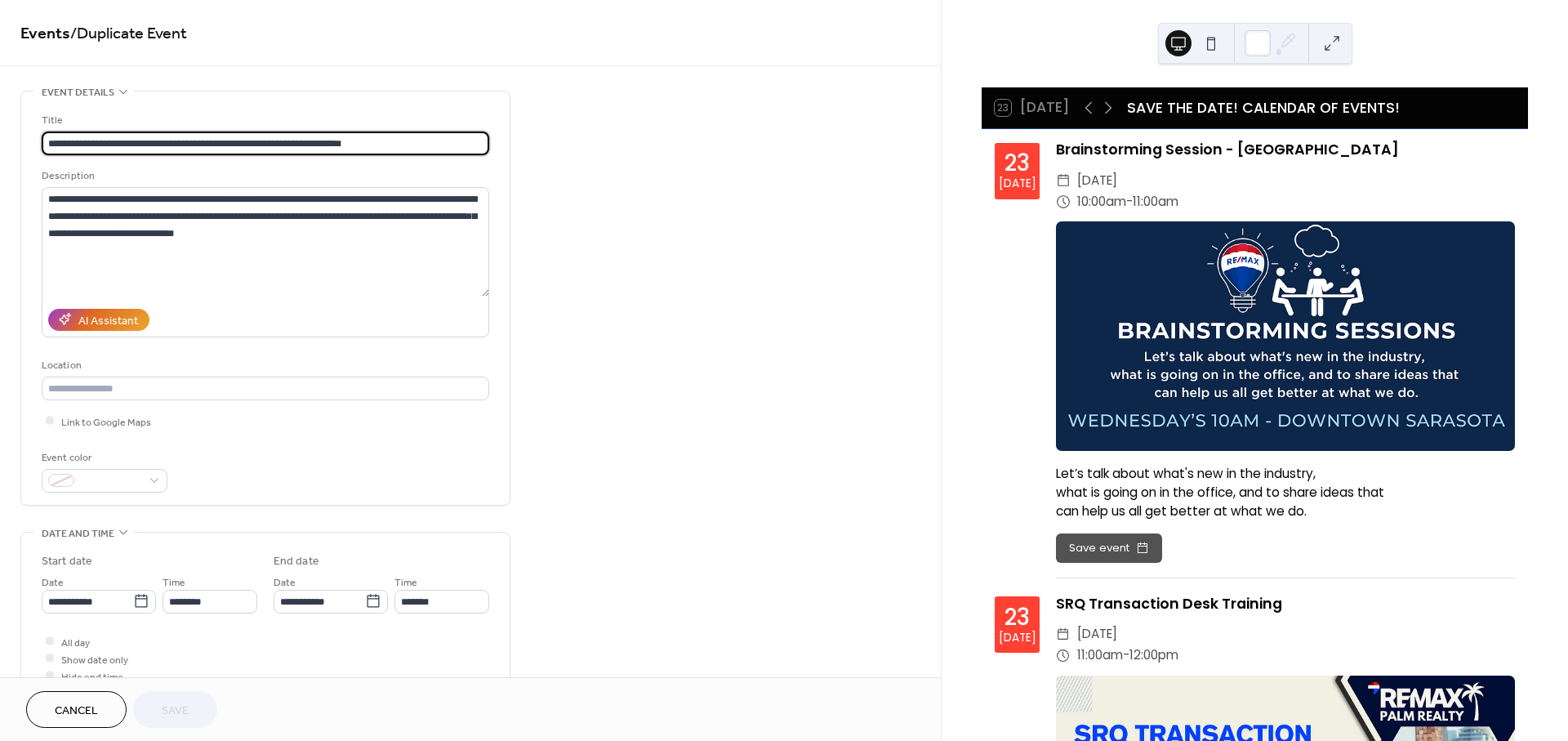 drag, startPoint x: 313, startPoint y: 139, endPoint x: 67, endPoint y: 145, distance: 246.0732 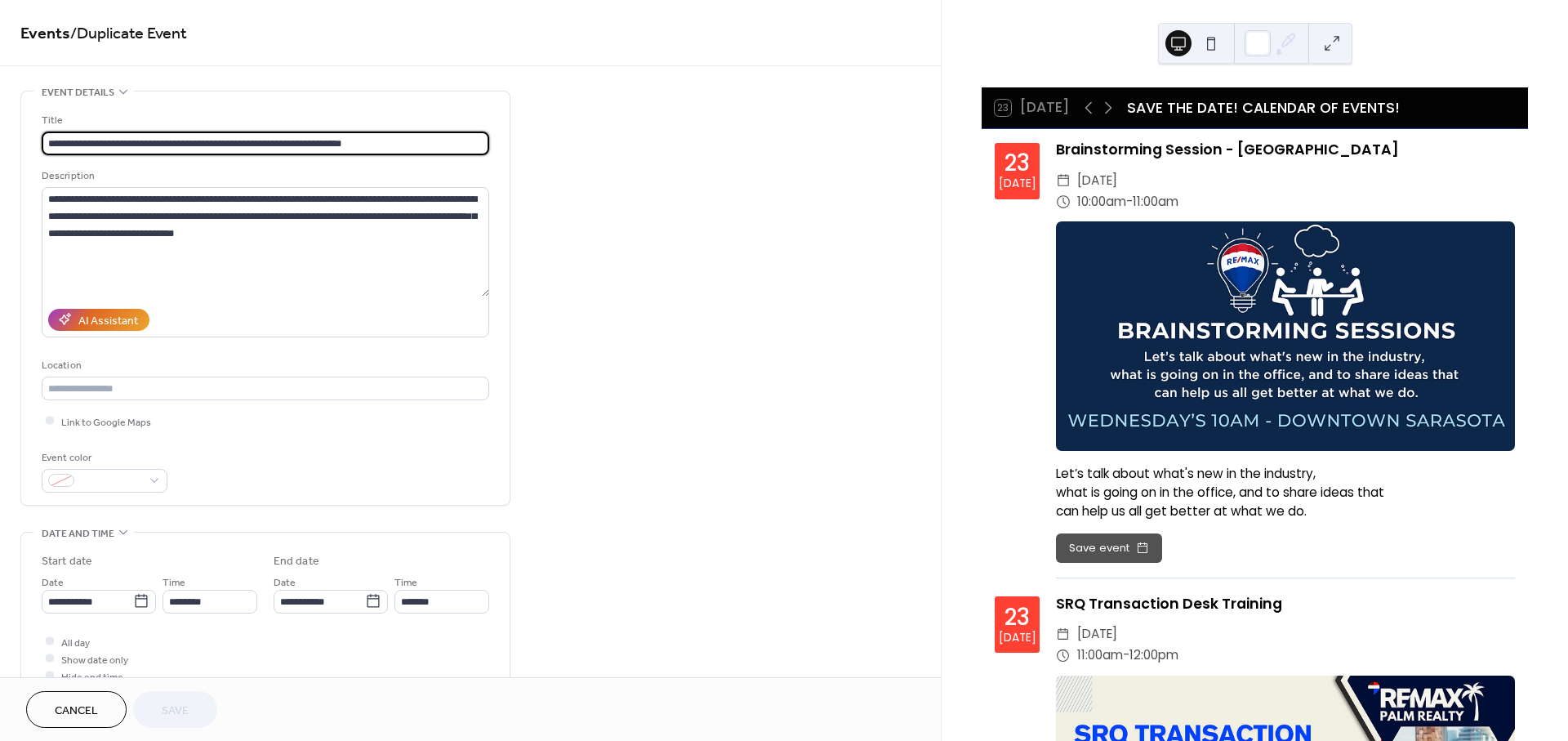 click on "**********" at bounding box center (265, 143) 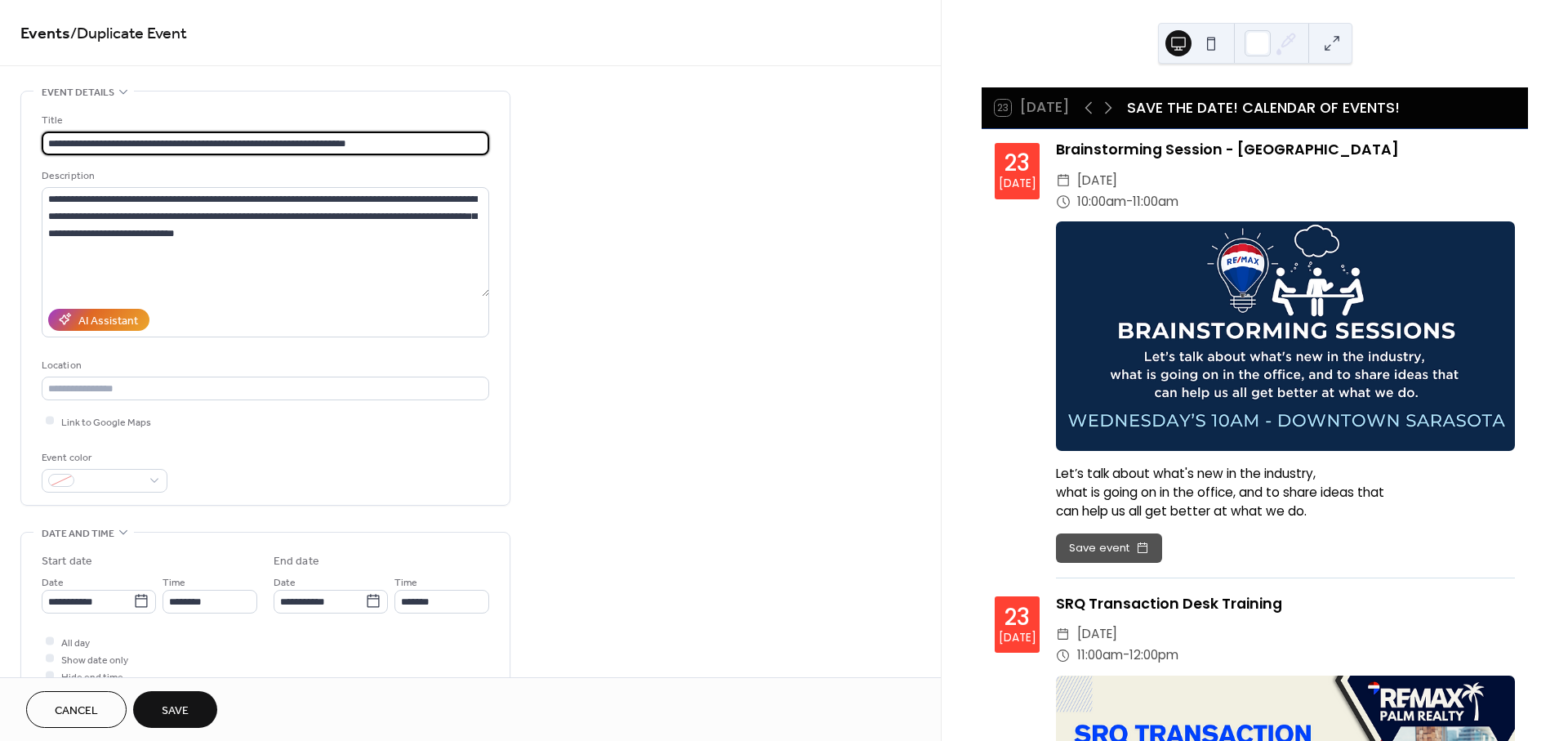 type on "**********" 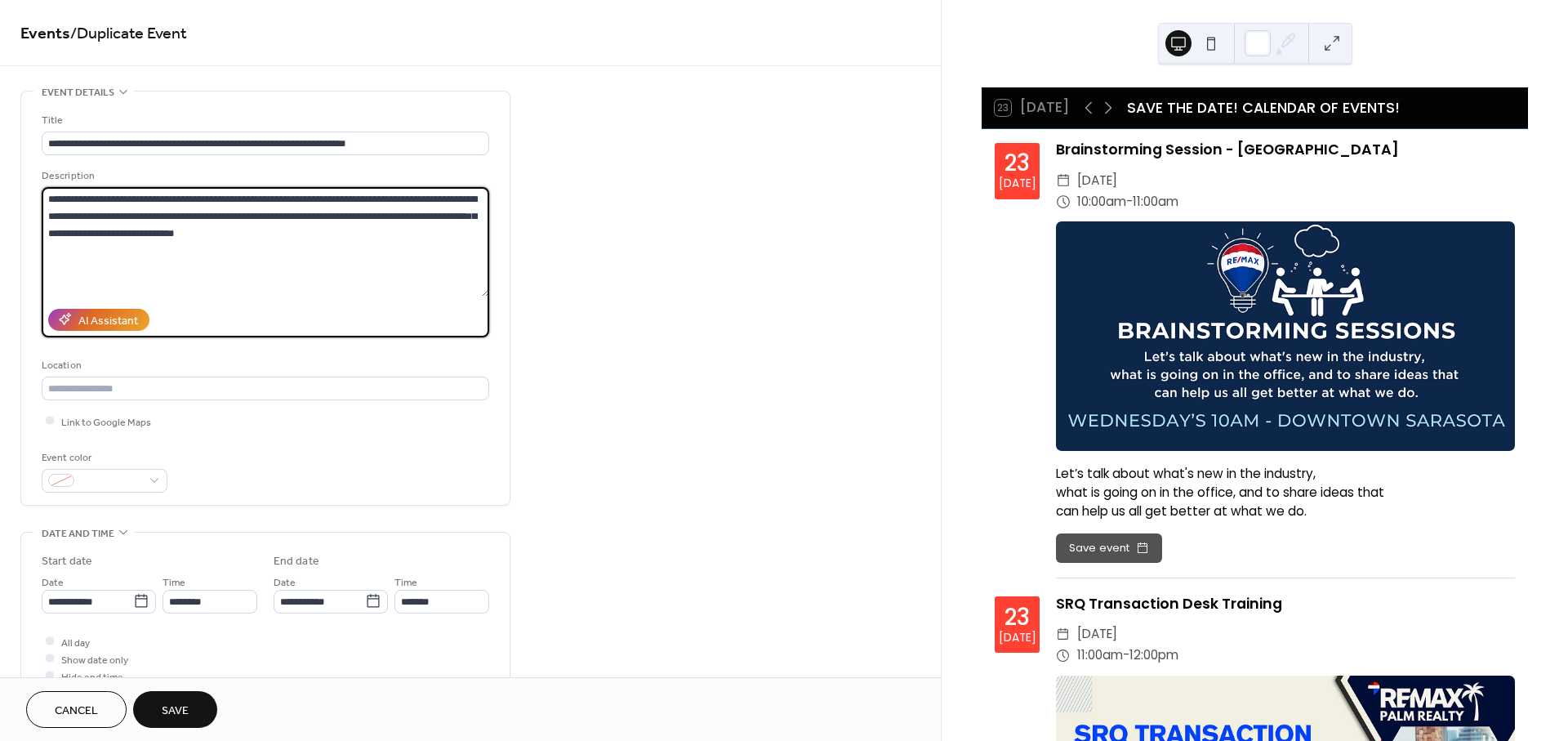 drag, startPoint x: 331, startPoint y: 230, endPoint x: 0, endPoint y: 199, distance: 332.4485 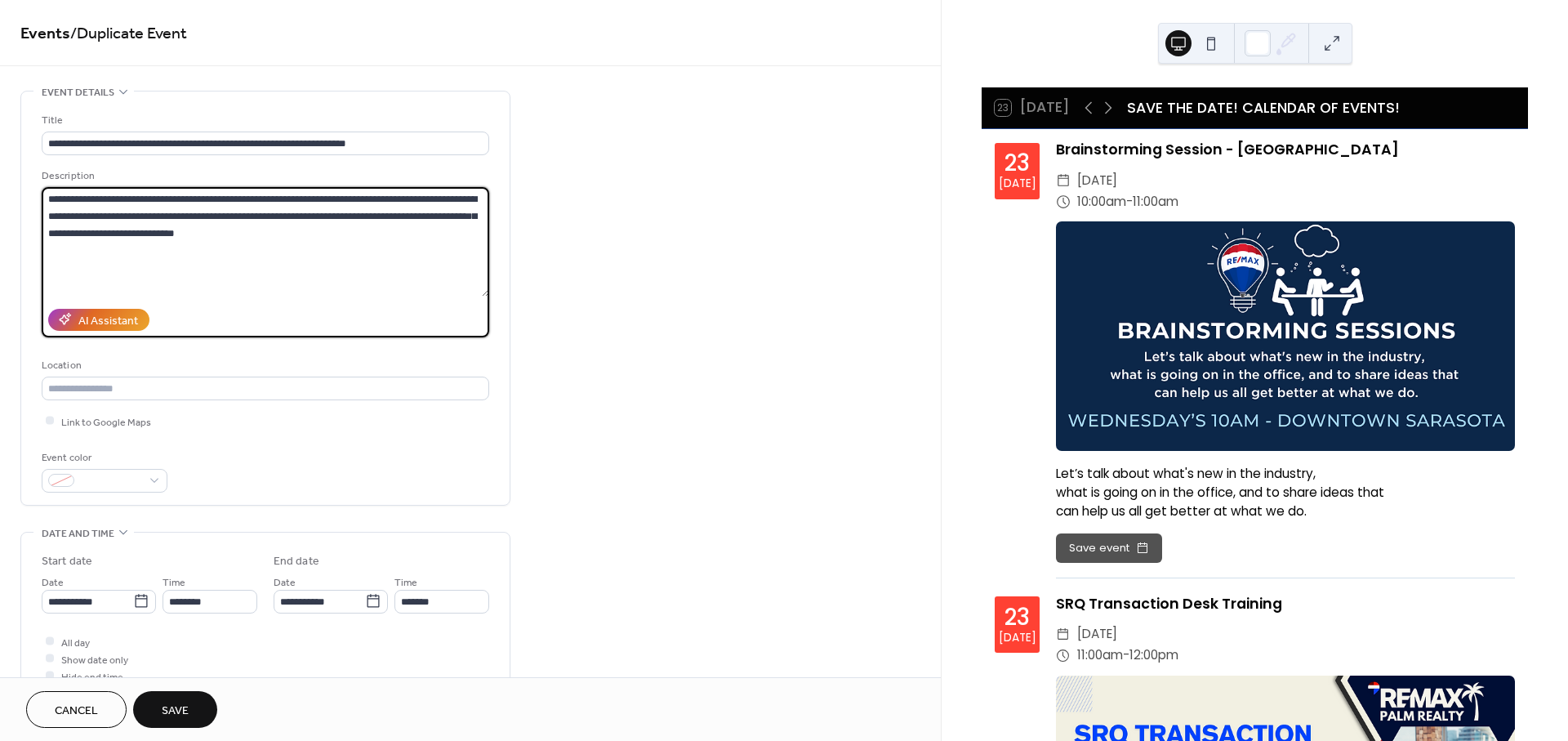 click on "**********" at bounding box center (470, 652) 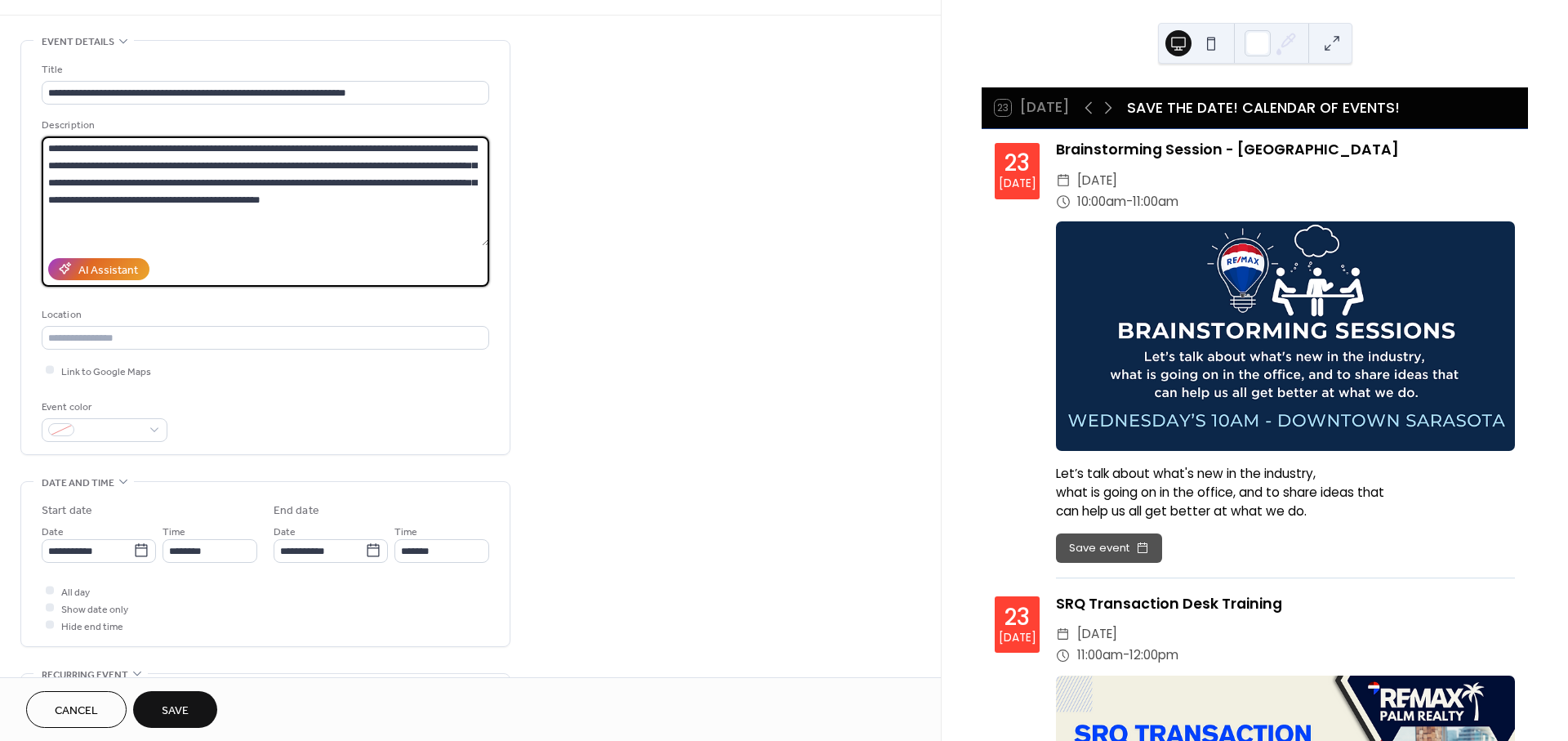 scroll, scrollTop: 272, scrollLeft: 0, axis: vertical 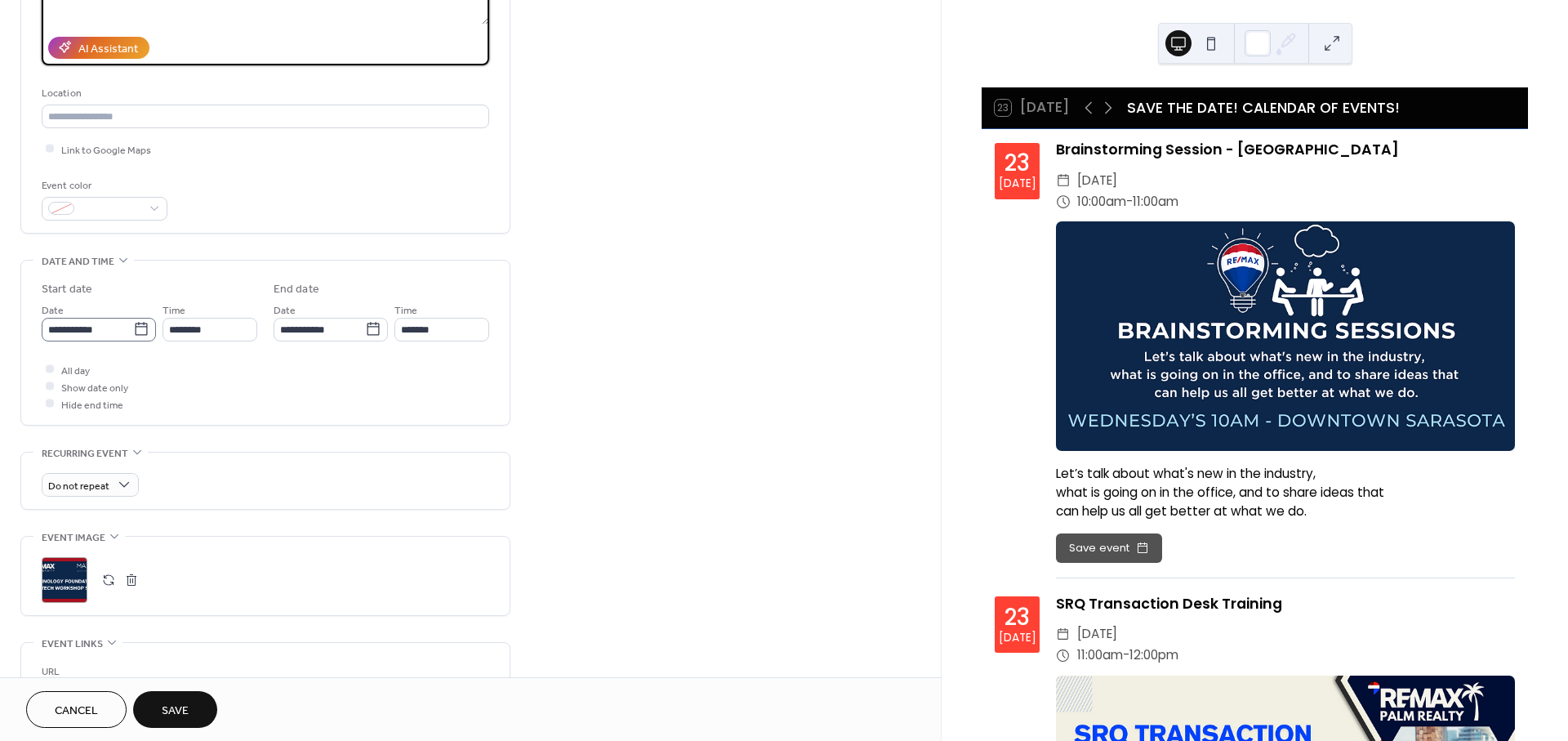 type on "**********" 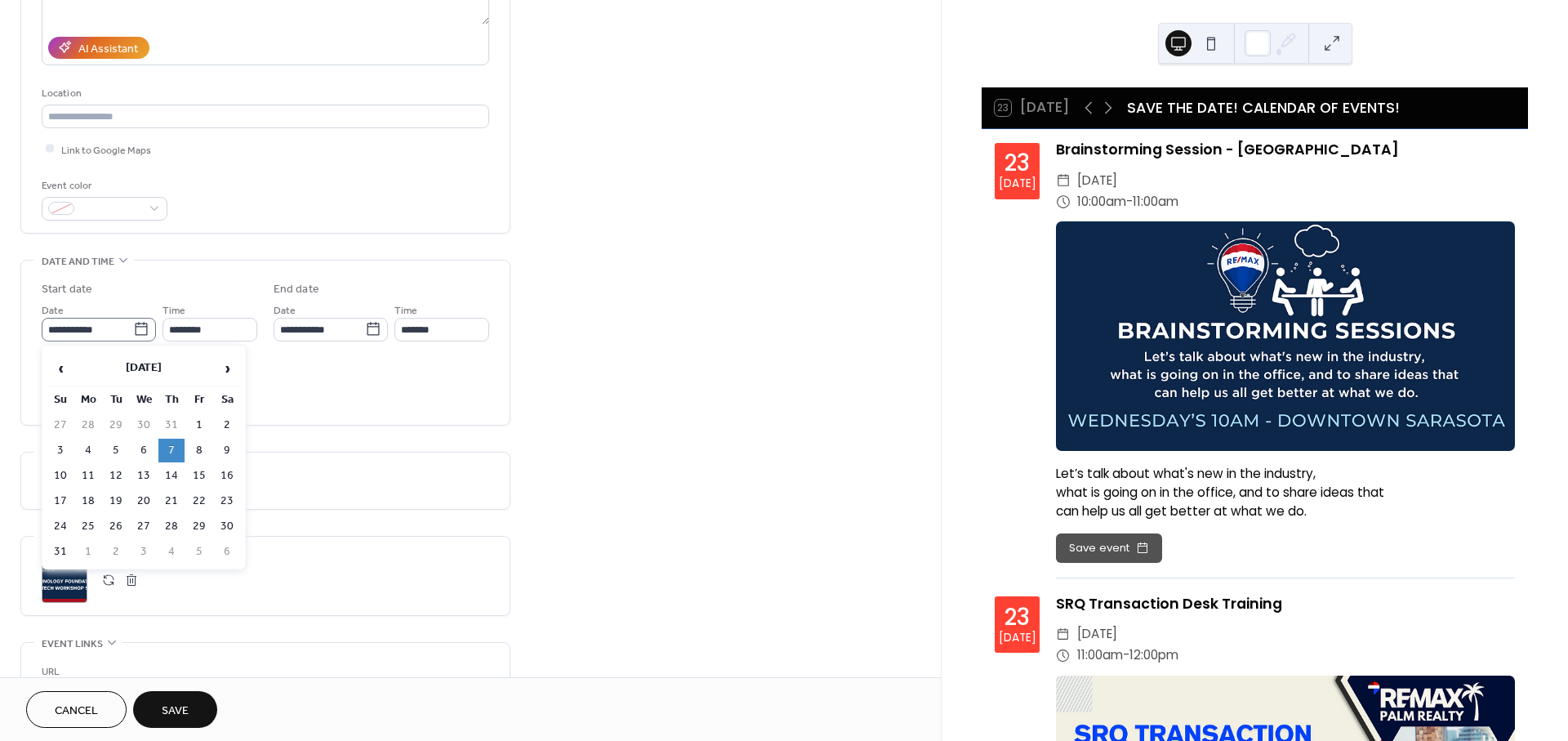 click 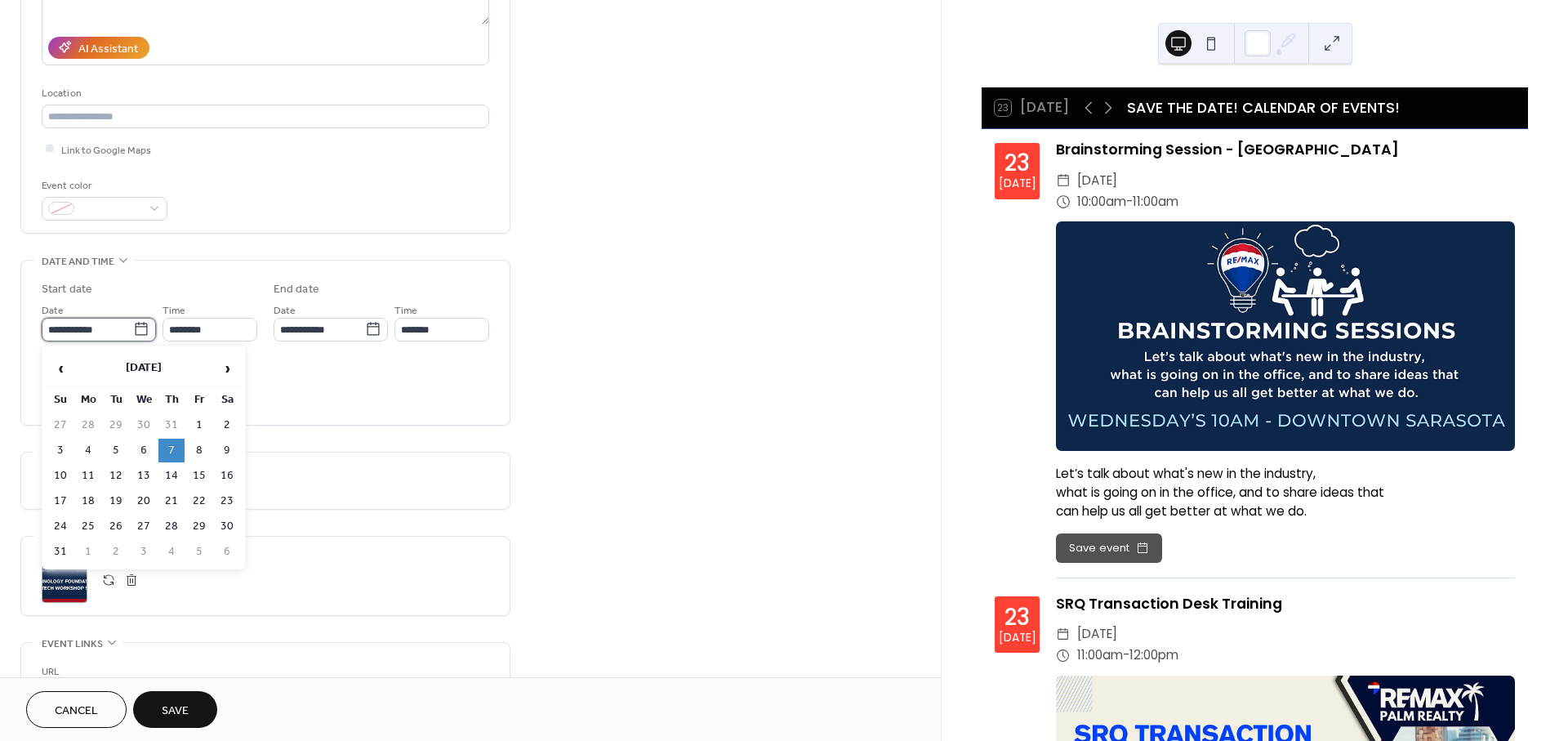 click on "**********" at bounding box center [87, 329] 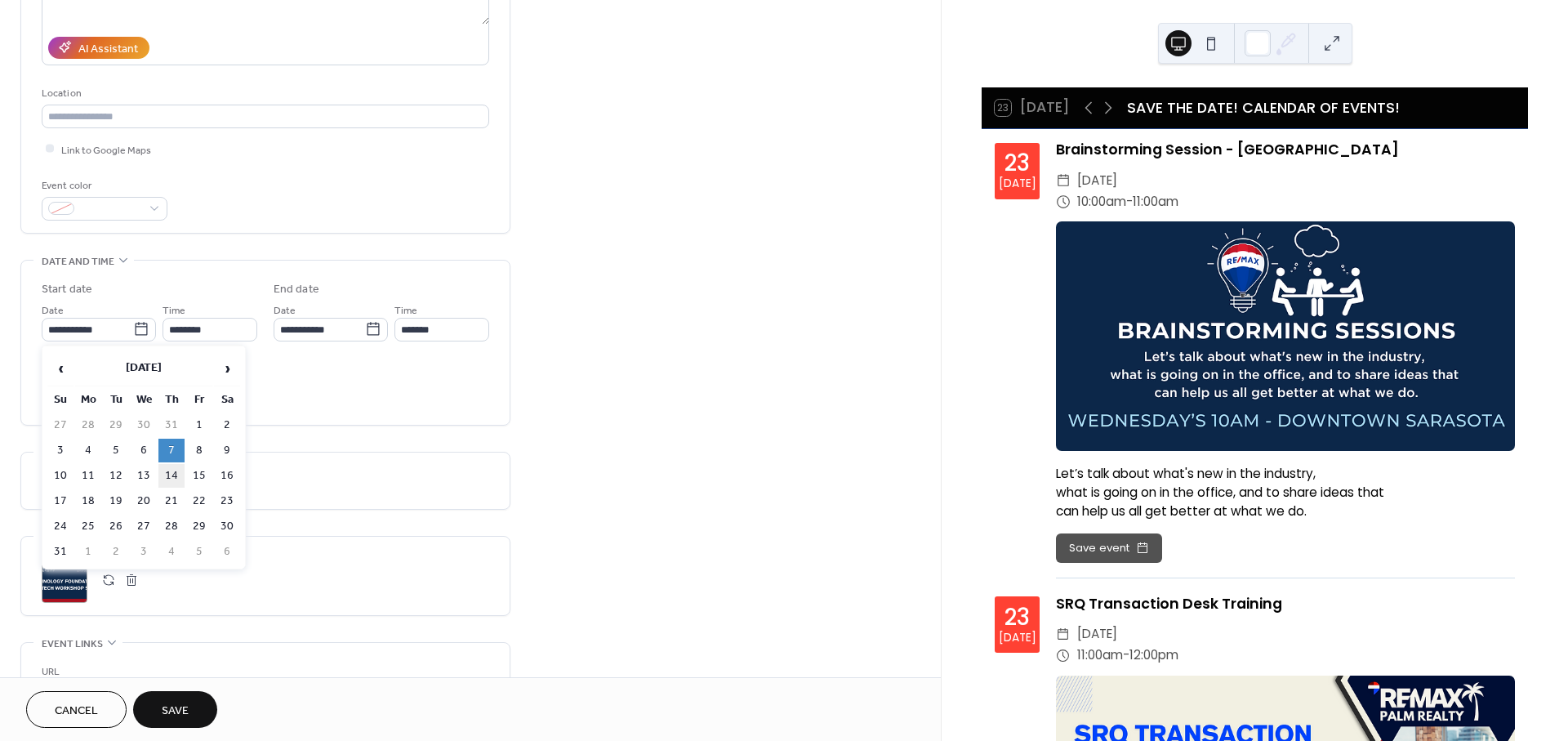 click on "14" at bounding box center (172, 475) 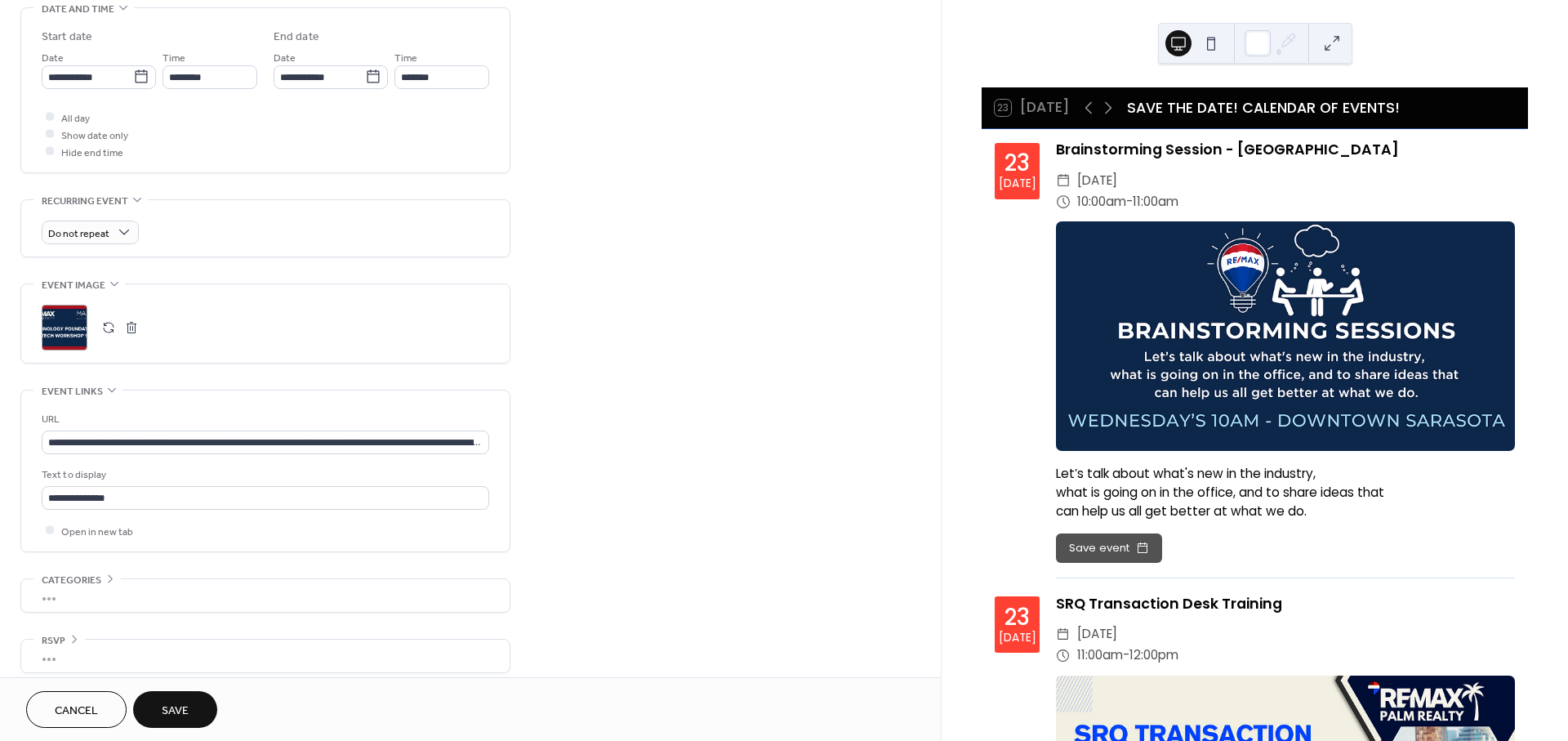 scroll, scrollTop: 541, scrollLeft: 0, axis: vertical 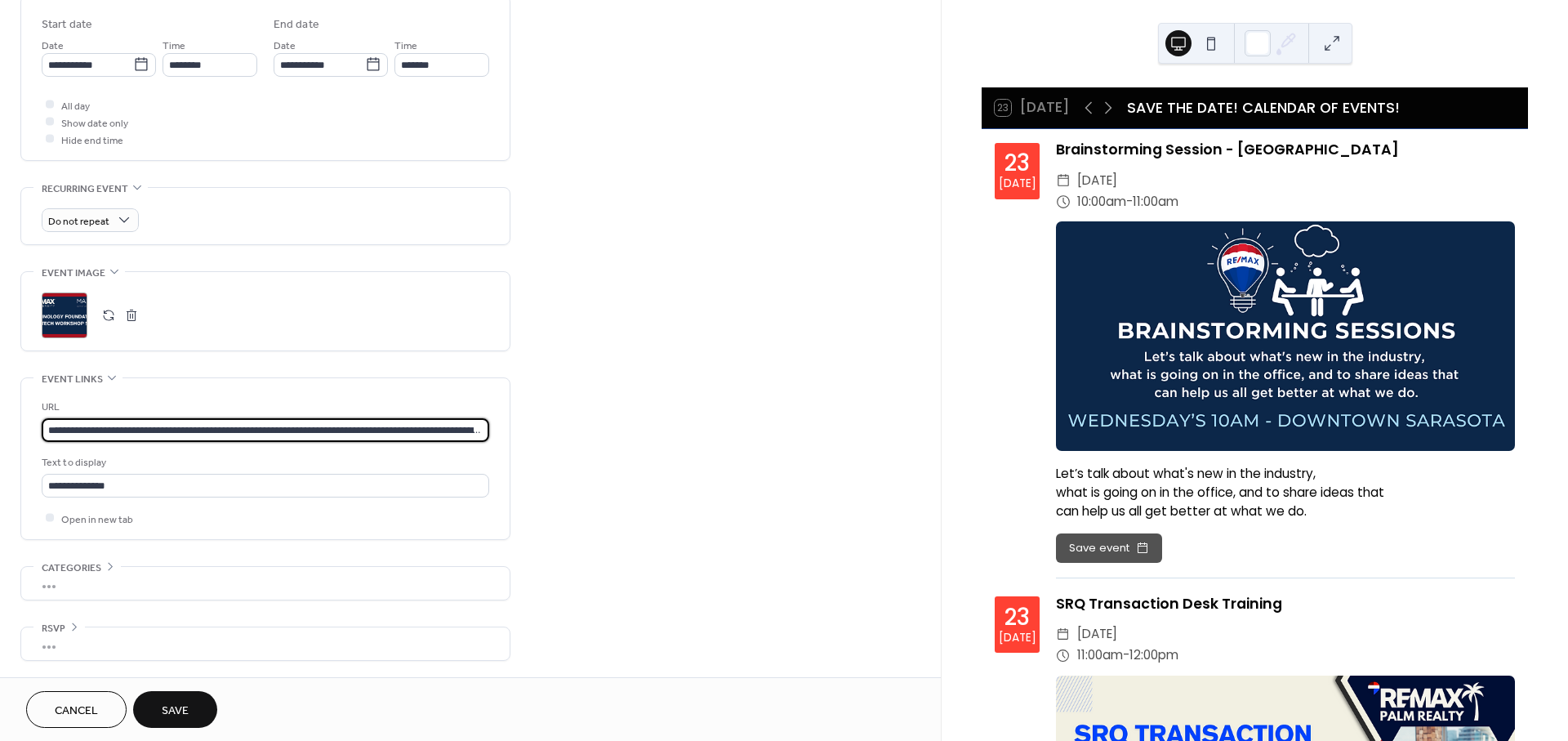 click on "**********" at bounding box center [265, 430] 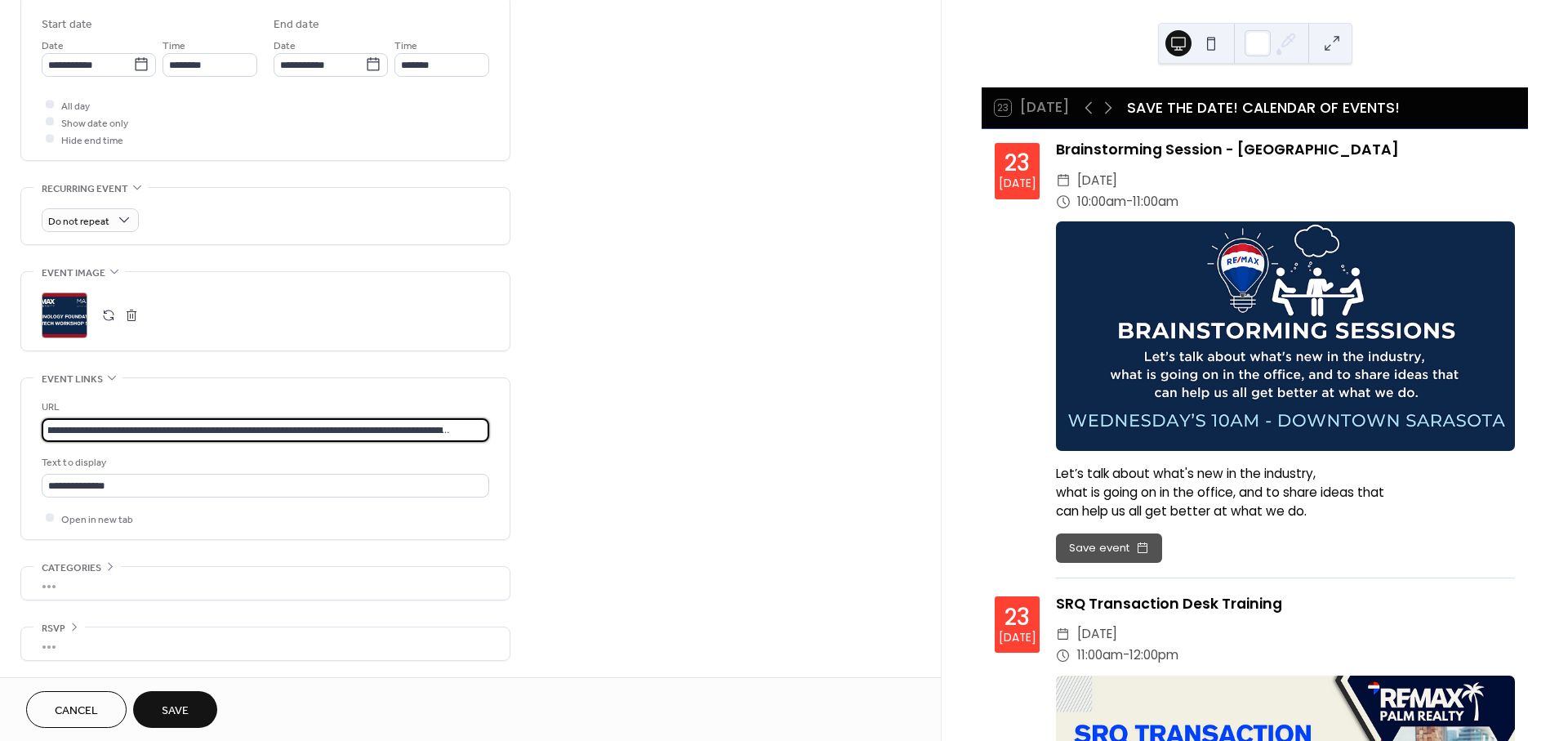 type on "**********" 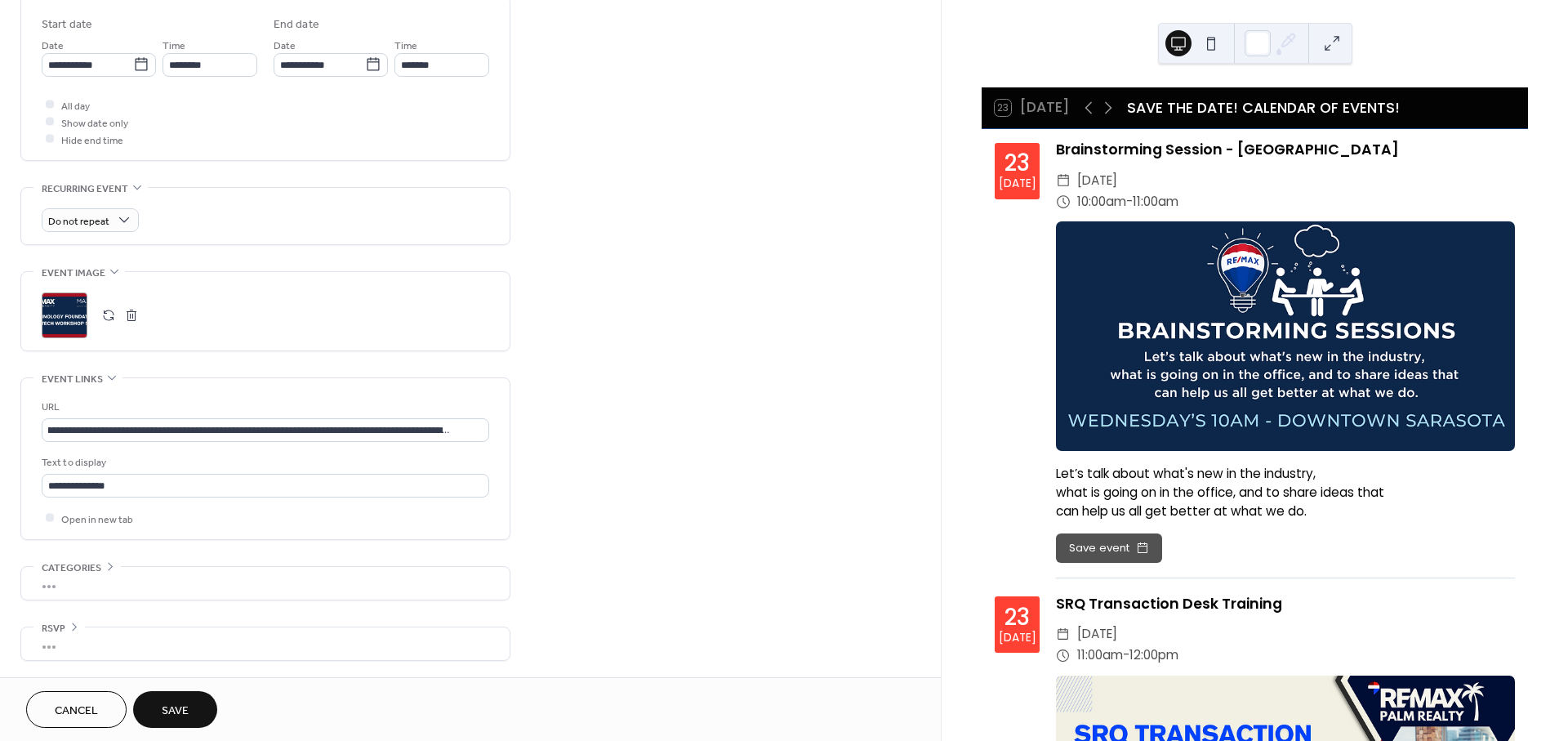 scroll, scrollTop: 0, scrollLeft: 0, axis: both 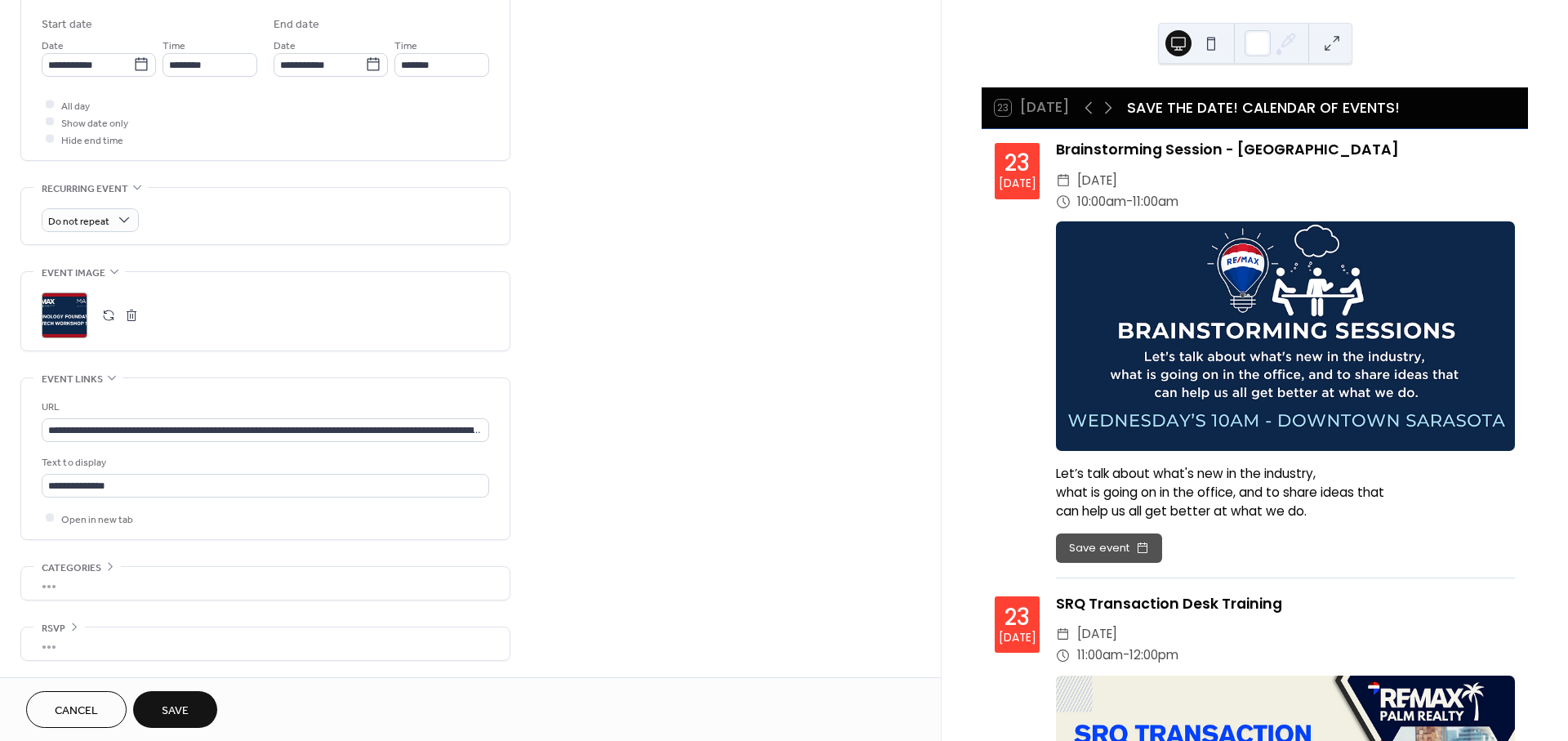 click on "Save" at bounding box center [175, 711] 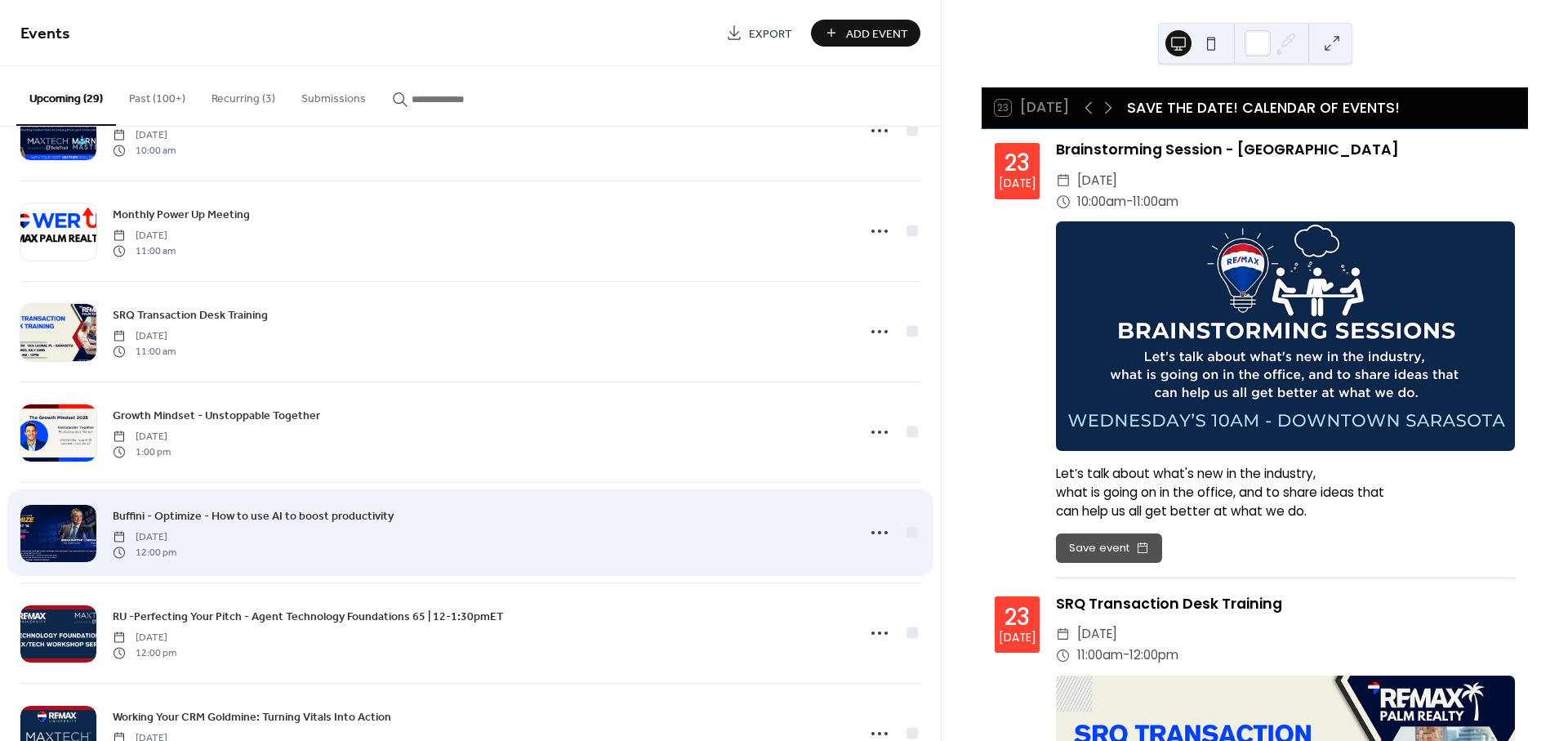 scroll, scrollTop: 1180, scrollLeft: 0, axis: vertical 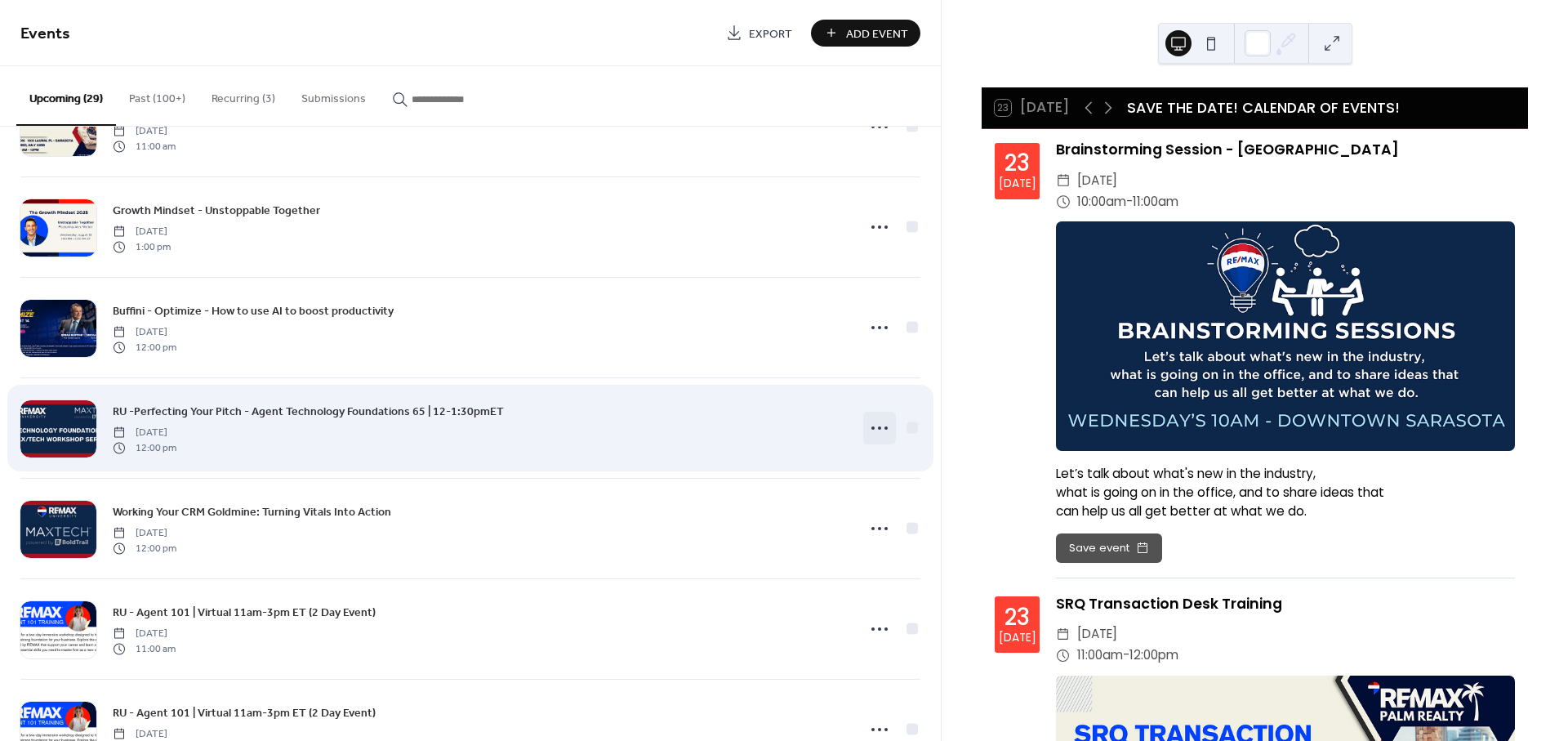click 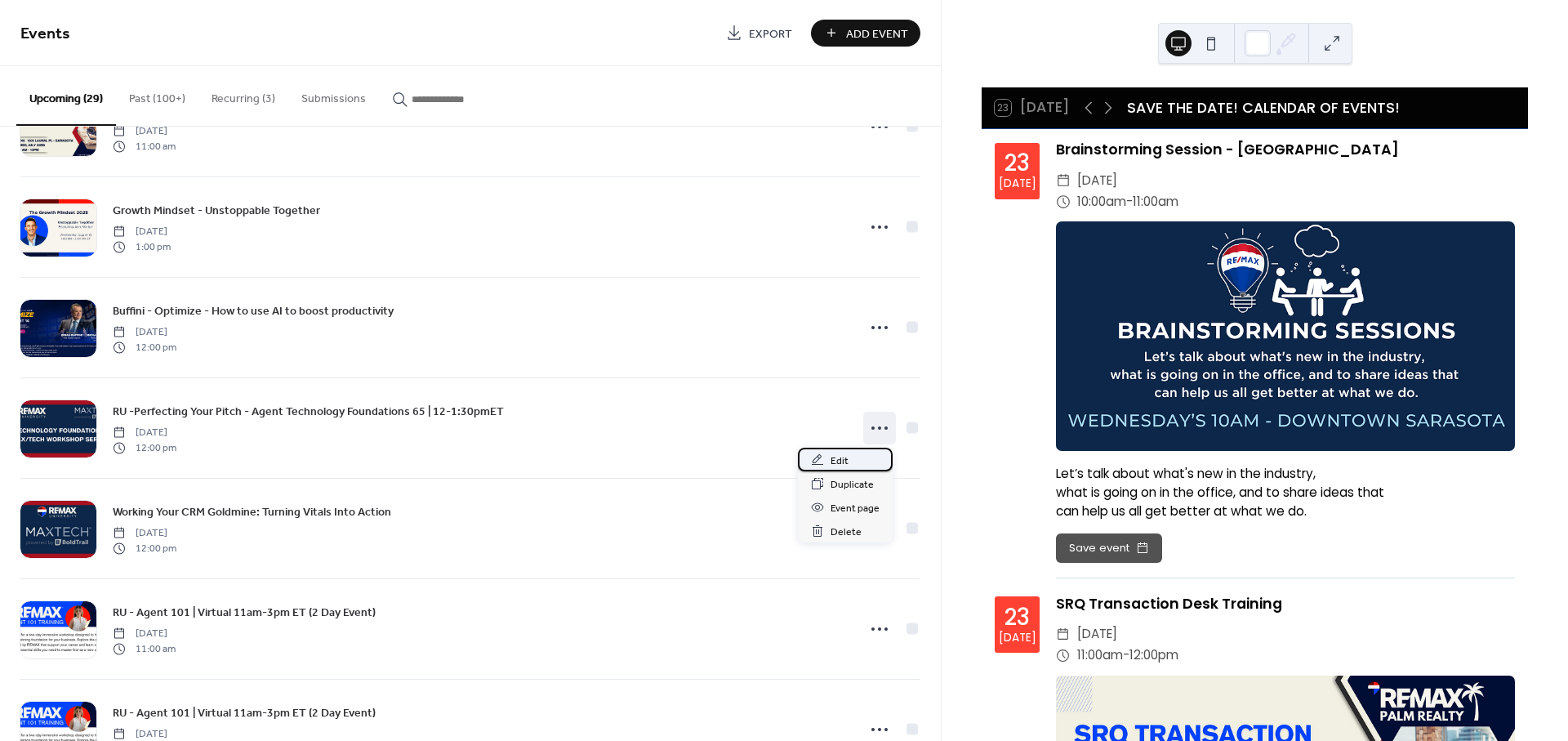 click on "Edit" at bounding box center (845, 459) 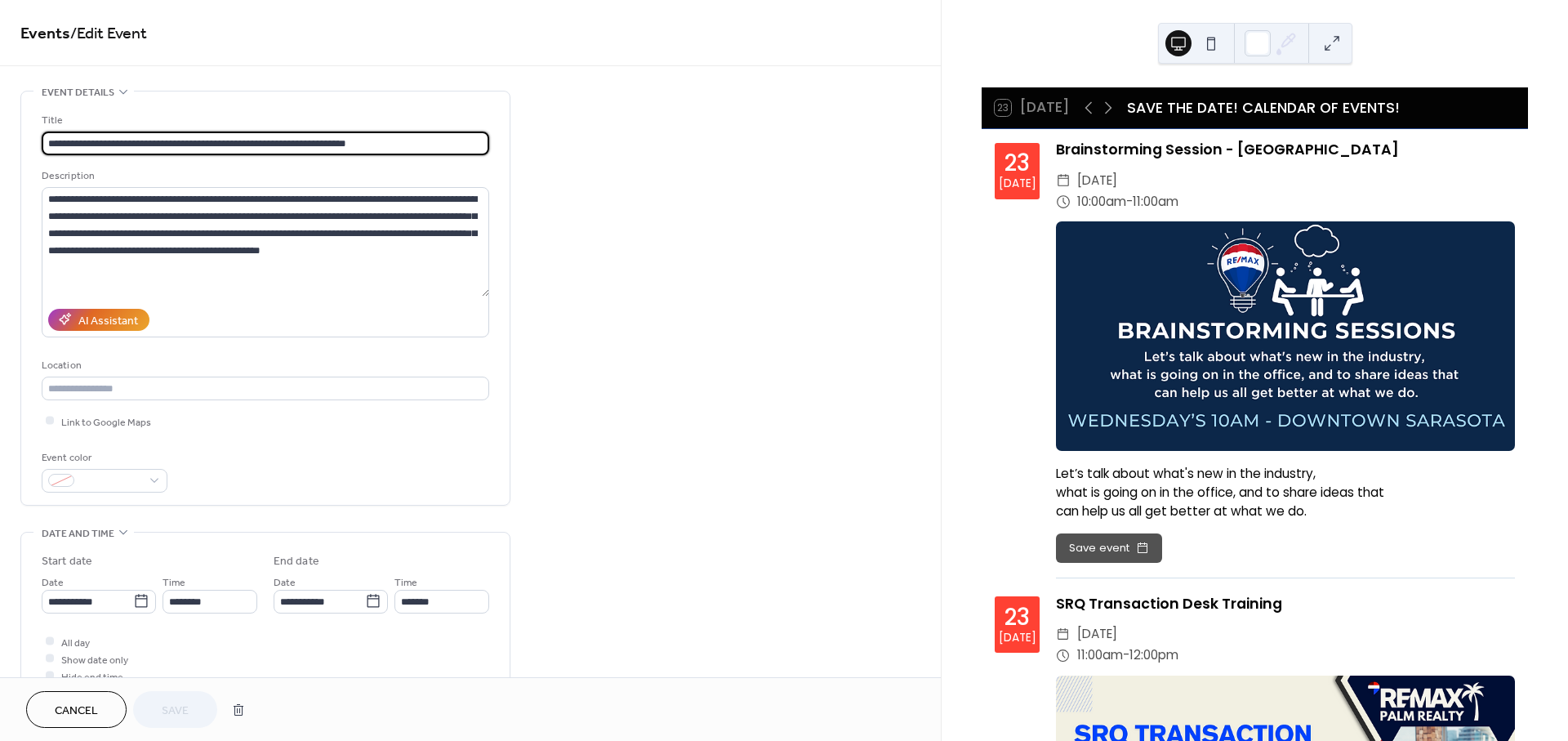 click on "**********" at bounding box center [265, 143] 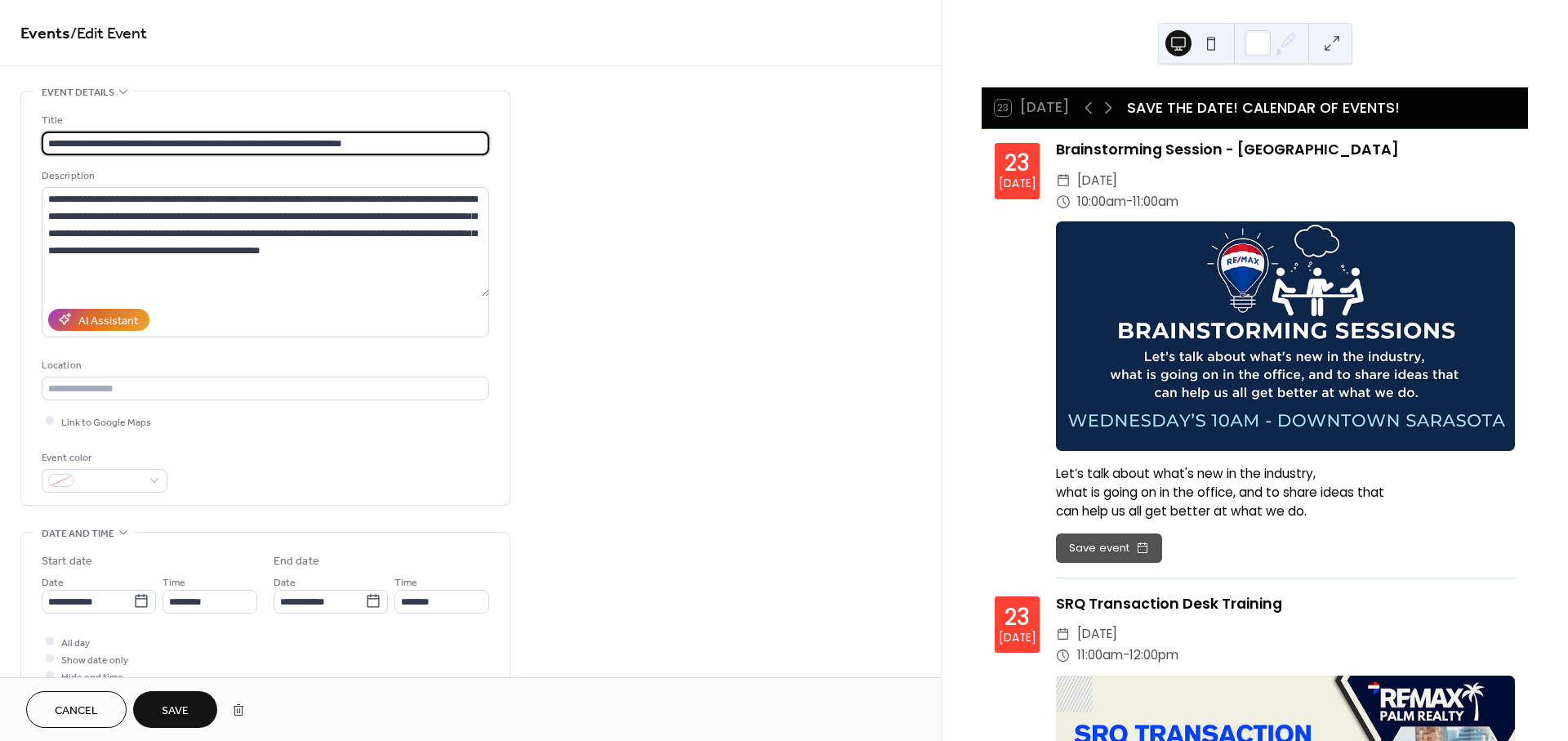 type on "**********" 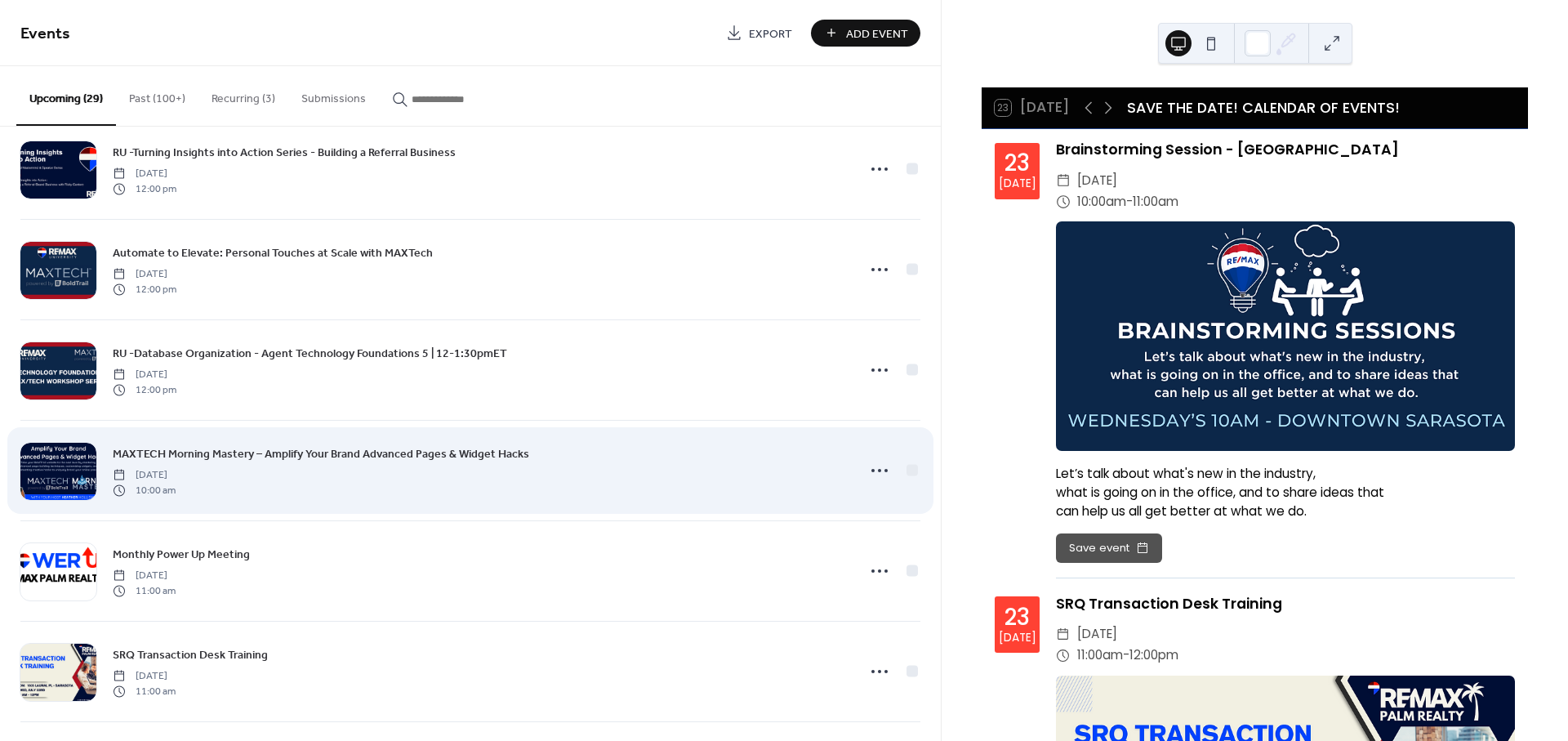 scroll, scrollTop: 998, scrollLeft: 0, axis: vertical 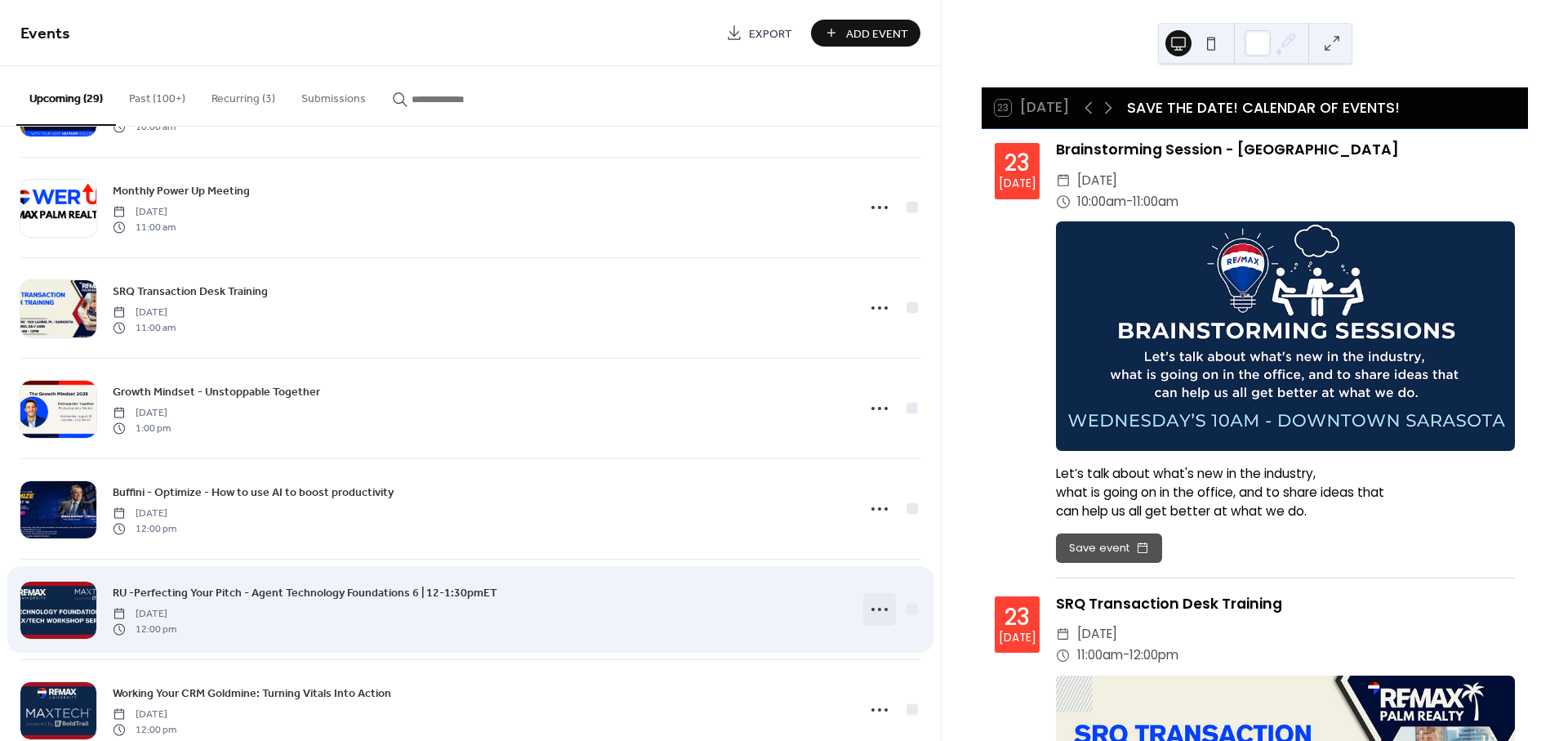 click 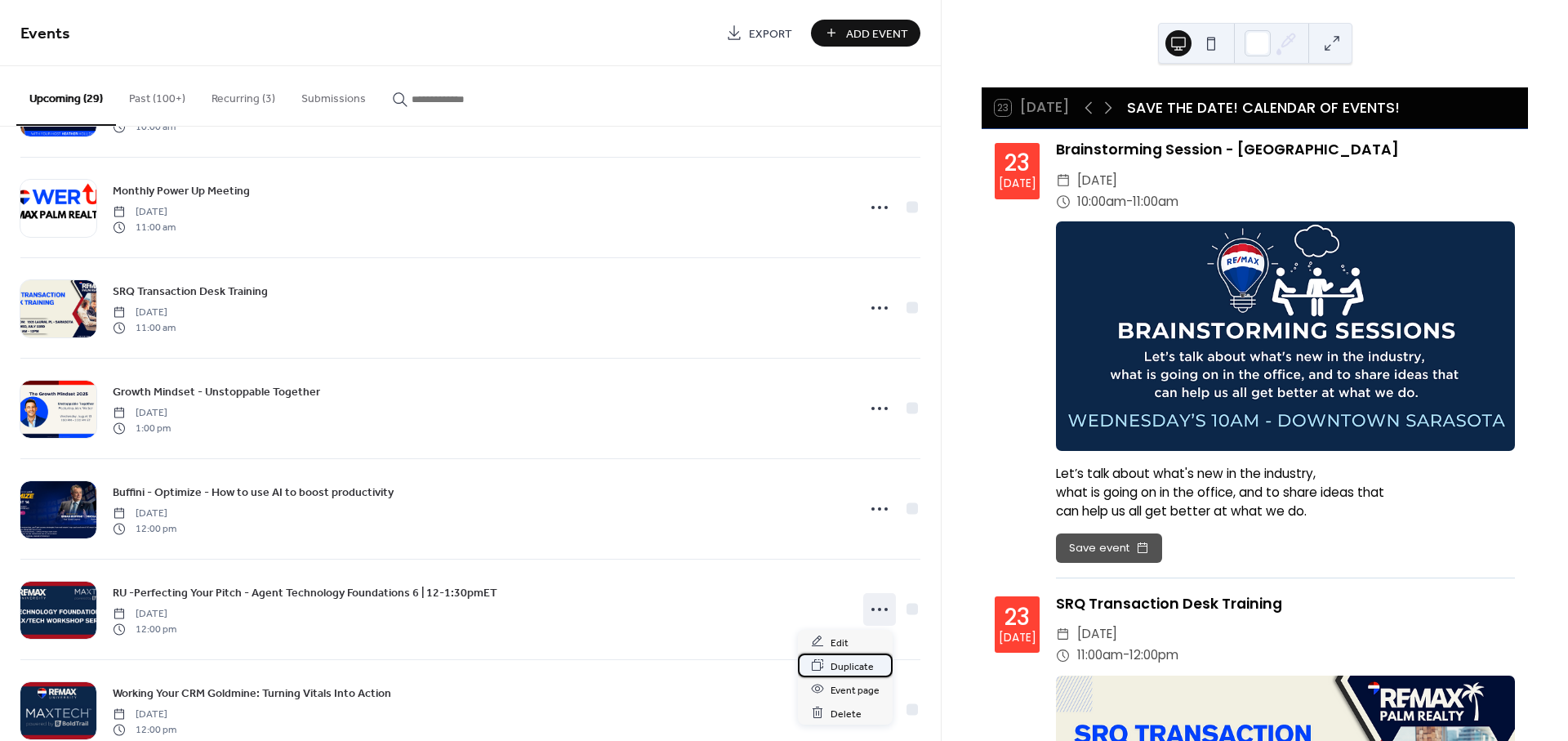 click on "Duplicate" at bounding box center (852, 666) 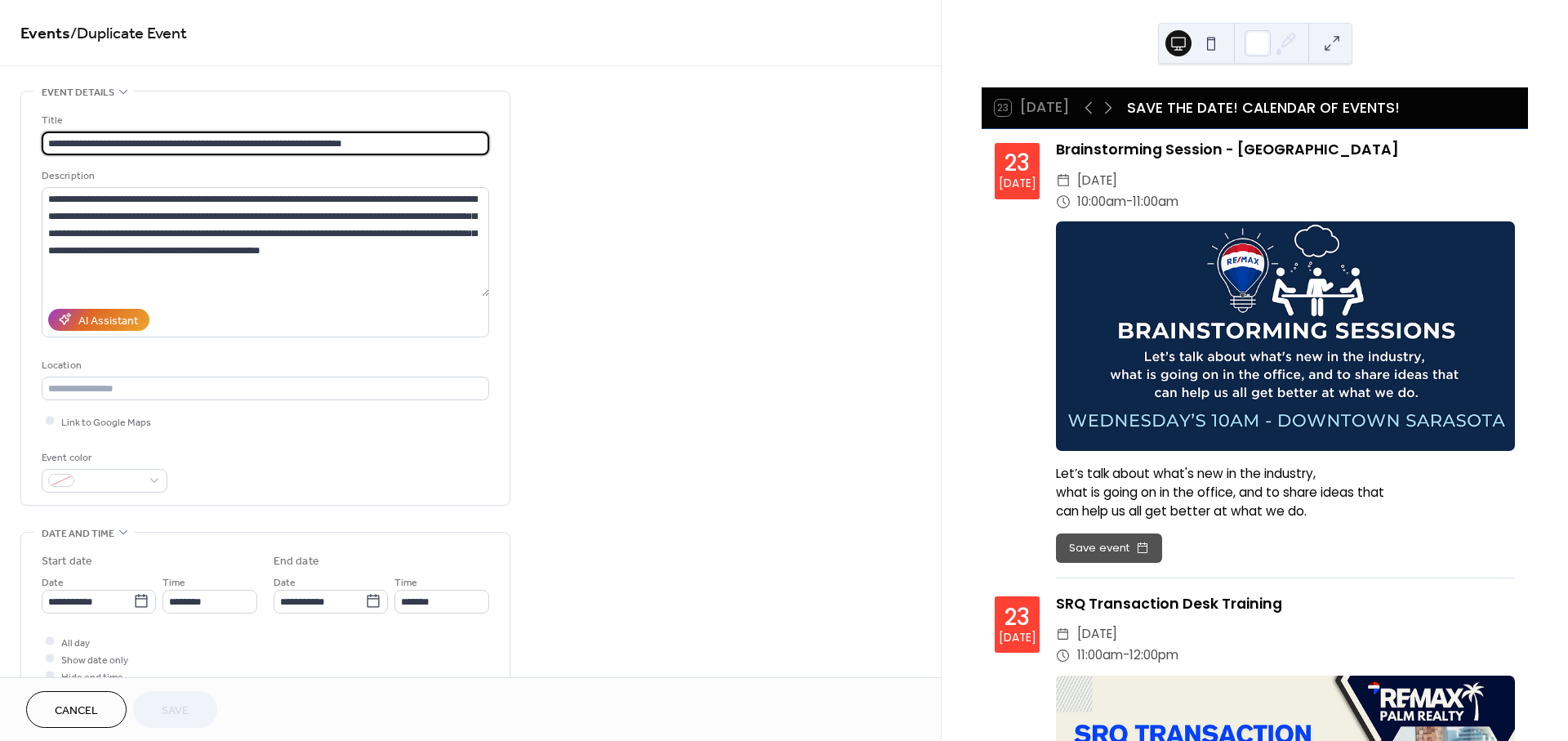 click on "**********" at bounding box center [265, 143] 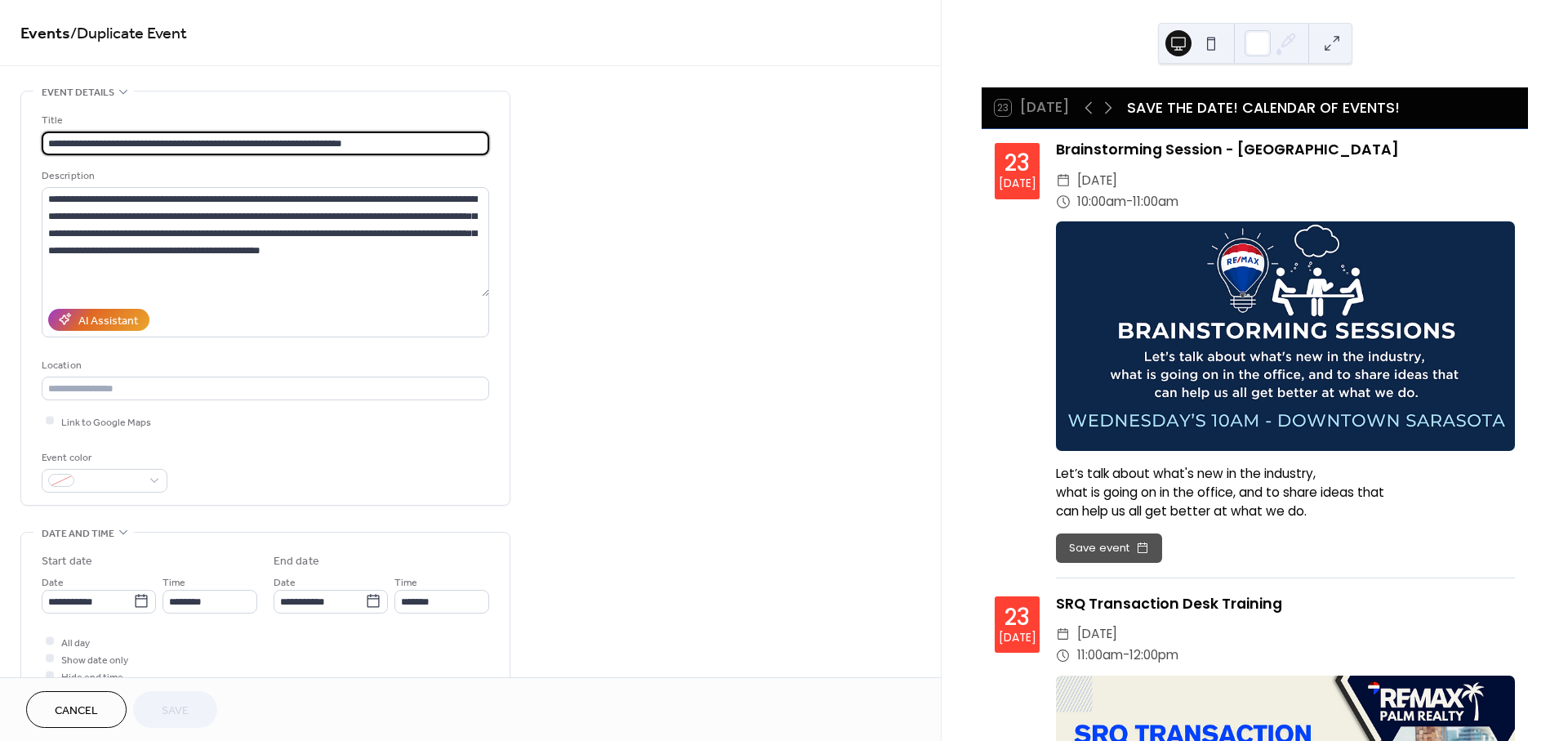 drag, startPoint x: 304, startPoint y: 138, endPoint x: 65, endPoint y: 141, distance: 239.0188 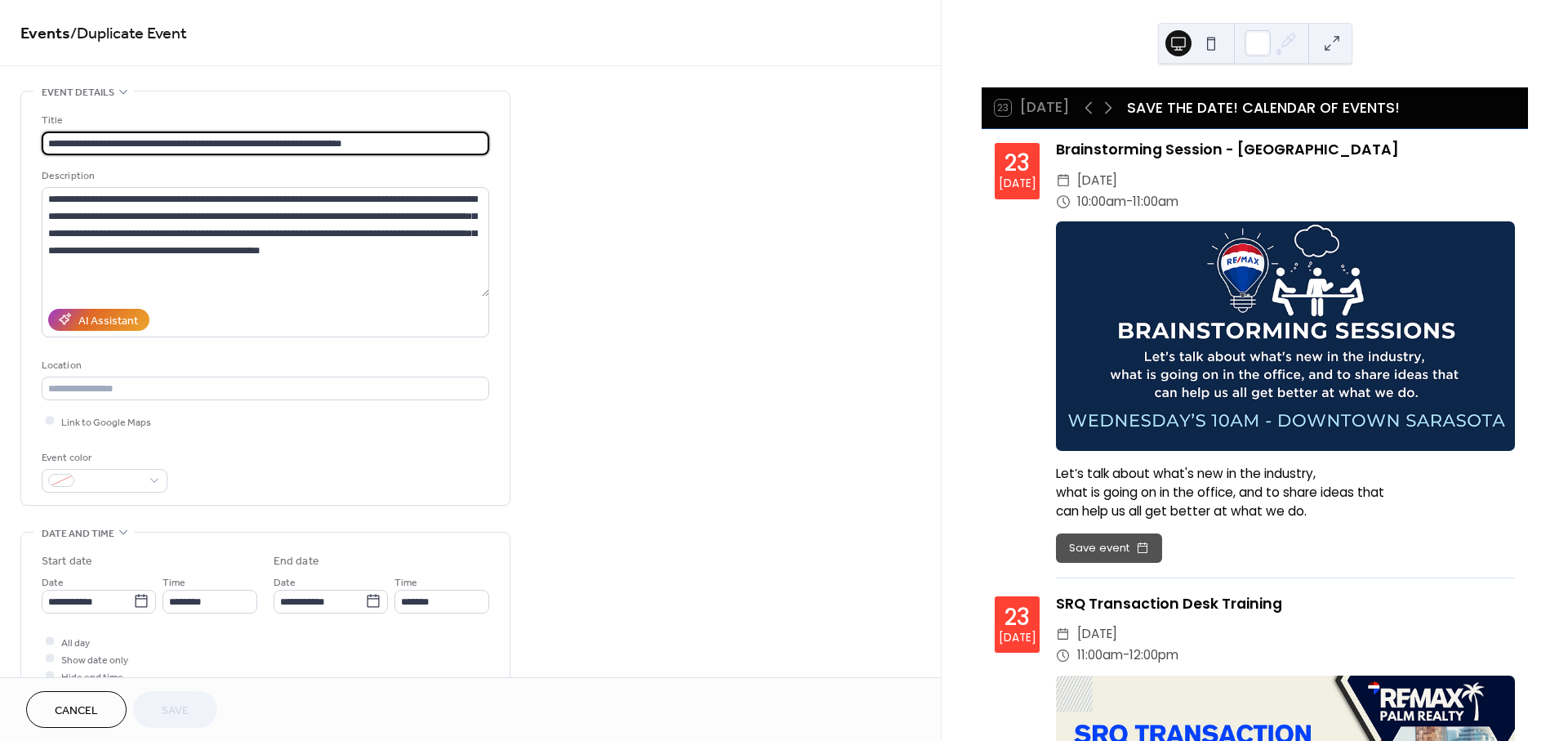 click on "**********" at bounding box center [265, 143] 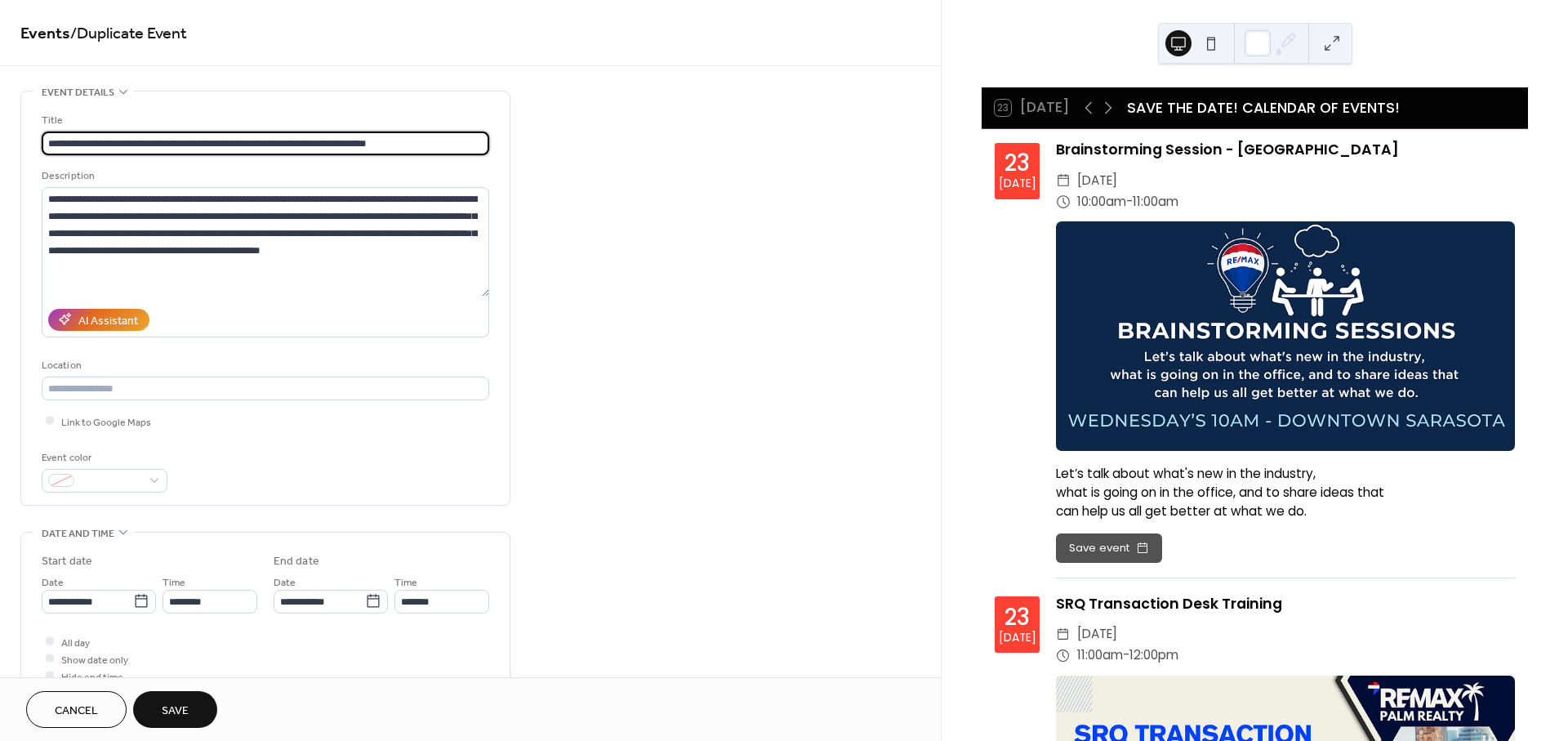 type on "**********" 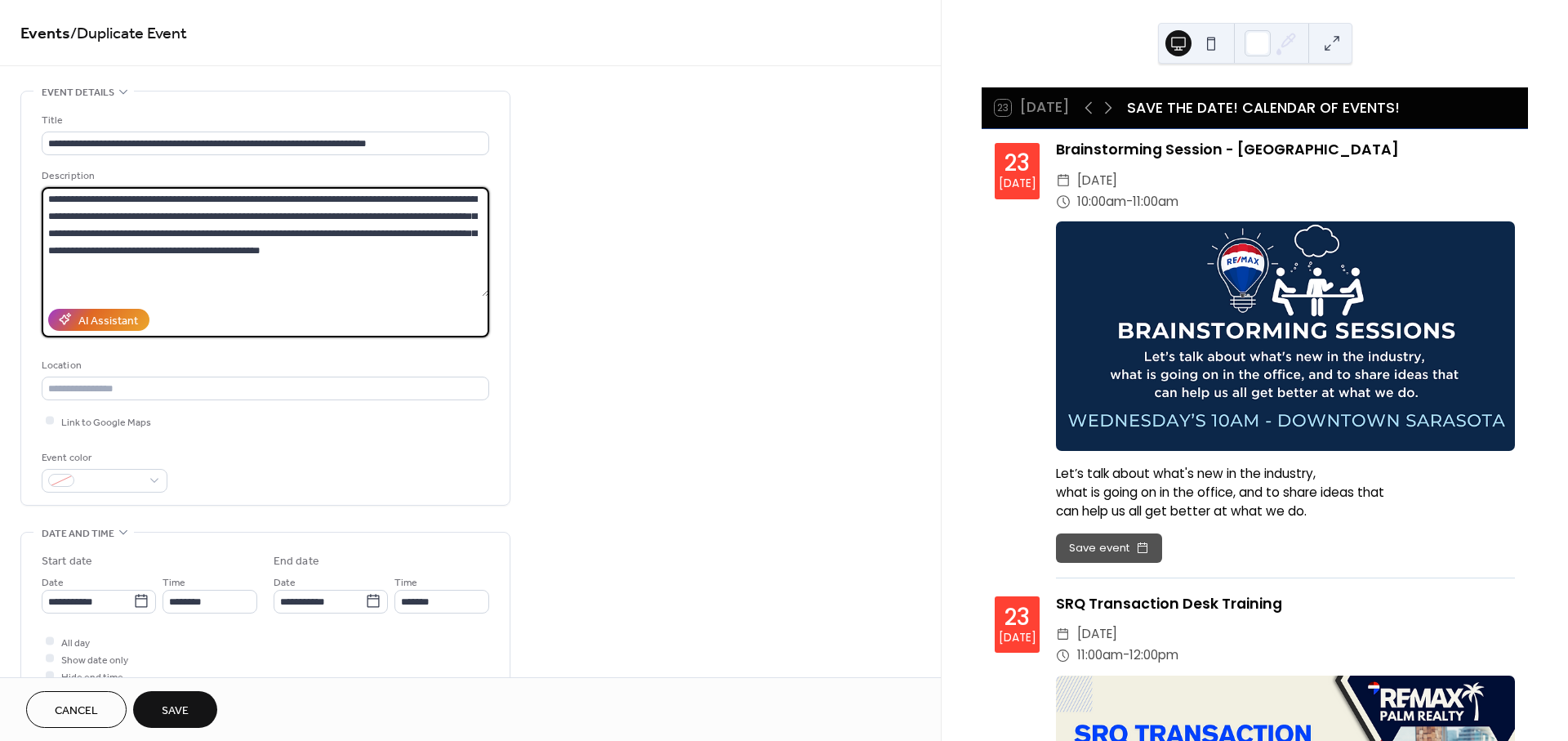 drag, startPoint x: 358, startPoint y: 247, endPoint x: 2, endPoint y: 170, distance: 364.23207 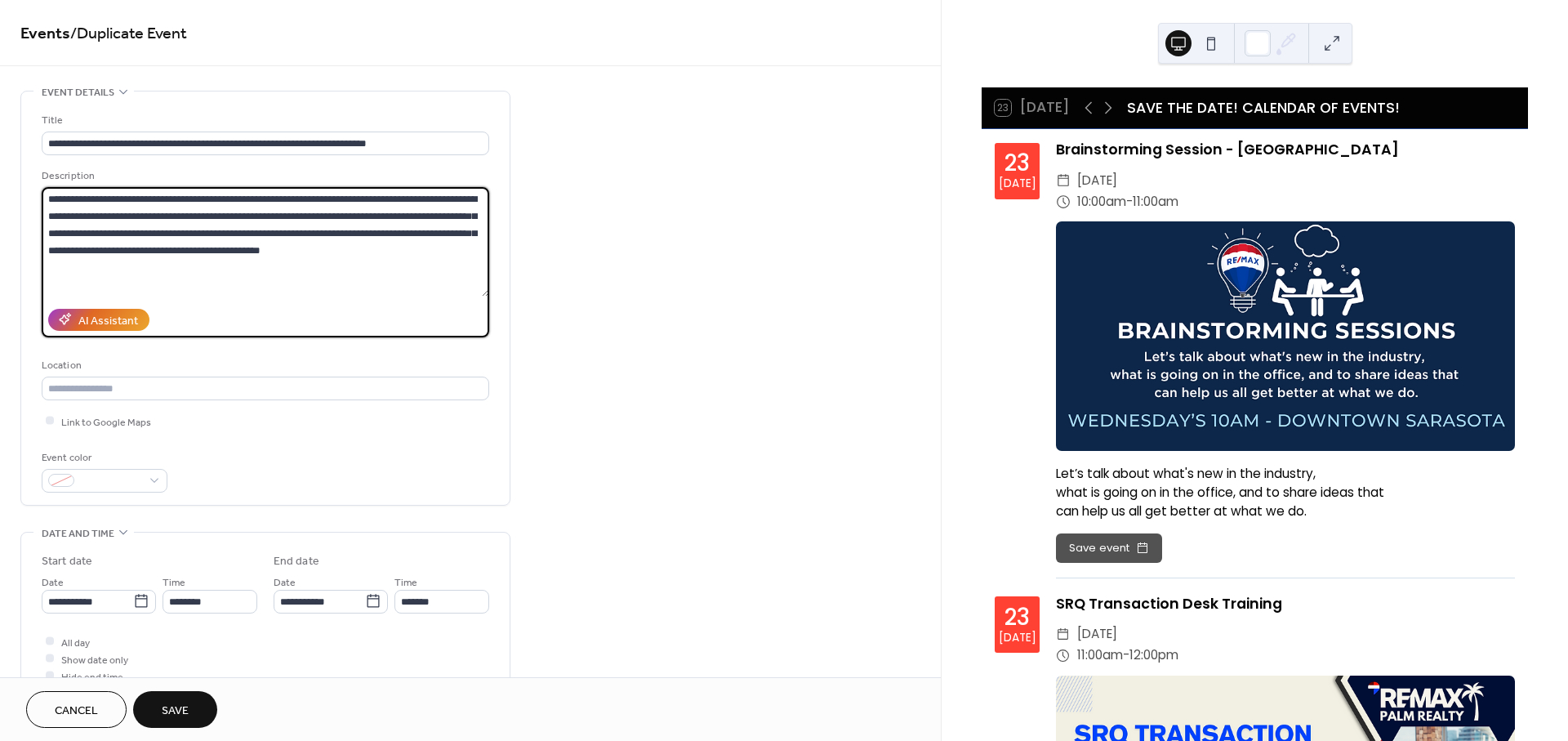 click on "**********" at bounding box center [470, 652] 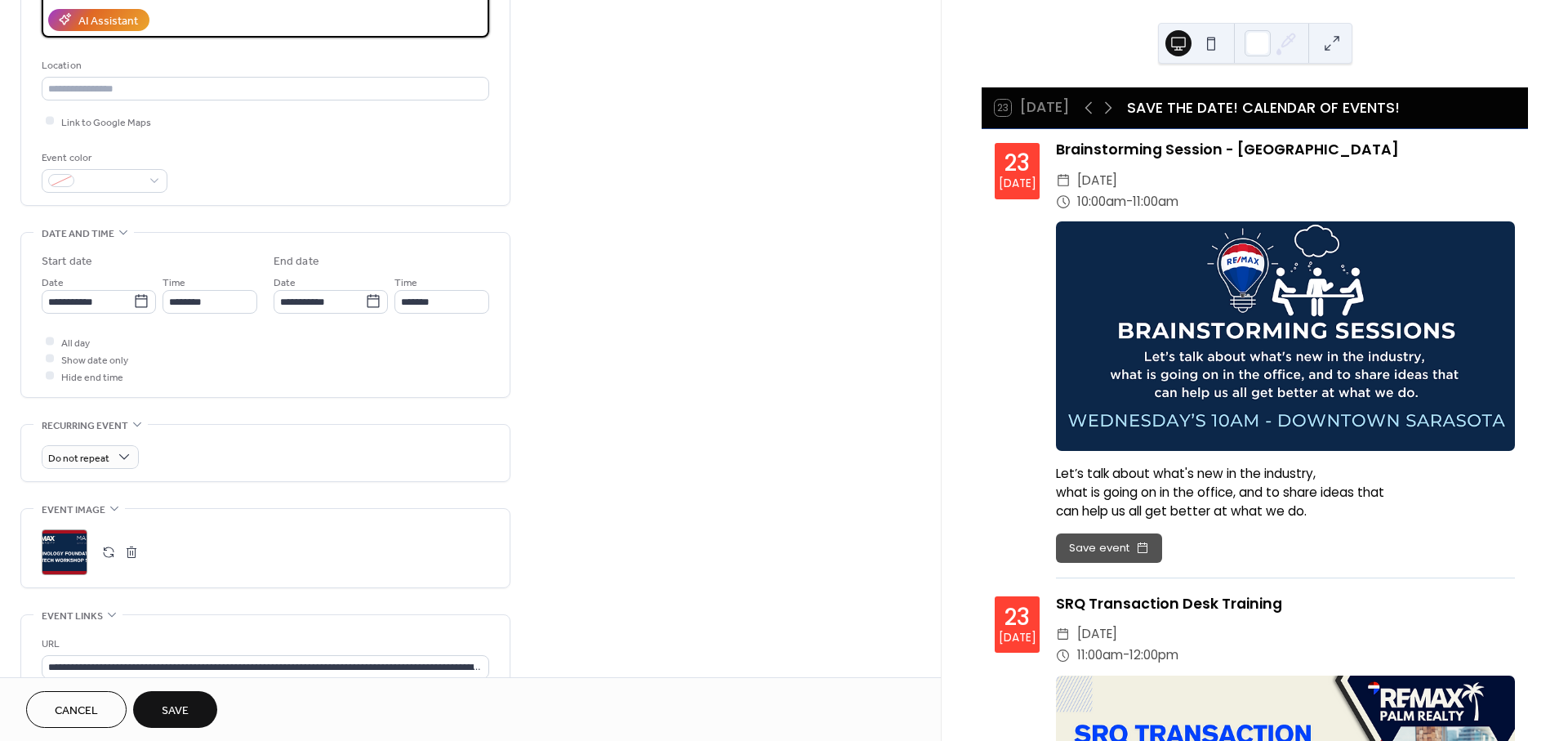 scroll, scrollTop: 453, scrollLeft: 0, axis: vertical 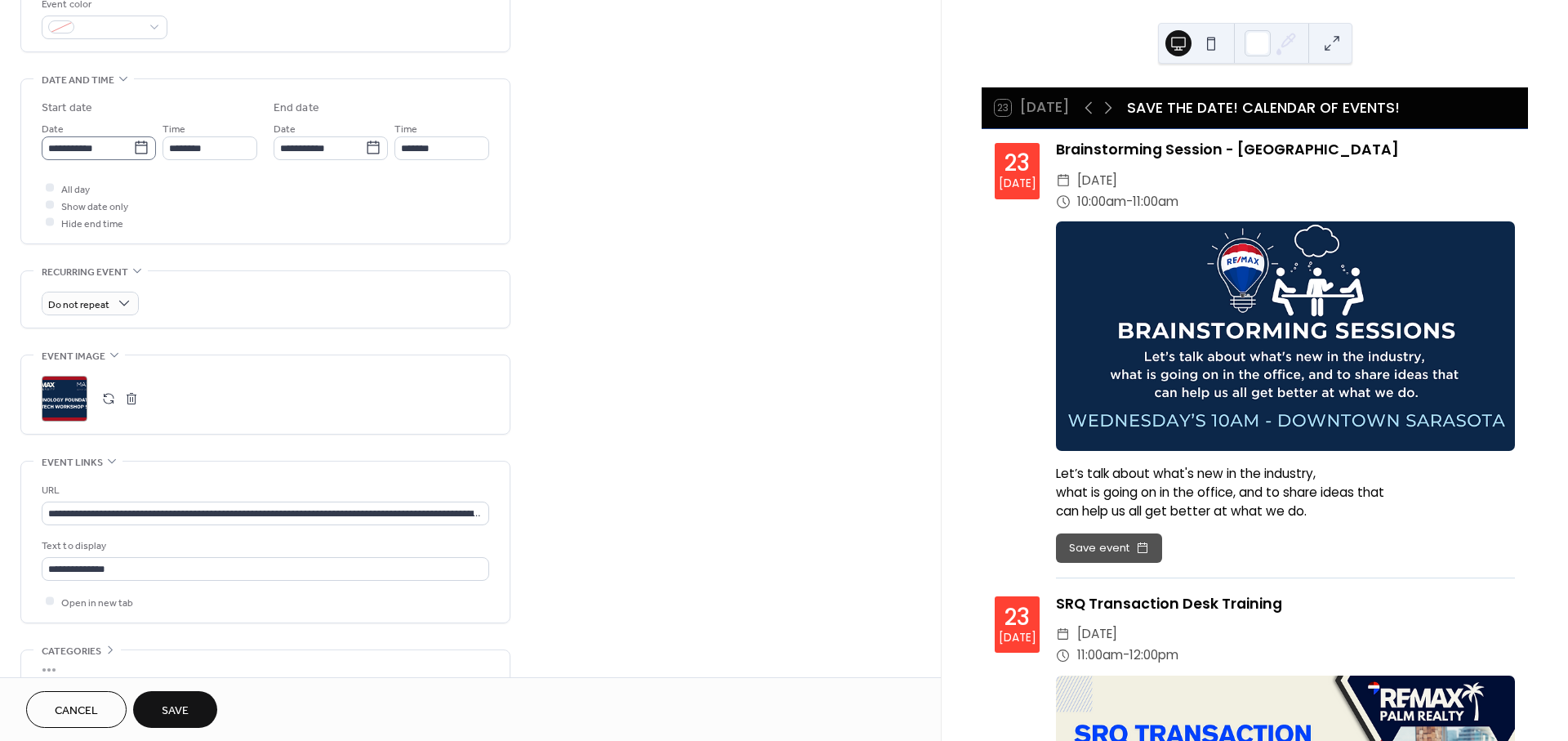type on "**********" 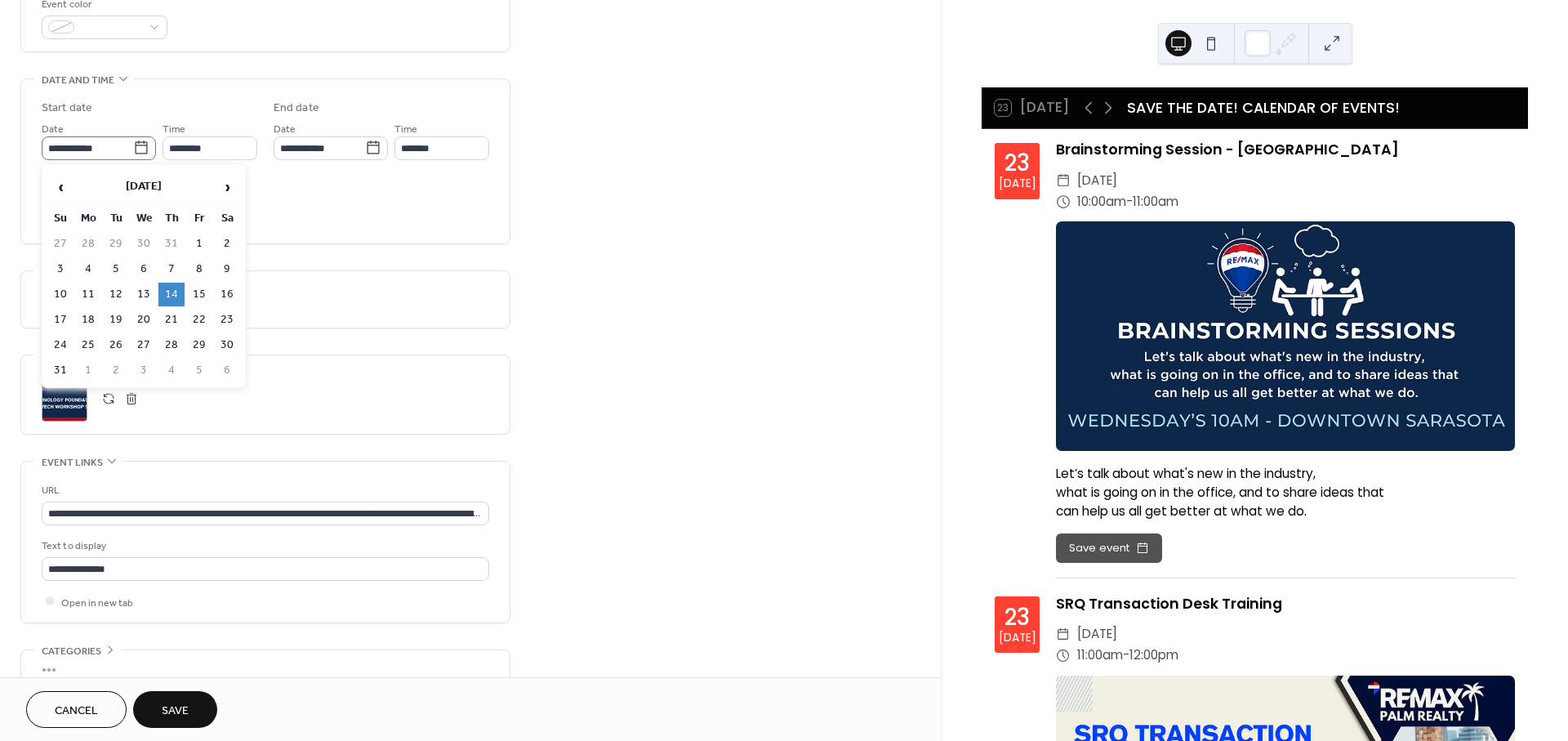 click 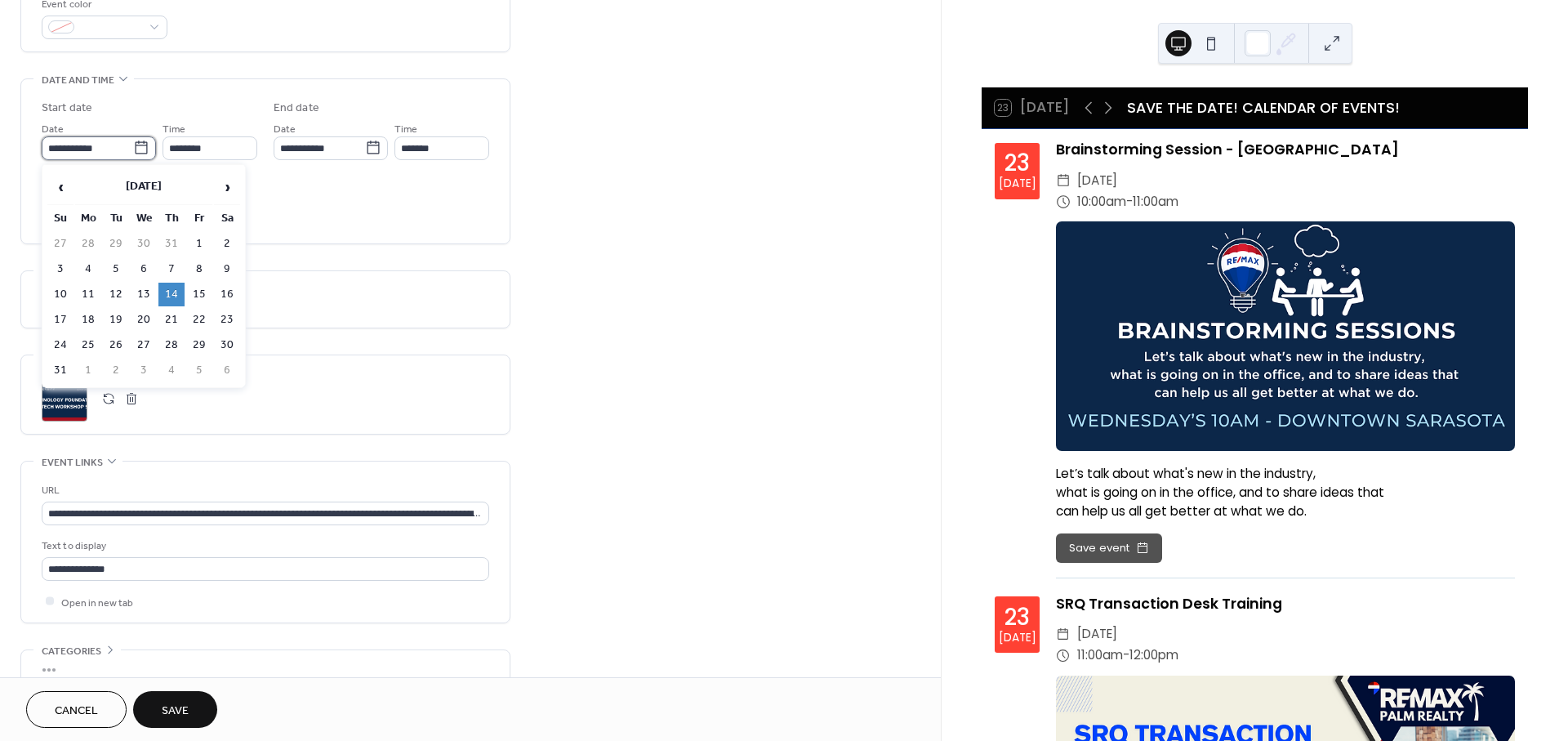click on "**********" at bounding box center [87, 148] 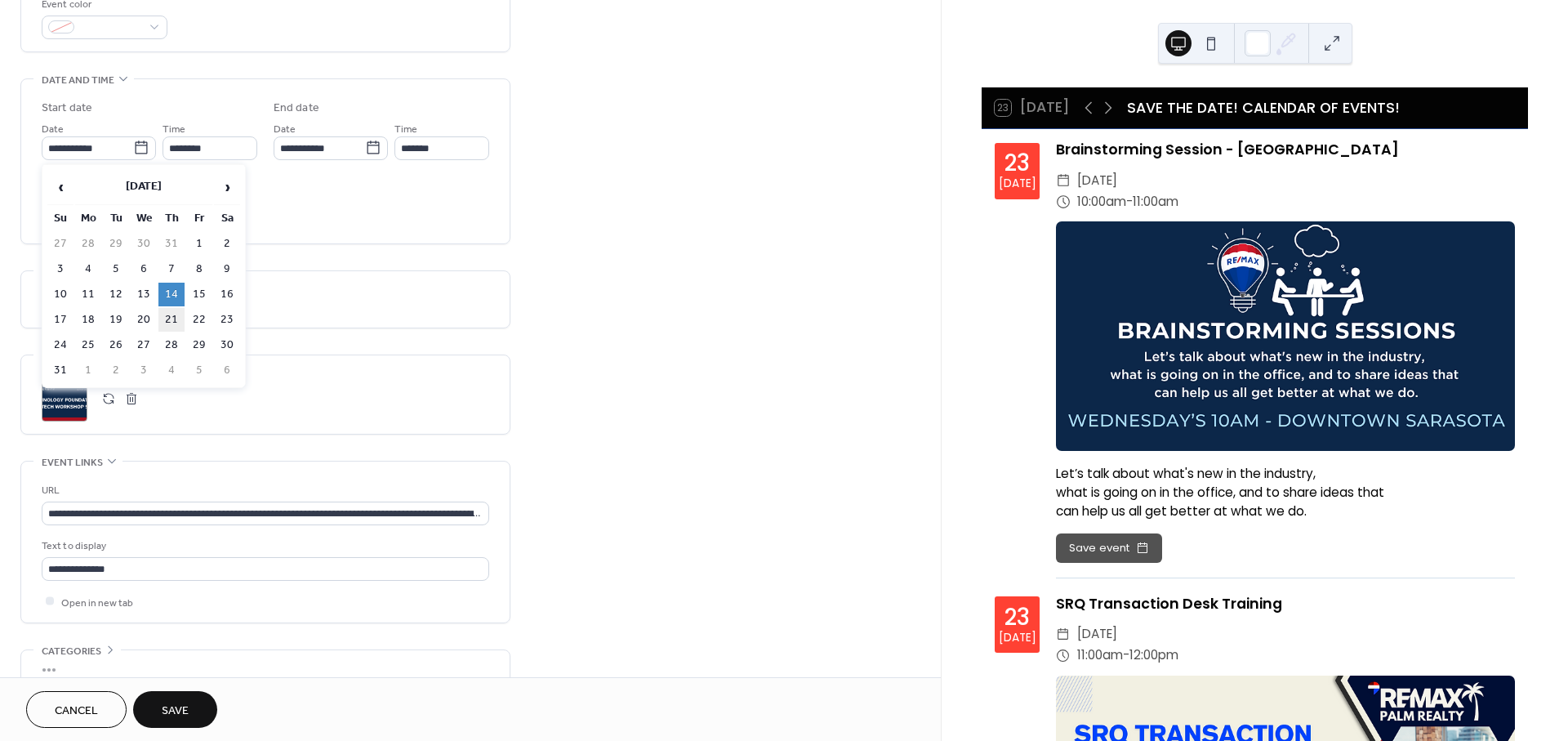 click on "21" at bounding box center [172, 319] 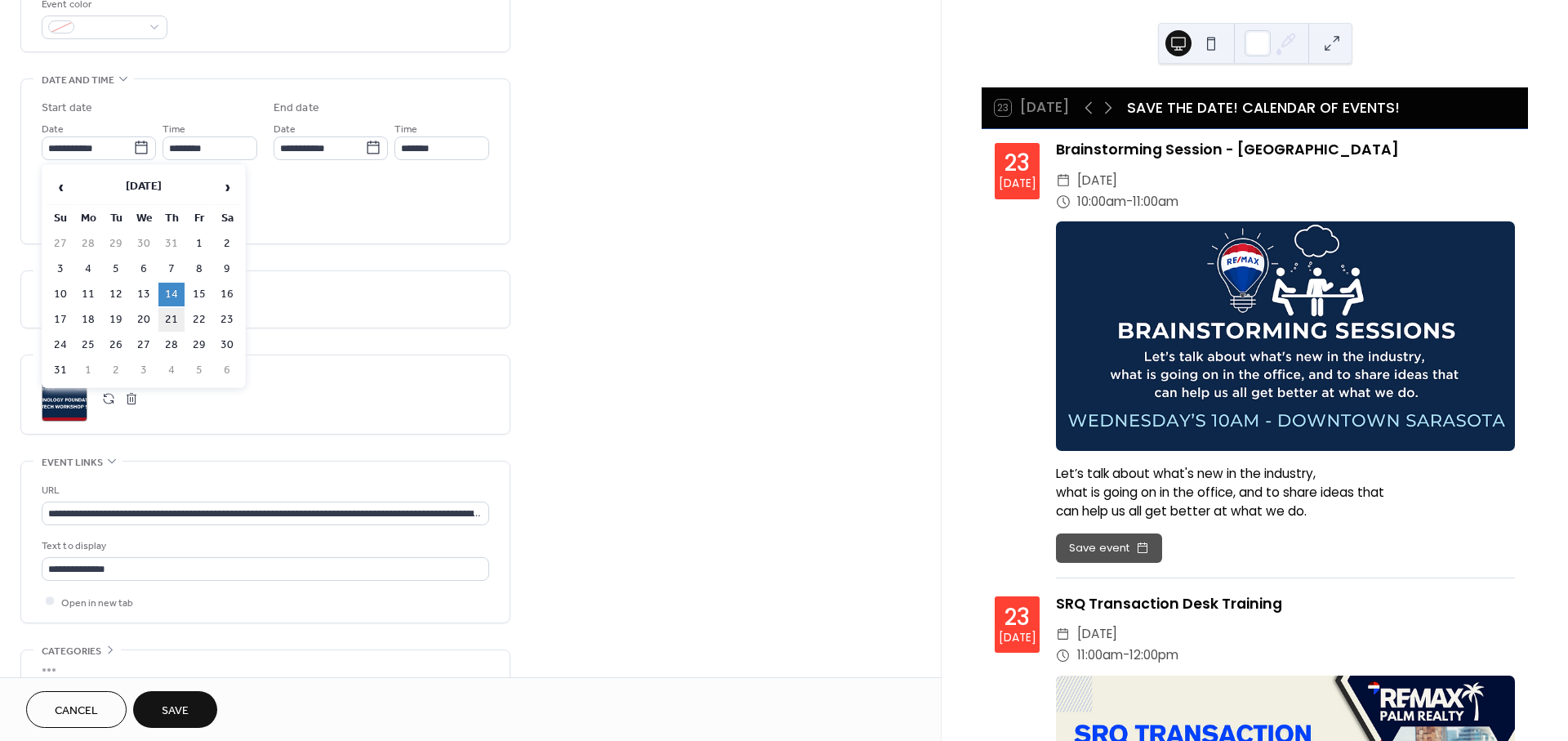 type on "**********" 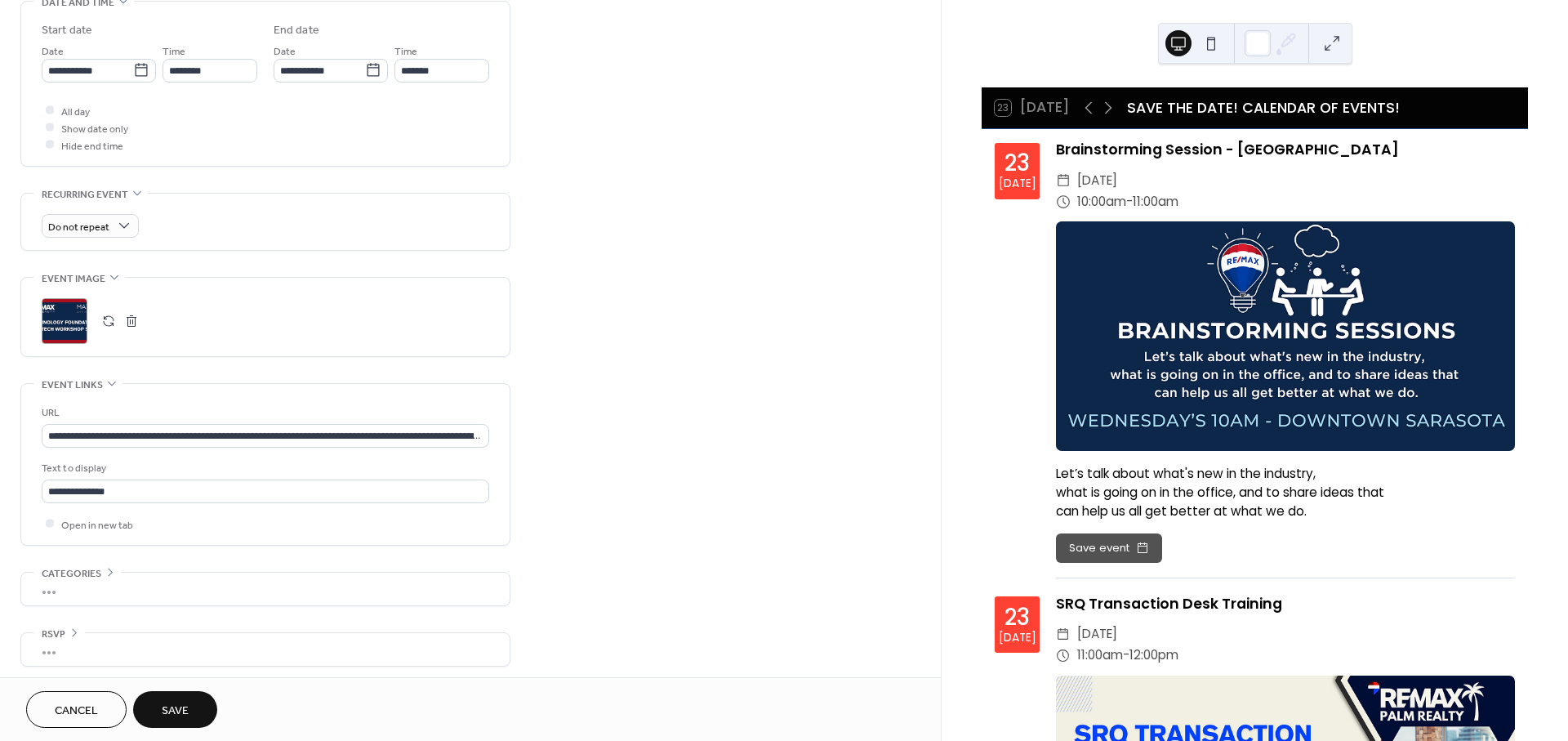 scroll, scrollTop: 541, scrollLeft: 0, axis: vertical 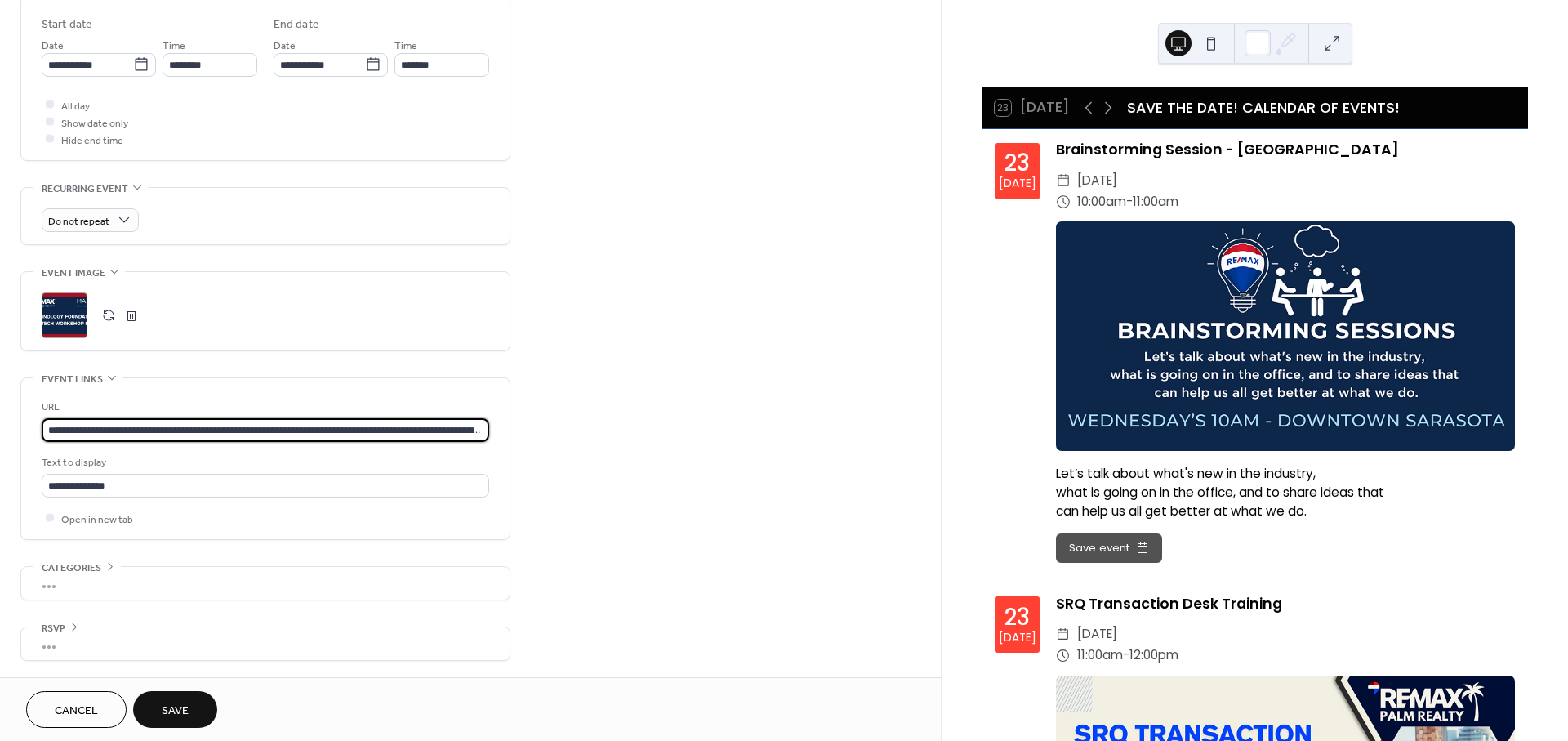 click on "**********" at bounding box center (265, 430) 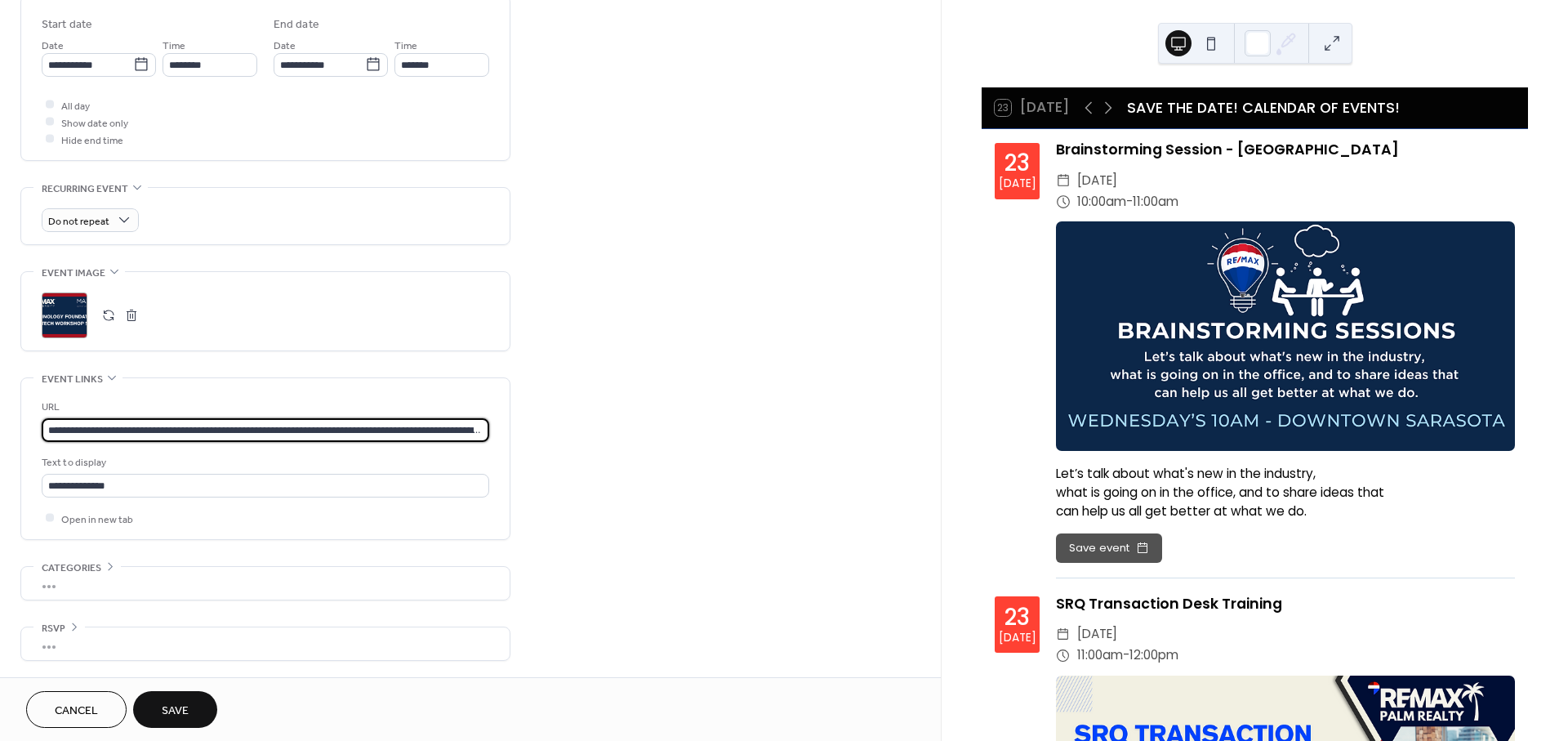 click on "**********" at bounding box center (265, 430) 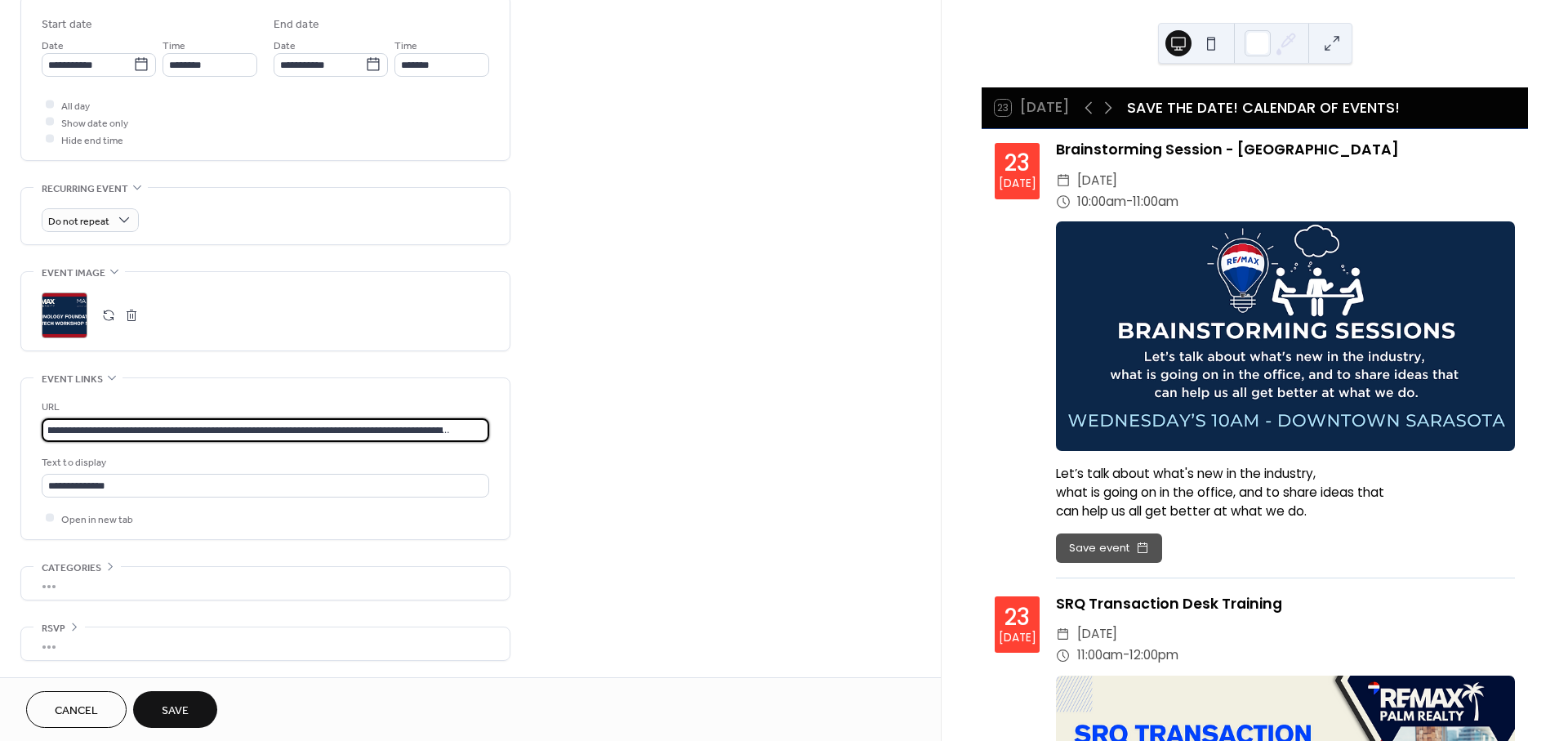 type on "**********" 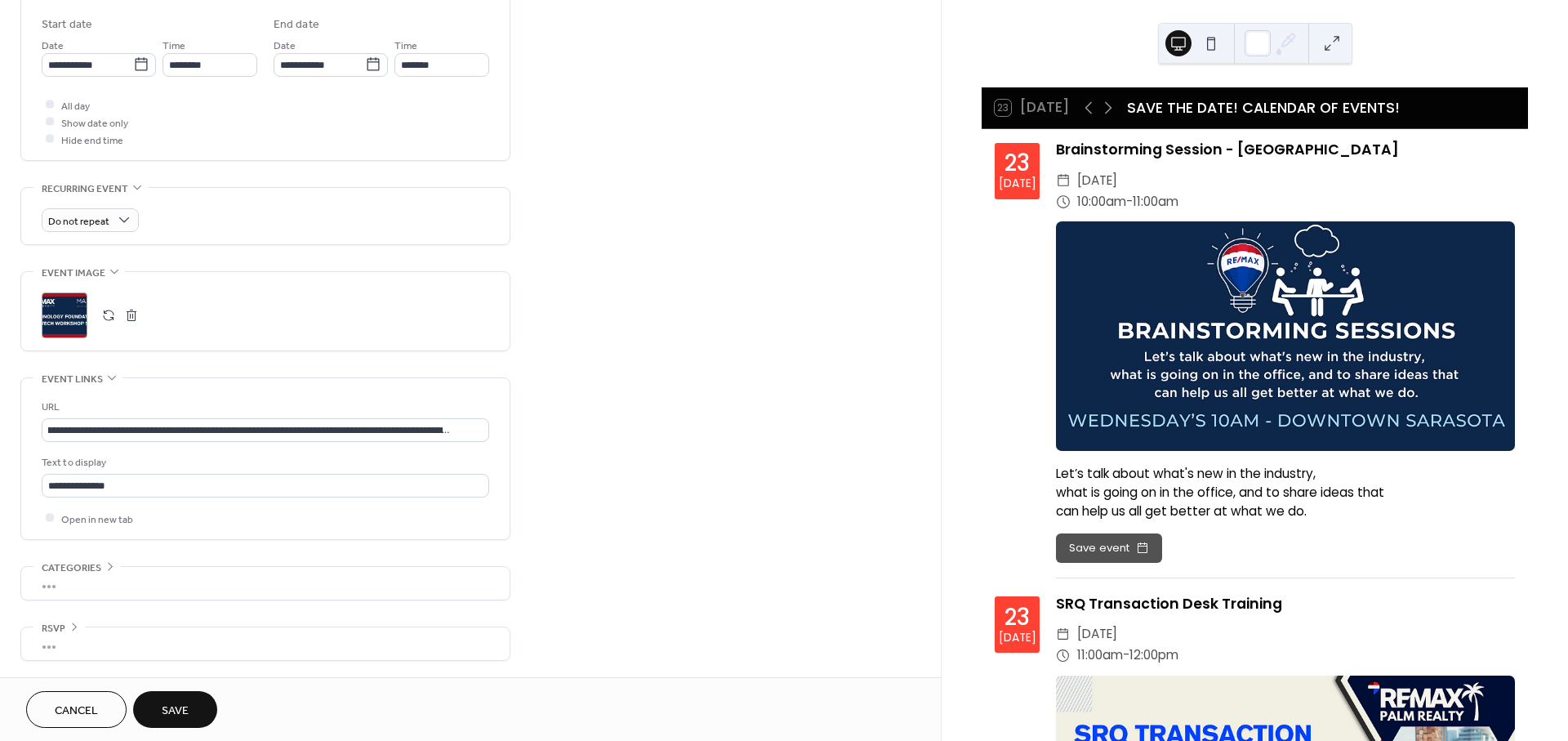 scroll, scrollTop: 0, scrollLeft: 0, axis: both 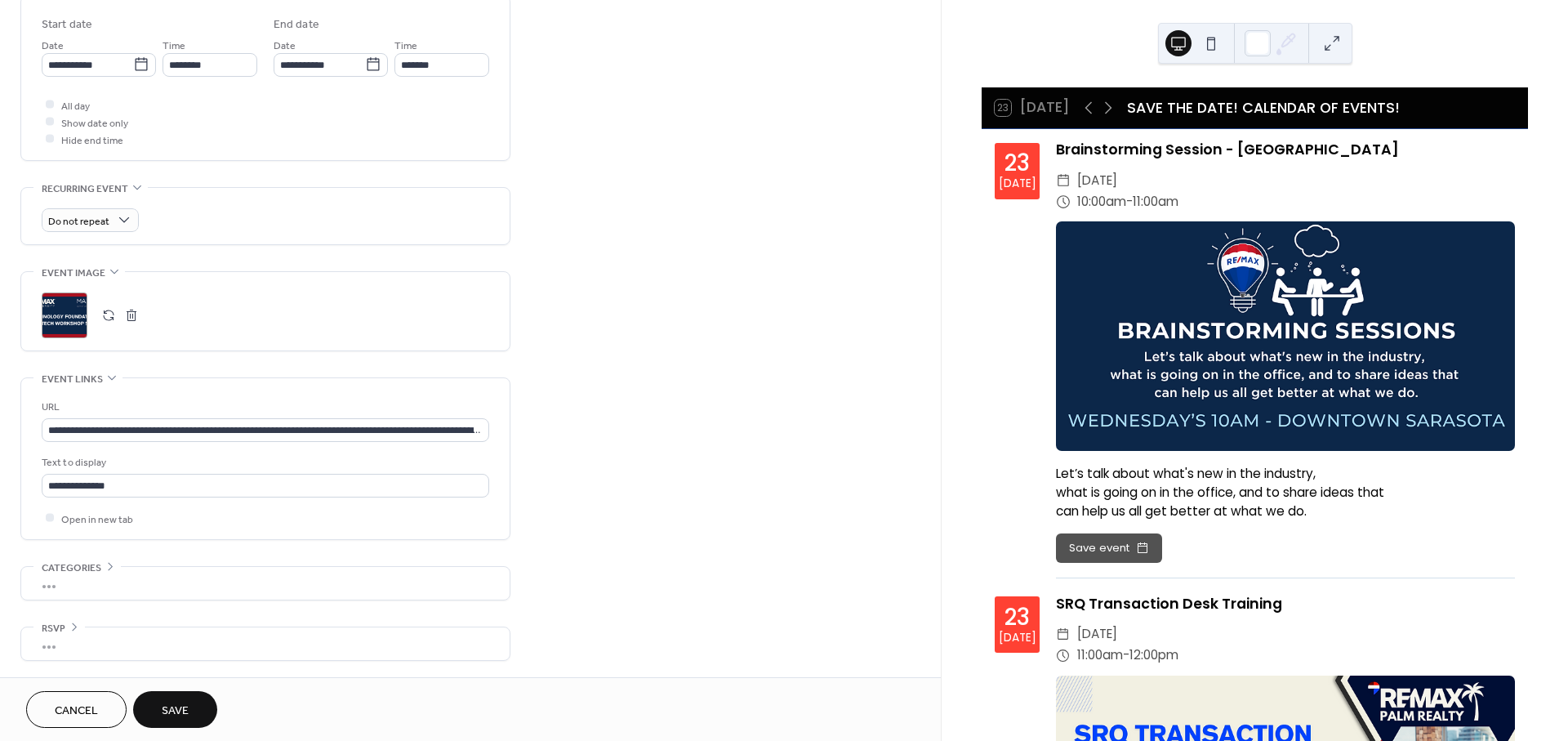 click on "Save" at bounding box center [175, 711] 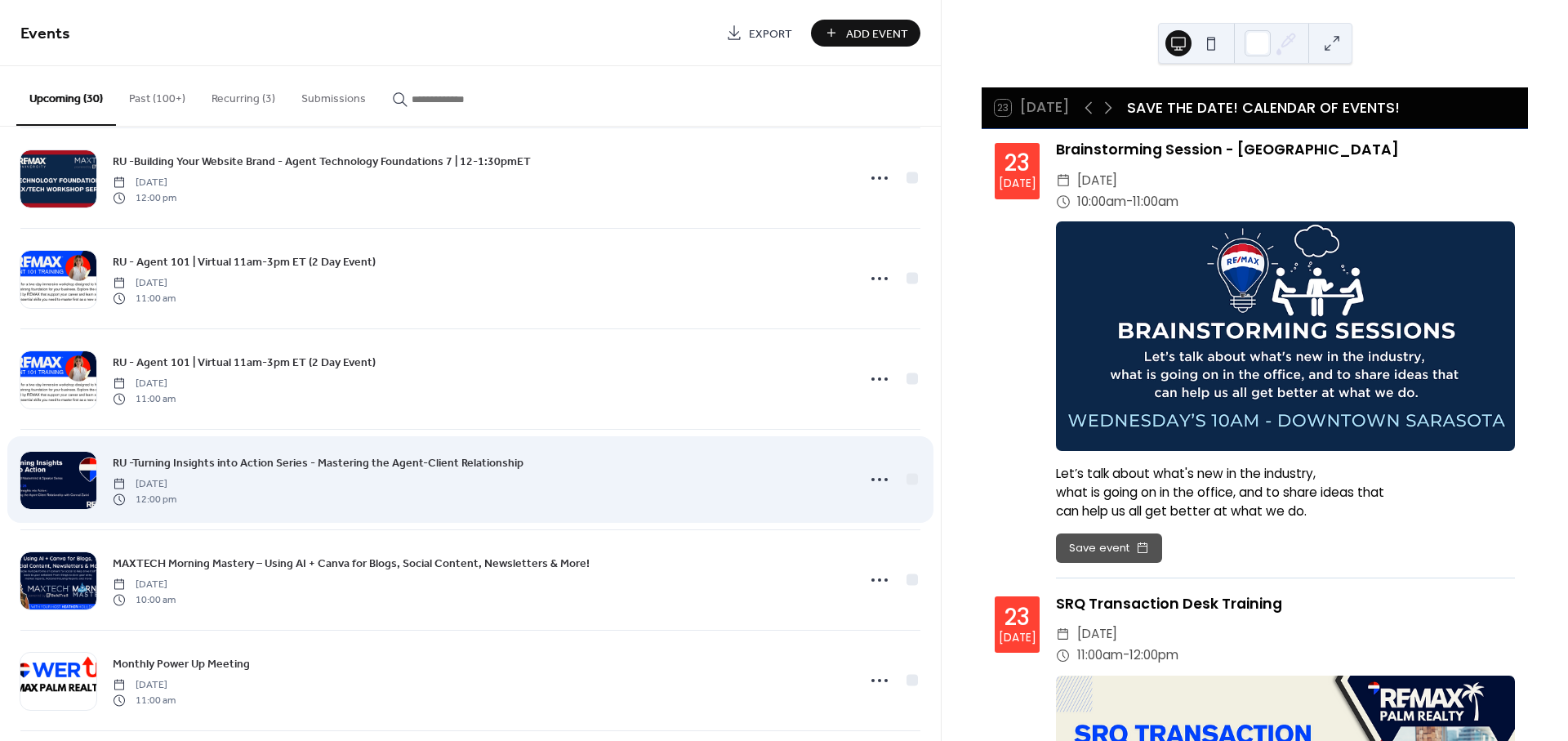 scroll, scrollTop: 1542, scrollLeft: 0, axis: vertical 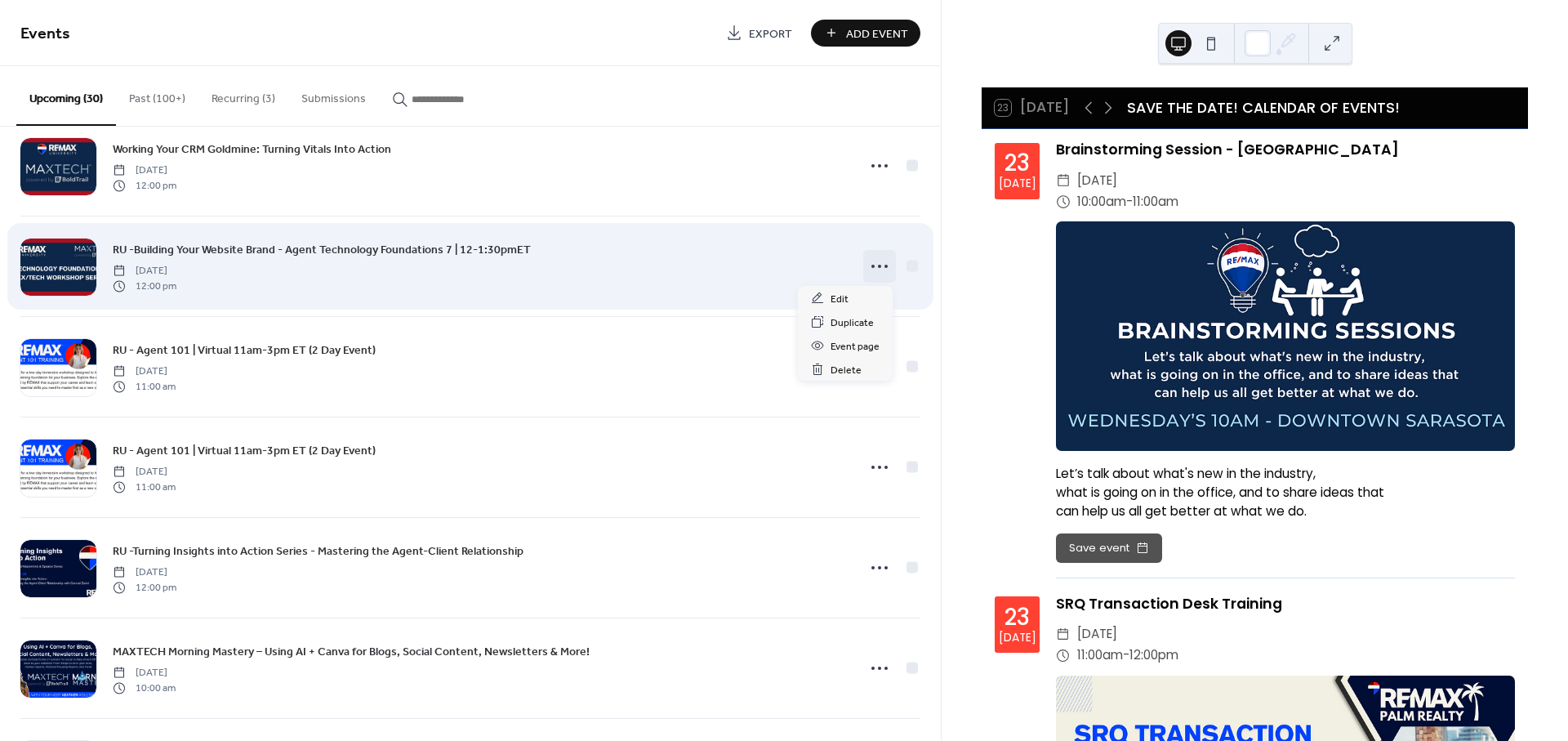 click 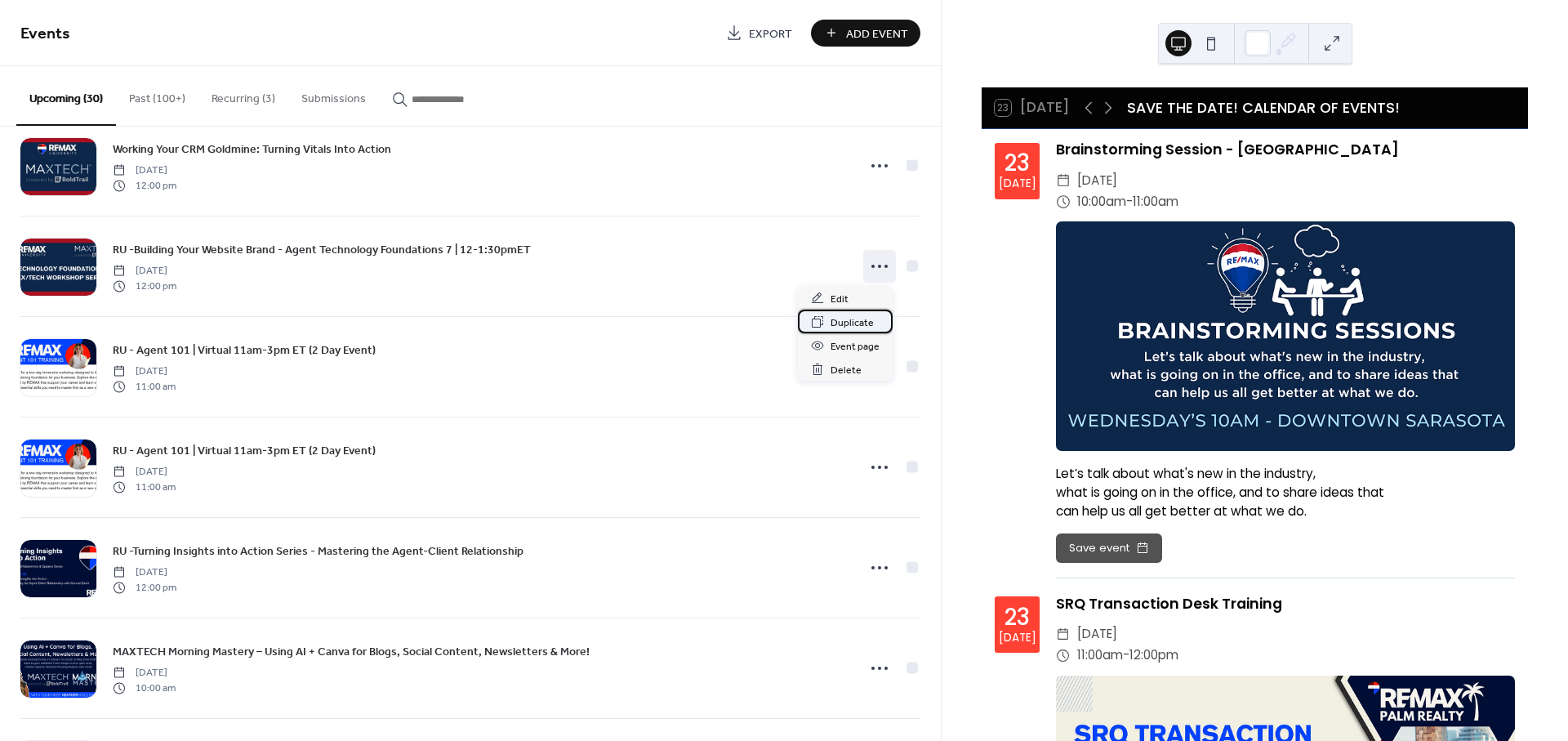 click on "Duplicate" at bounding box center (852, 323) 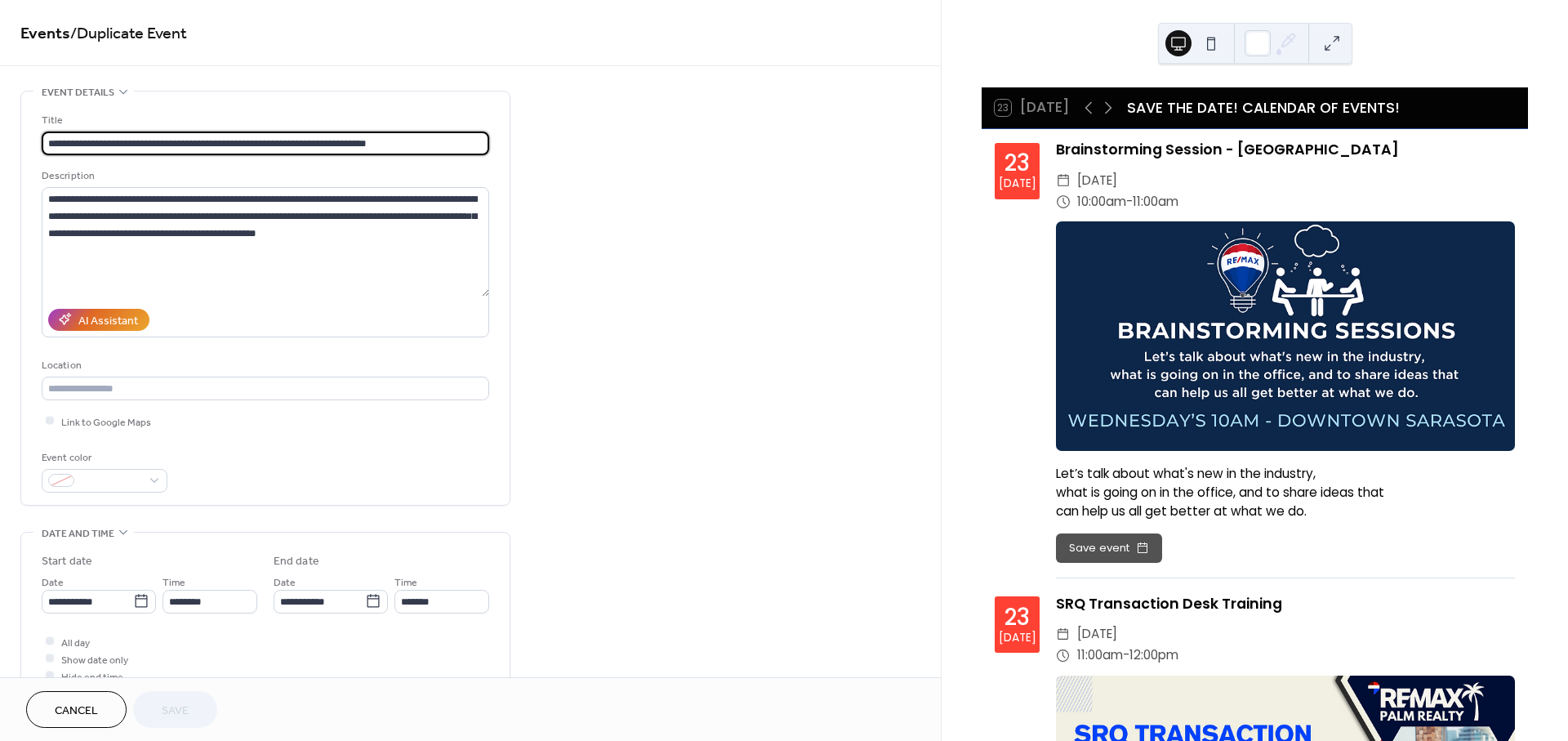 drag, startPoint x: 334, startPoint y: 140, endPoint x: 68, endPoint y: 136, distance: 266.03007 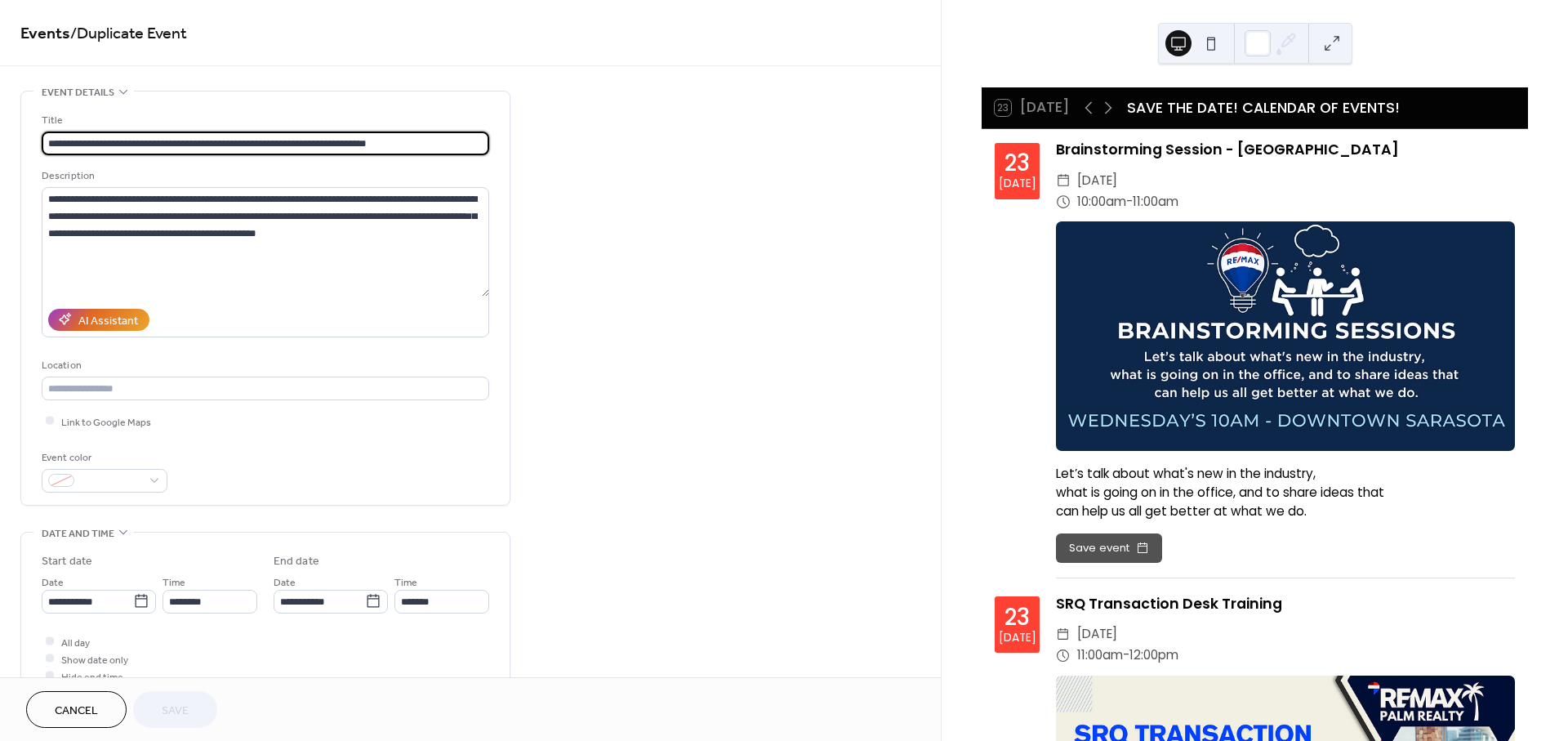 click on "**********" at bounding box center [265, 143] 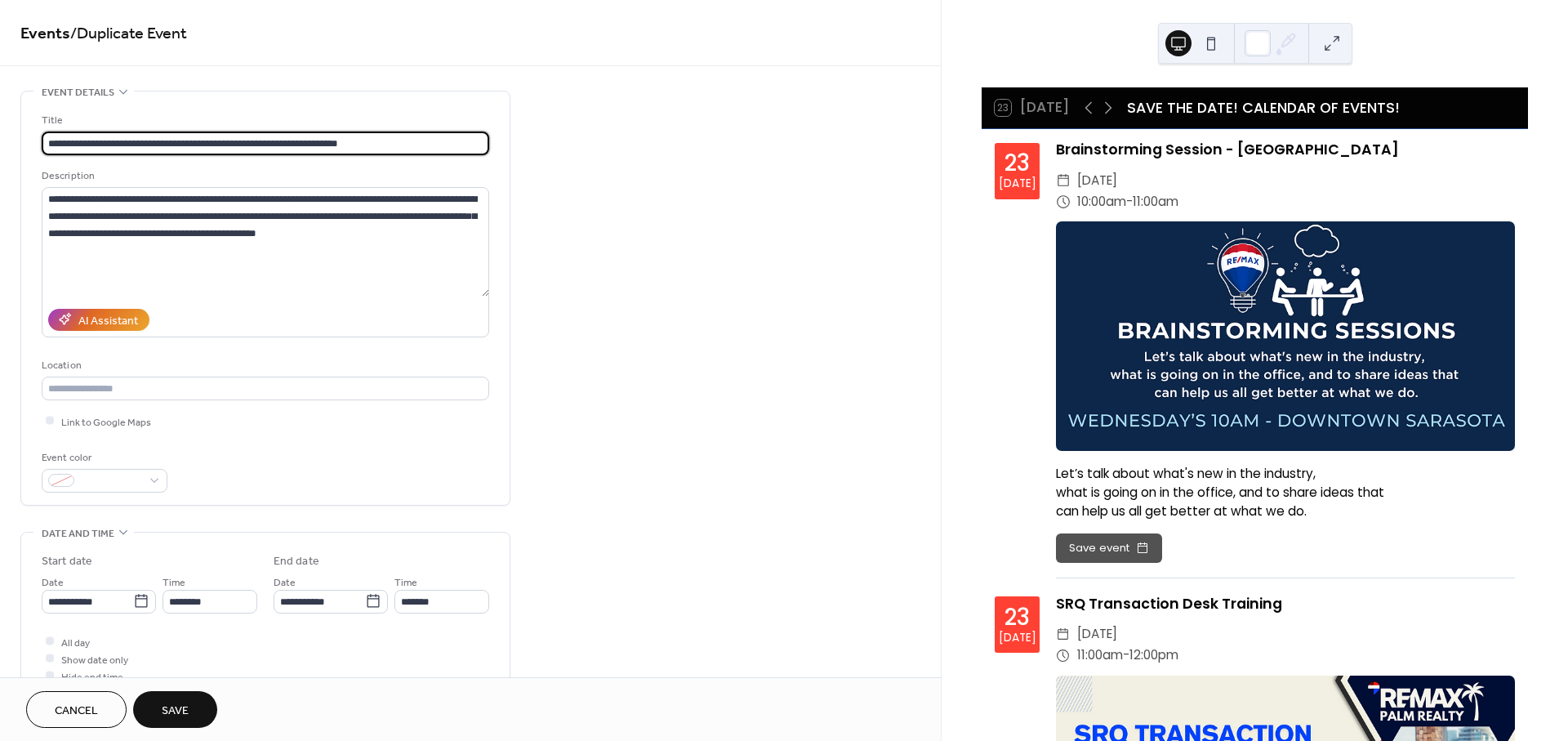 type on "**********" 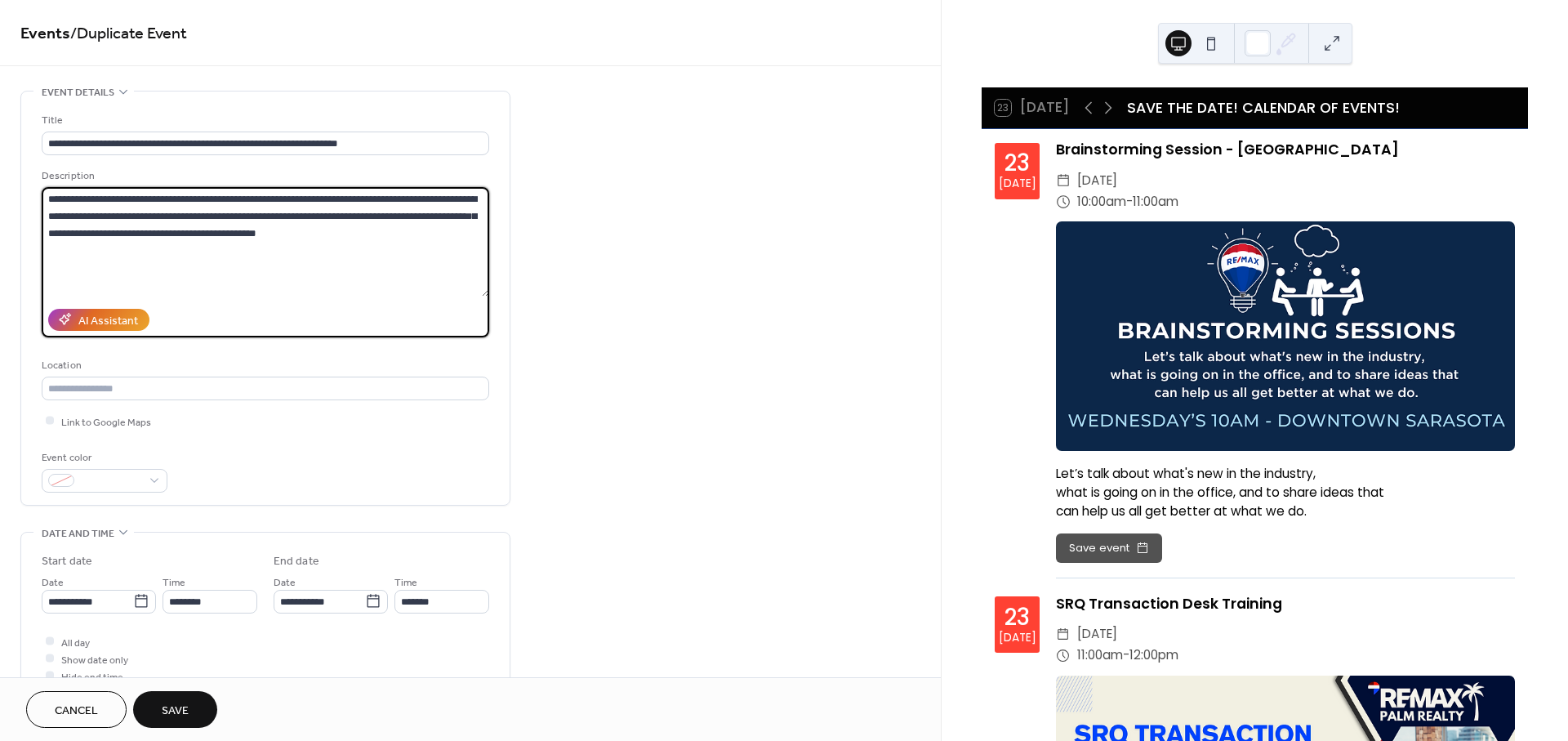 drag, startPoint x: 398, startPoint y: 243, endPoint x: -53, endPoint y: 158, distance: 458.9401 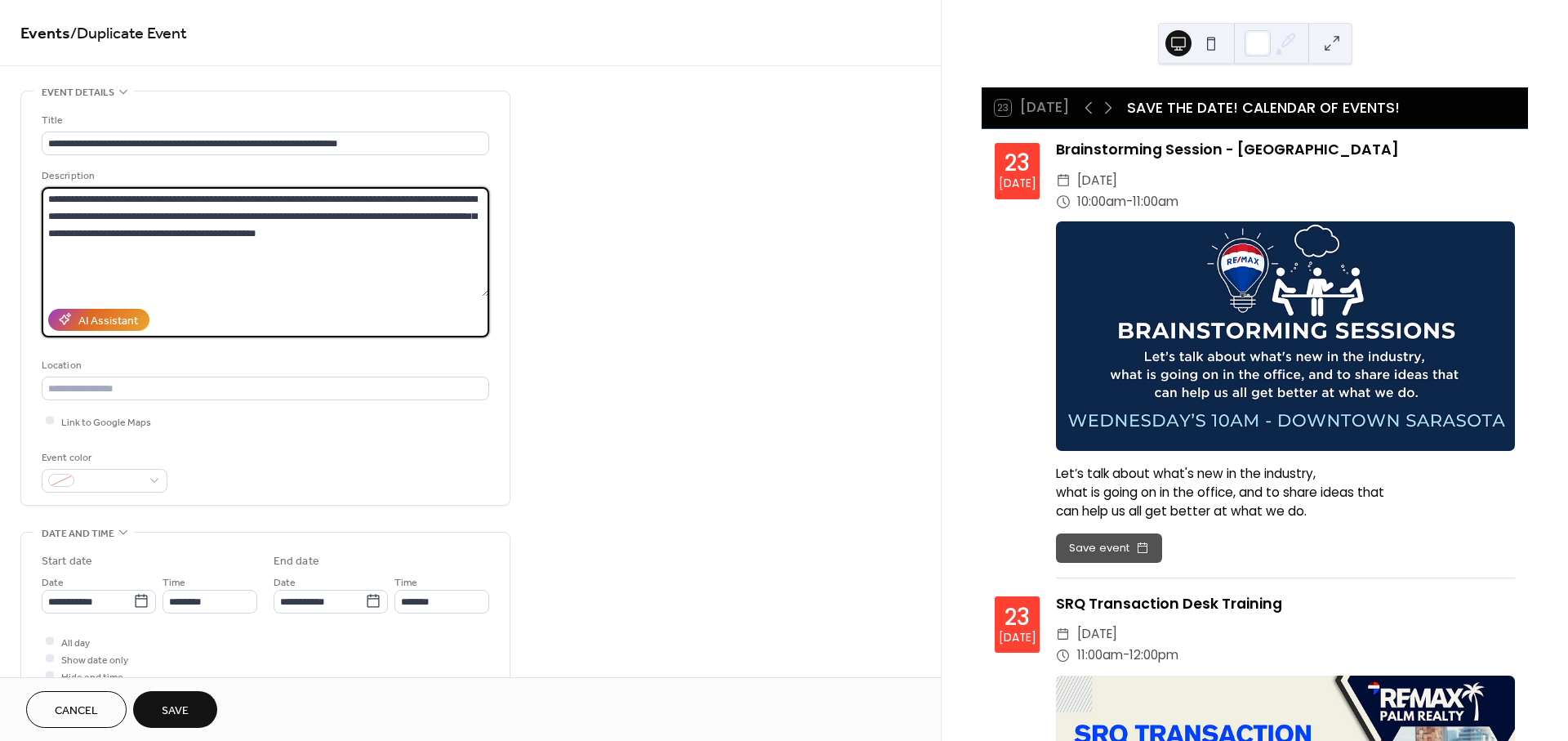 click on "**********" at bounding box center [784, 370] 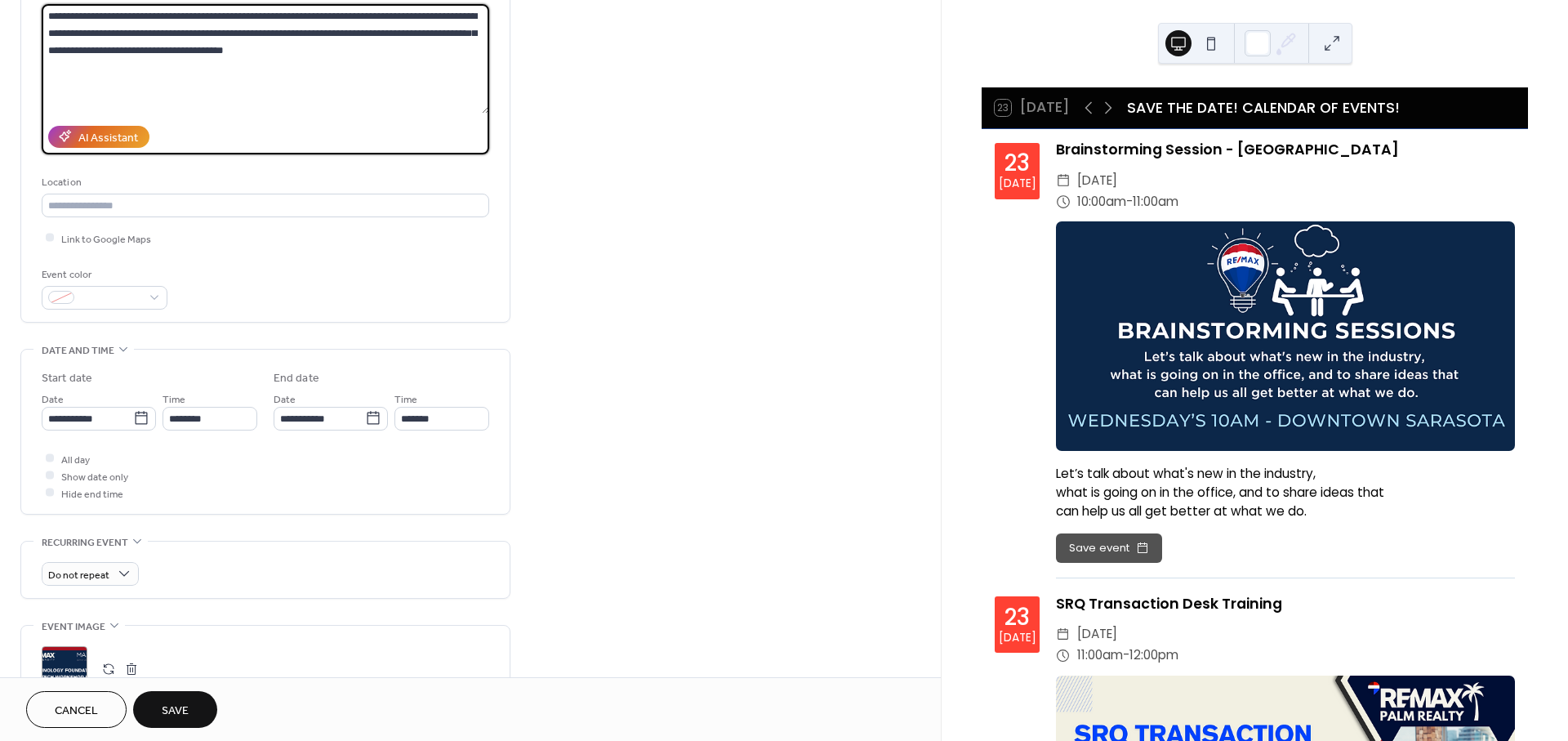 scroll, scrollTop: 363, scrollLeft: 0, axis: vertical 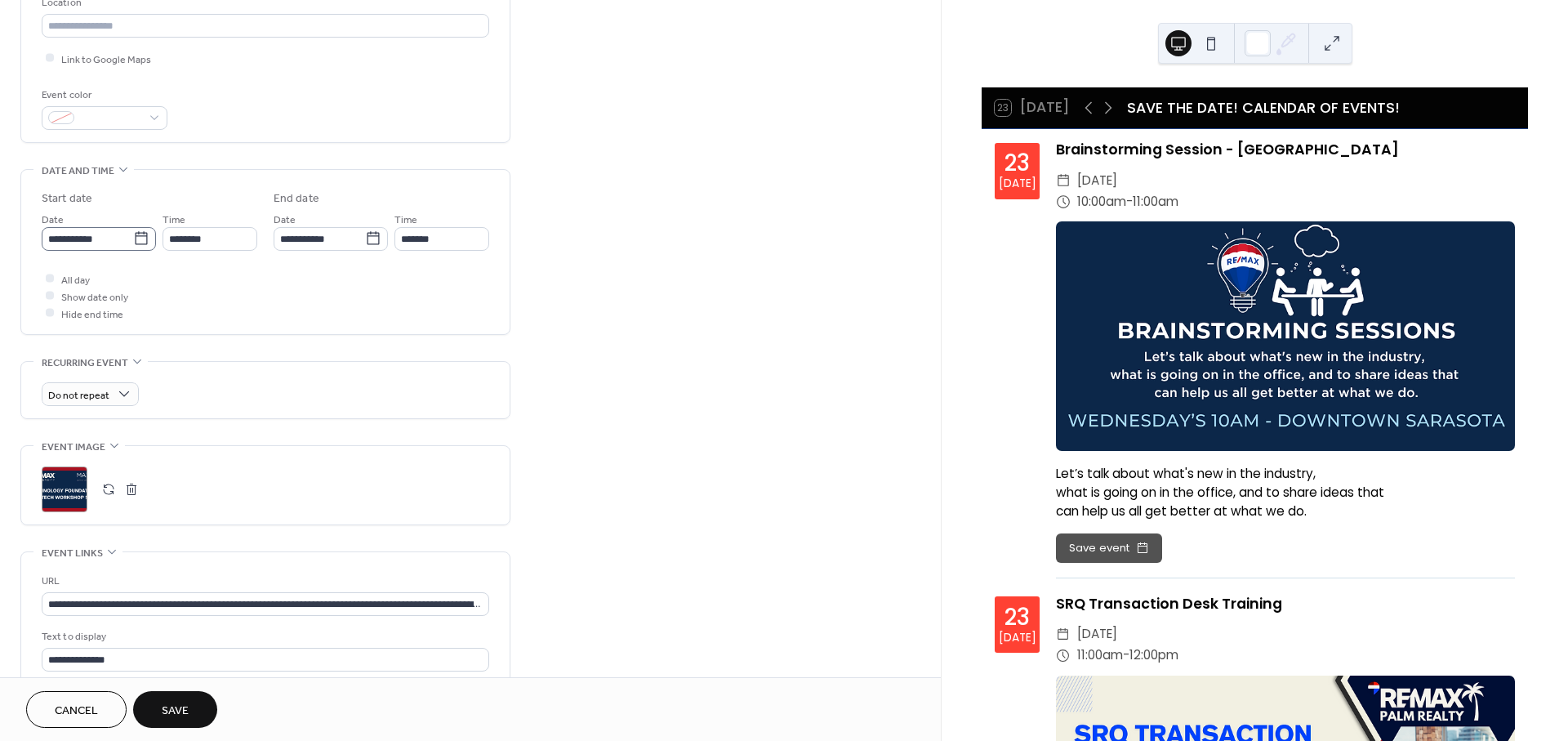 type on "**********" 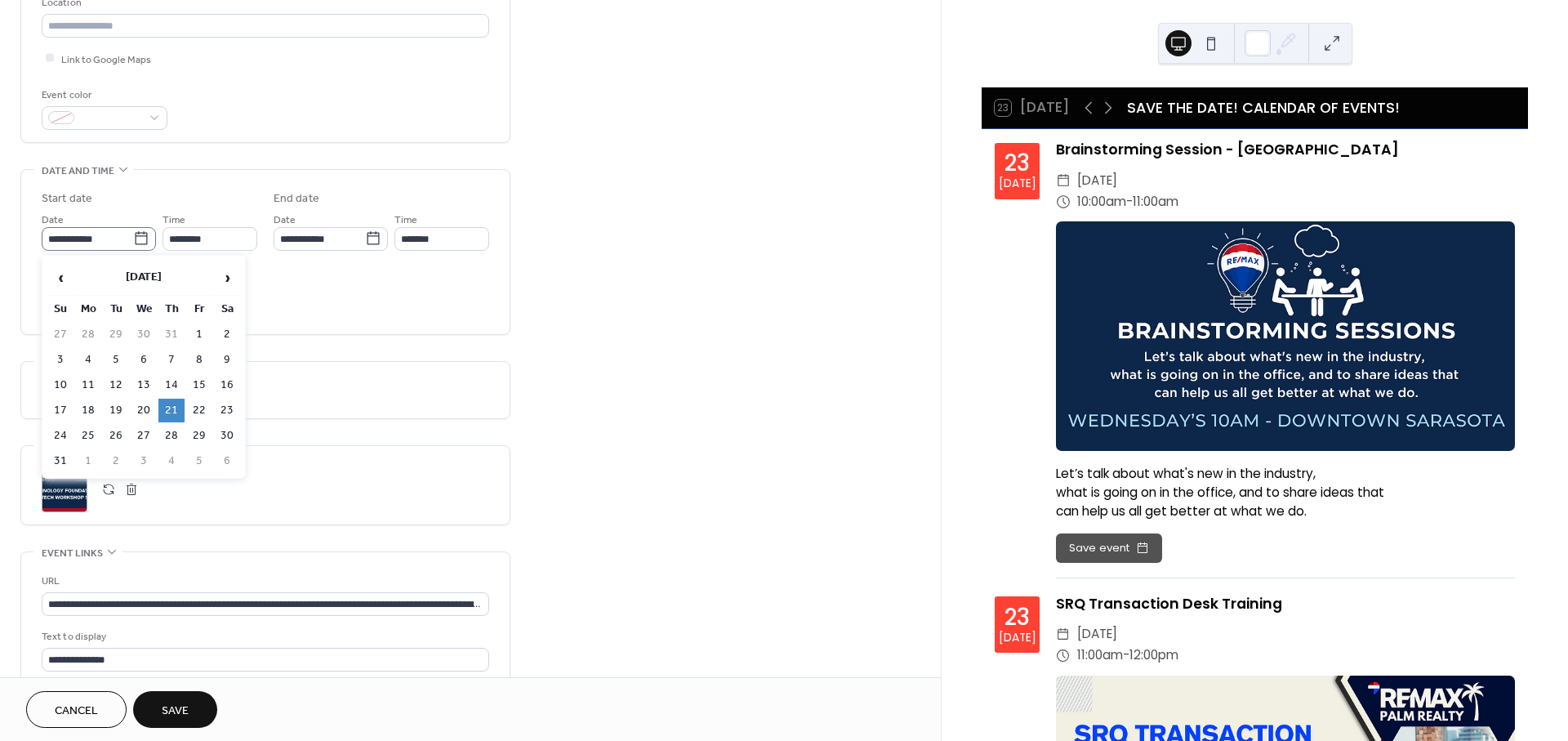 click 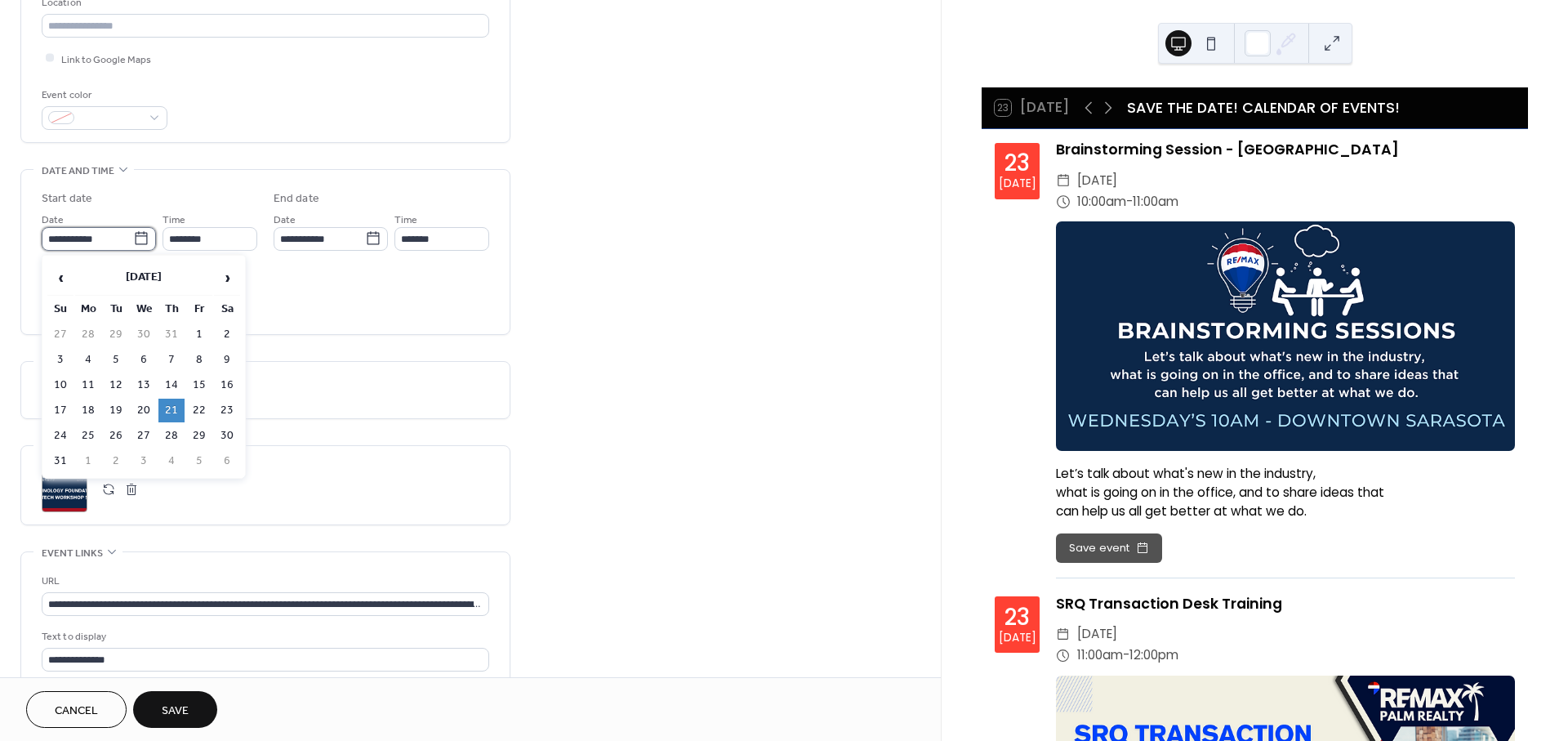 click on "**********" at bounding box center [87, 239] 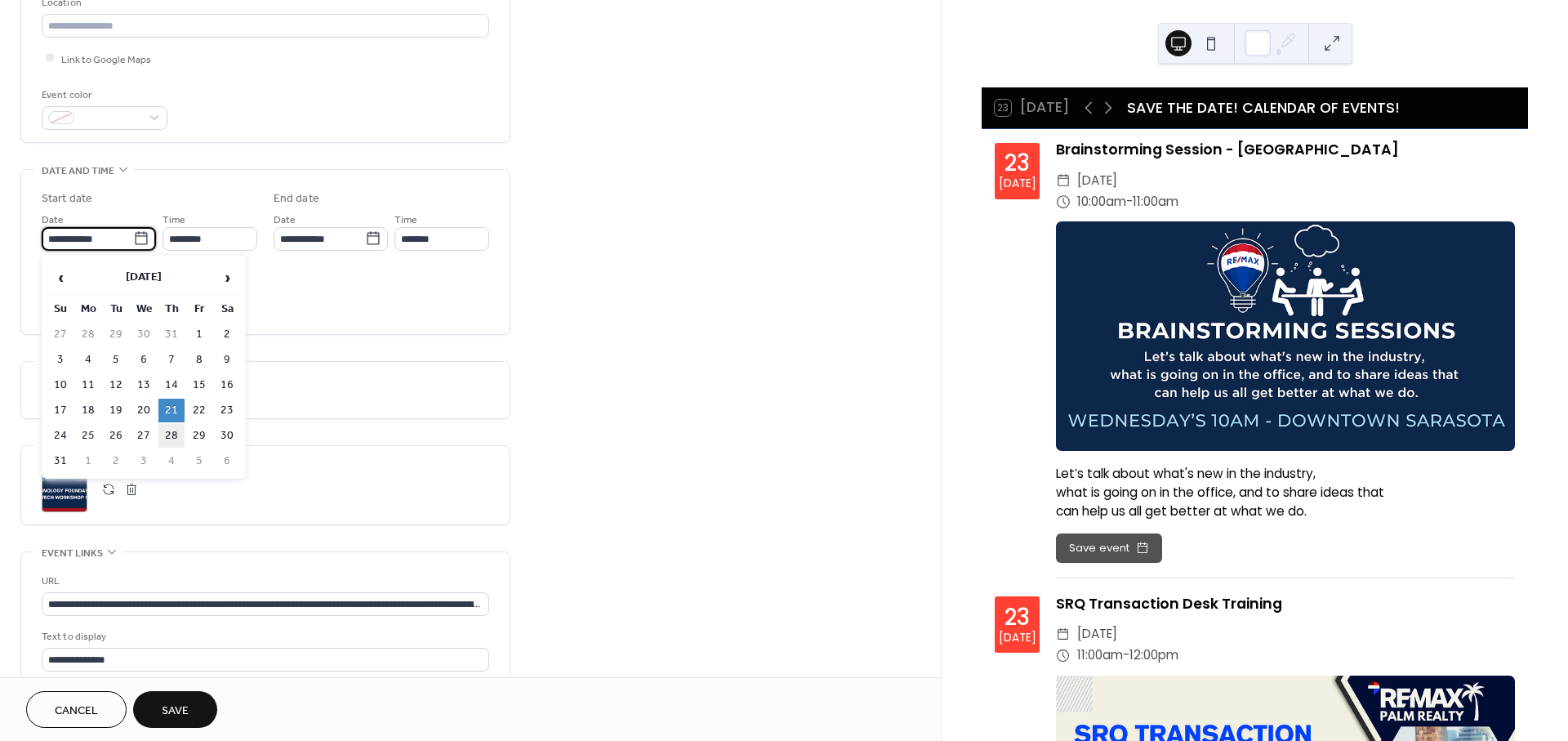 click on "28" at bounding box center (172, 435) 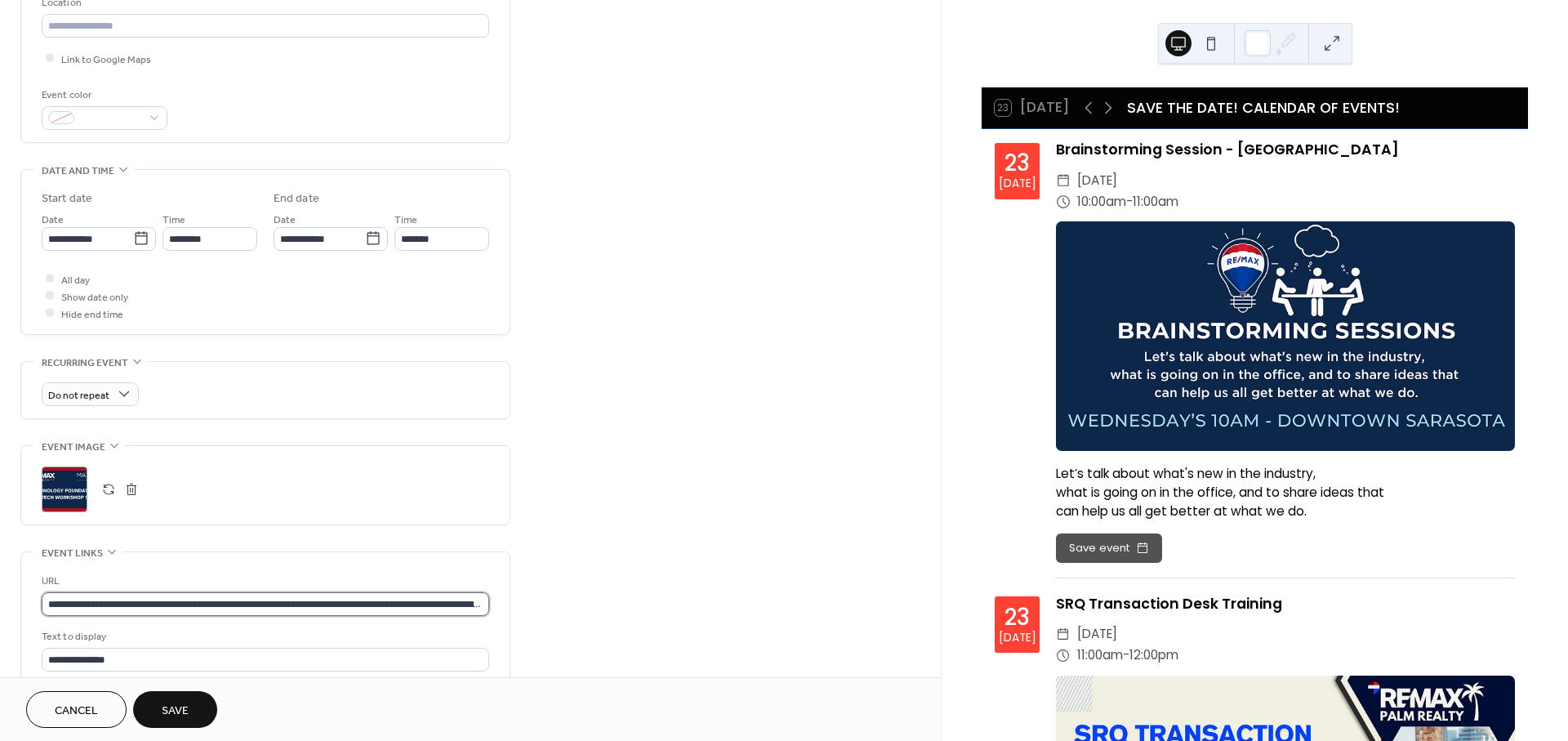 click on "**********" at bounding box center (265, 604) 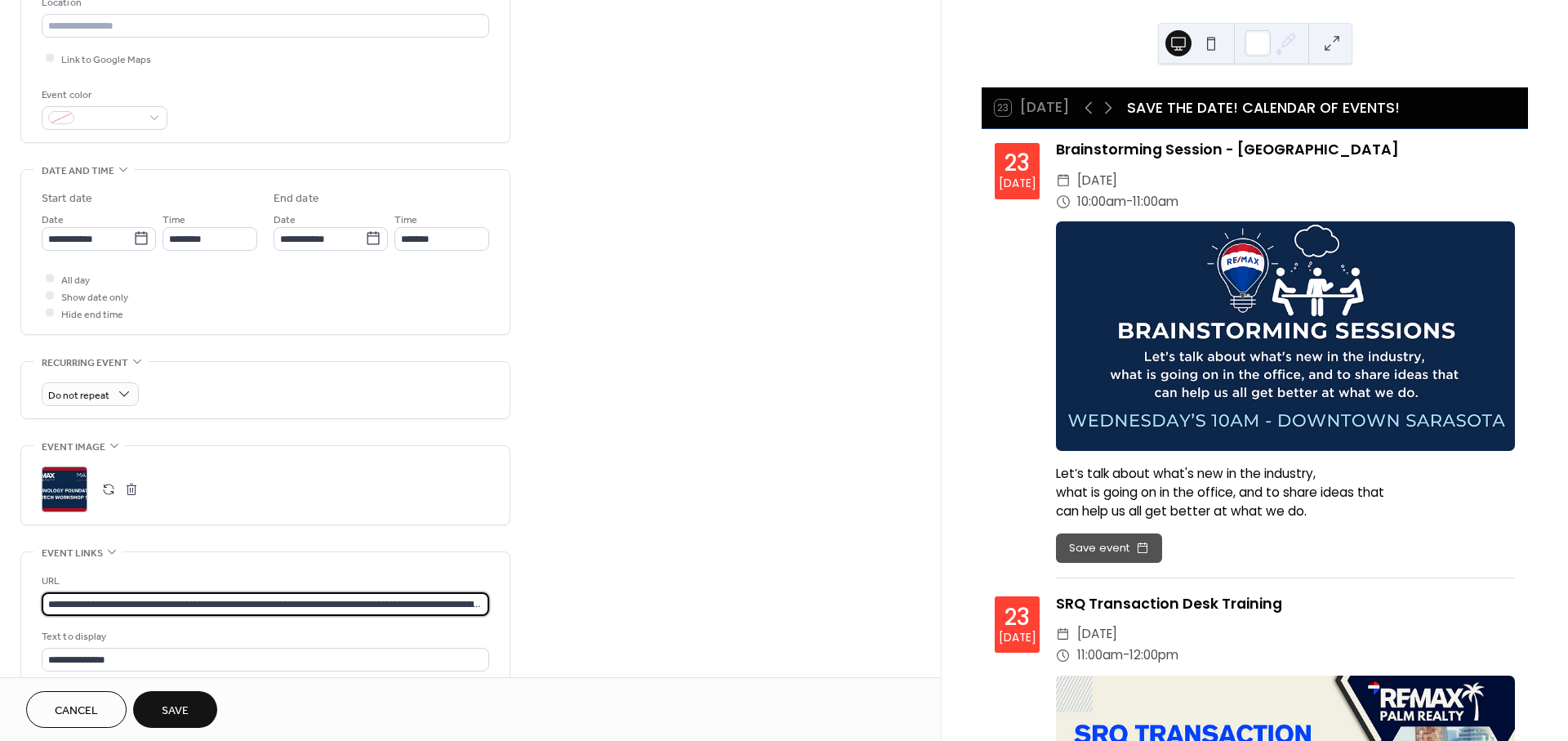 click on "**********" at bounding box center [265, 604] 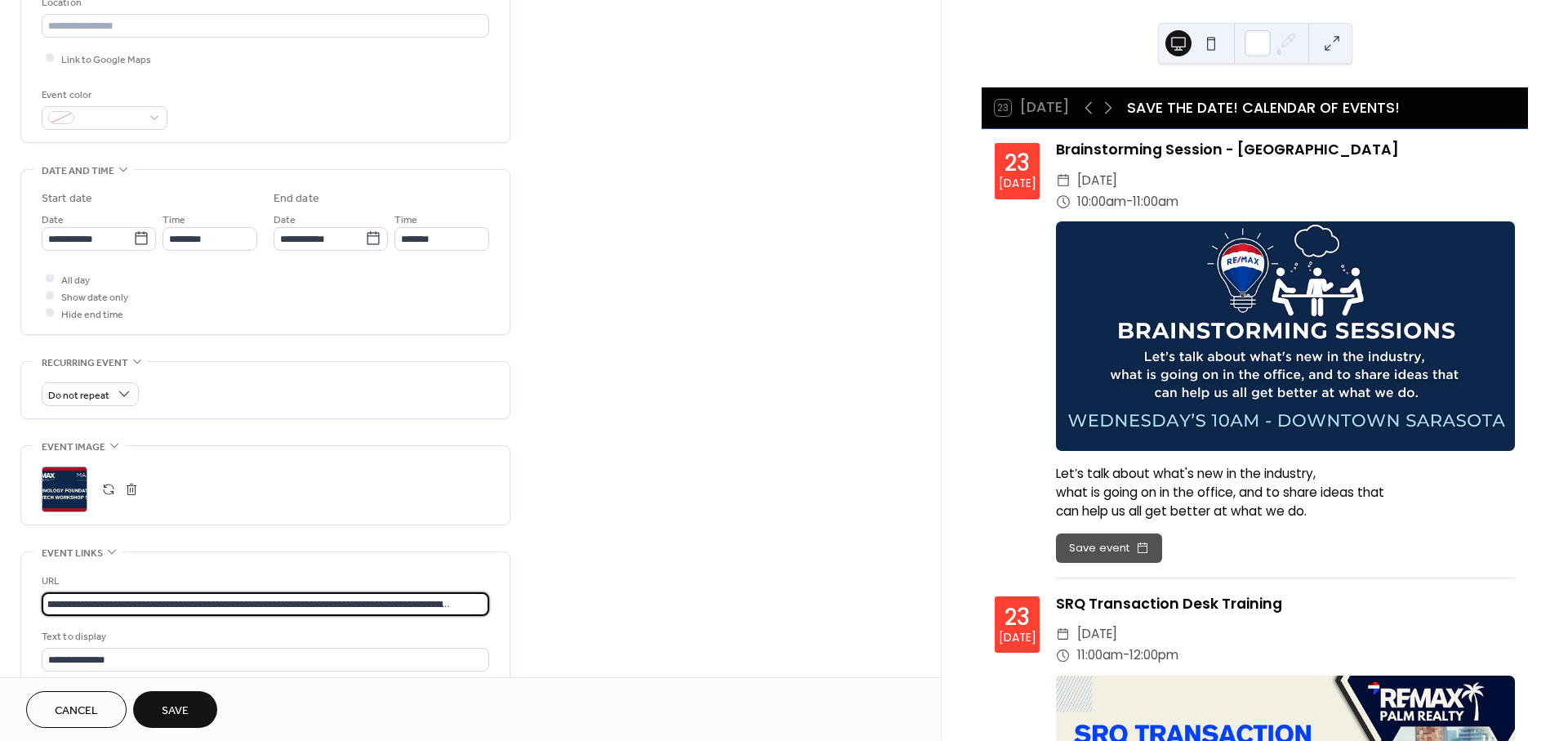 type on "**********" 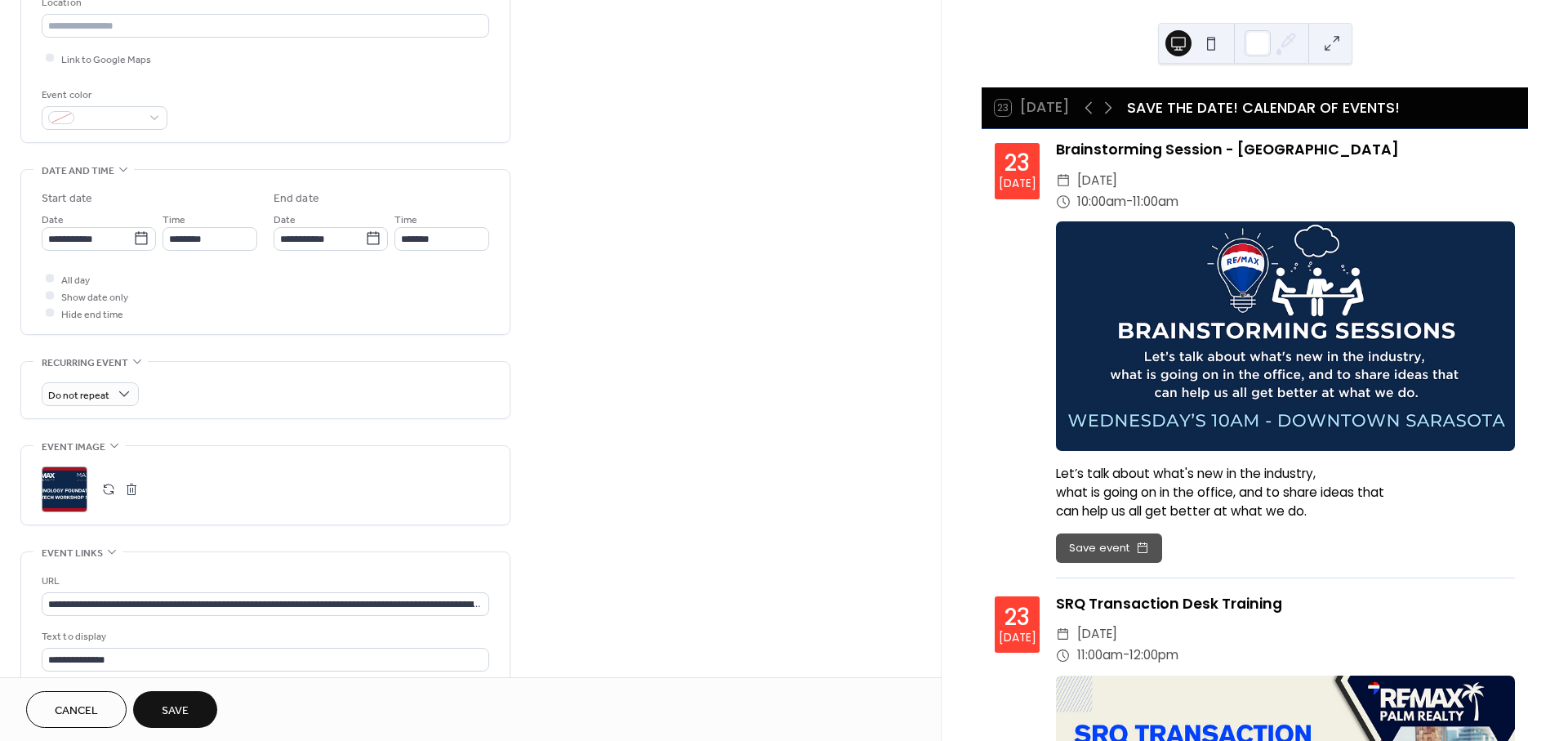 click on "Save" at bounding box center (175, 711) 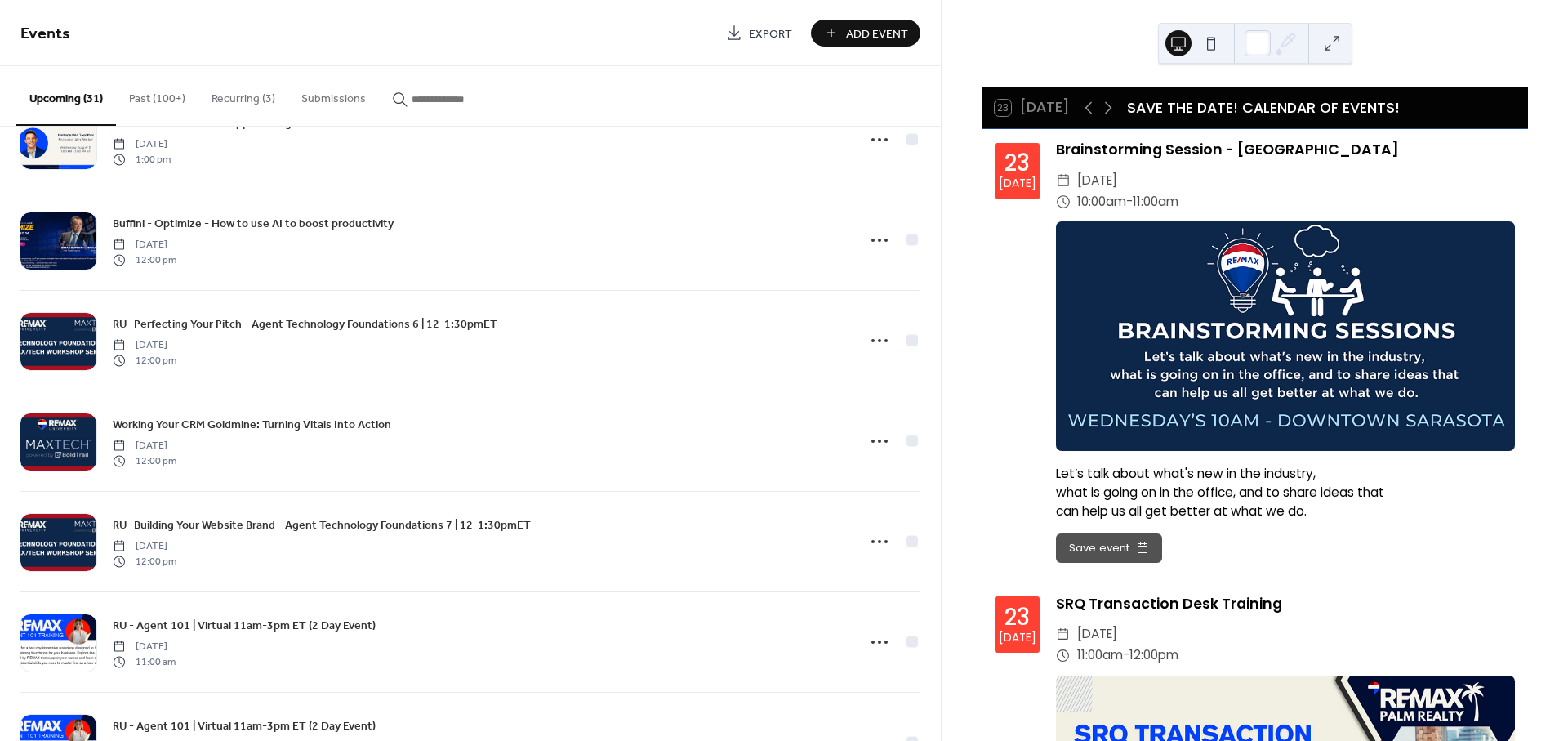 scroll, scrollTop: 1270, scrollLeft: 0, axis: vertical 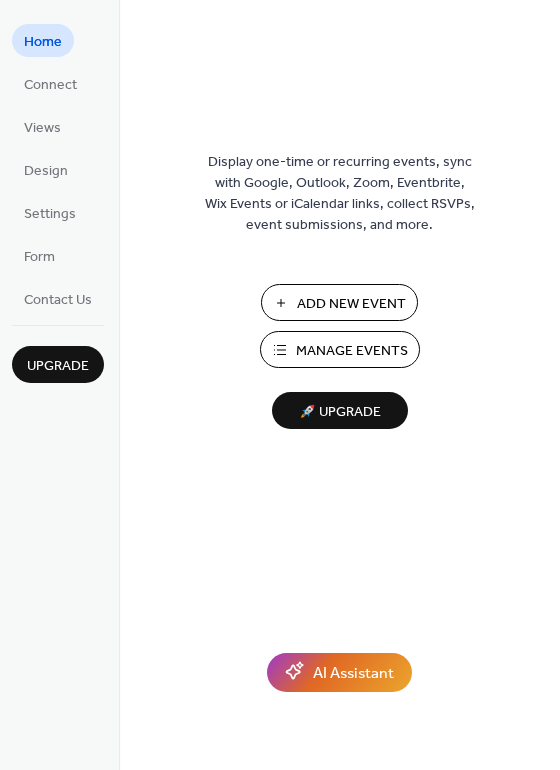 click on "Manage Events" at bounding box center (352, 351) 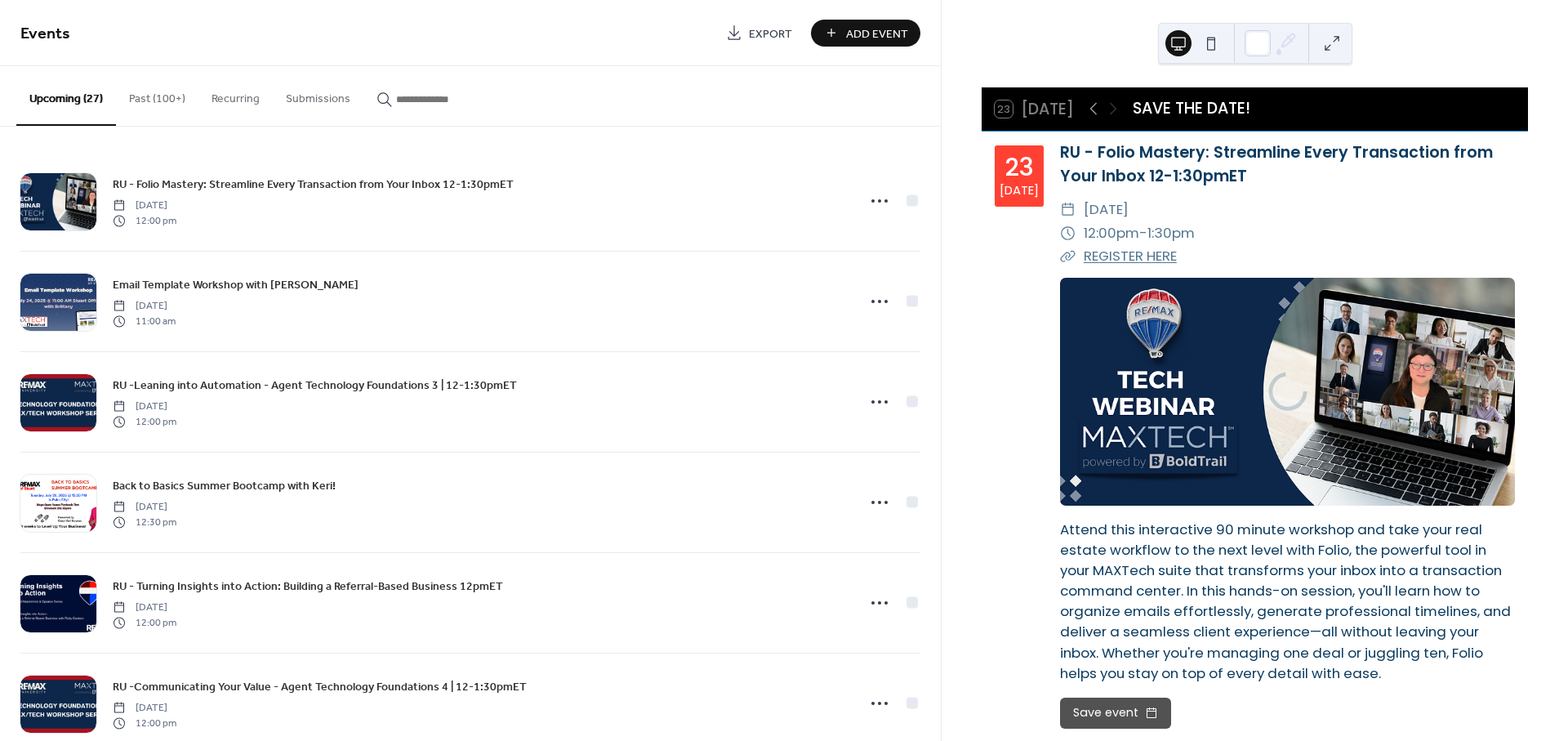 scroll, scrollTop: 0, scrollLeft: 0, axis: both 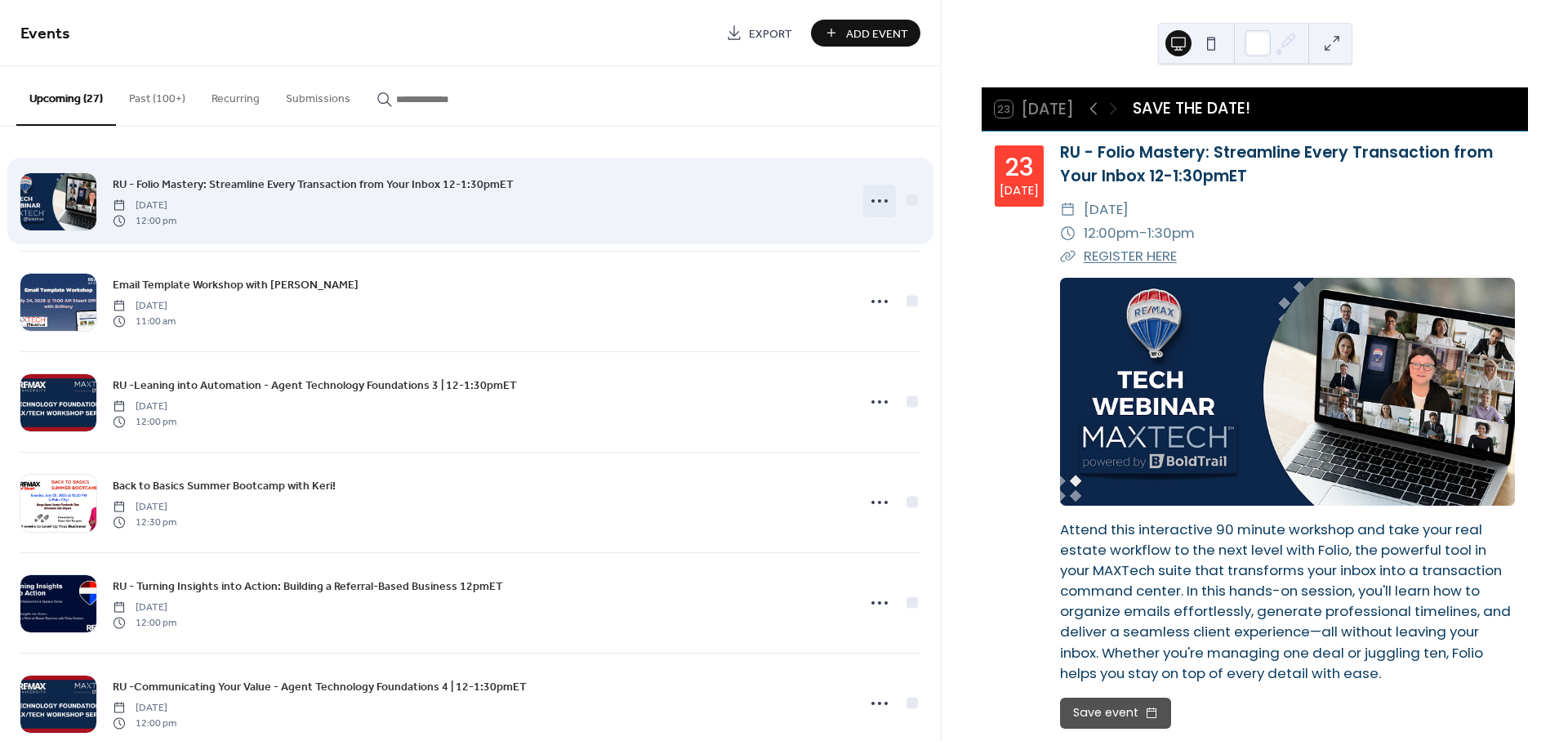 click 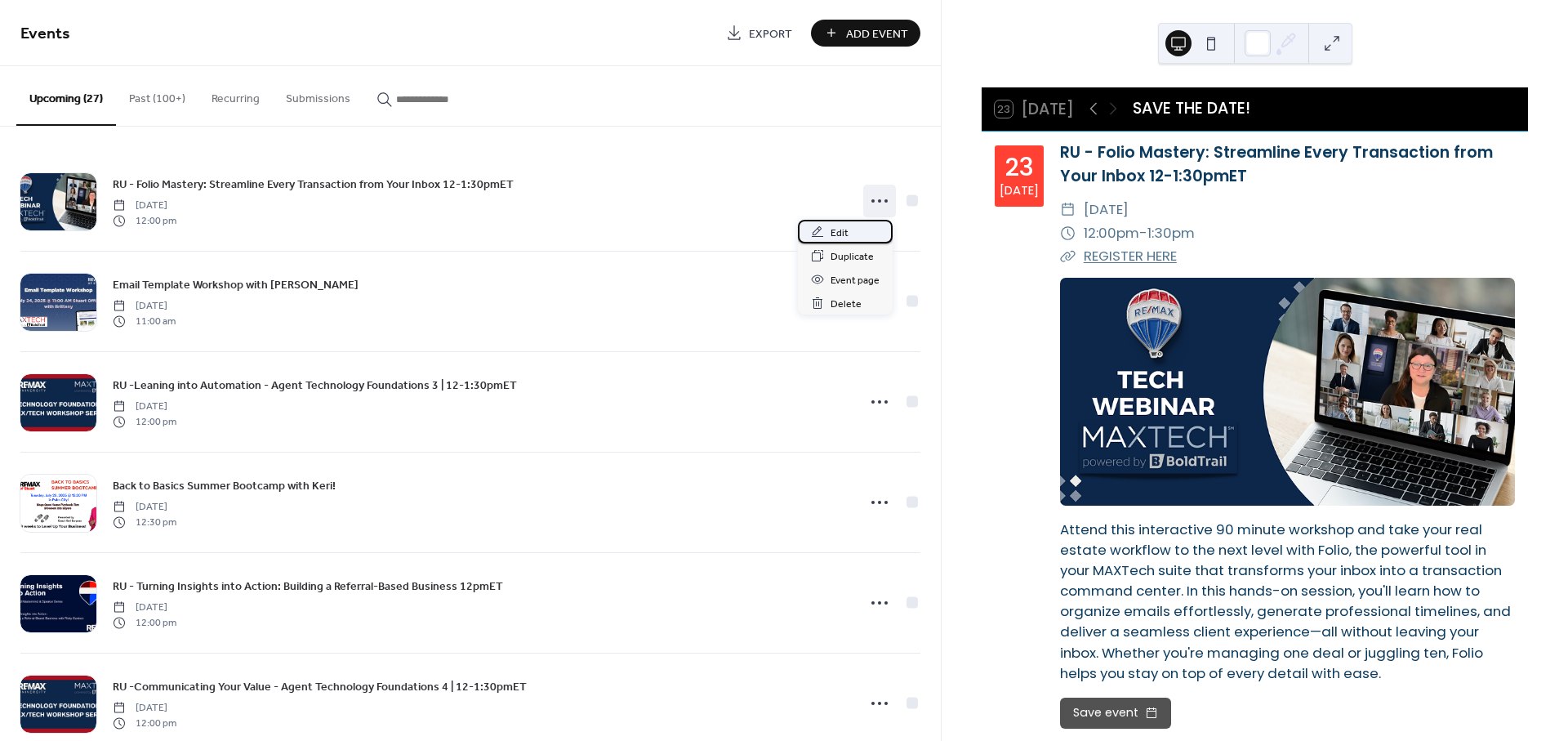 click on "Edit" at bounding box center (845, 231) 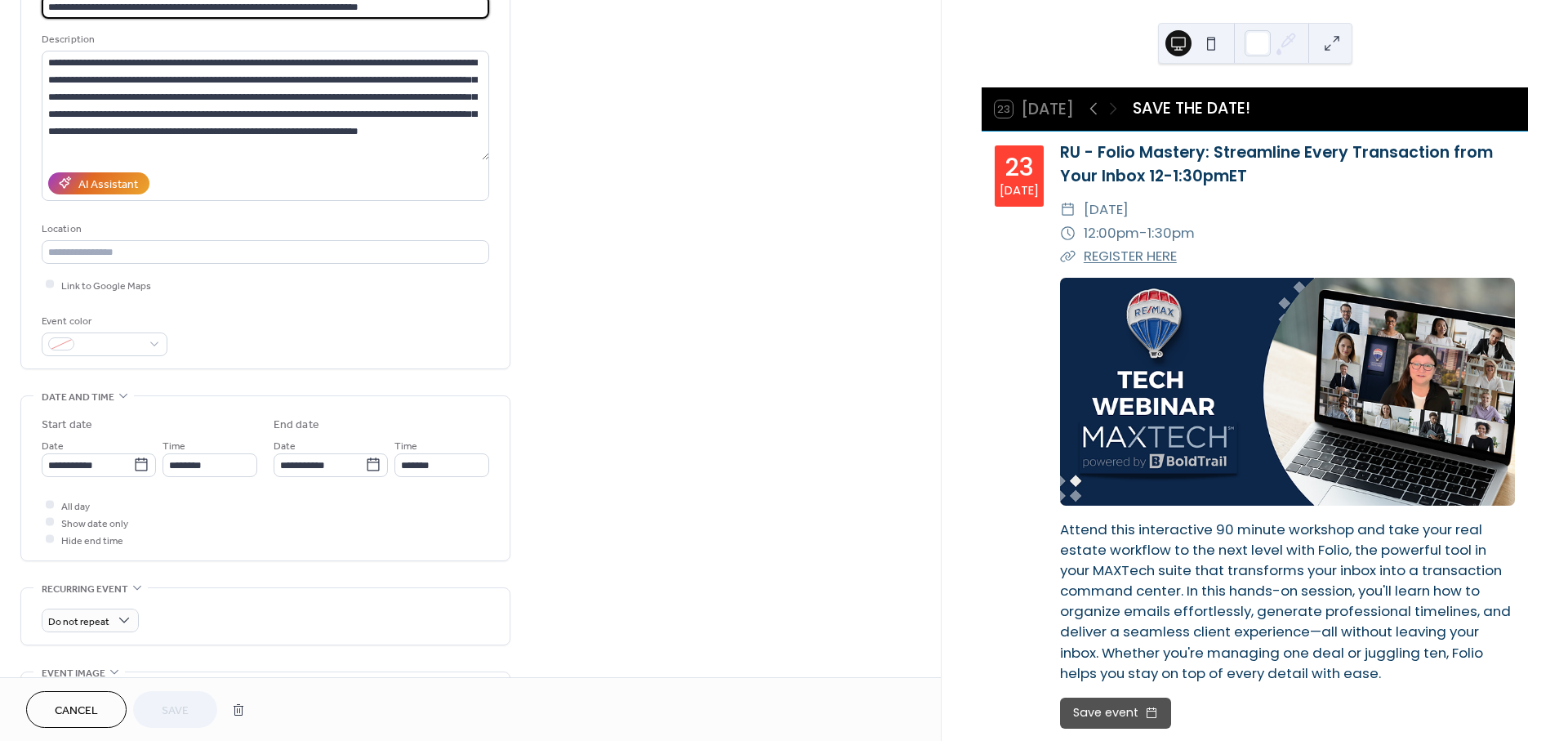 scroll, scrollTop: 541, scrollLeft: 0, axis: vertical 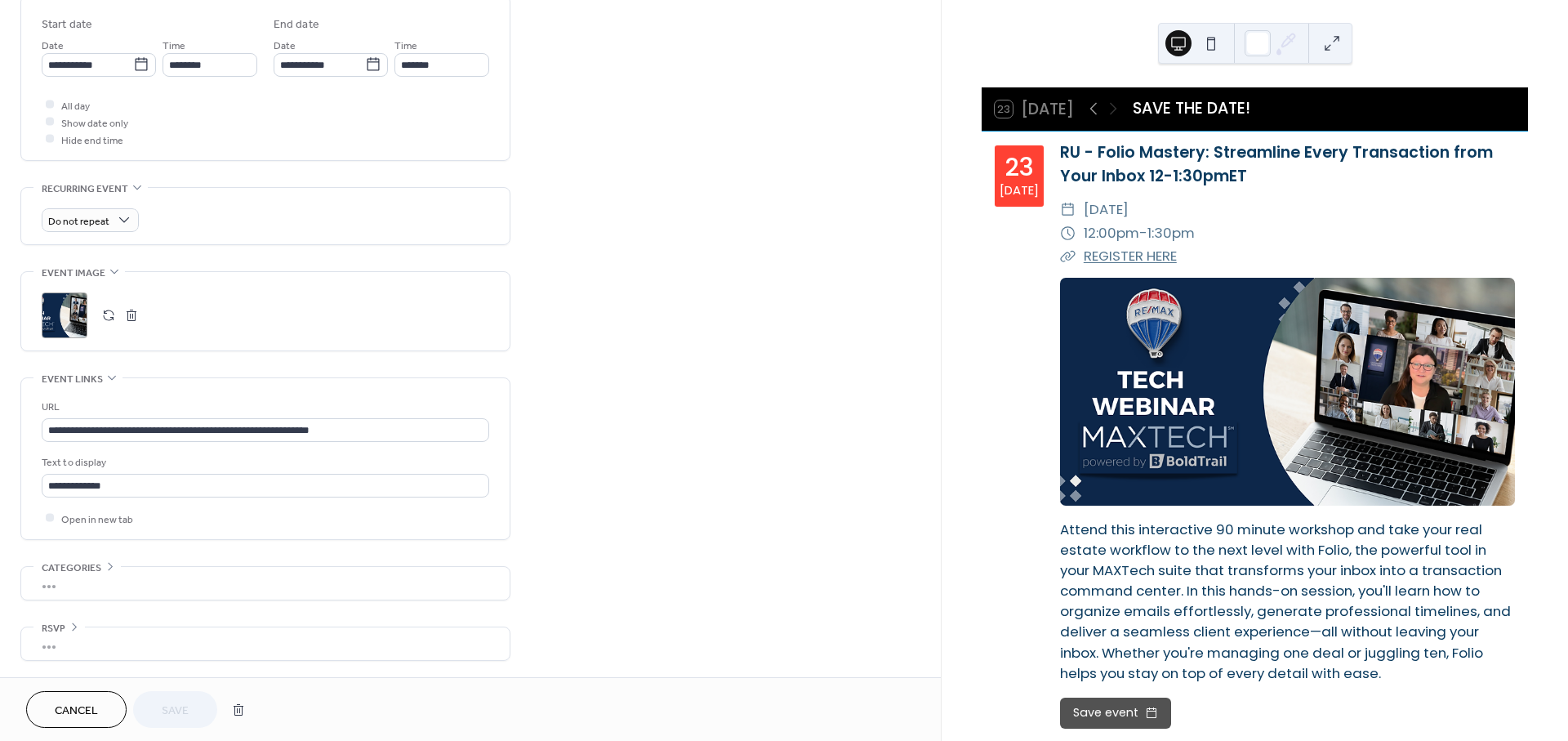 click at bounding box center [109, 315] 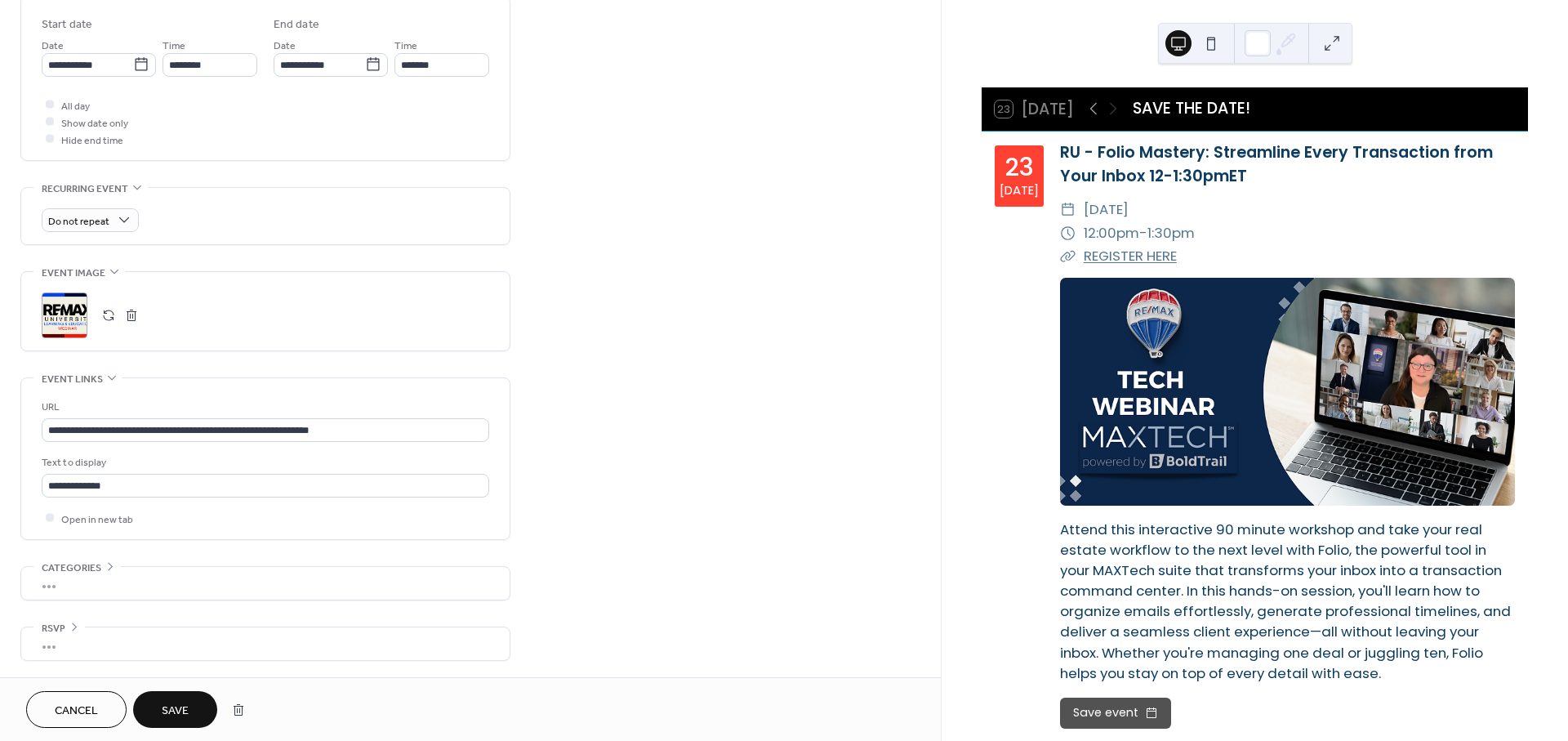 click on "Save" at bounding box center (175, 711) 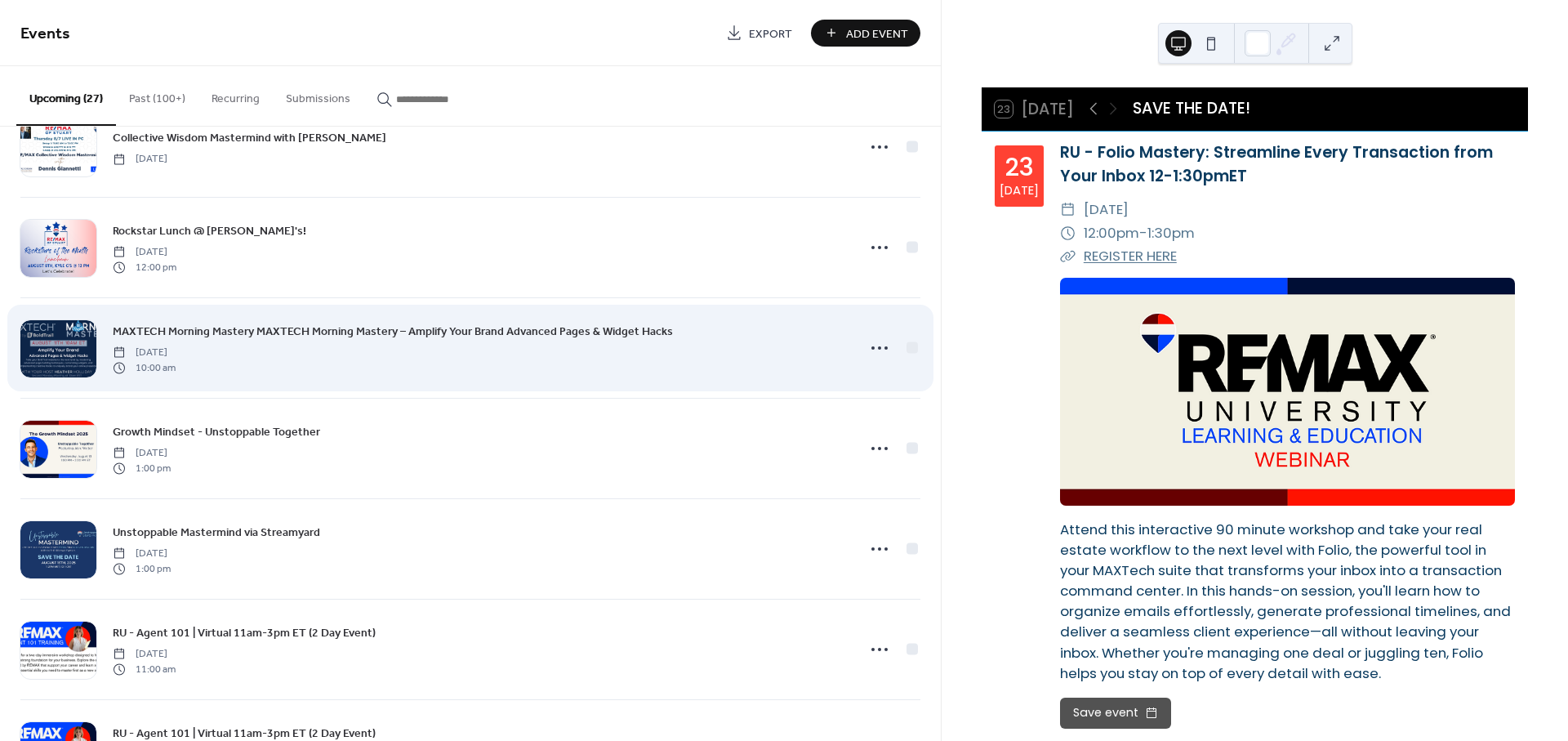 scroll, scrollTop: 908, scrollLeft: 0, axis: vertical 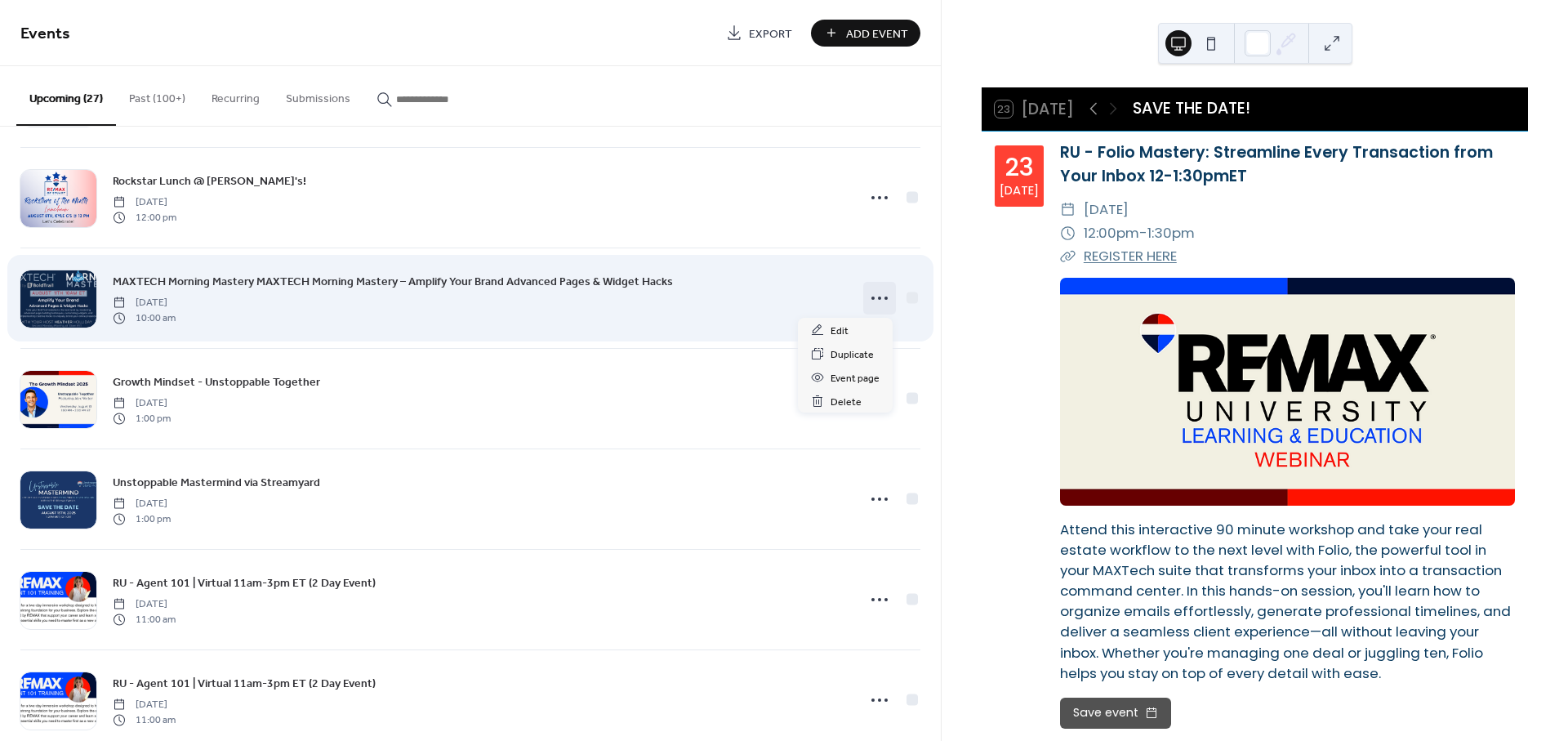 click 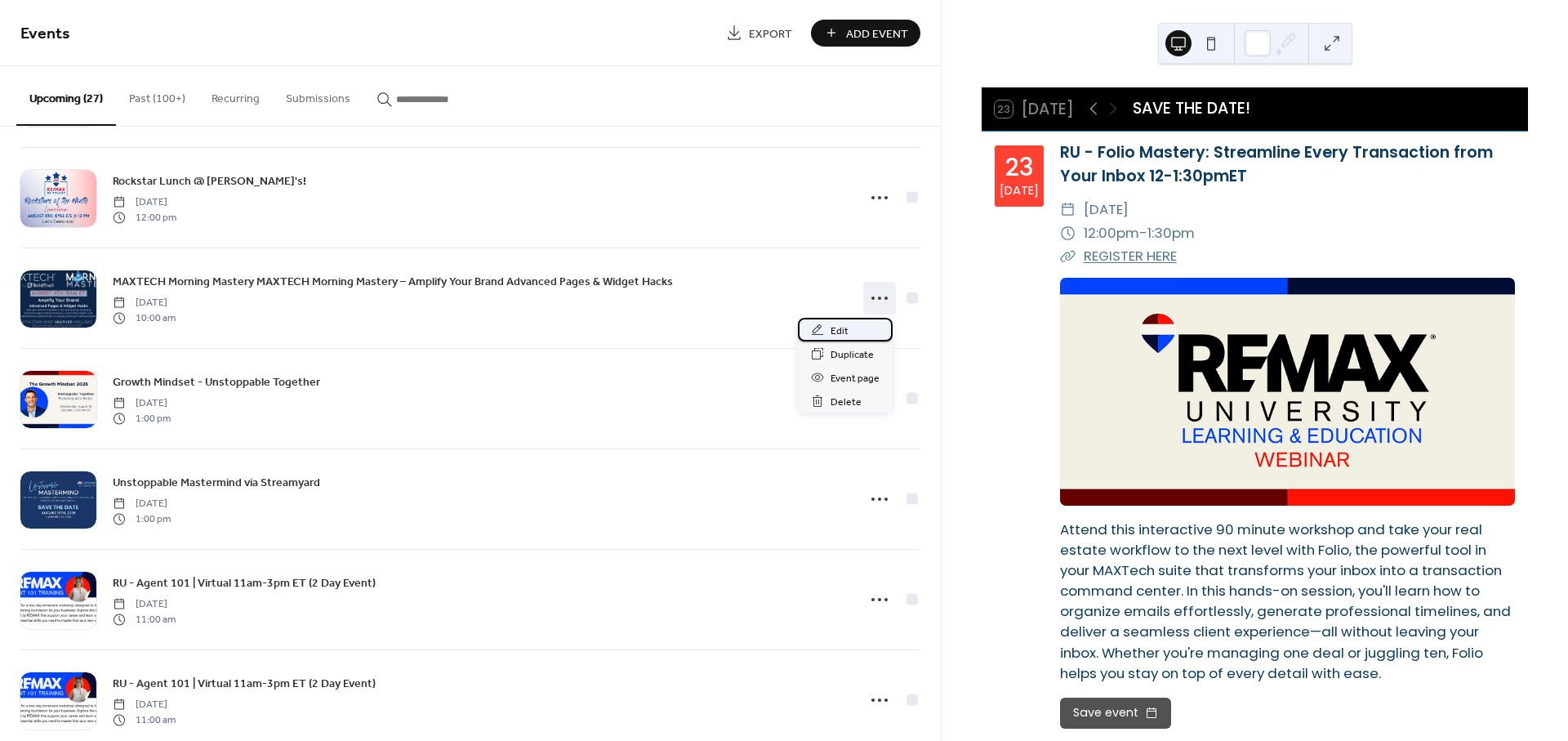 click on "Edit" at bounding box center (840, 331) 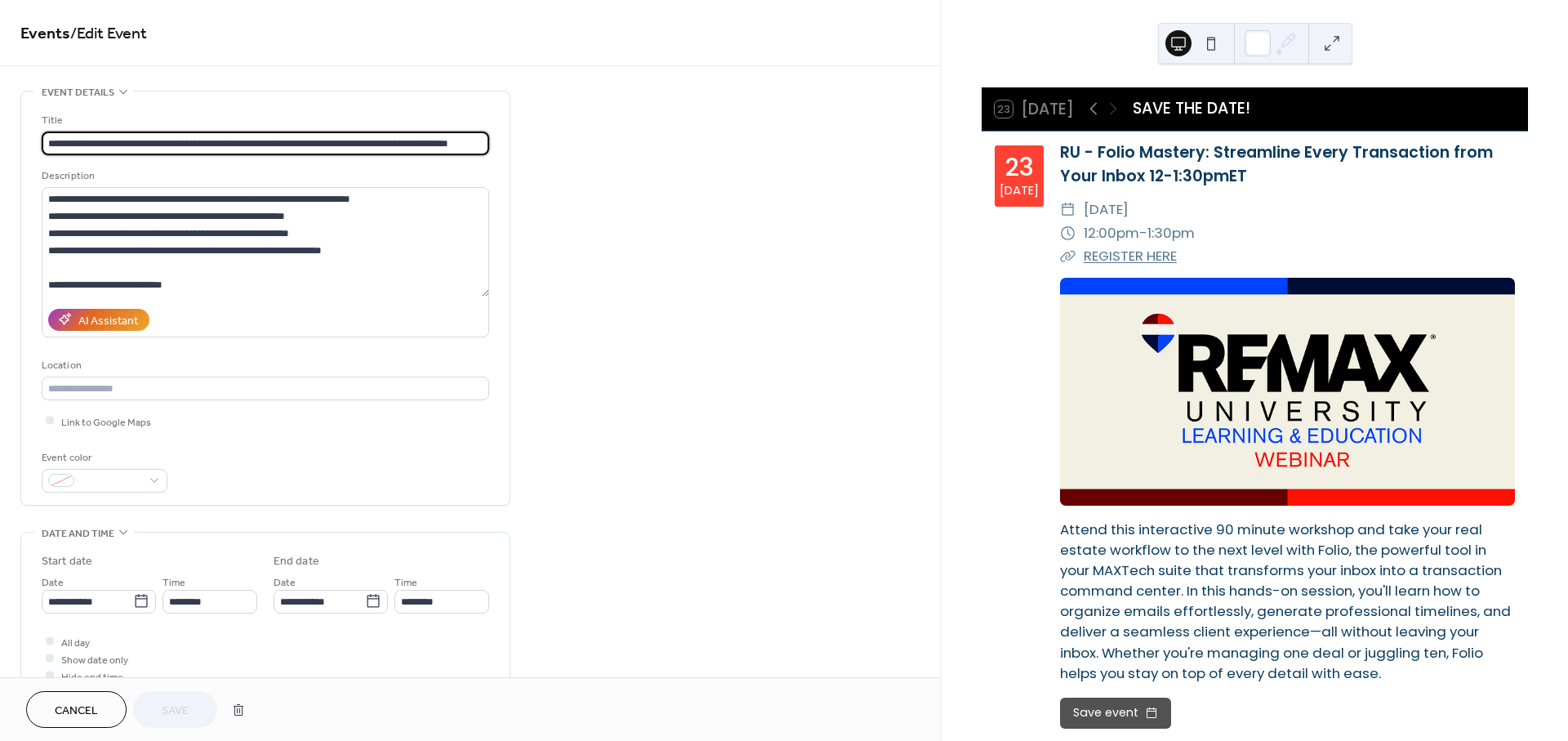 scroll, scrollTop: 0, scrollLeft: 39, axis: horizontal 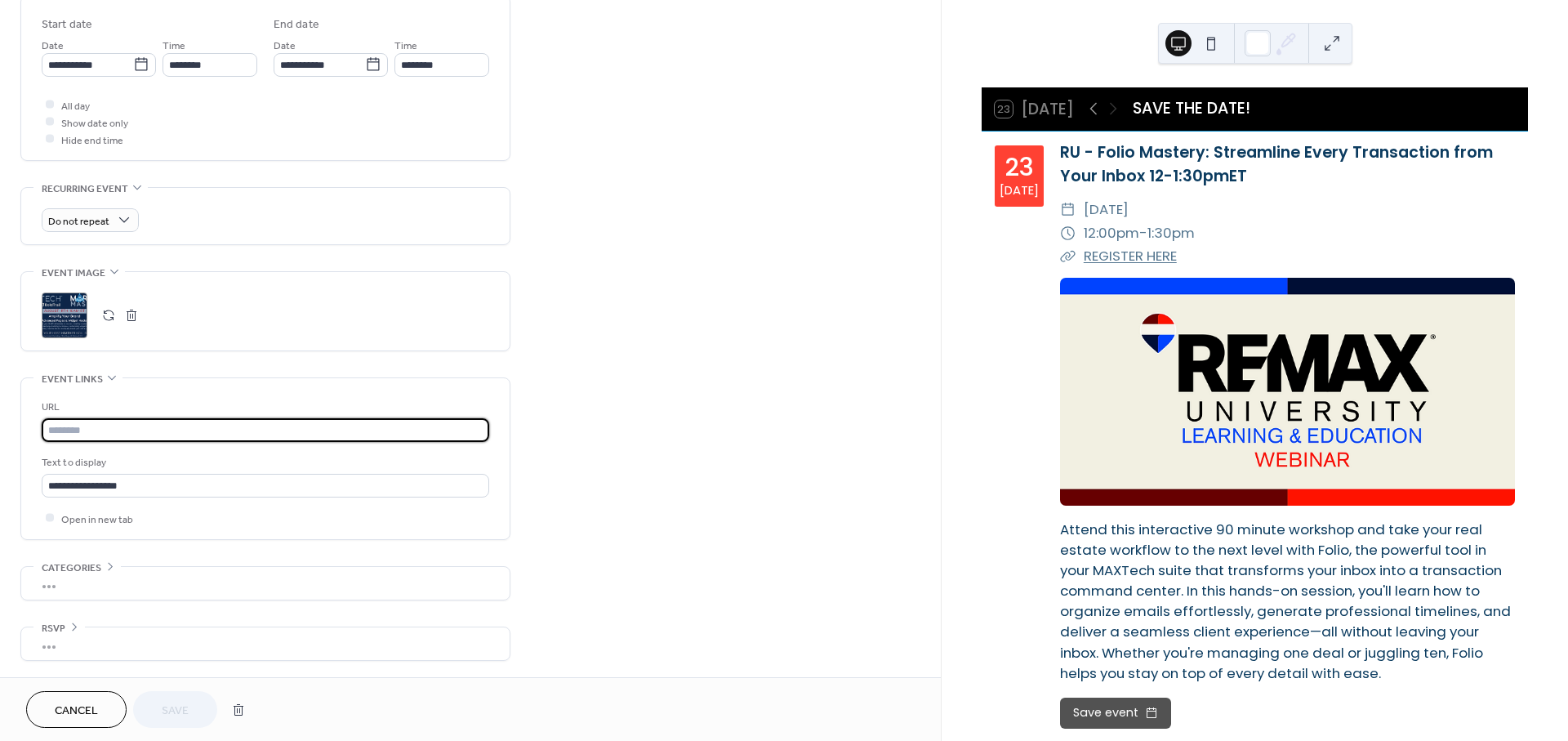 click at bounding box center [265, 430] 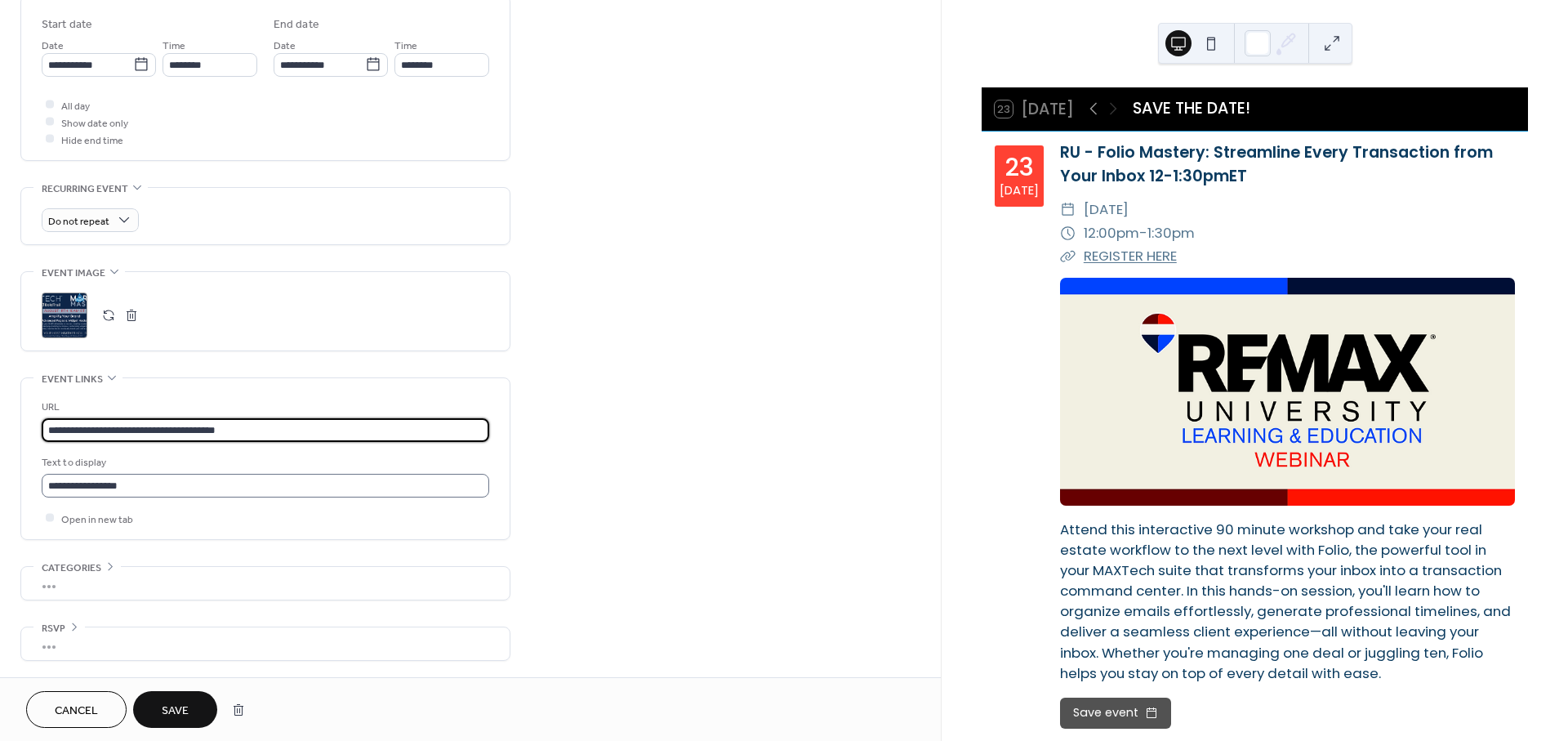 type on "**********" 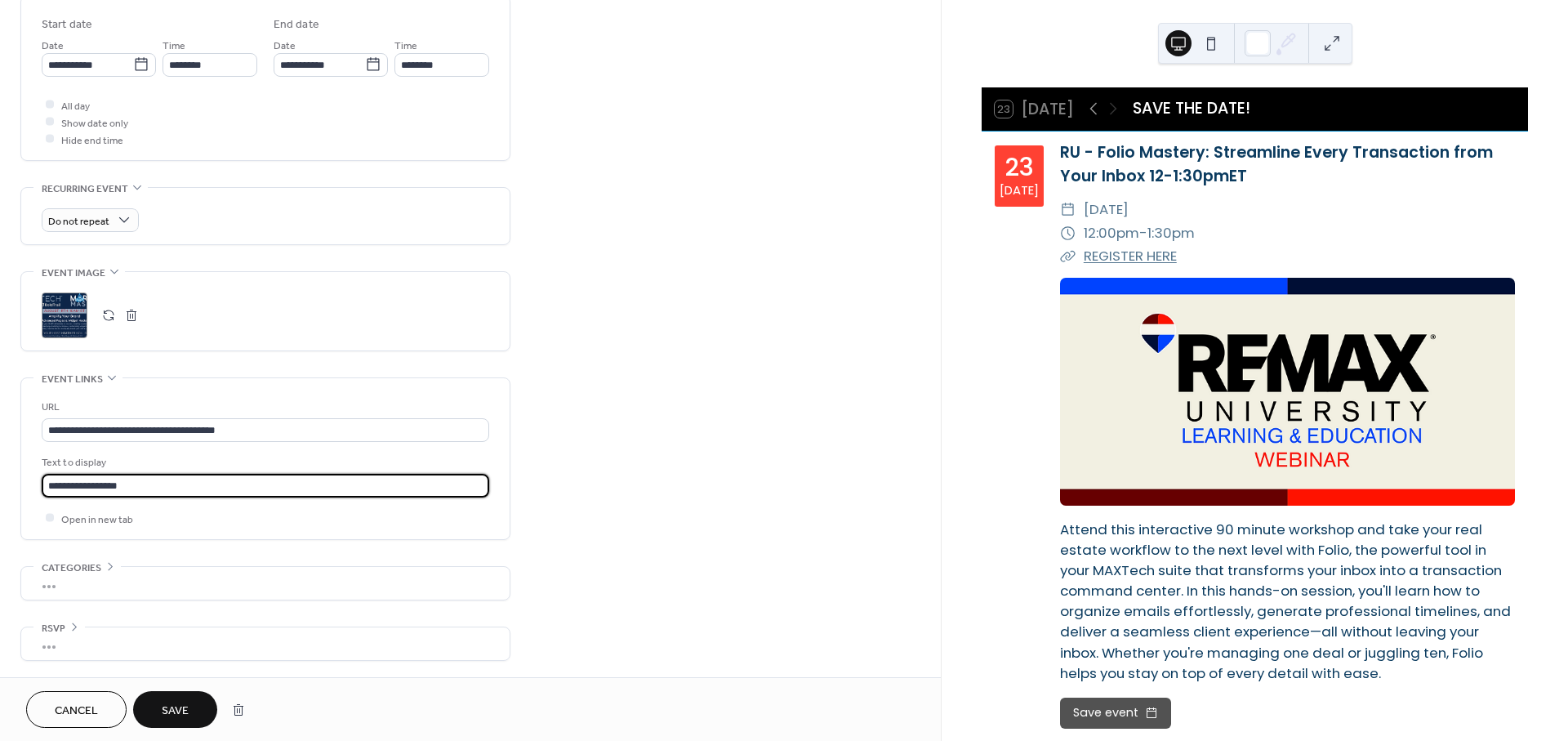 click on "**********" at bounding box center [265, 485] 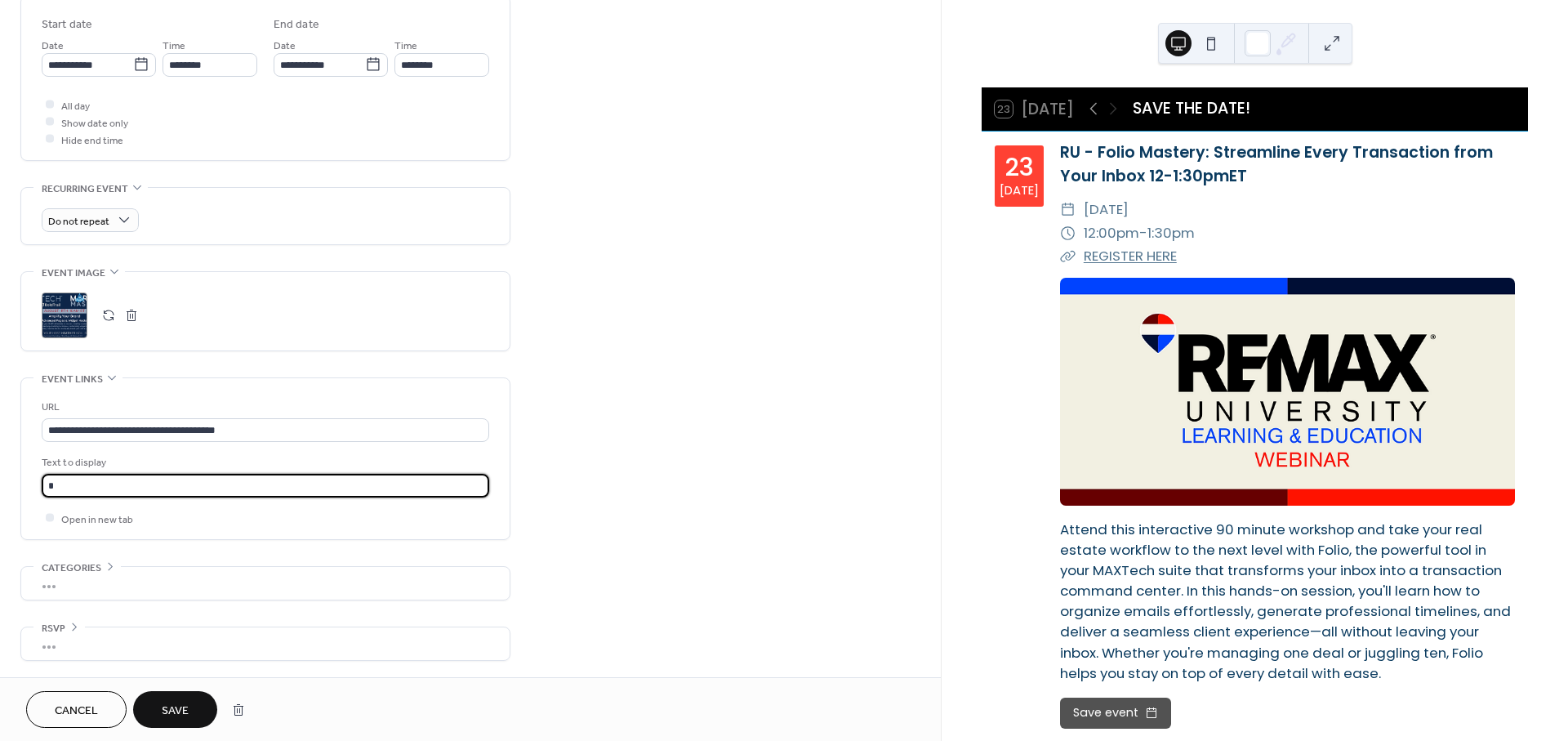 type on "**********" 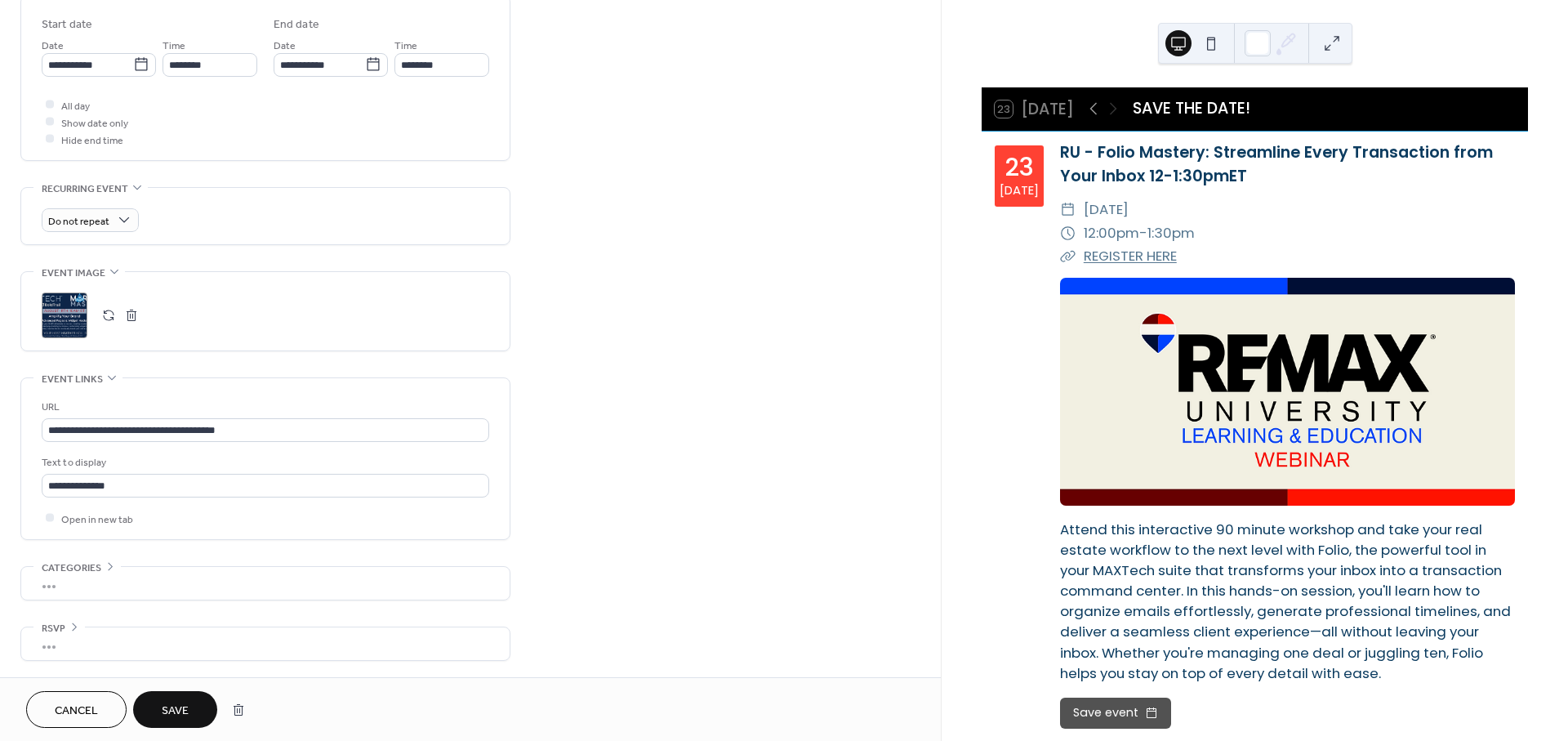 click at bounding box center [109, 315] 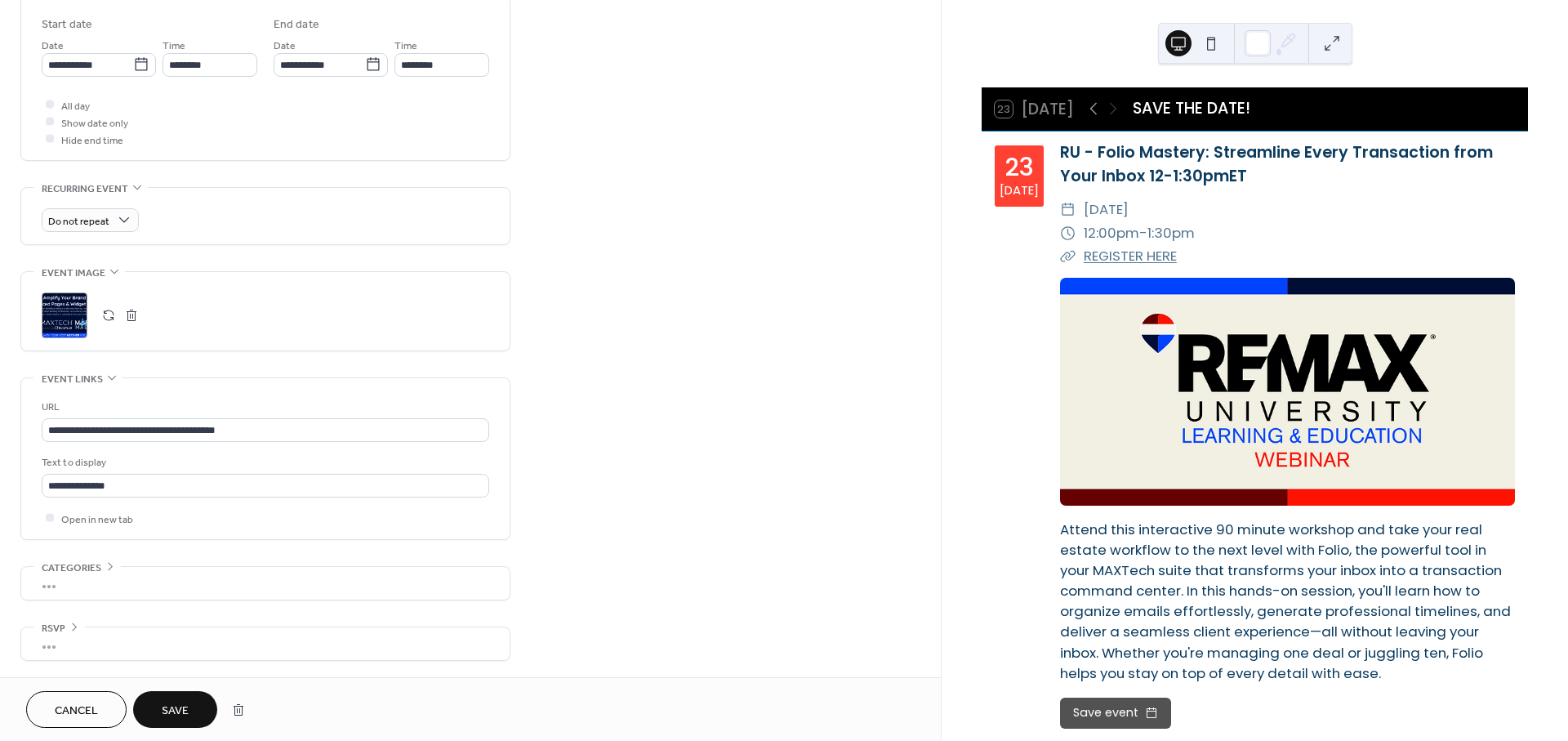 click on "Save" at bounding box center (175, 711) 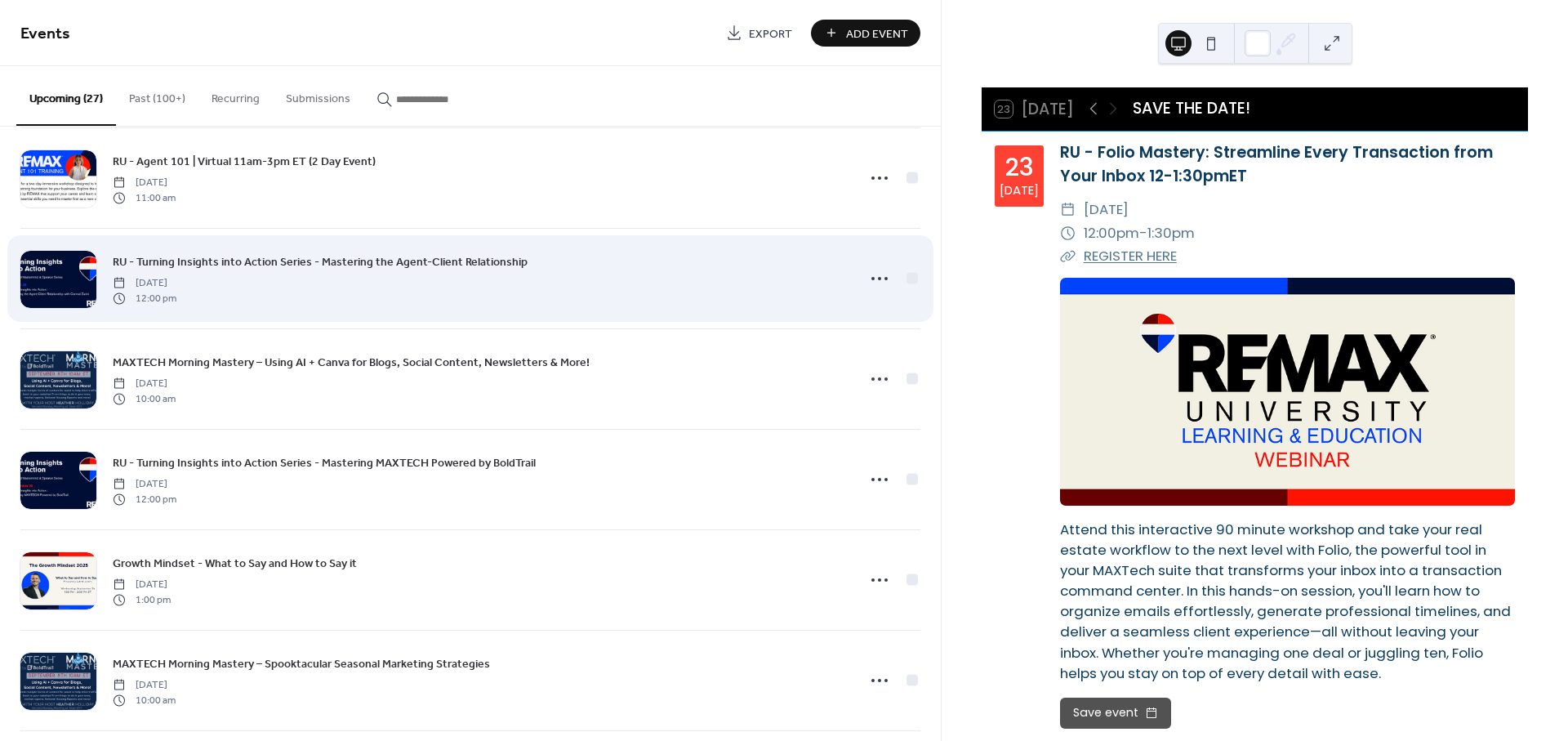 scroll, scrollTop: 1452, scrollLeft: 0, axis: vertical 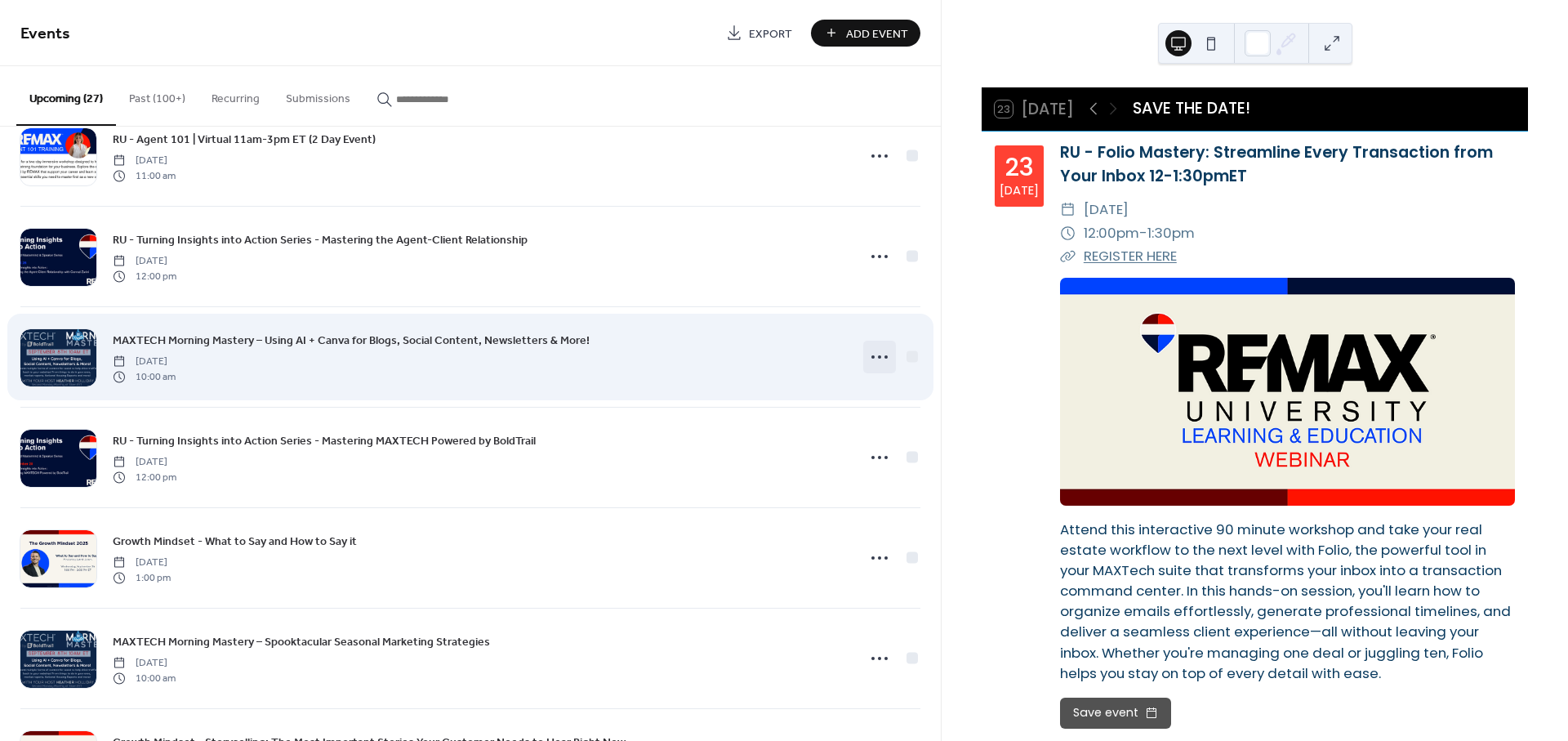 click 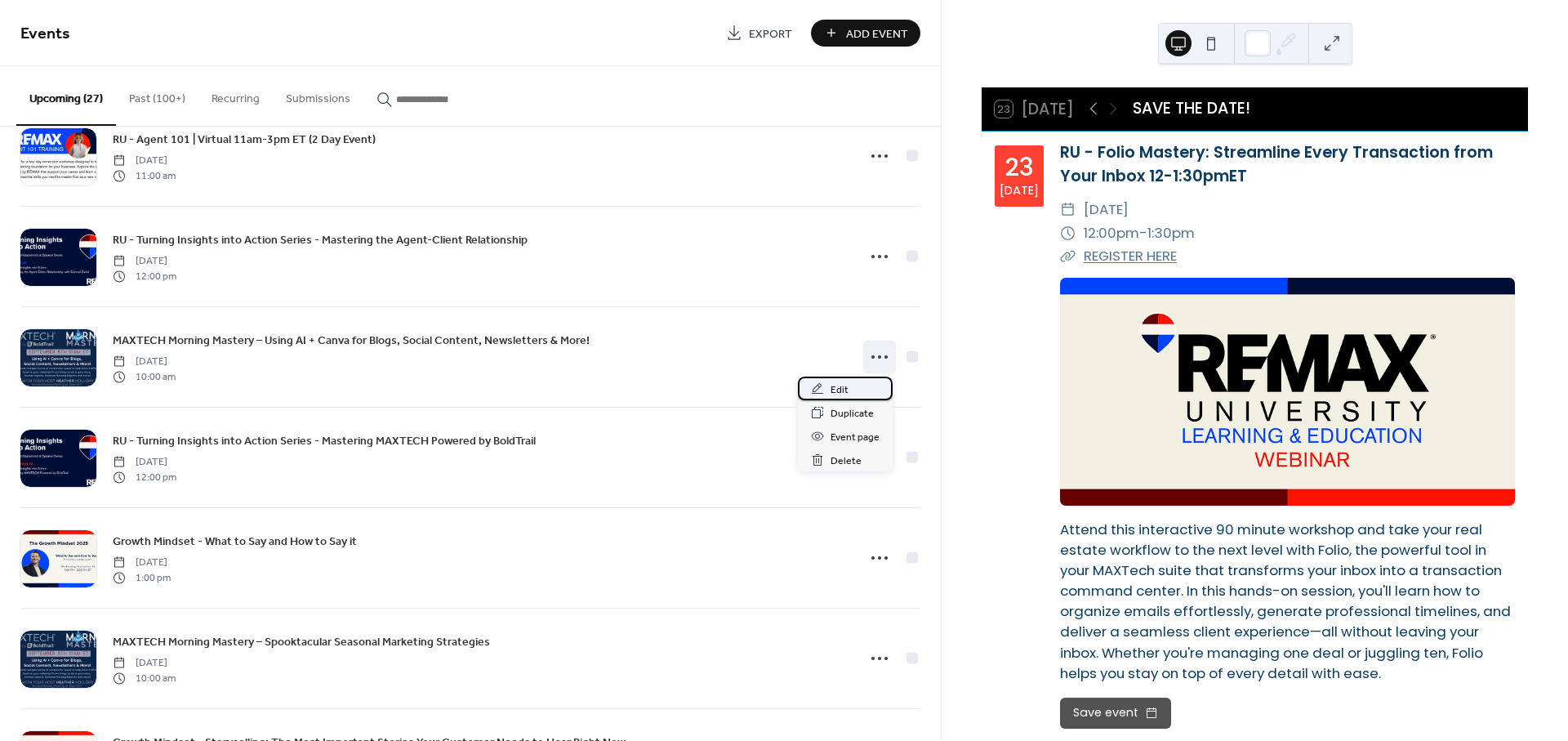 click on "Edit" at bounding box center [840, 390] 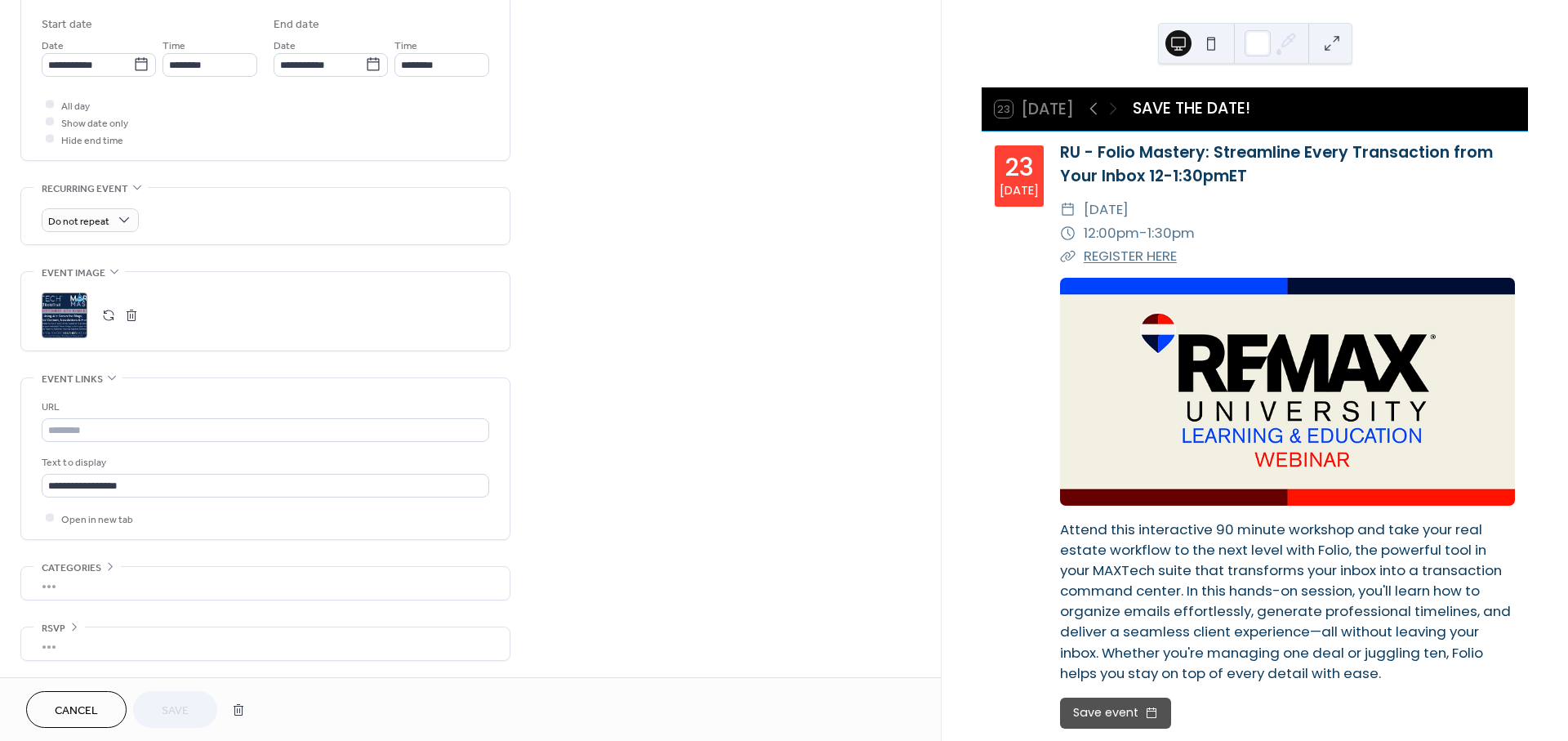 scroll, scrollTop: 541, scrollLeft: 0, axis: vertical 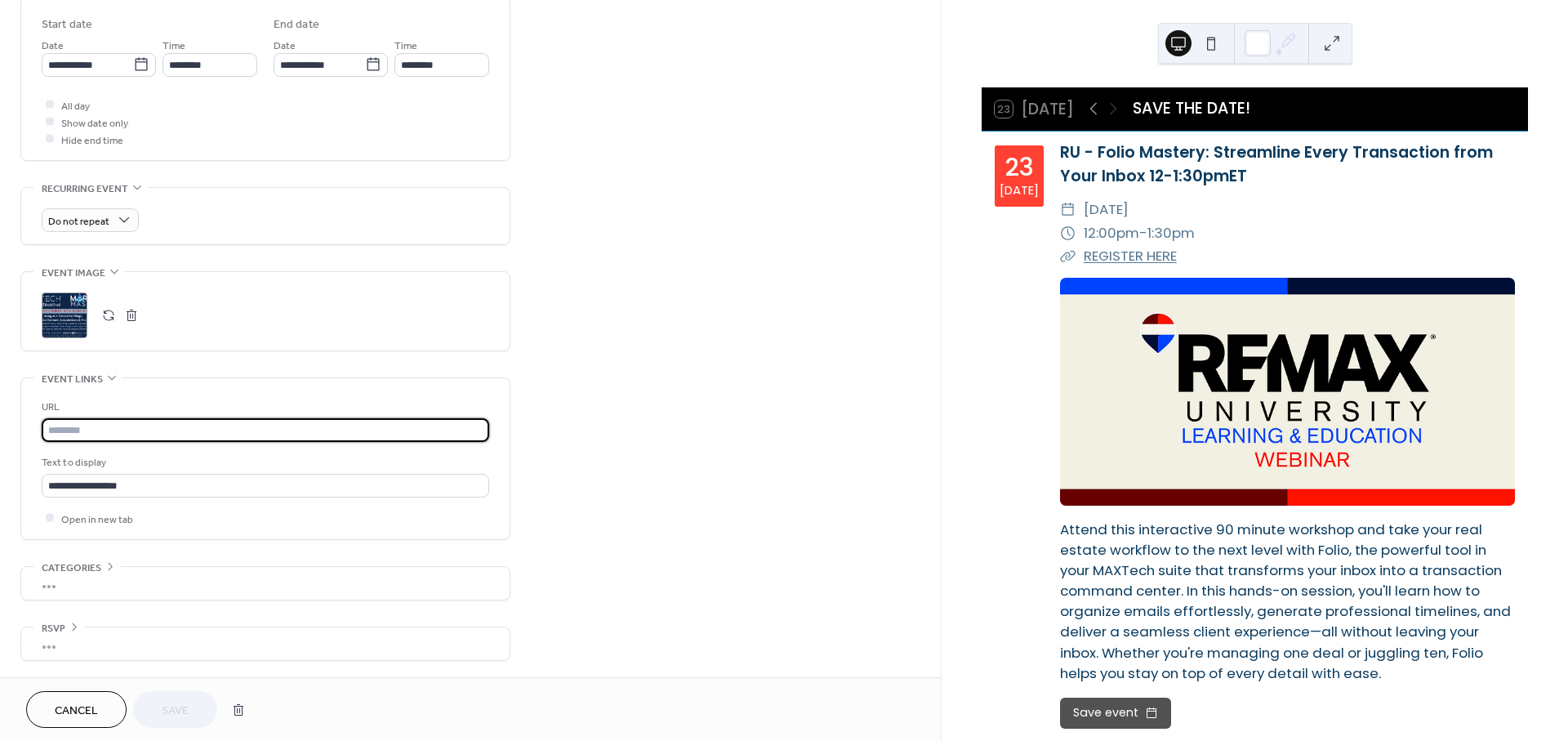 click at bounding box center [265, 430] 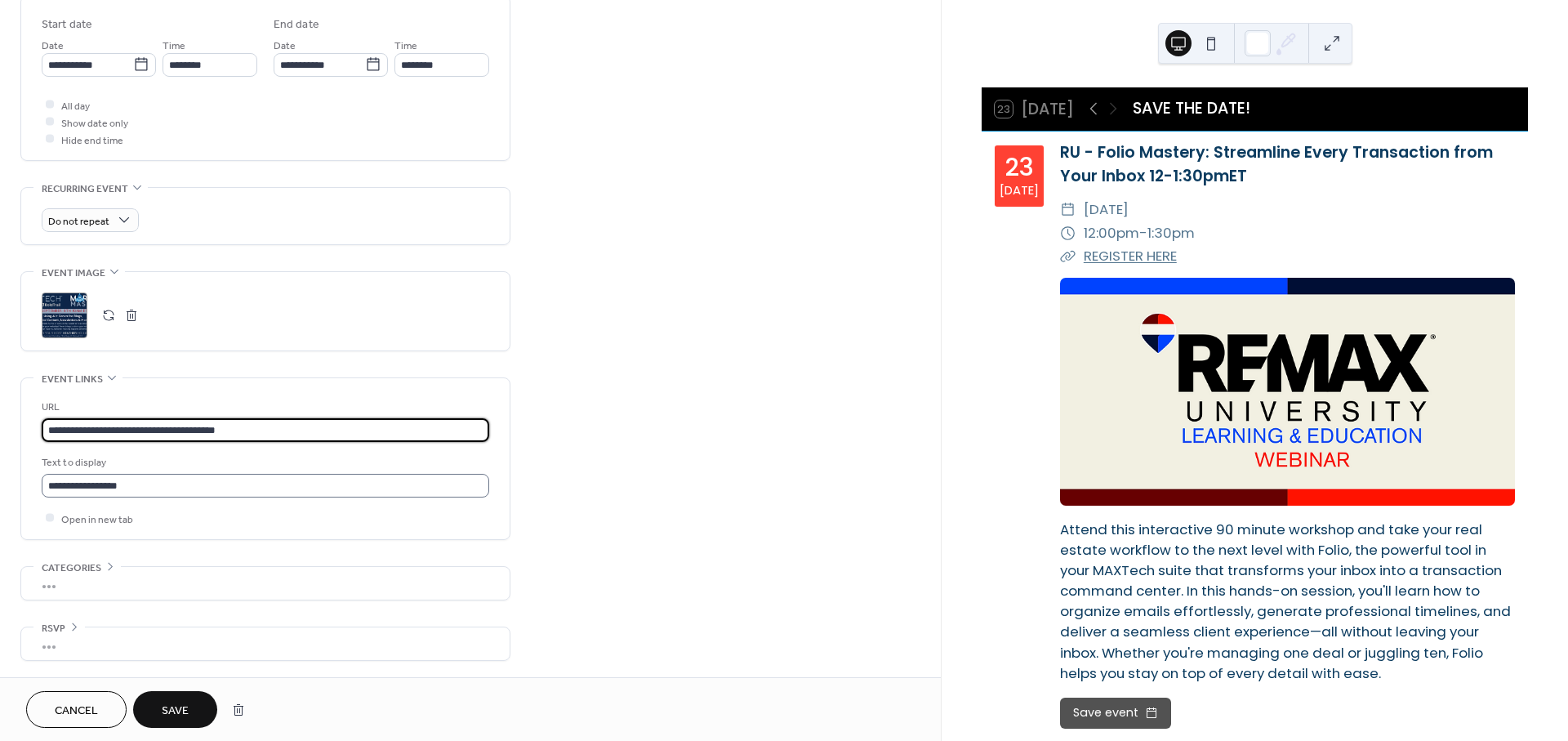 type on "**********" 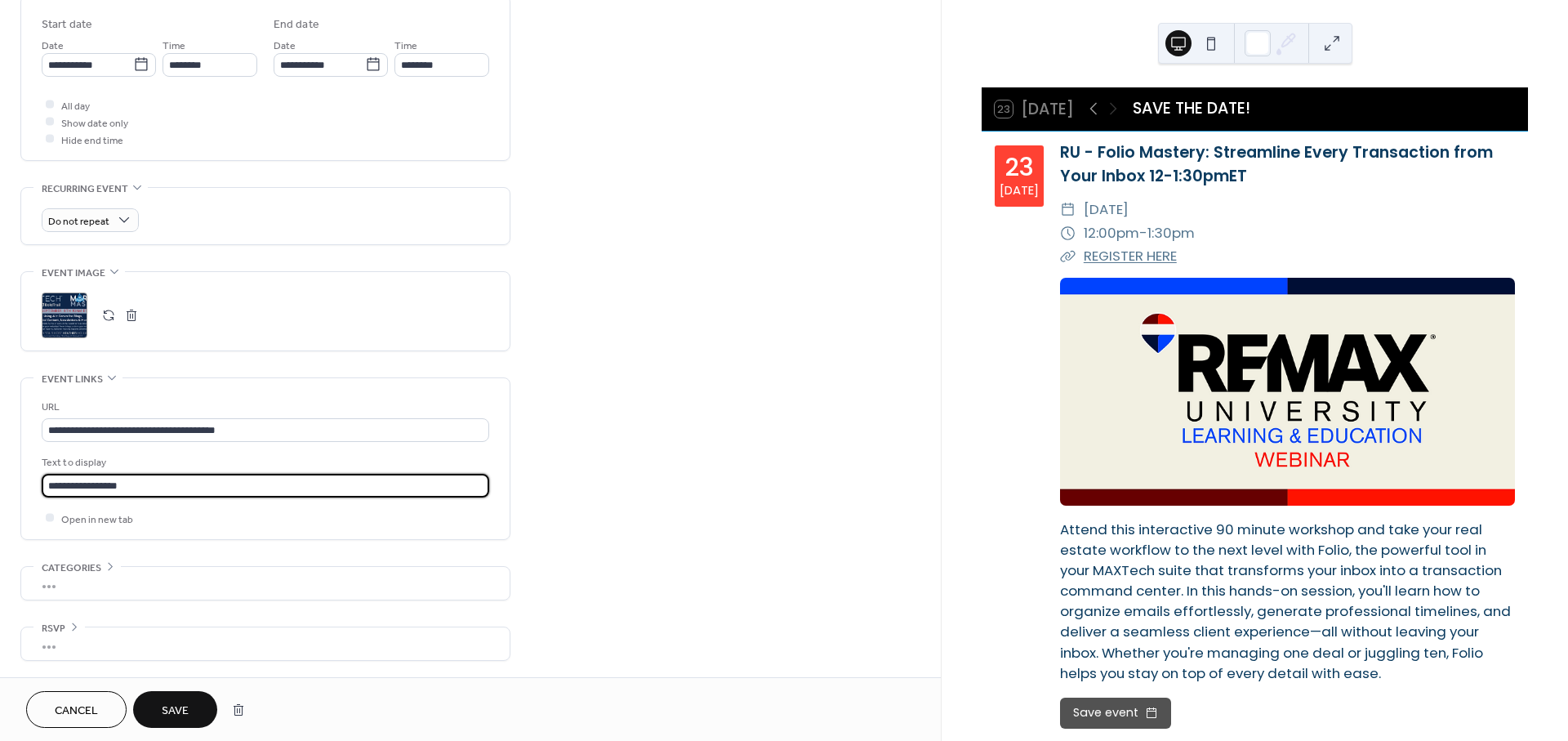 drag, startPoint x: 169, startPoint y: 473, endPoint x: -45, endPoint y: 480, distance: 214.11446 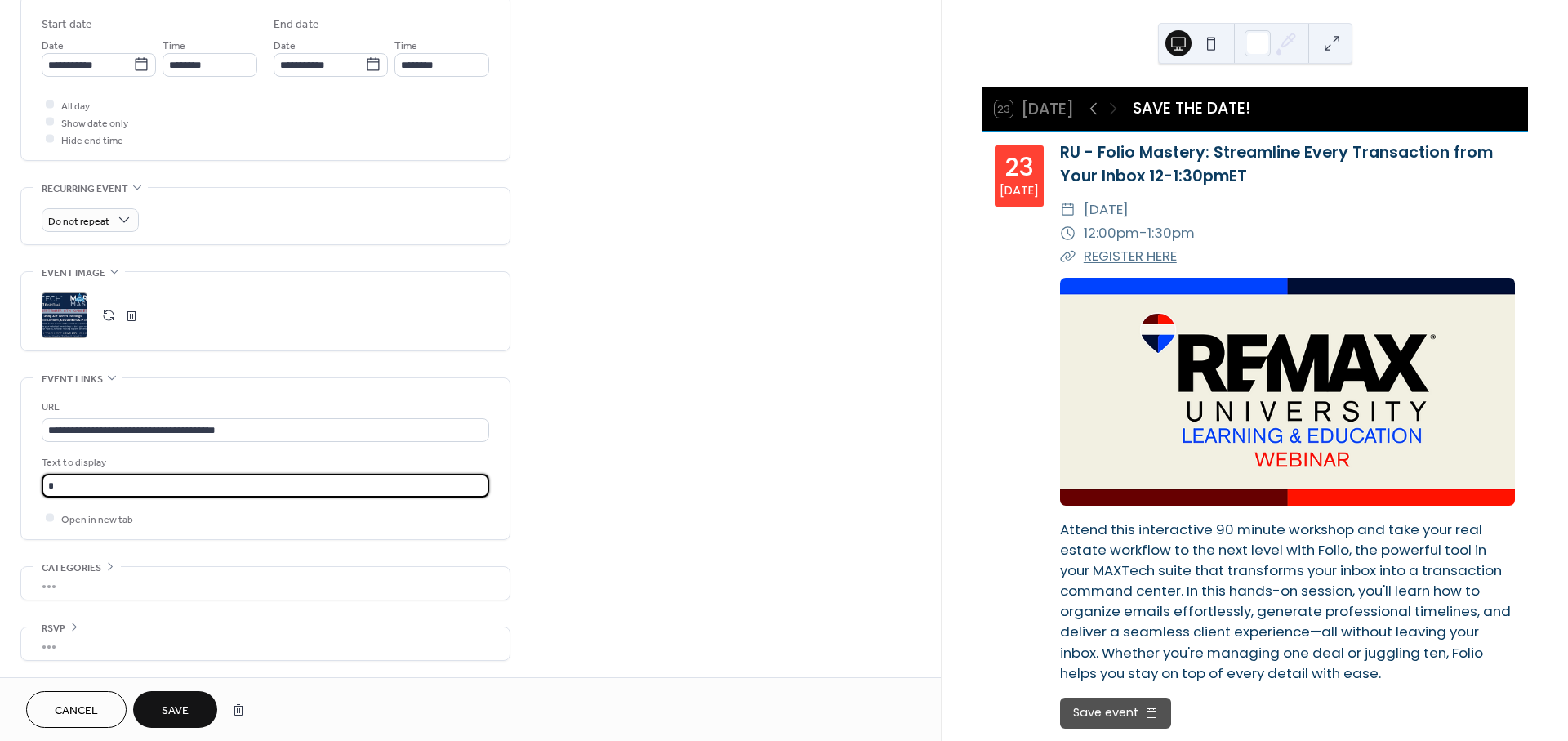 type on "**********" 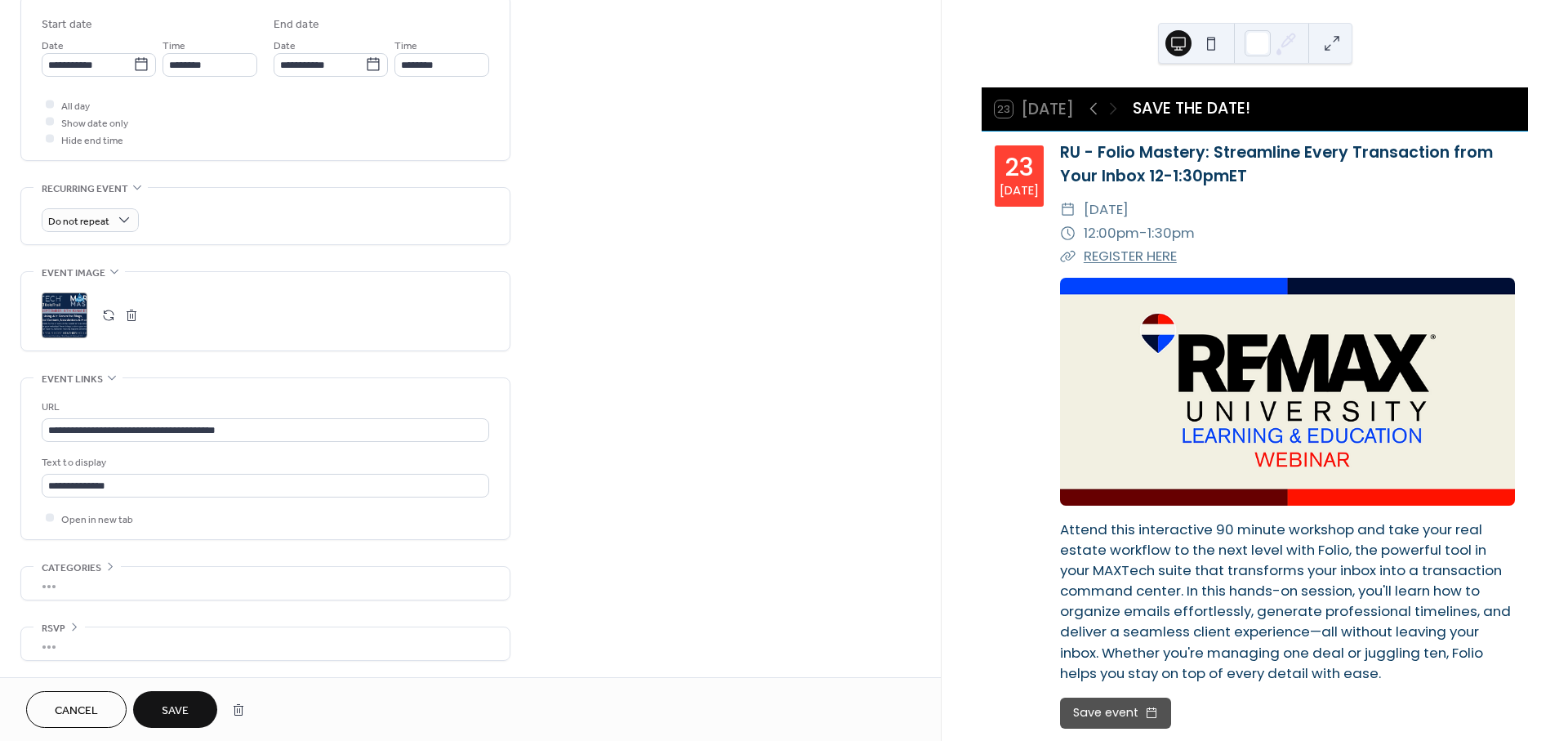 click at bounding box center (109, 315) 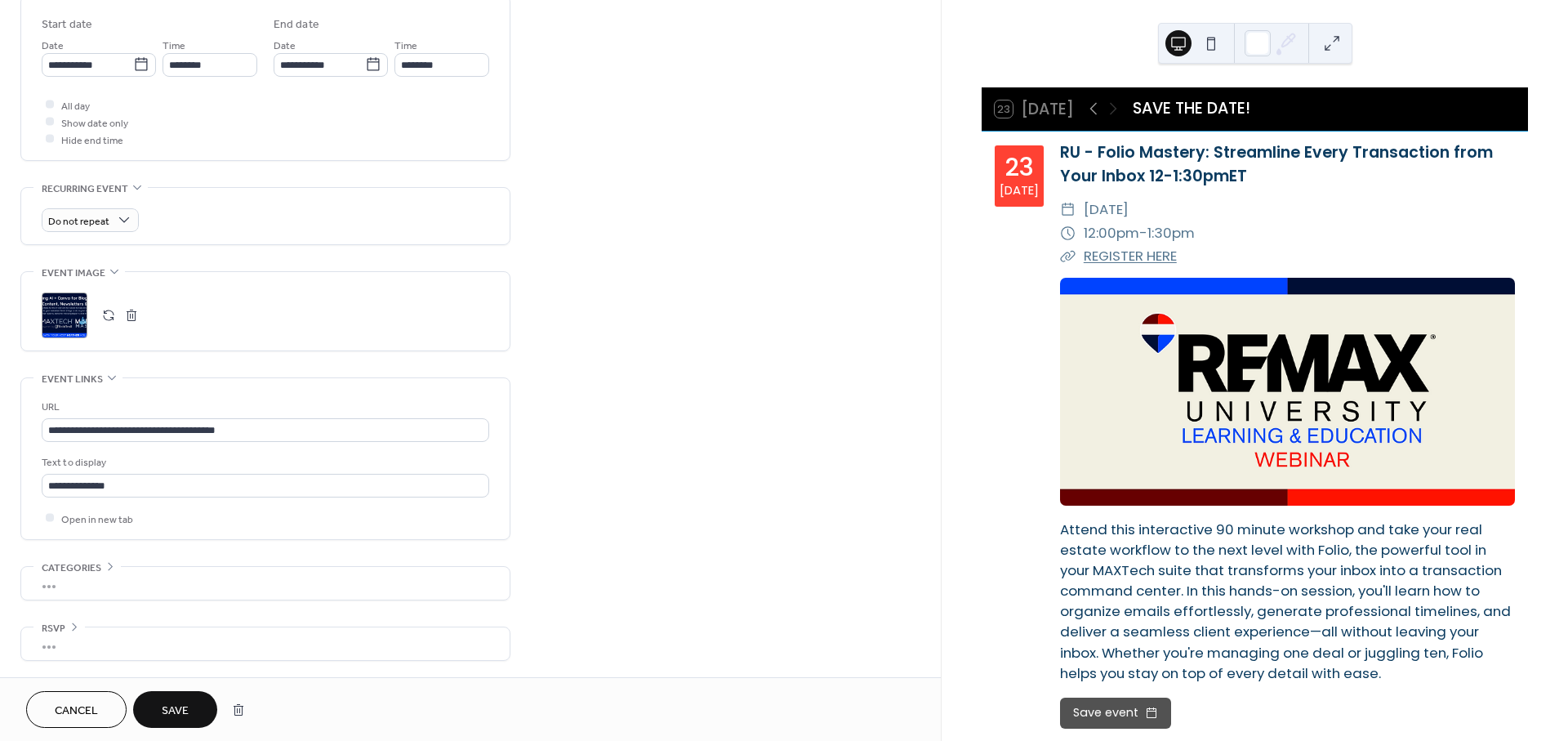 click on "Save" at bounding box center [175, 711] 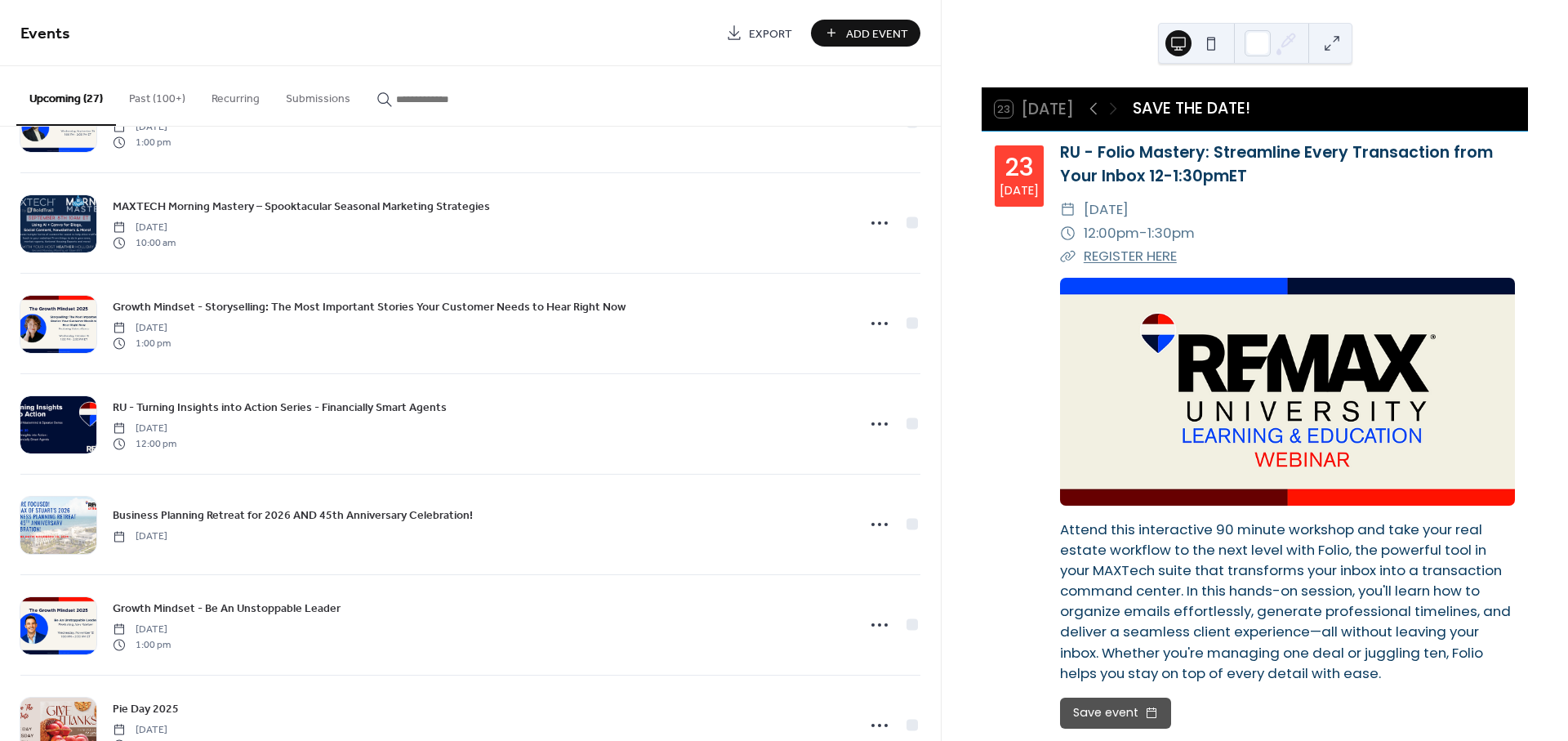 scroll, scrollTop: 1906, scrollLeft: 0, axis: vertical 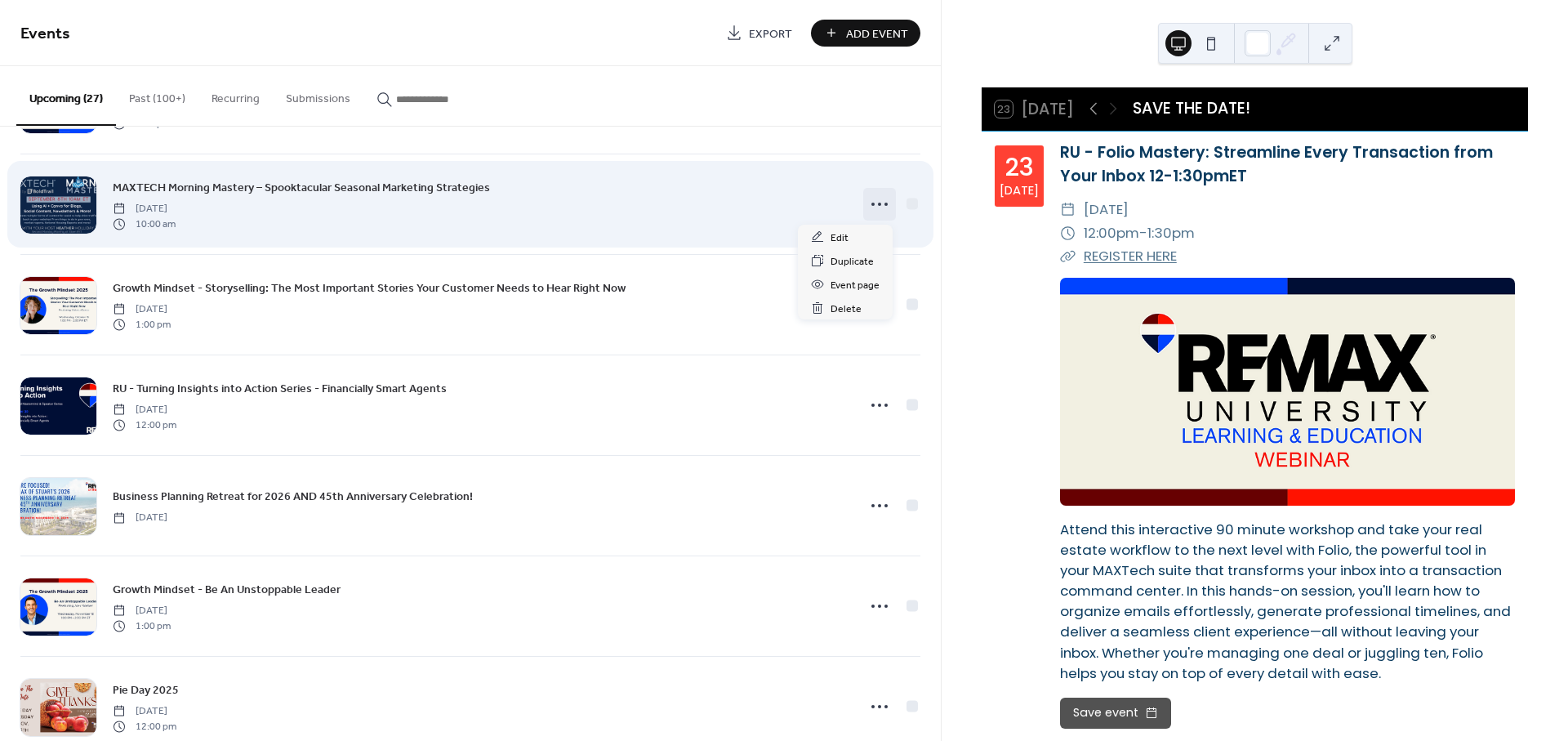 click 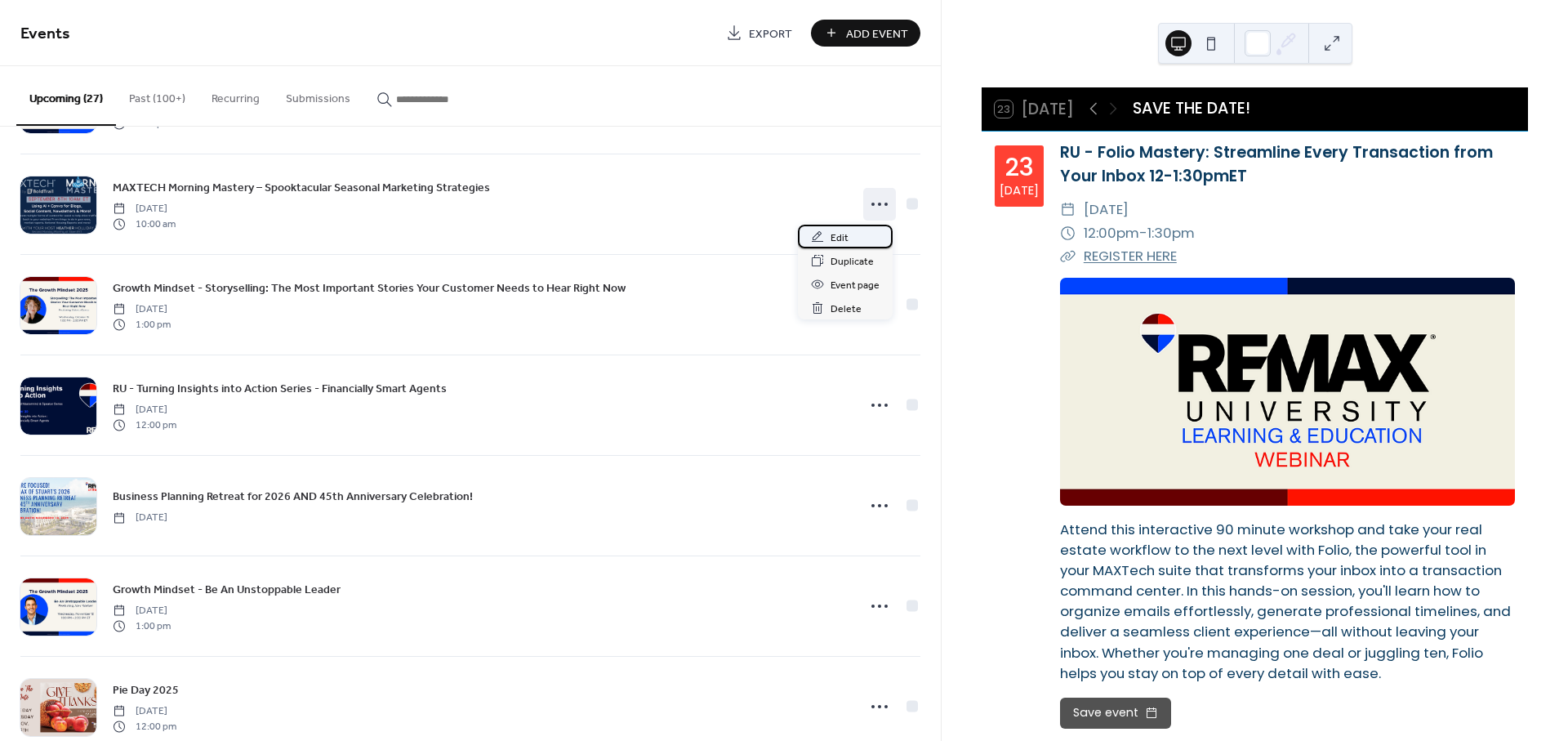 click on "Edit" at bounding box center (840, 238) 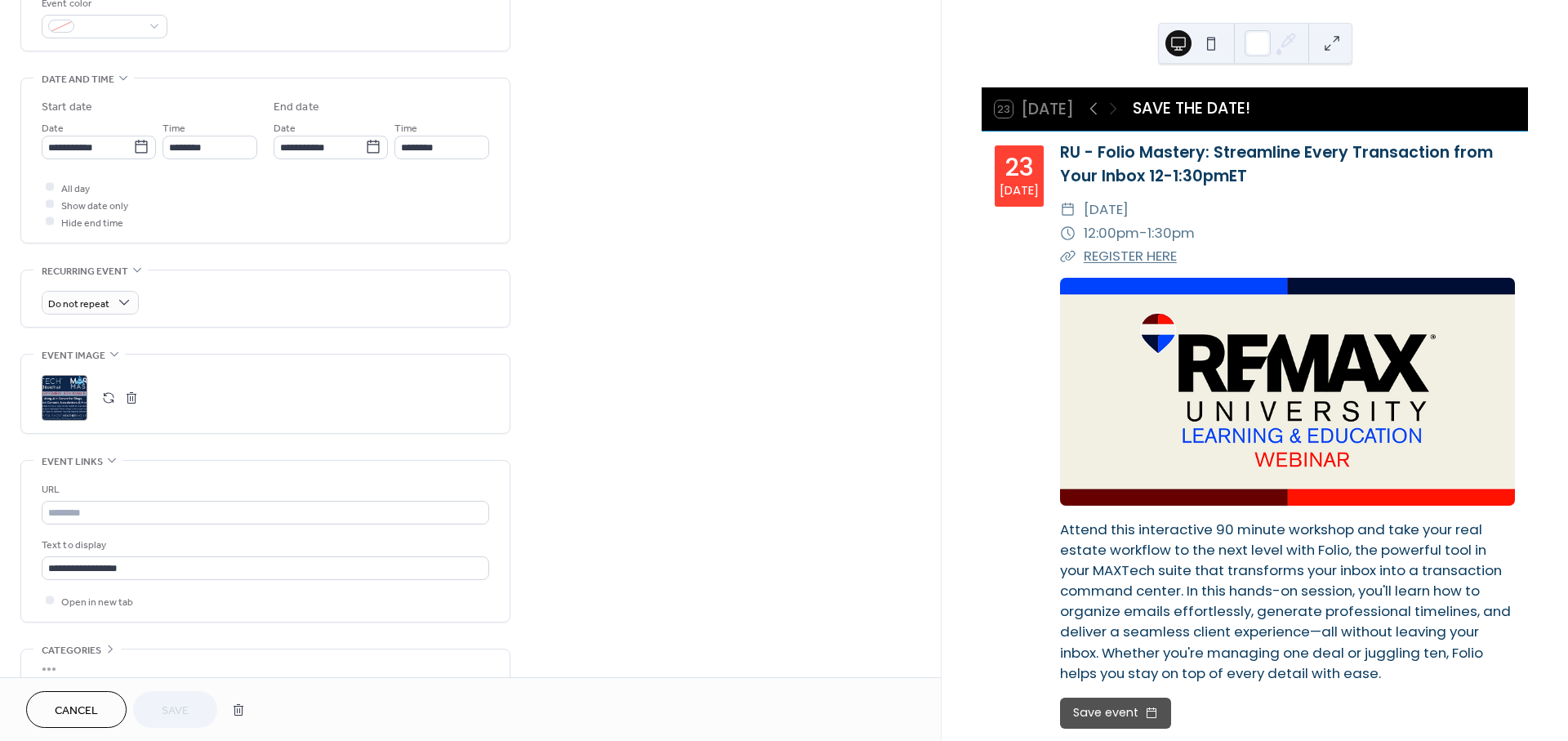 scroll, scrollTop: 541, scrollLeft: 0, axis: vertical 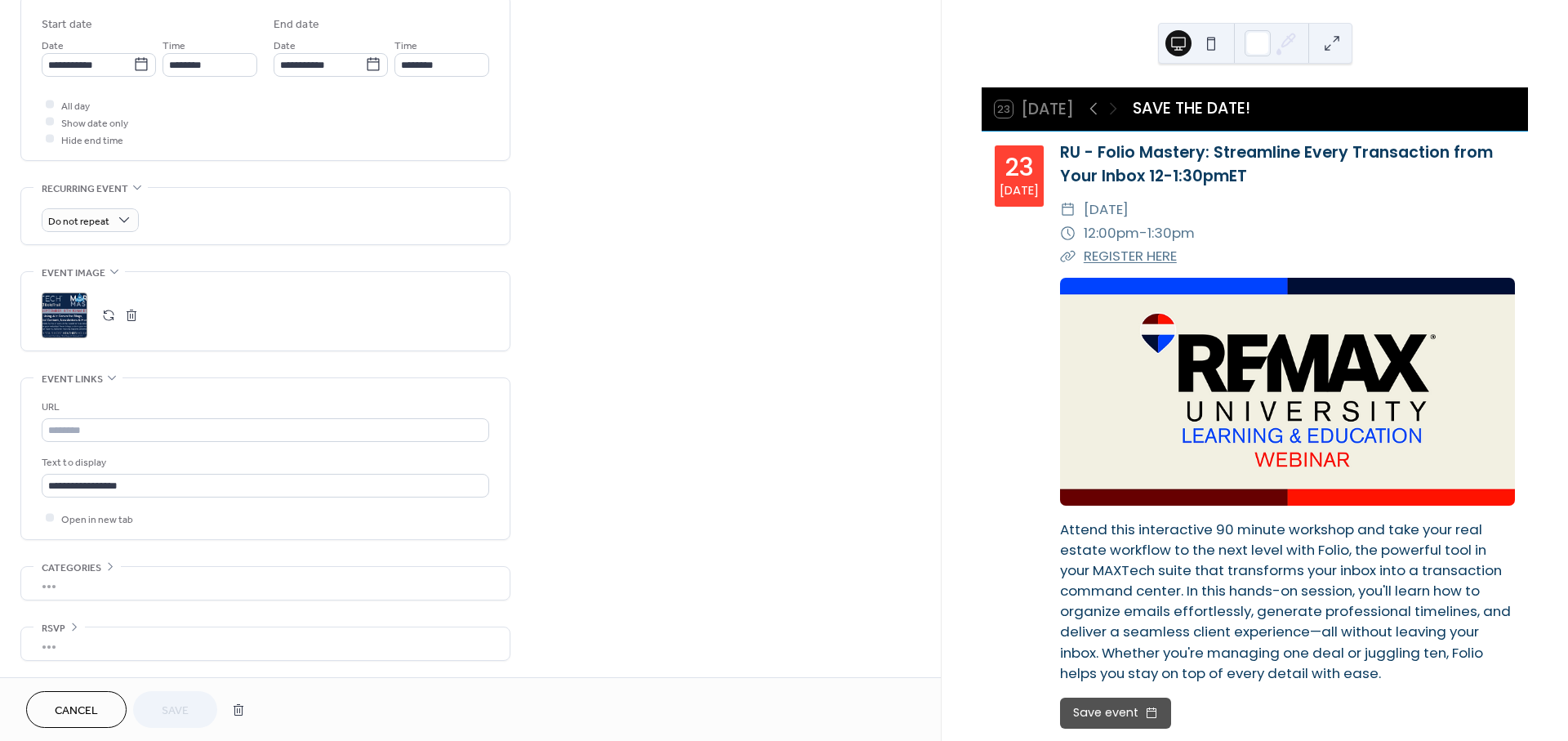 click at bounding box center [109, 315] 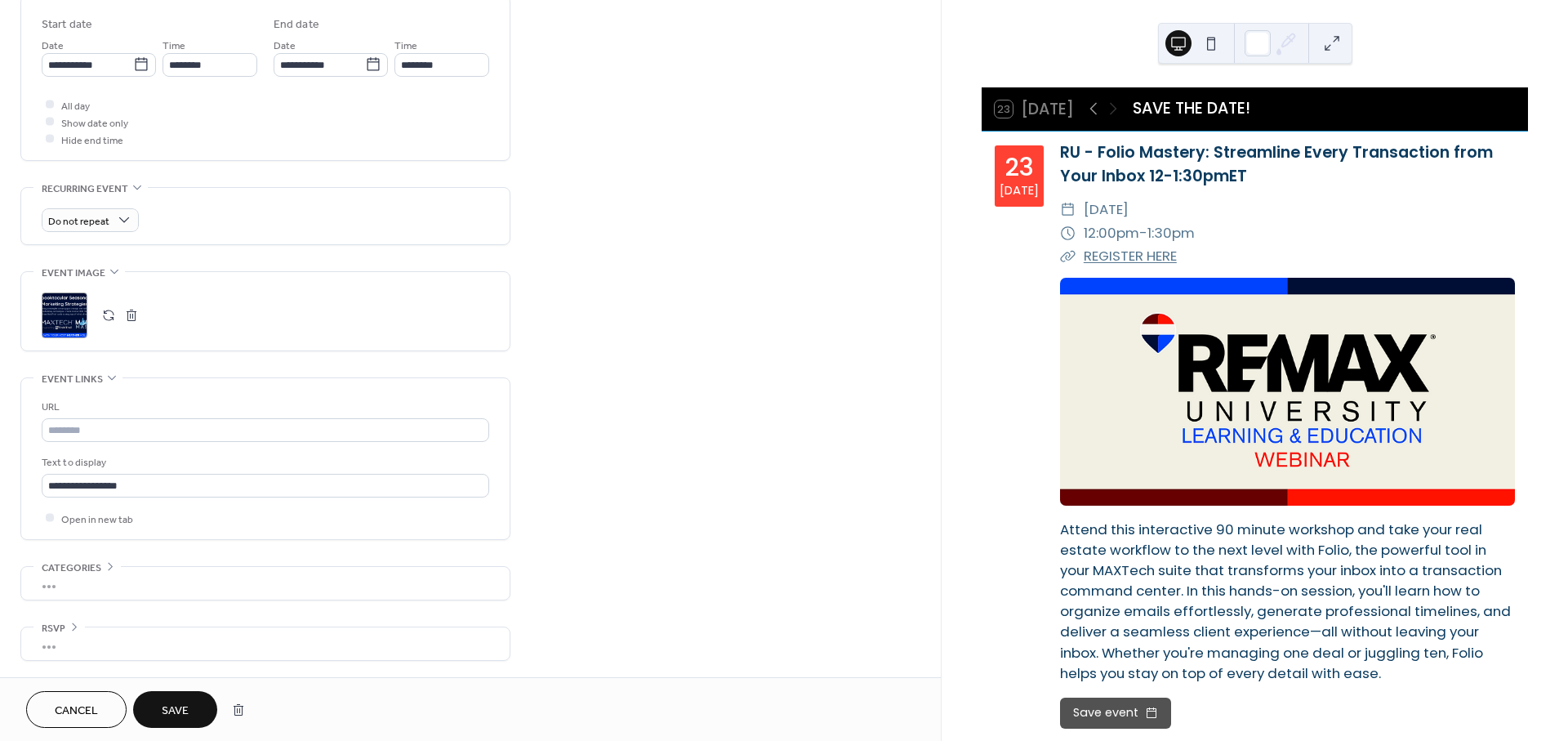 click on "Save" at bounding box center [175, 711] 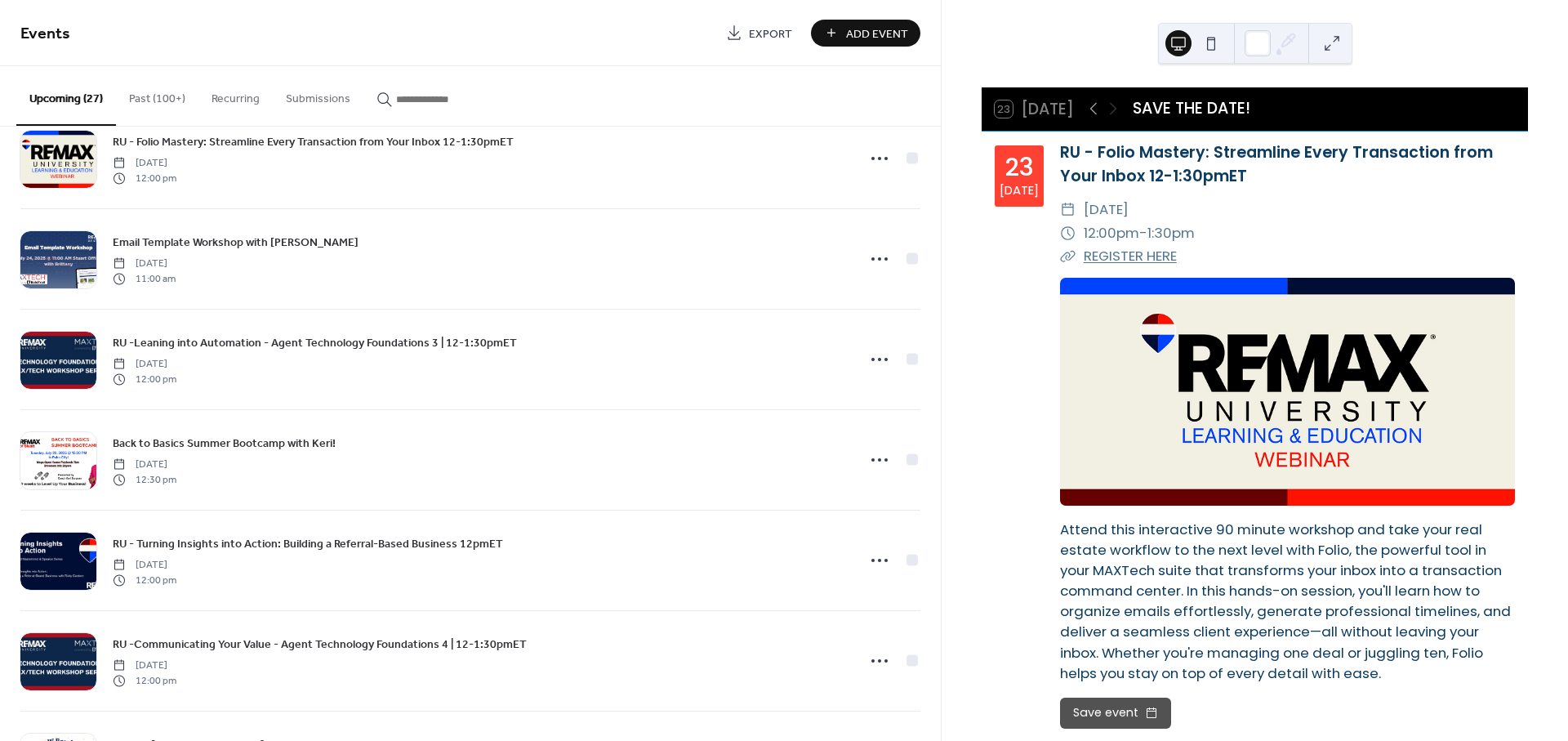scroll, scrollTop: 0, scrollLeft: 0, axis: both 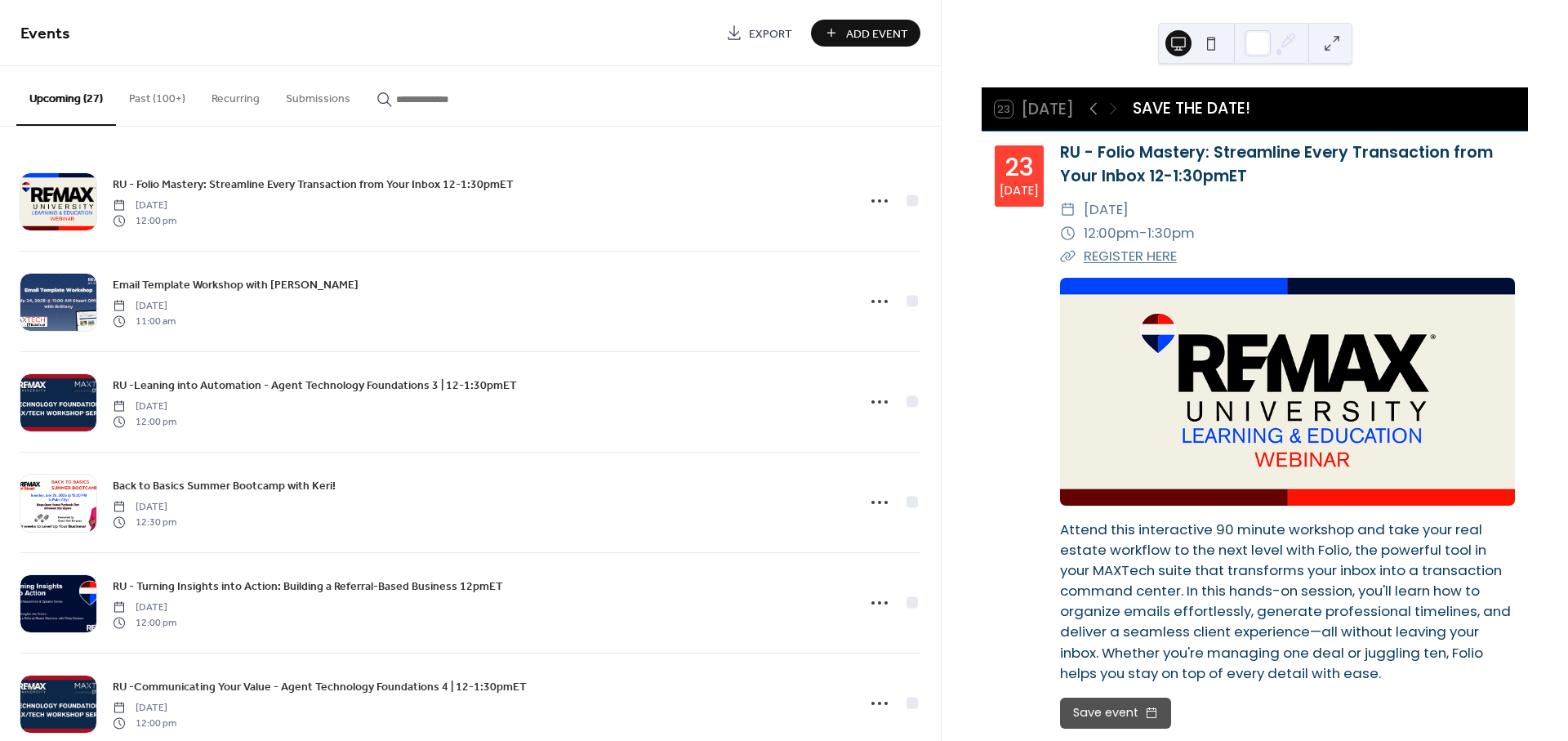 click on "Add Event" at bounding box center (877, 33) 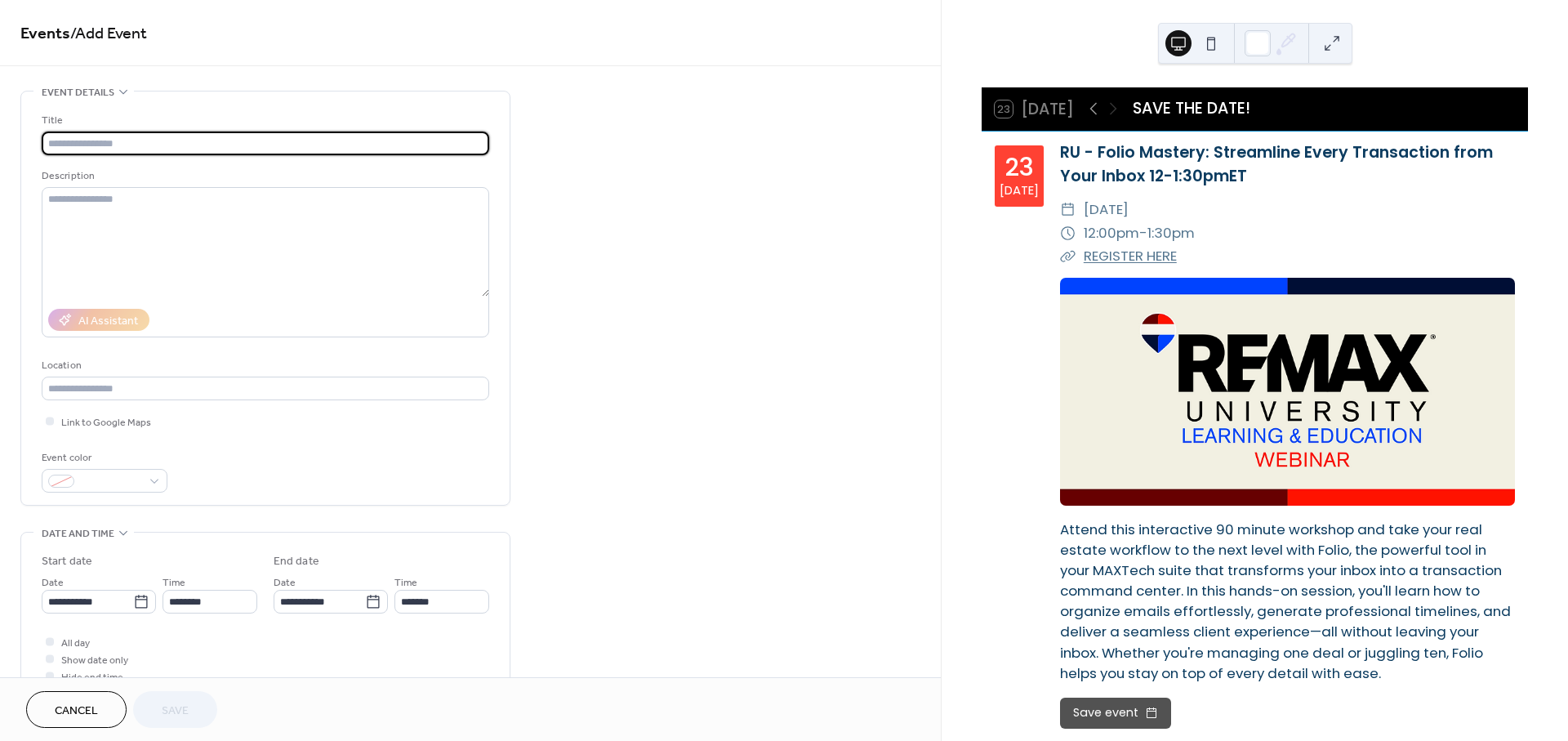 click at bounding box center (265, 143) 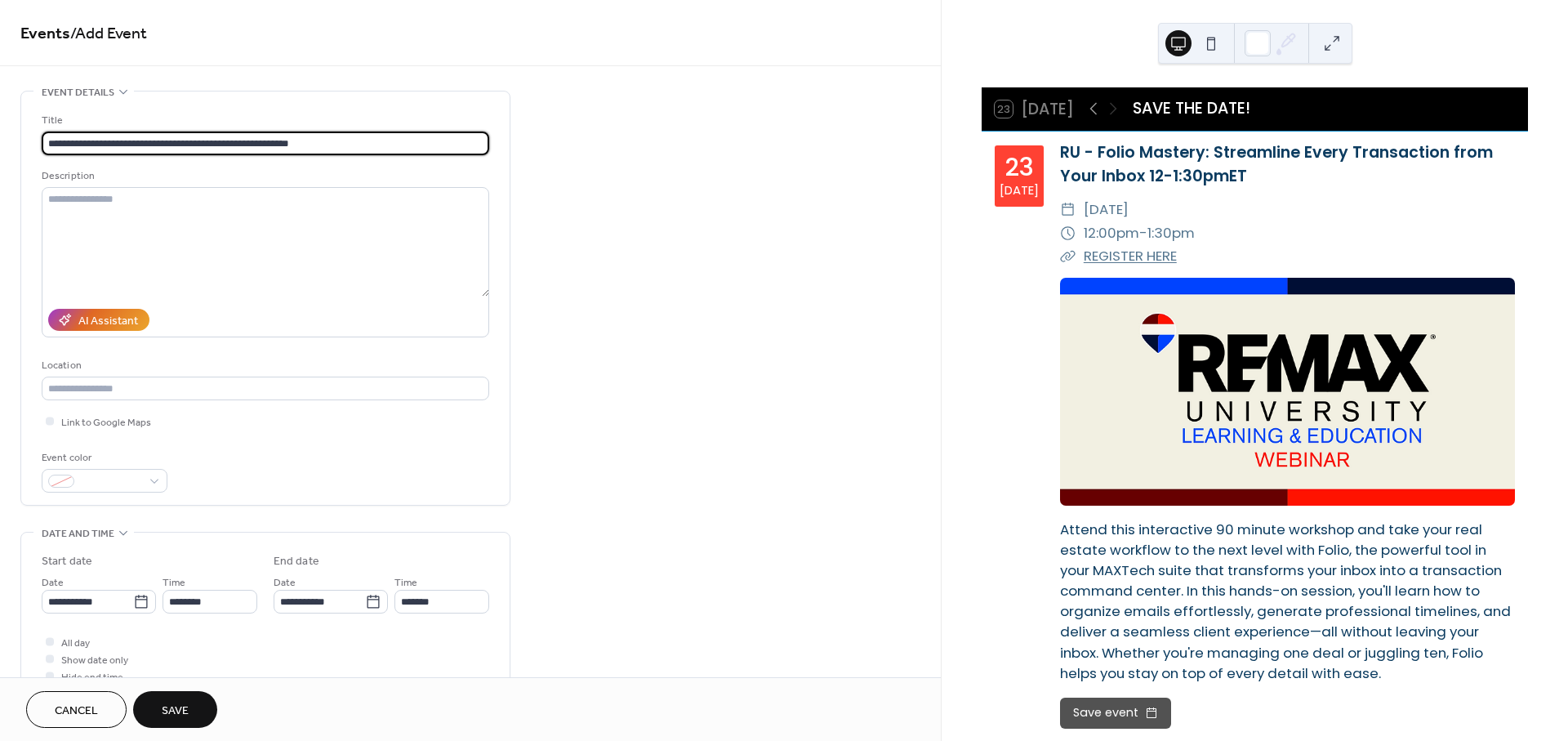 type on "**********" 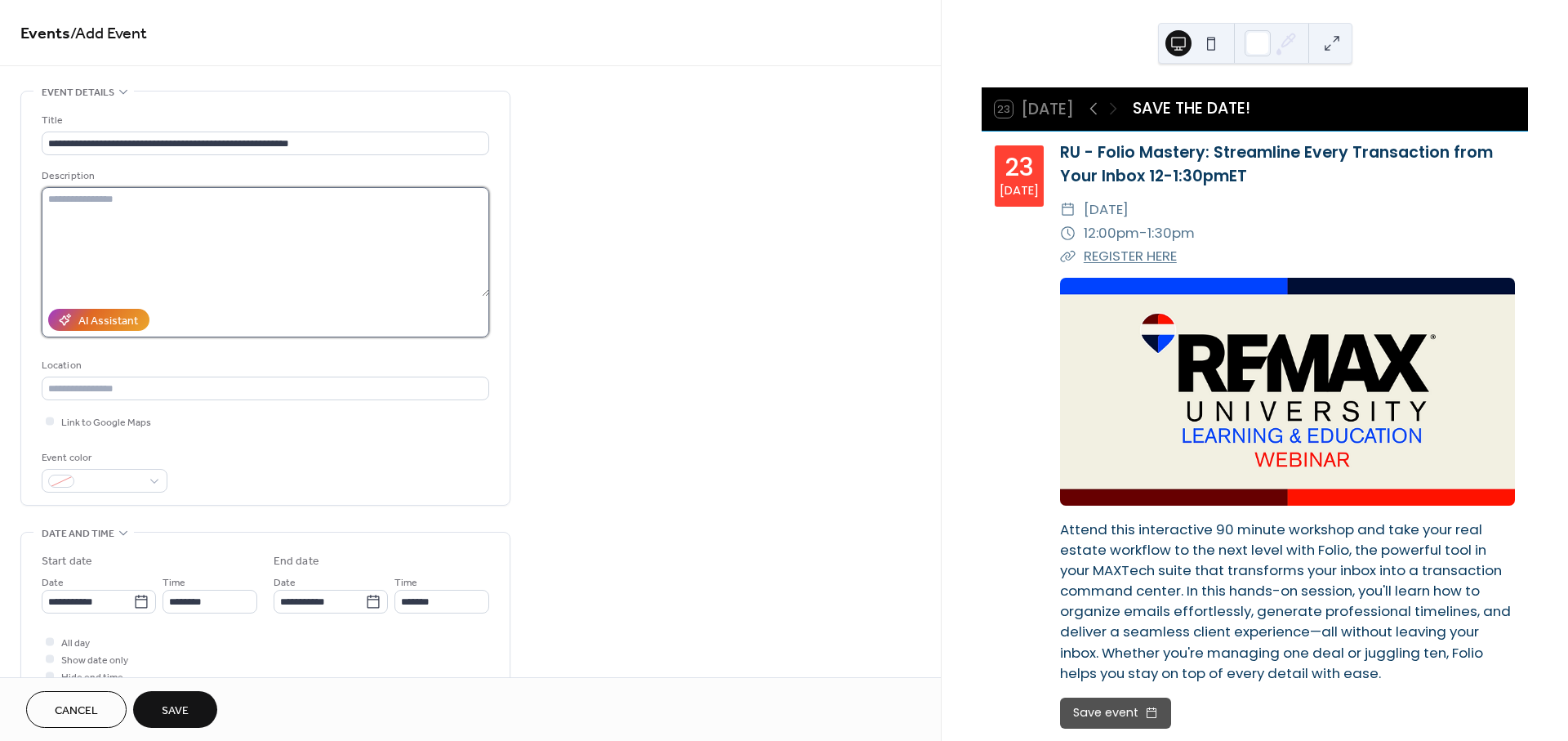 click at bounding box center (265, 242) 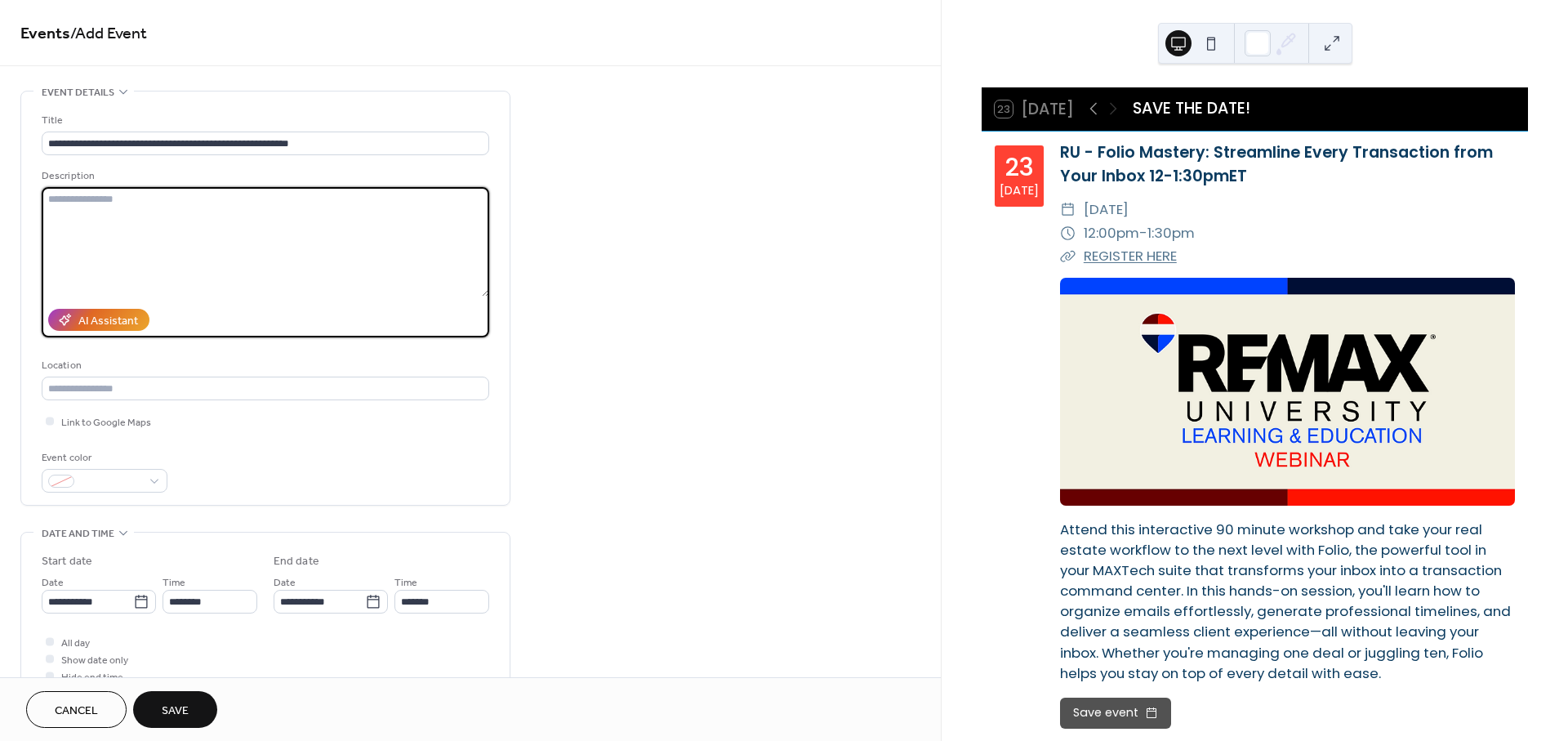 paste on "**********" 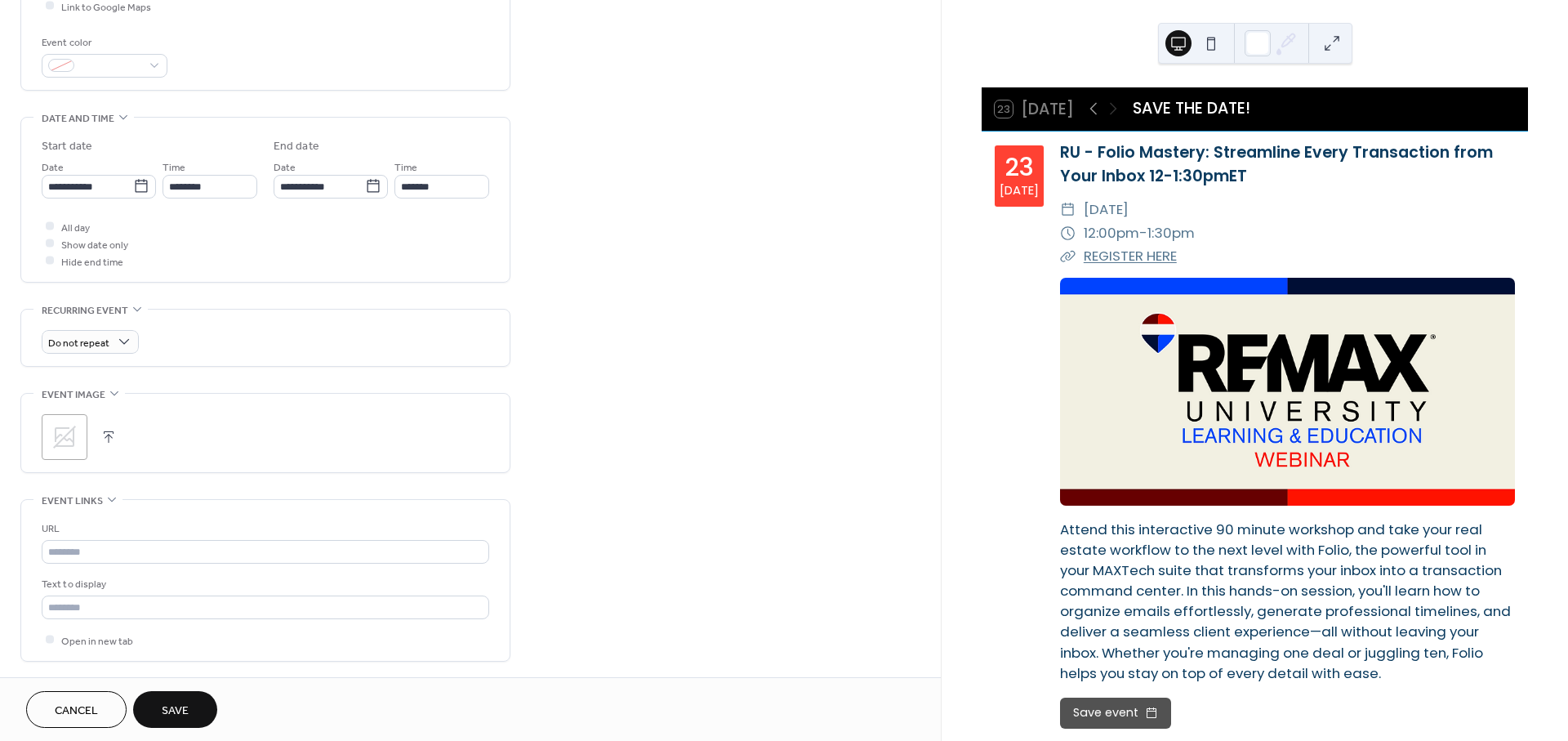 scroll, scrollTop: 453, scrollLeft: 0, axis: vertical 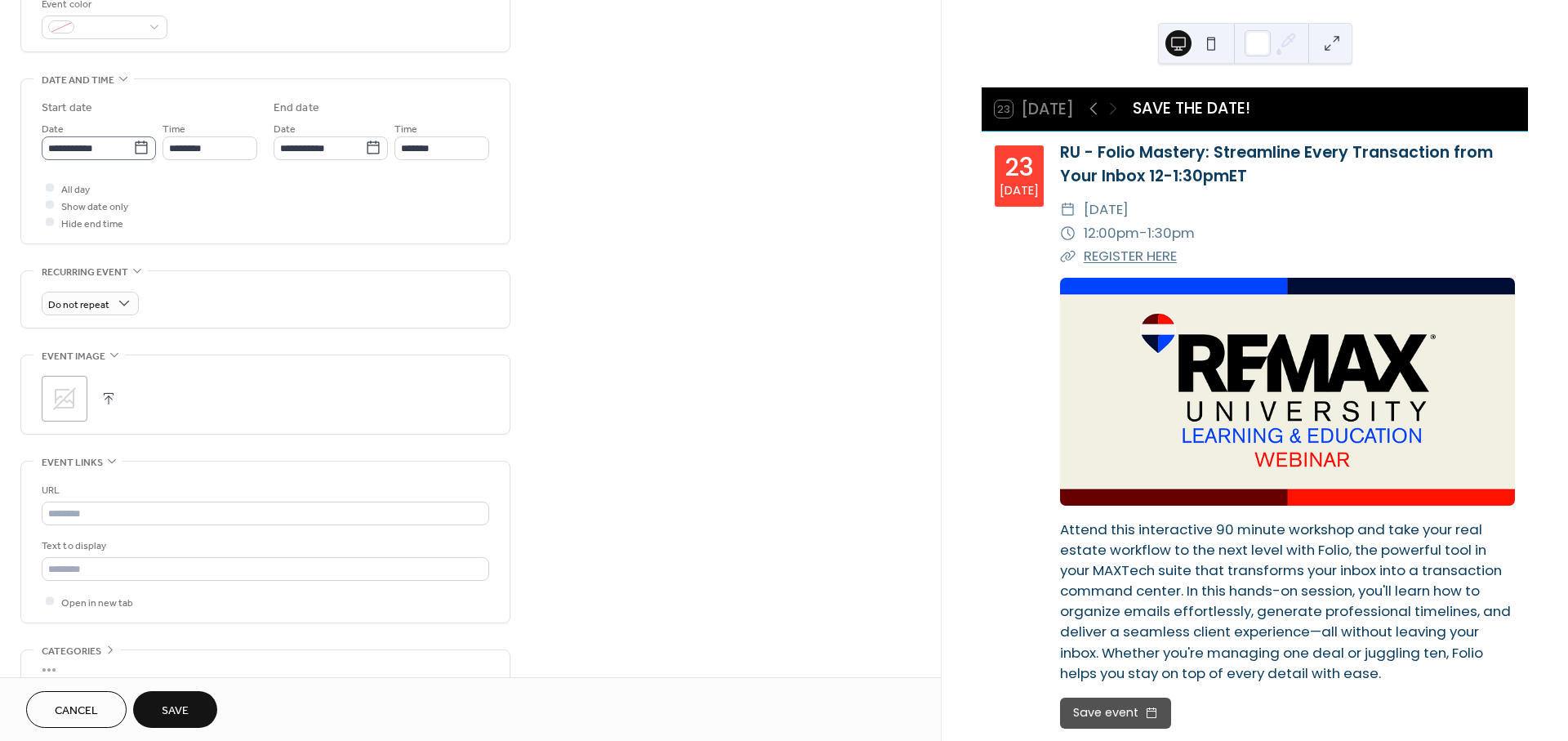 type on "**********" 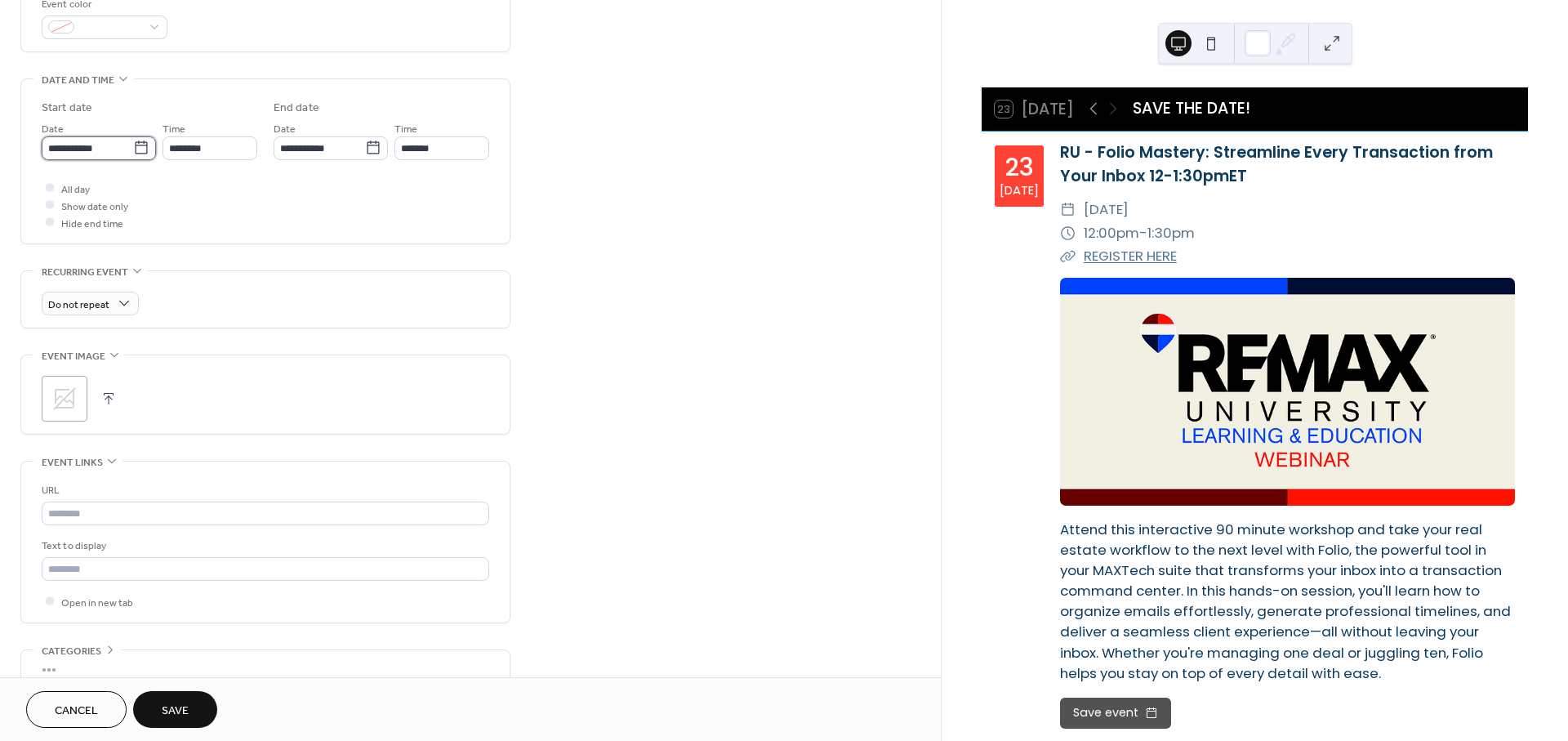 click on "**********" at bounding box center (87, 148) 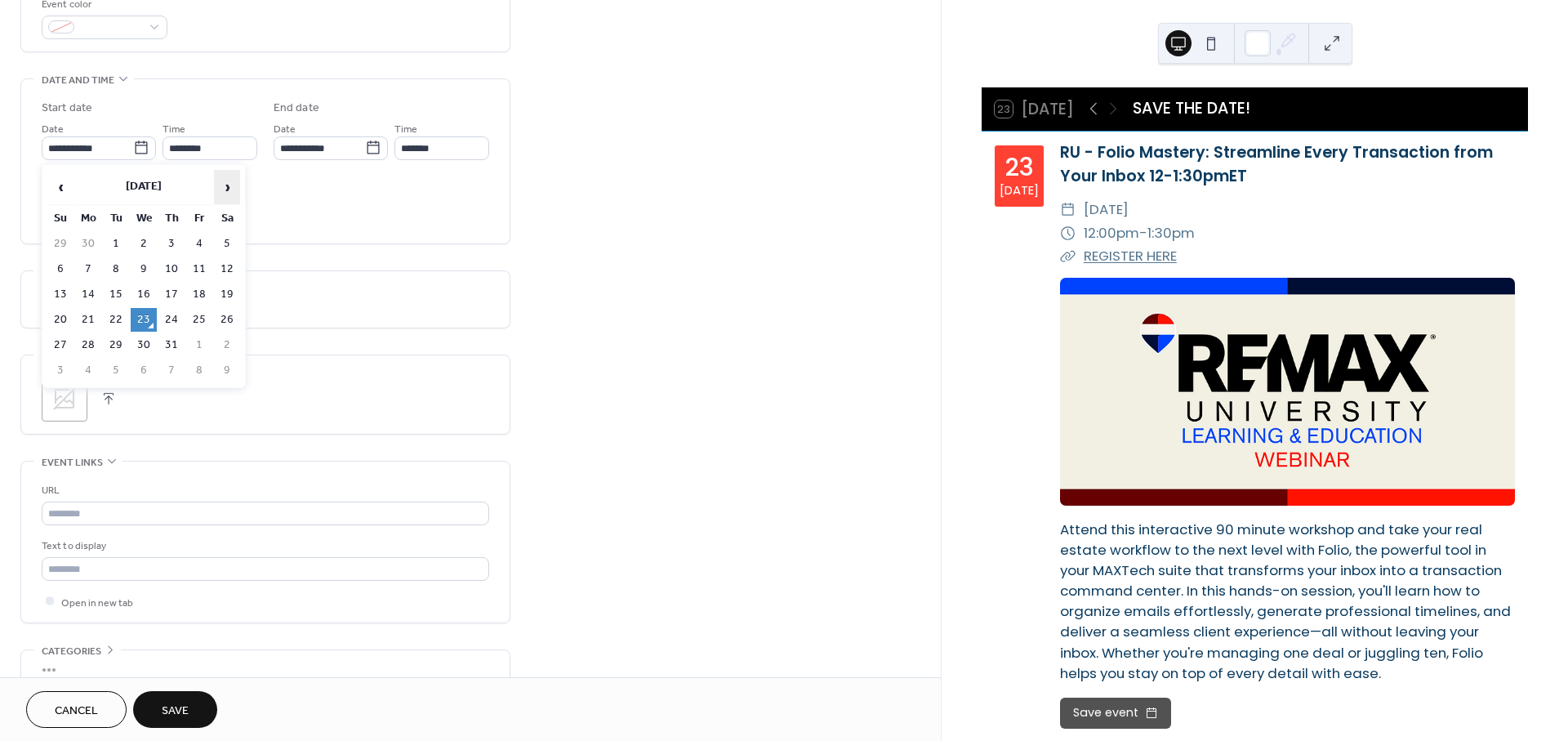 click on "›" at bounding box center (227, 187) 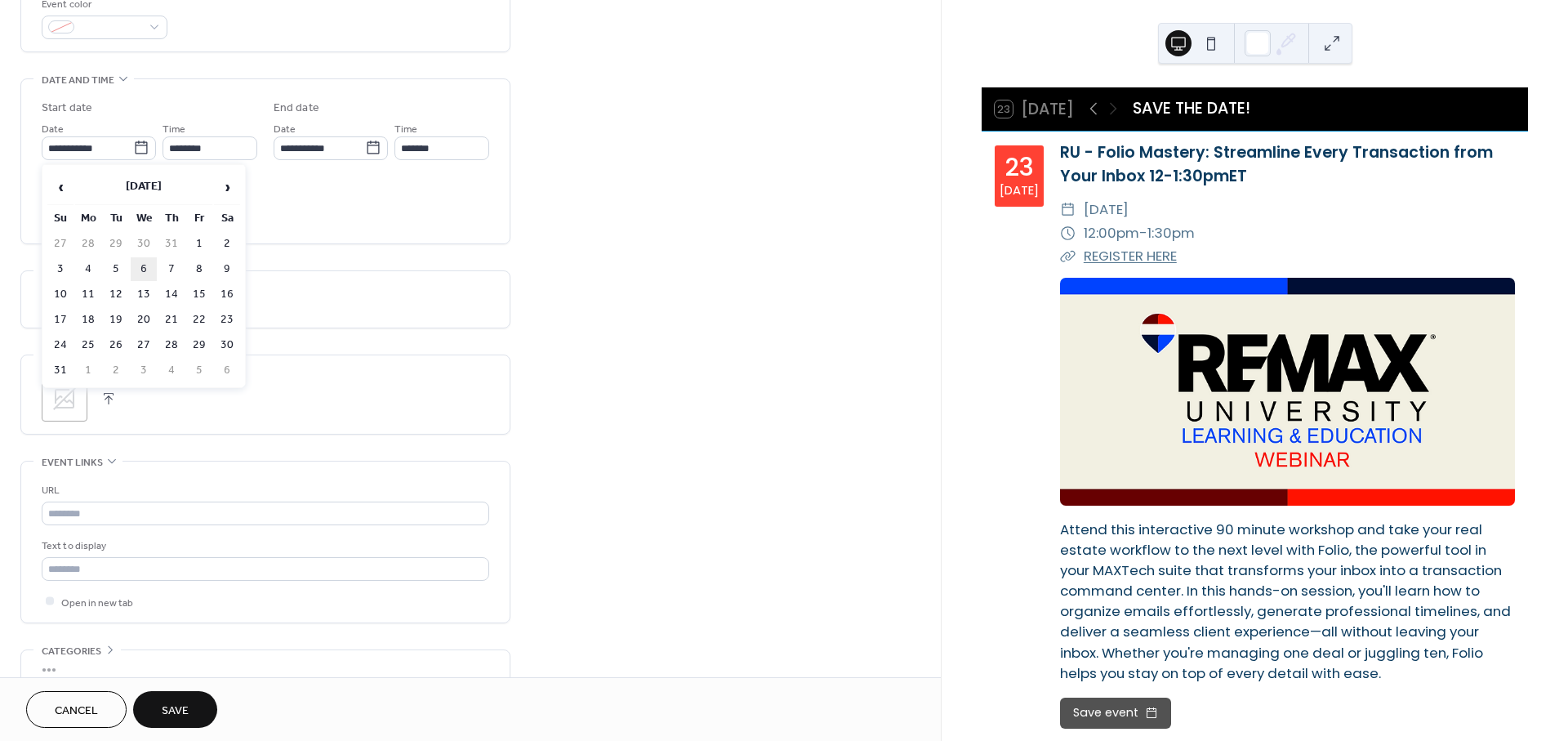 click on "6" at bounding box center [144, 269] 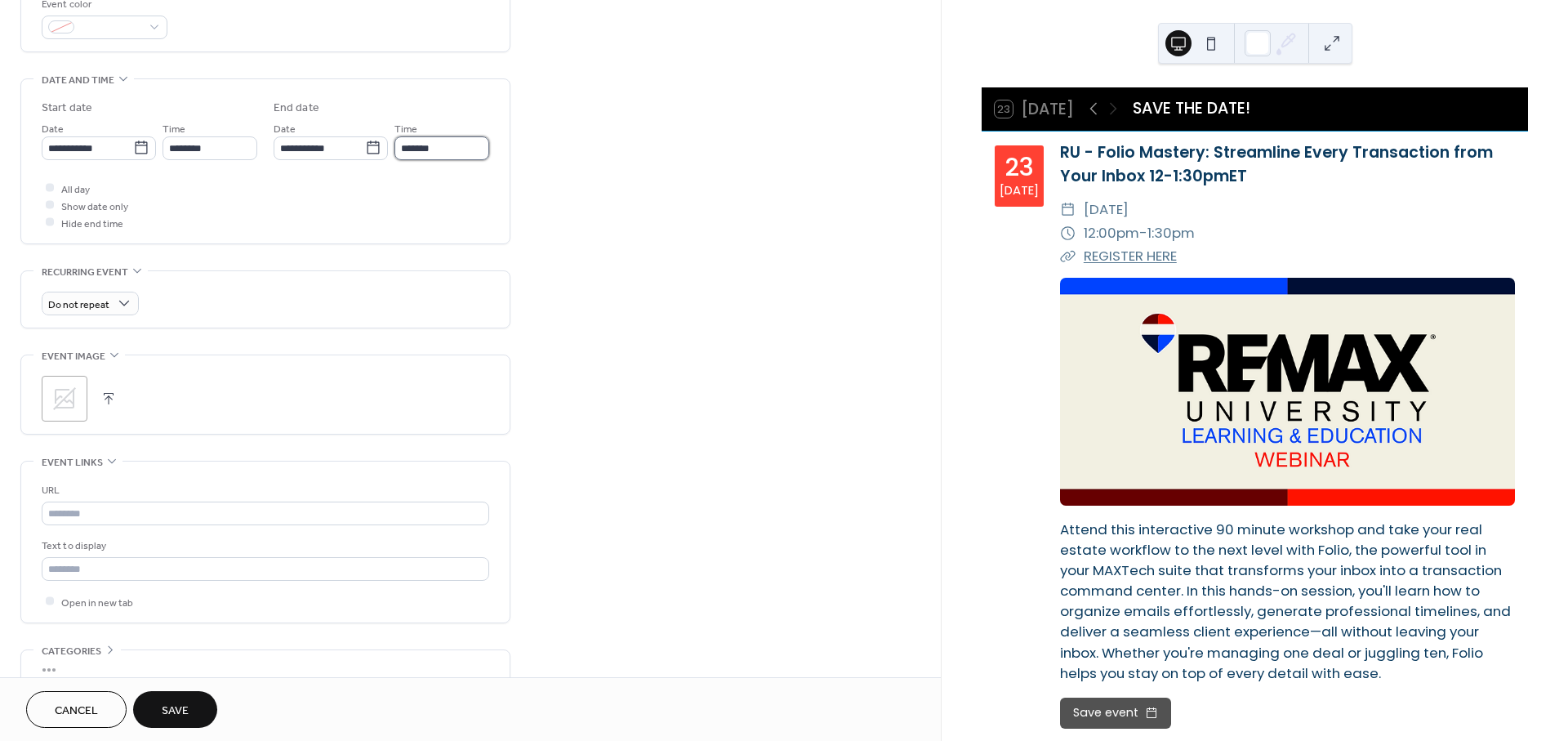 click on "*******" at bounding box center (442, 148) 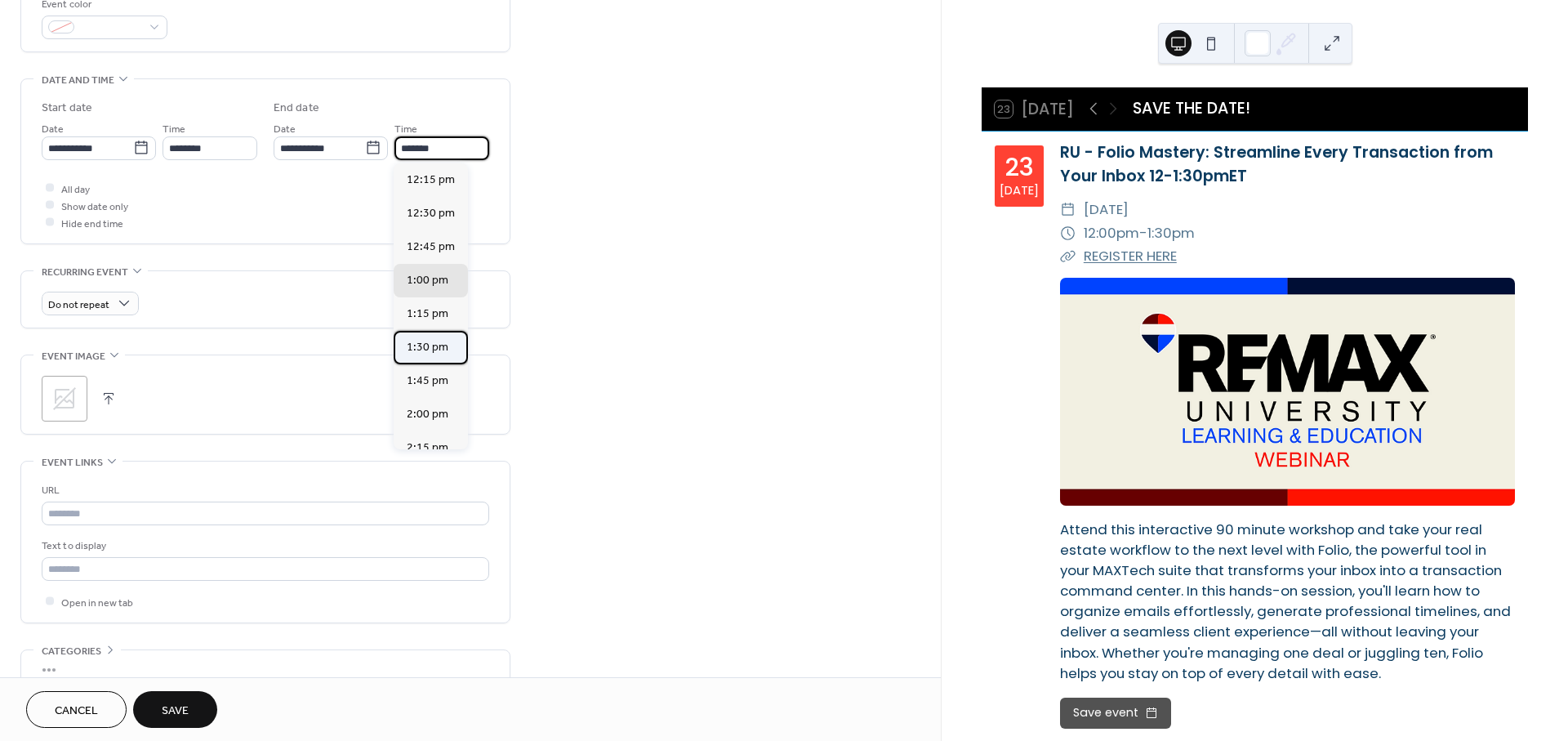 click on "1:30 pm" at bounding box center (427, 346) 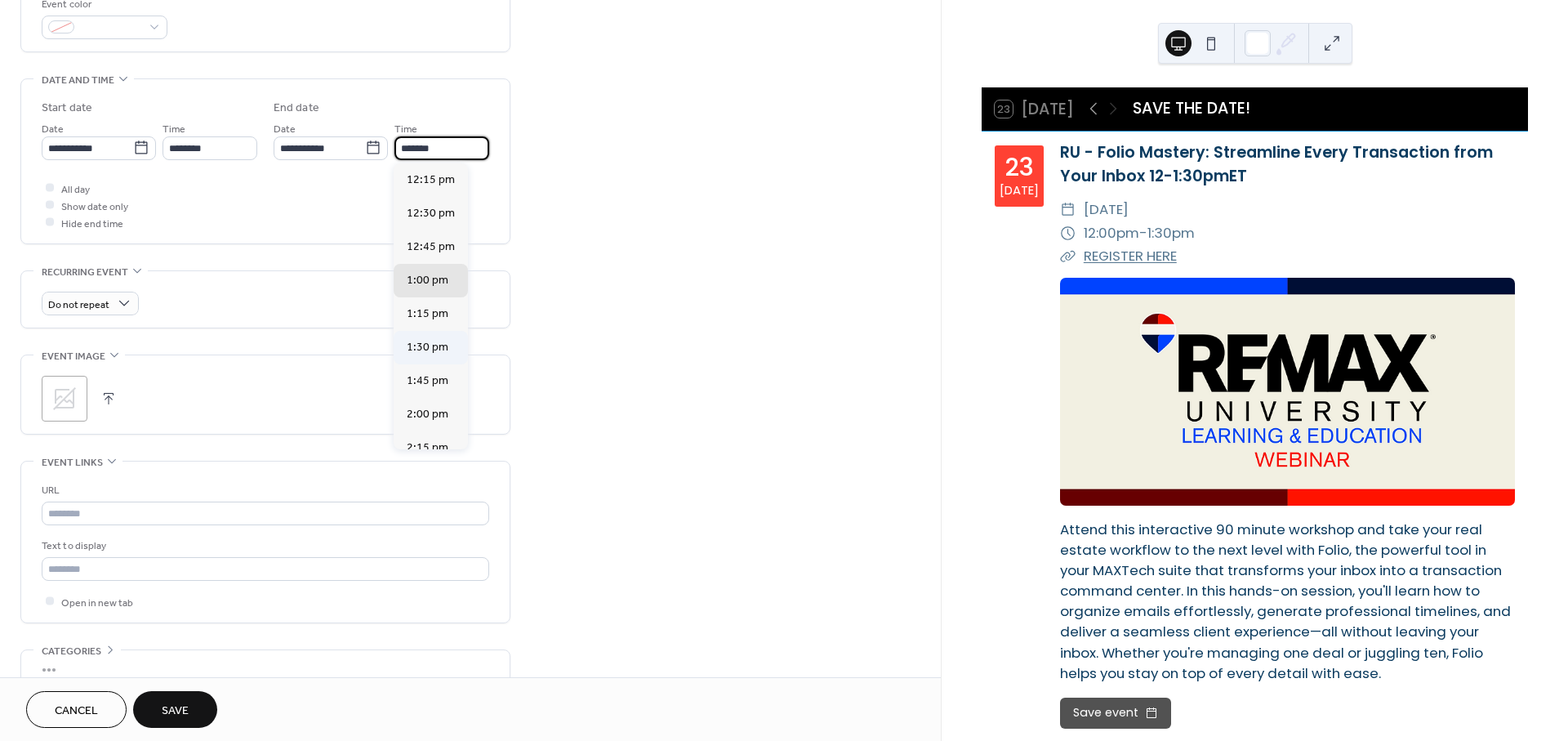 type on "*******" 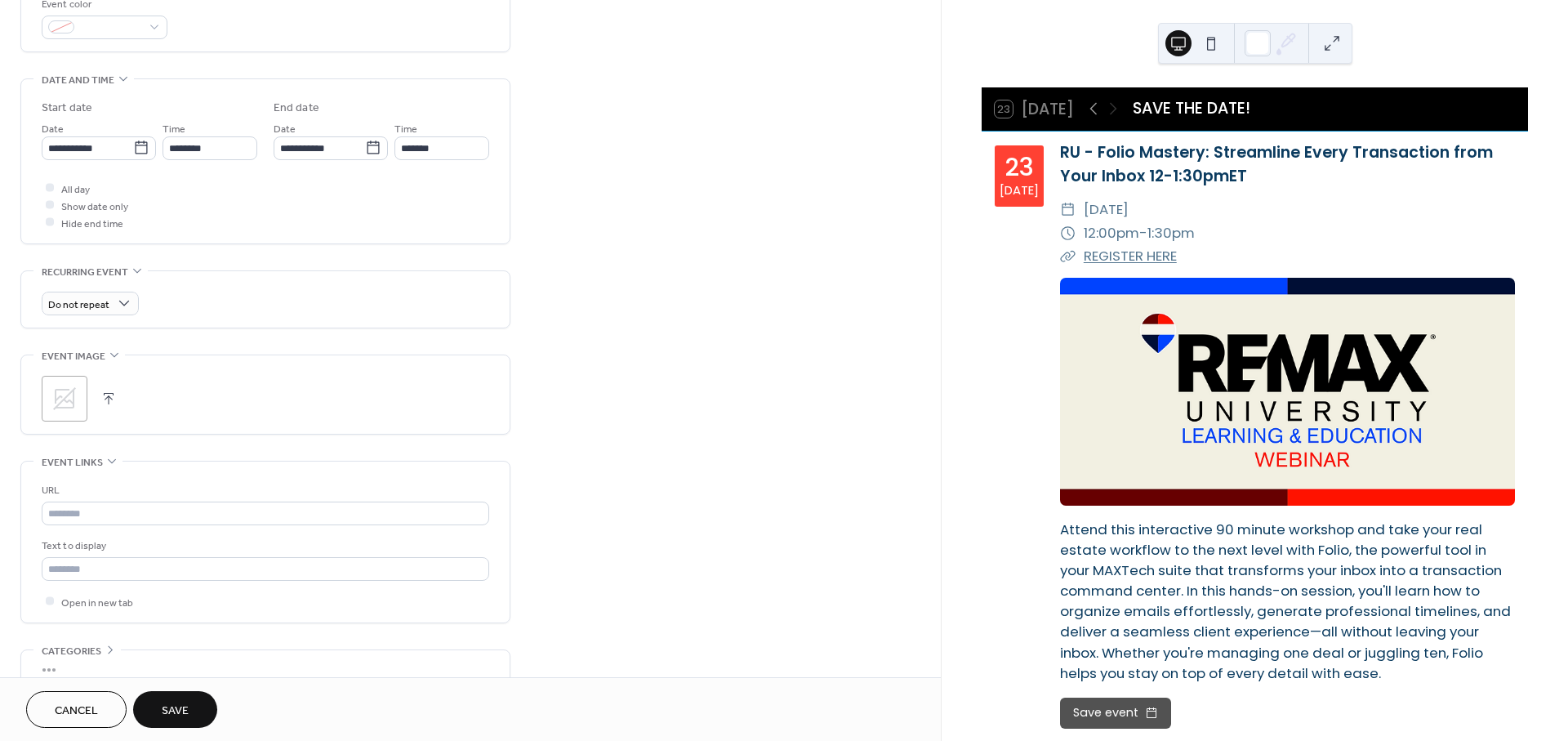click at bounding box center (109, 399) 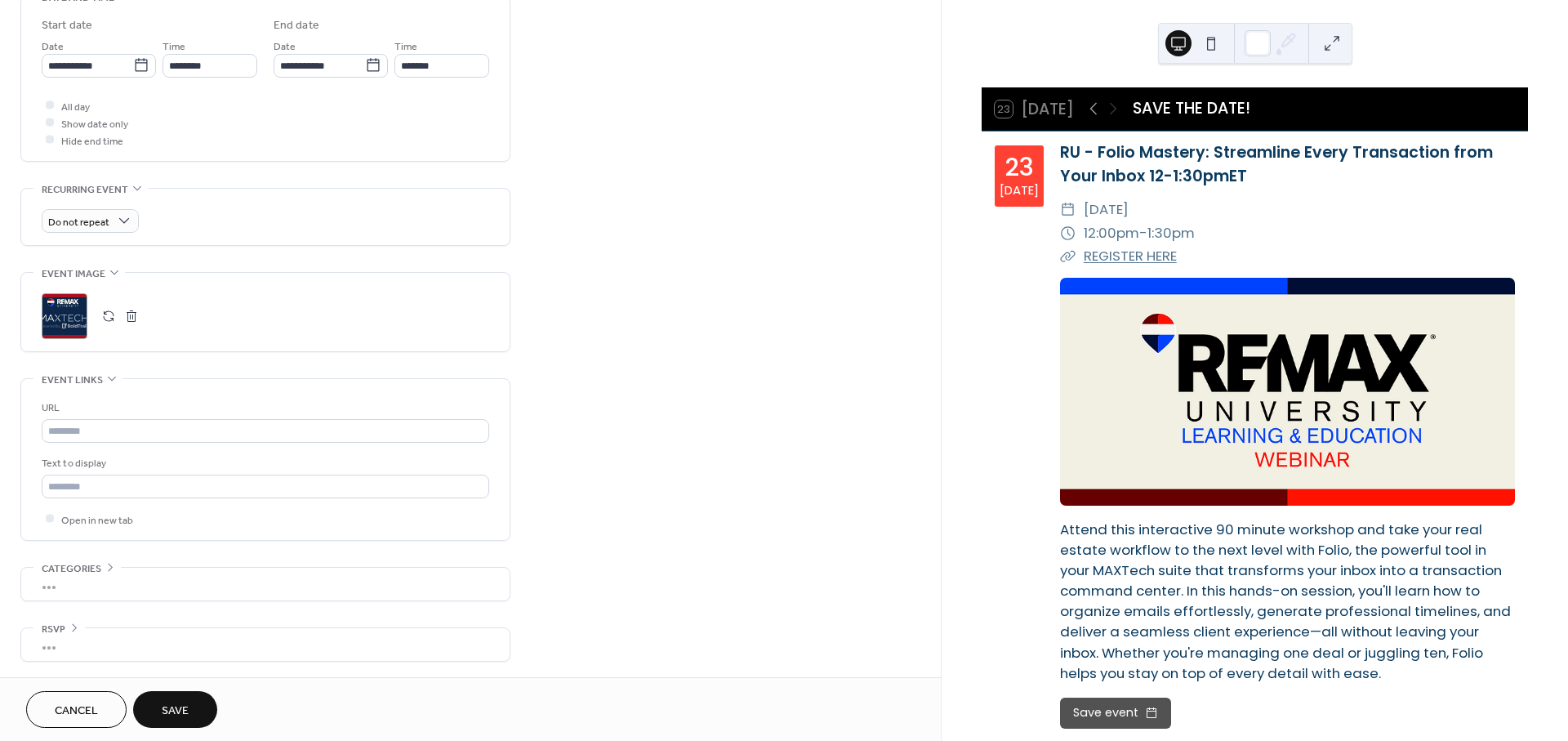 scroll, scrollTop: 541, scrollLeft: 0, axis: vertical 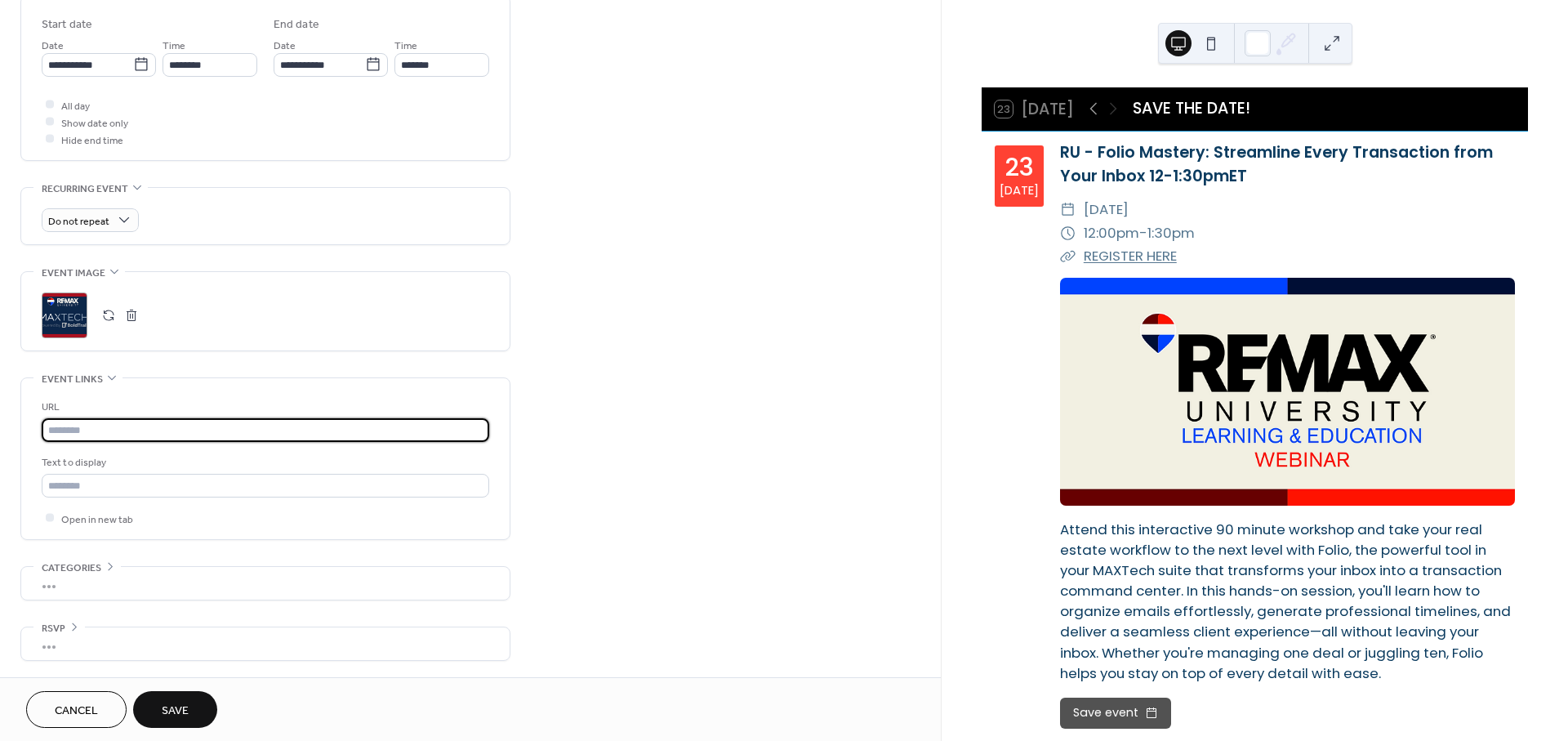 click at bounding box center (265, 430) 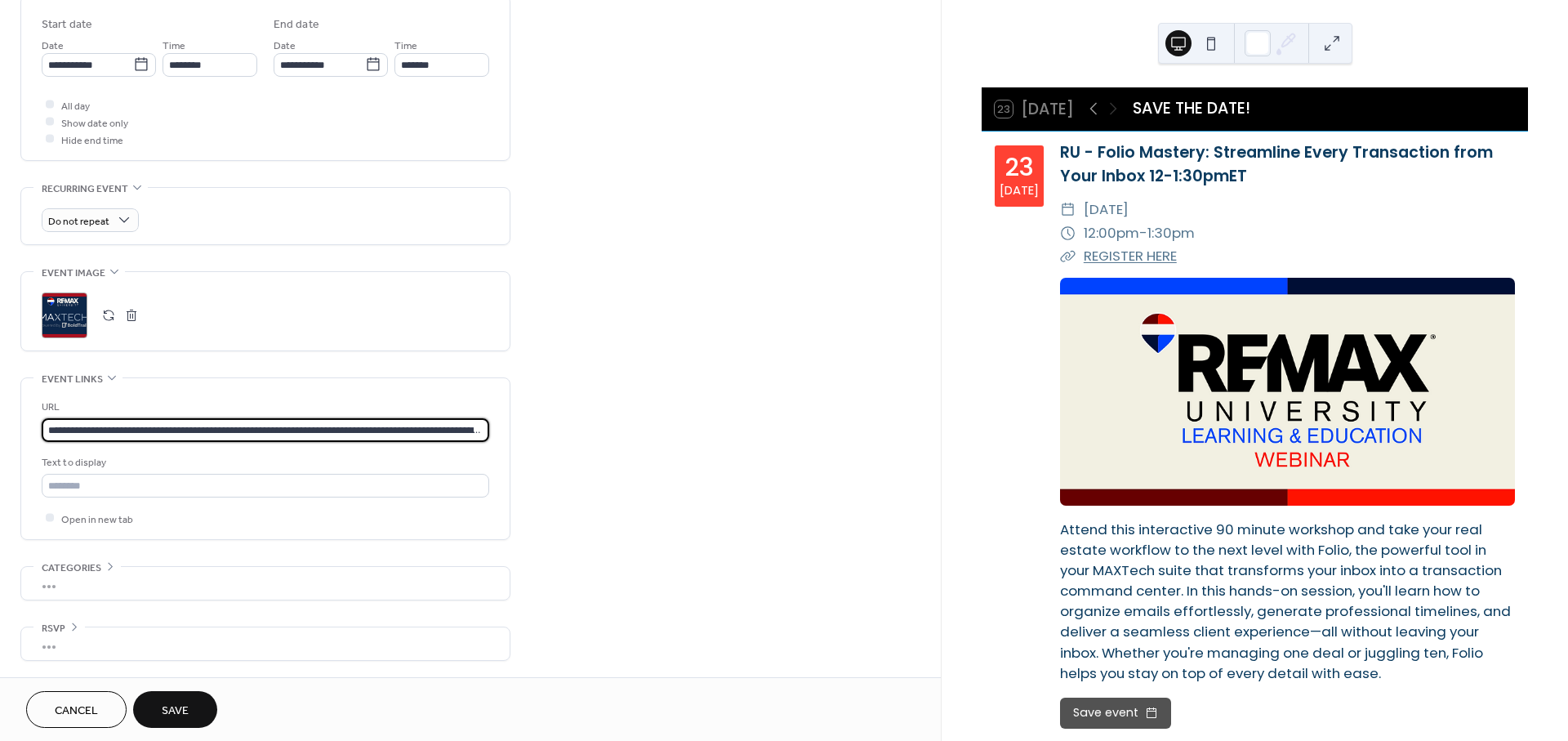 scroll, scrollTop: 0, scrollLeft: 136, axis: horizontal 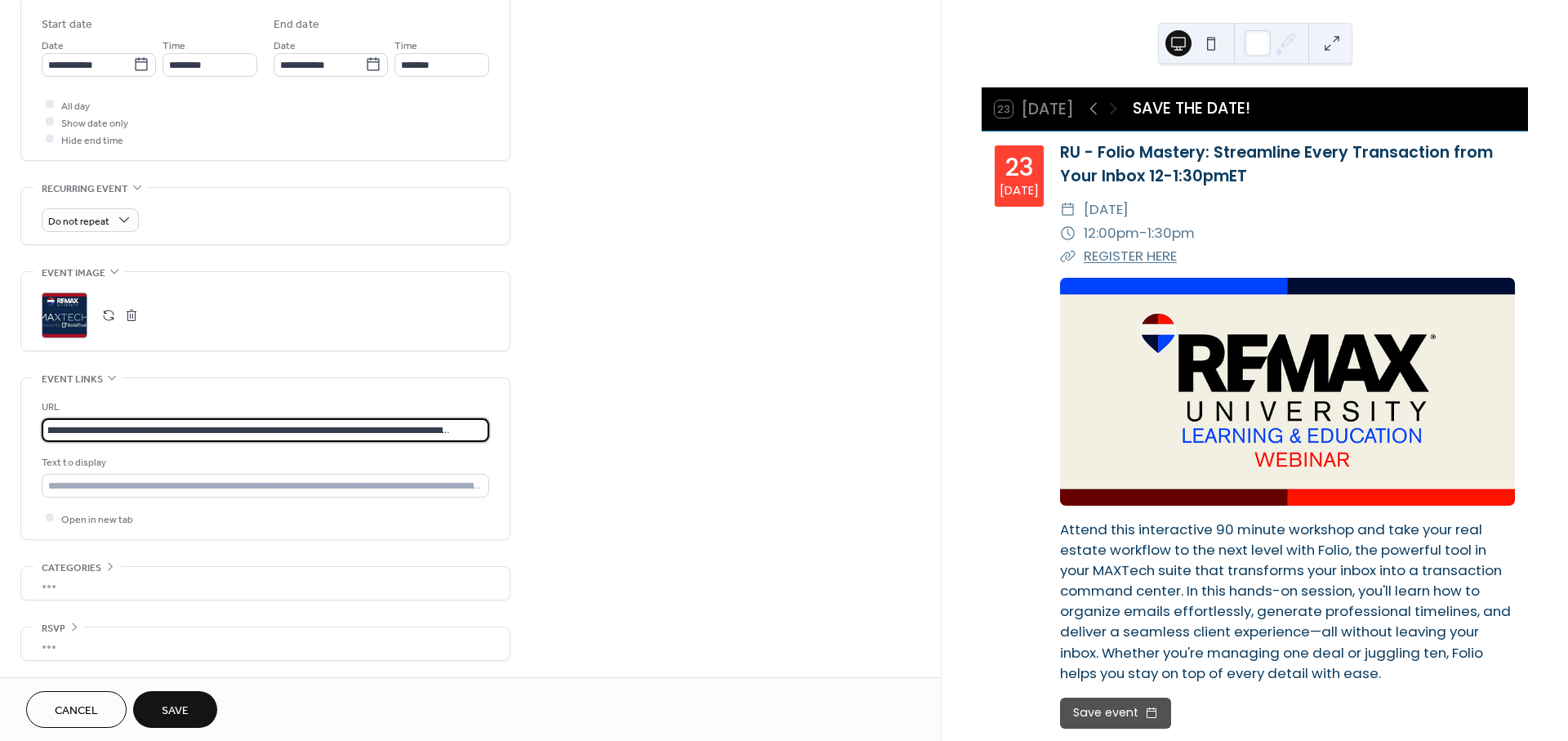 type on "**********" 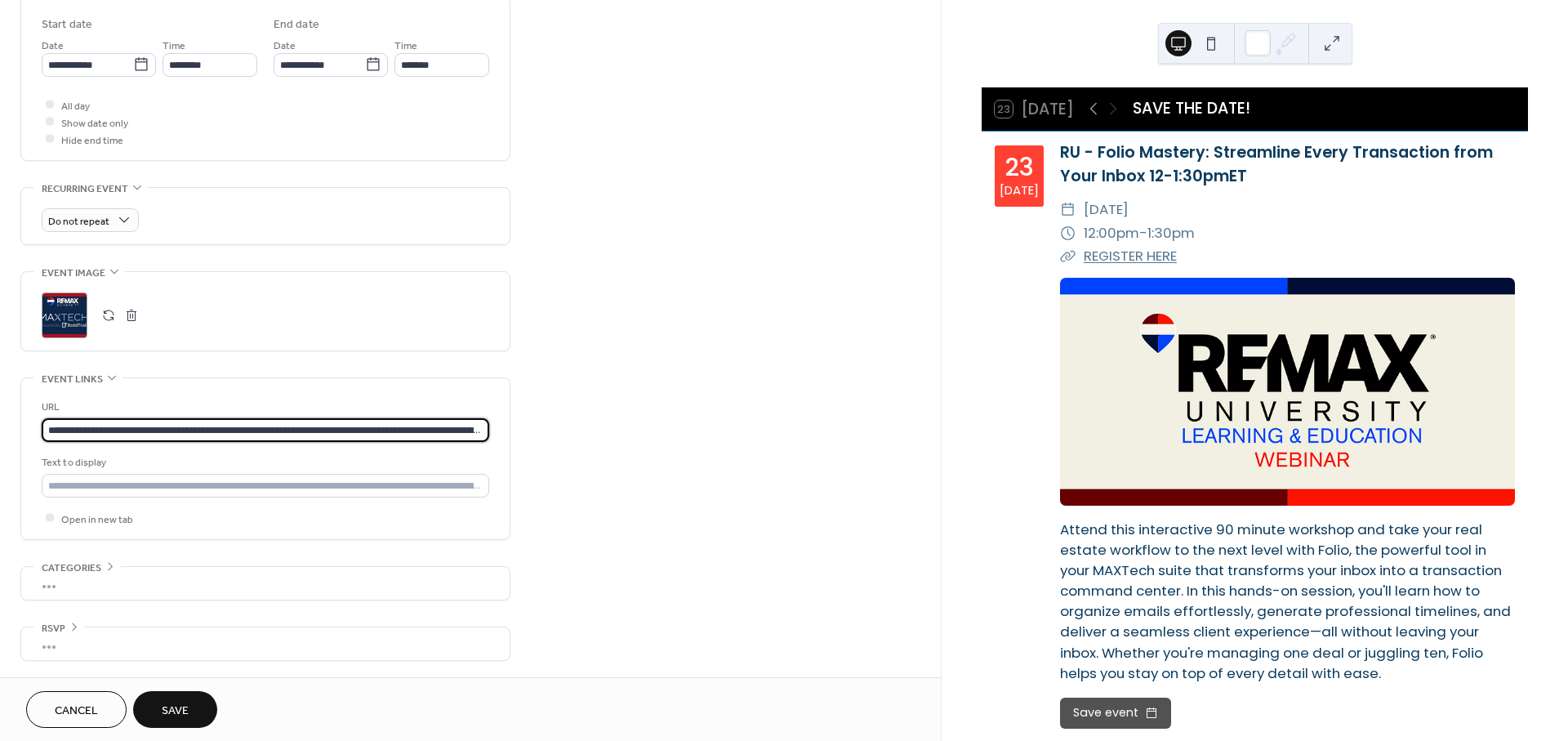 click on "Text to display" at bounding box center (264, 462) 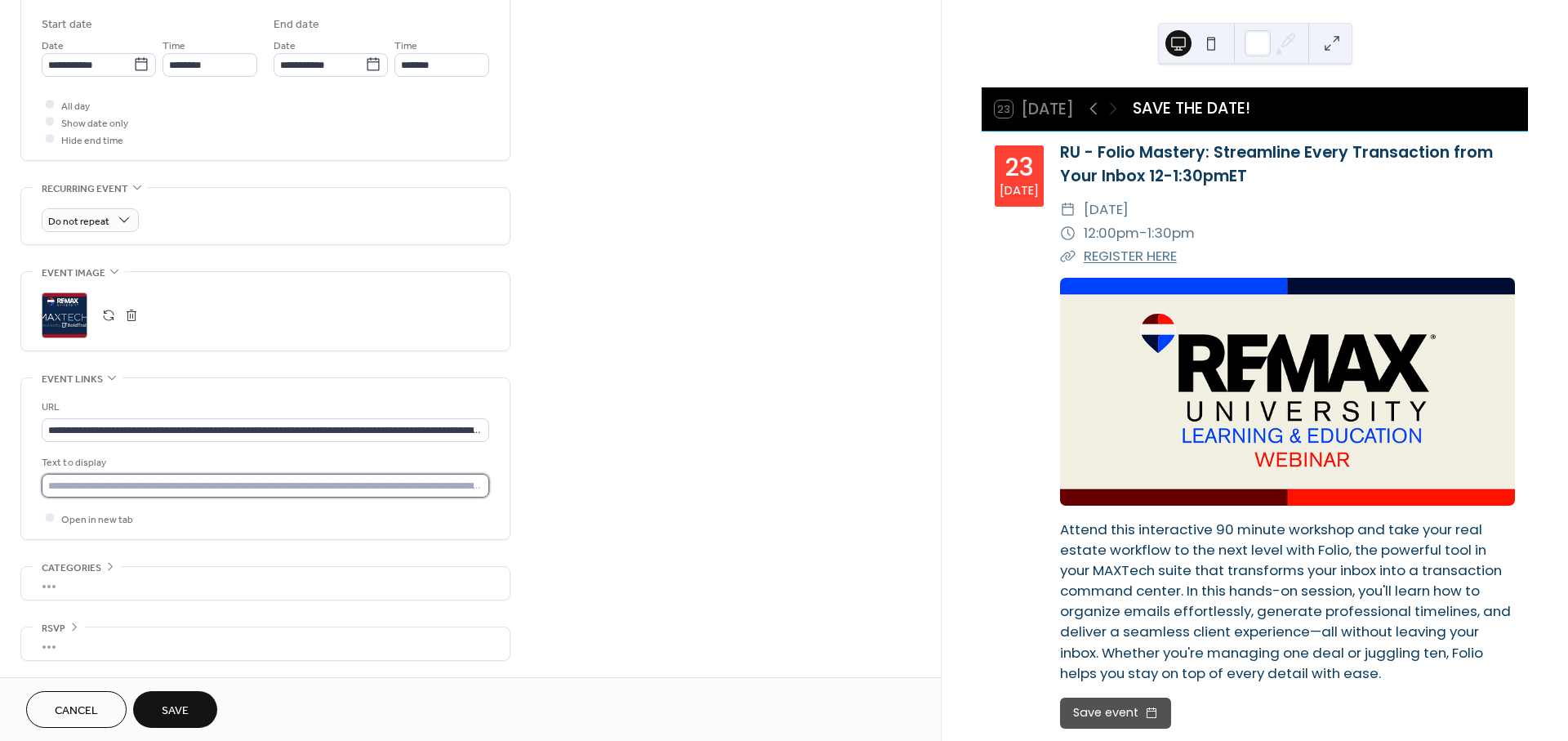 click at bounding box center [265, 485] 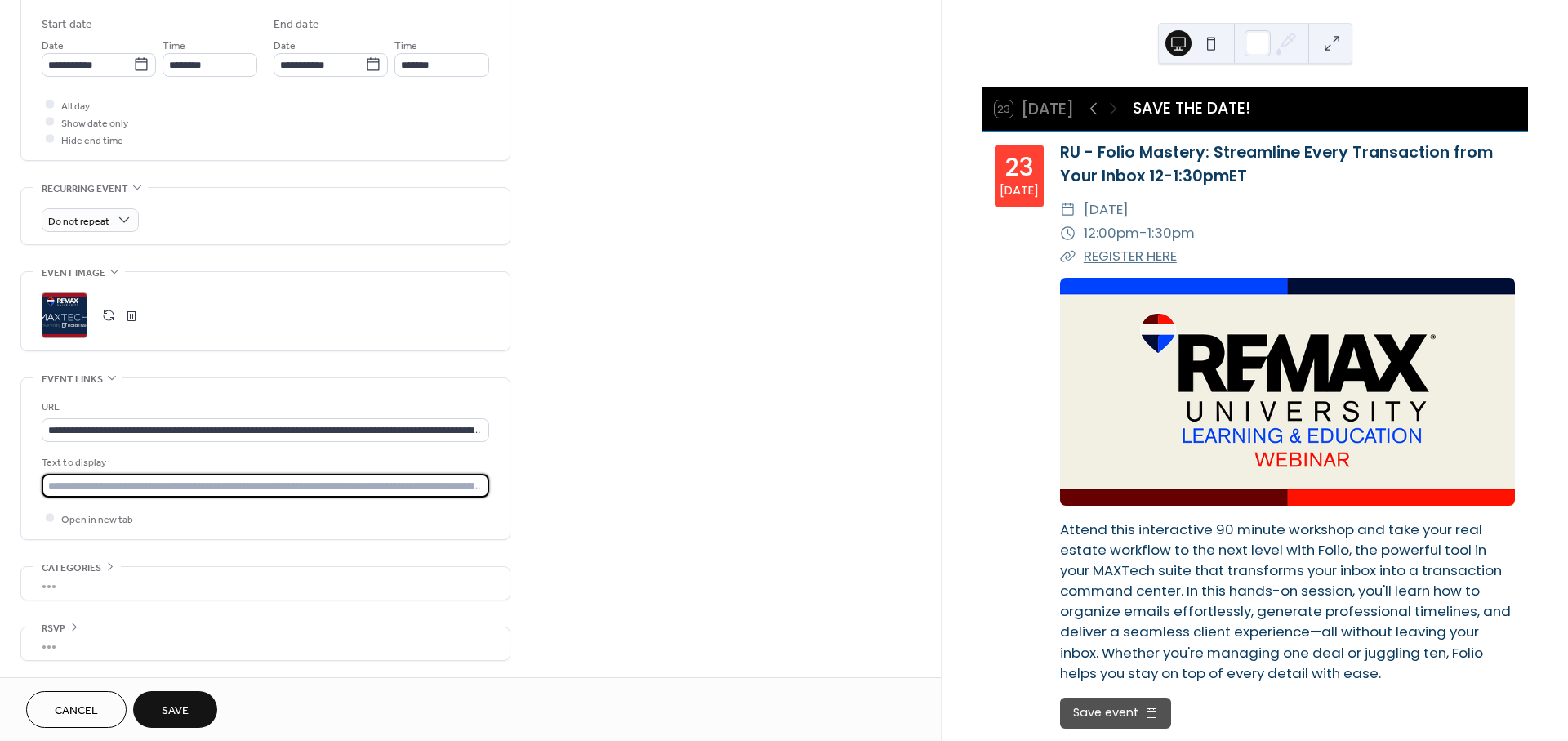 type on "**********" 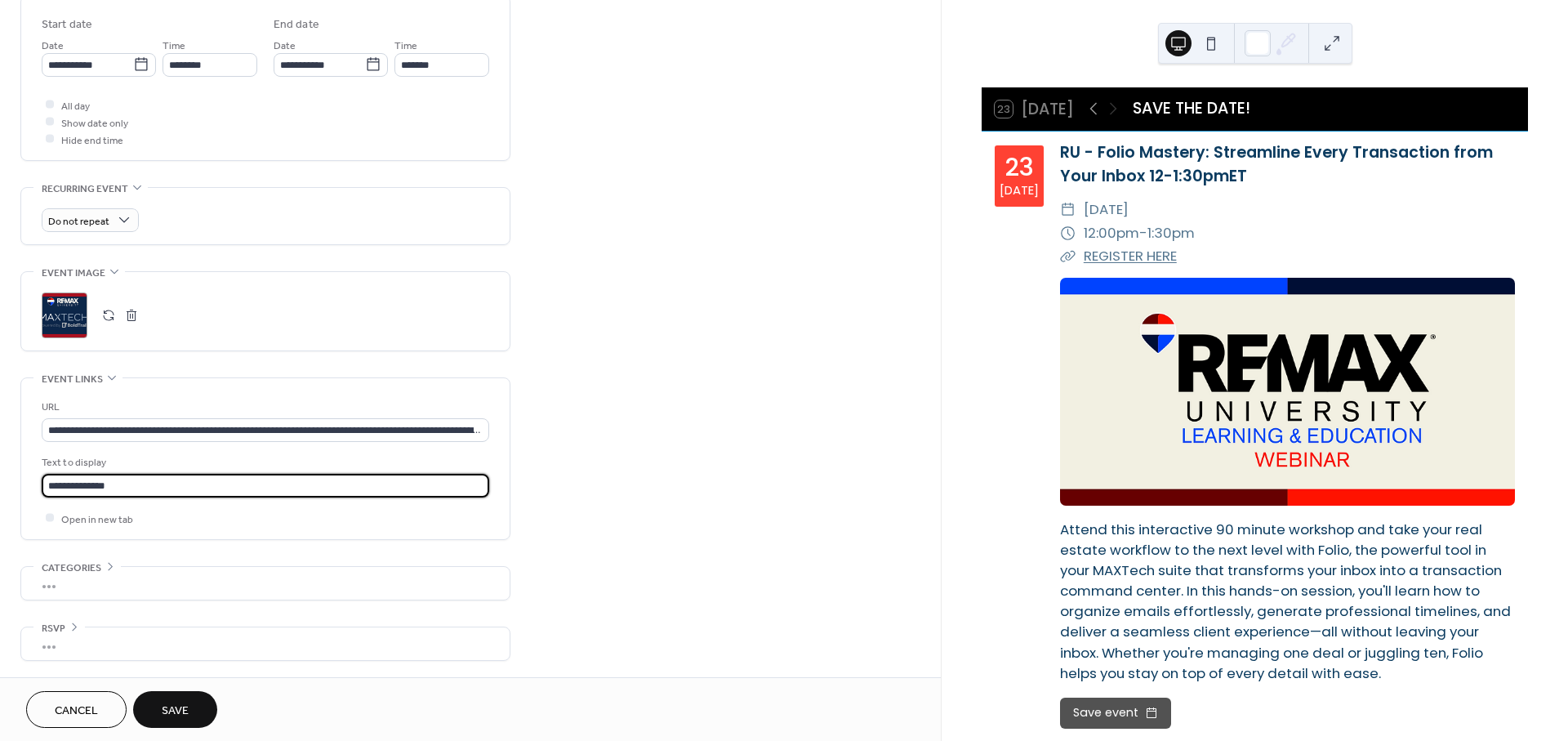 click on "Save" at bounding box center [175, 709] 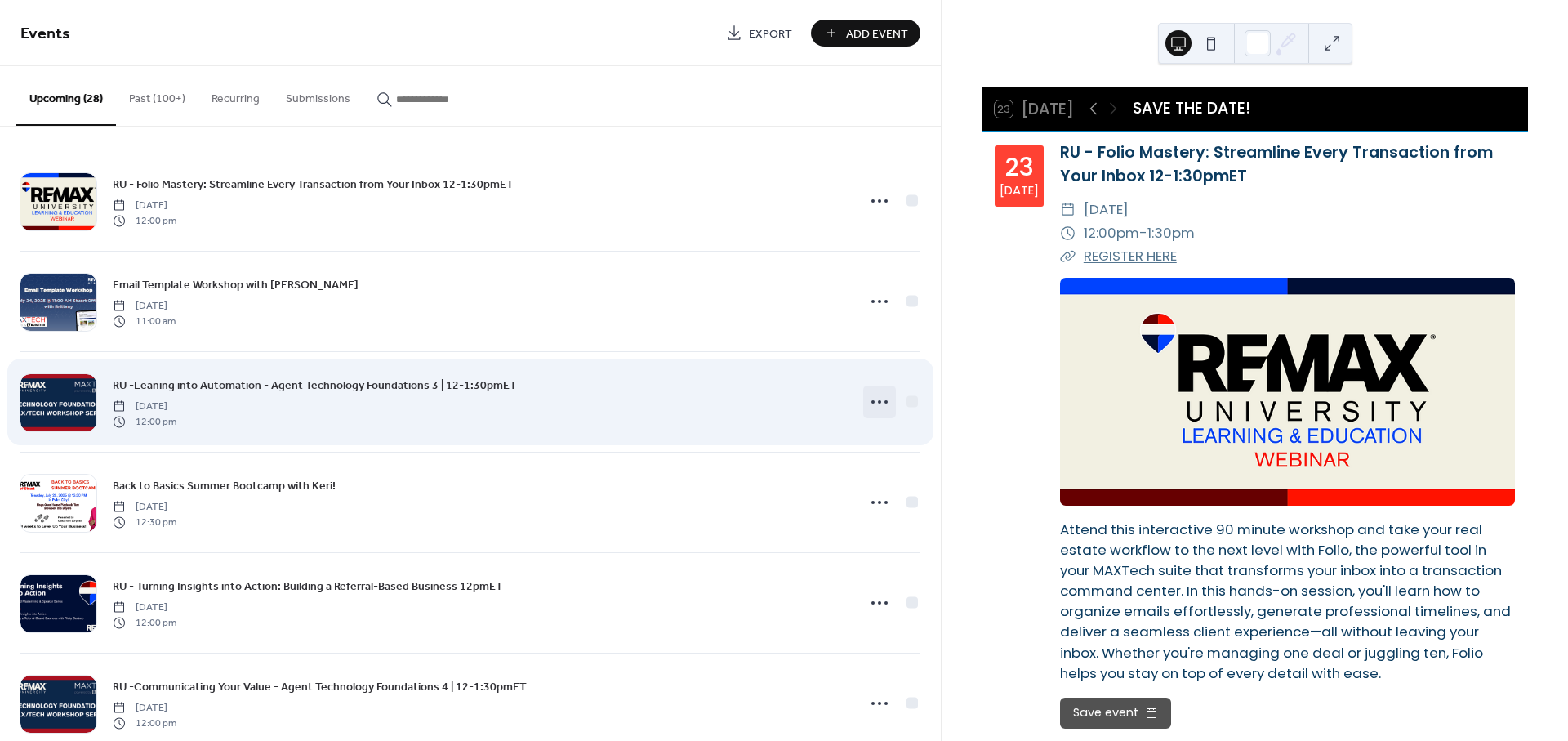 click 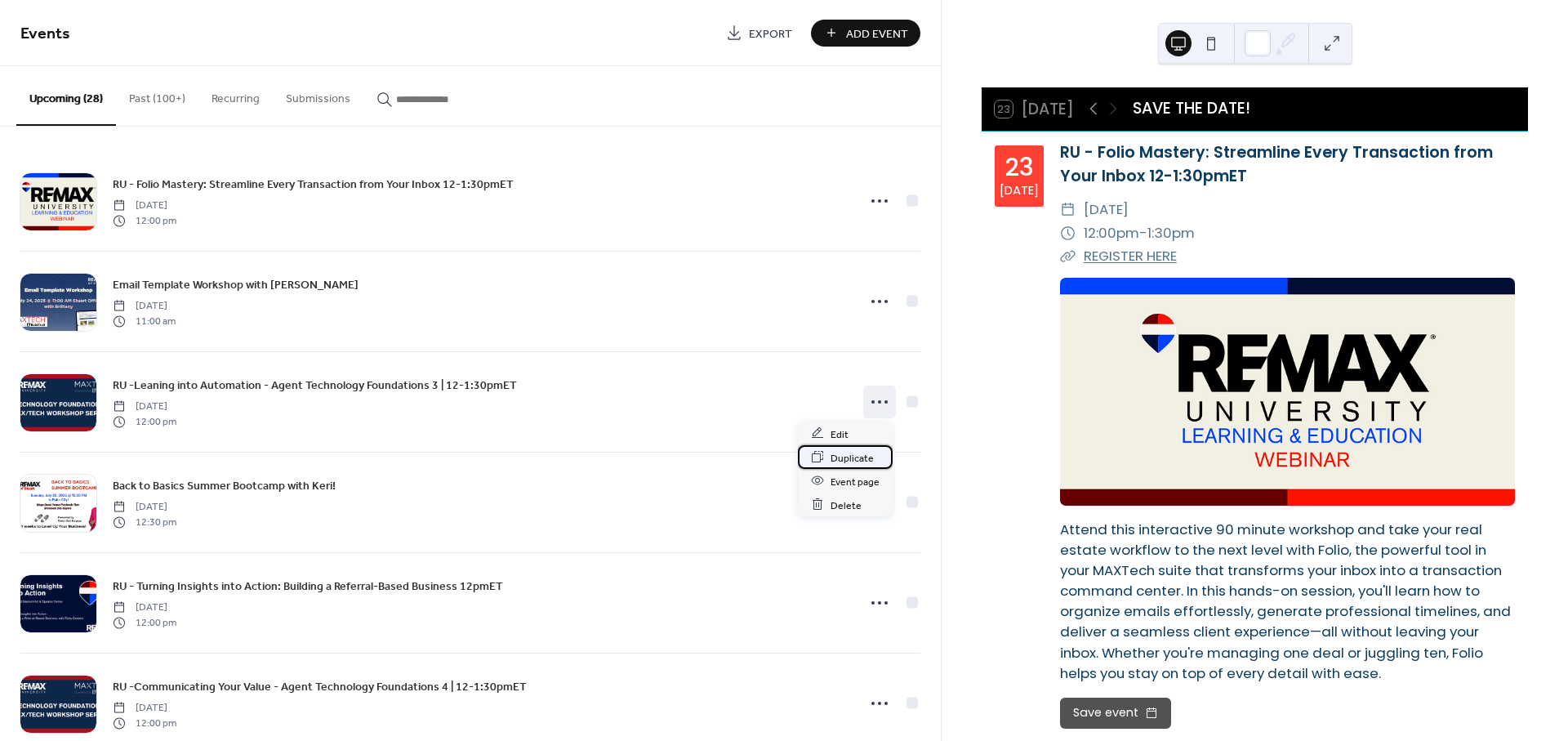 click on "Duplicate" at bounding box center [852, 458] 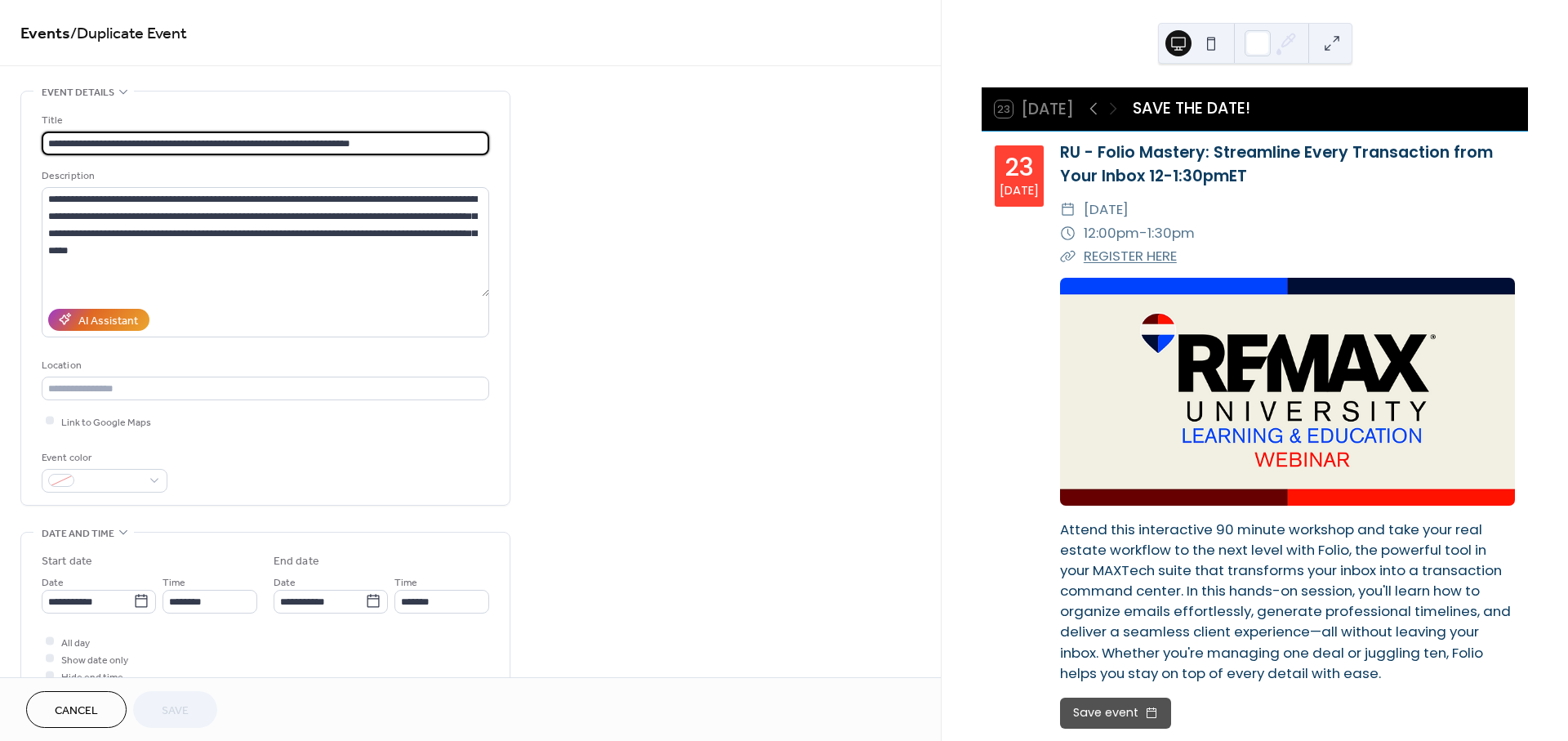 drag, startPoint x: 323, startPoint y: 142, endPoint x: 69, endPoint y: 140, distance: 254.00787 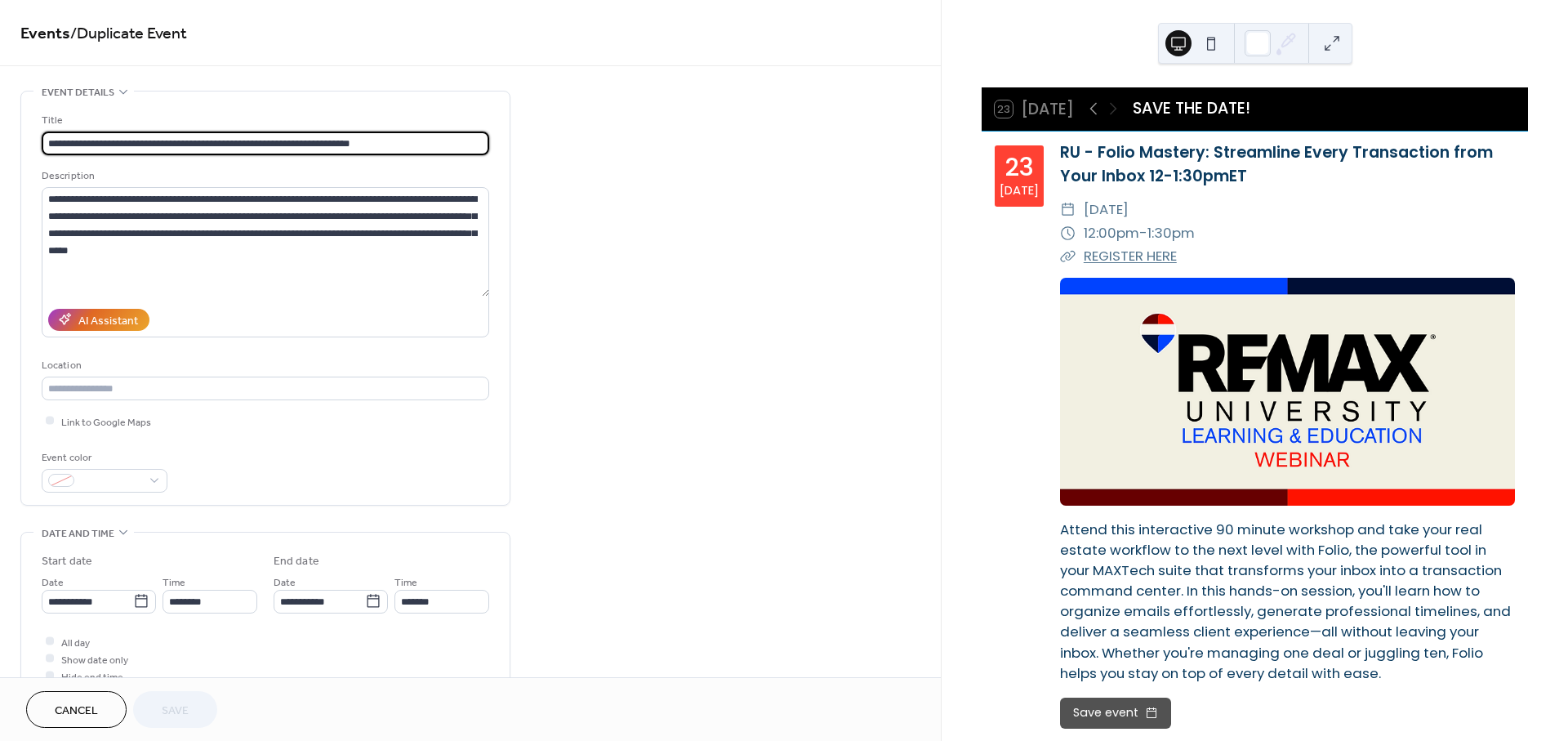 click on "**********" at bounding box center (265, 143) 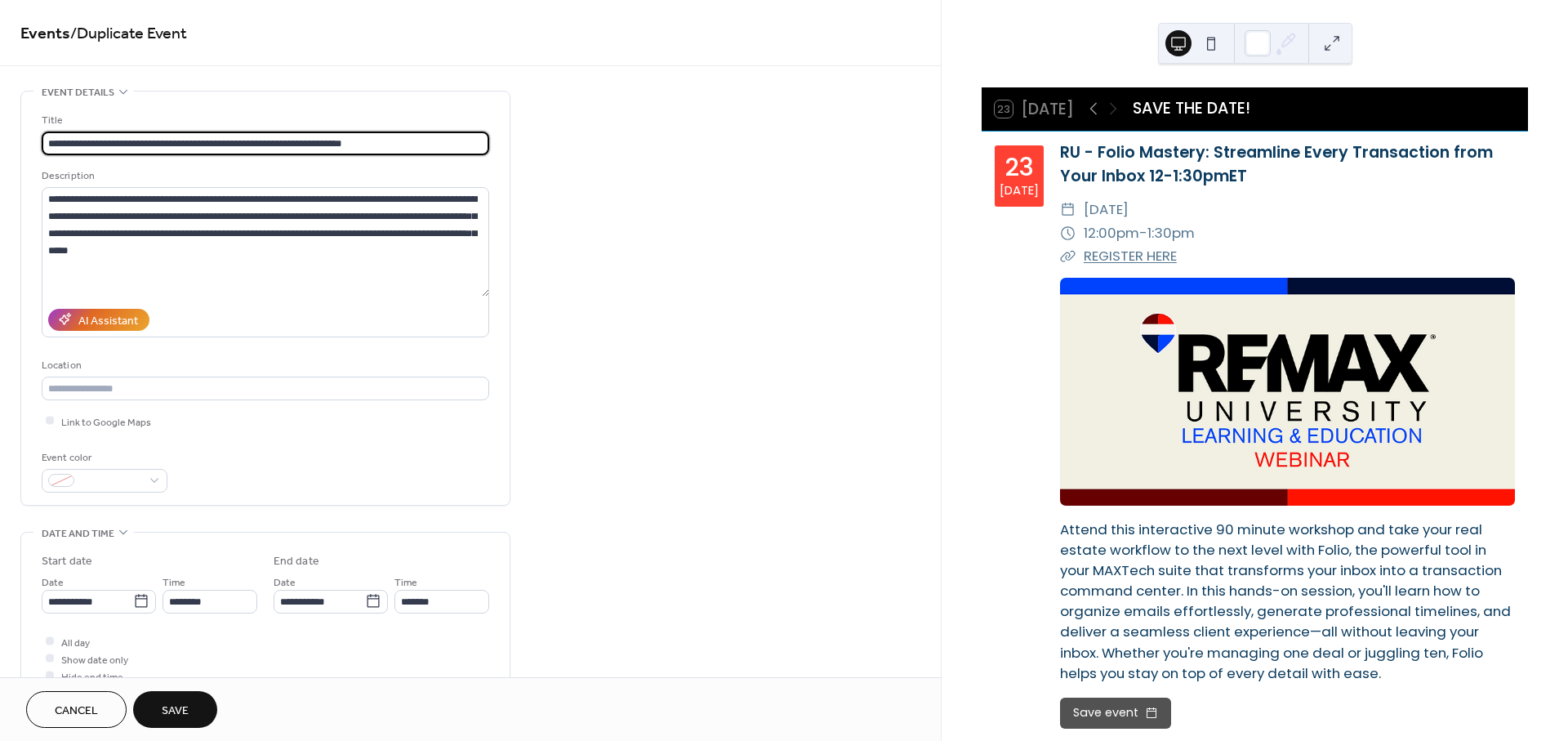type on "**********" 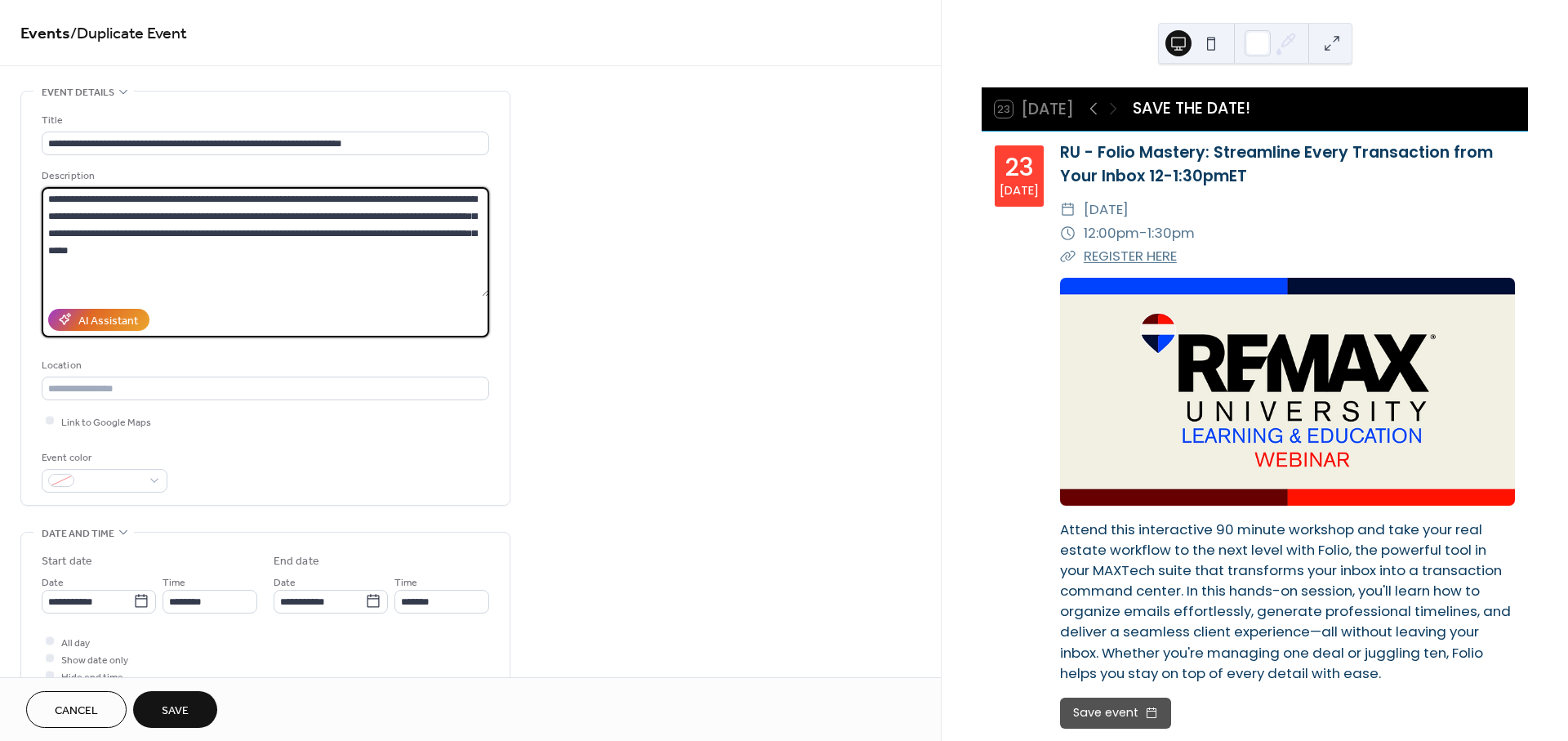 drag, startPoint x: 90, startPoint y: 247, endPoint x: 39, endPoint y: 196, distance: 72.124892 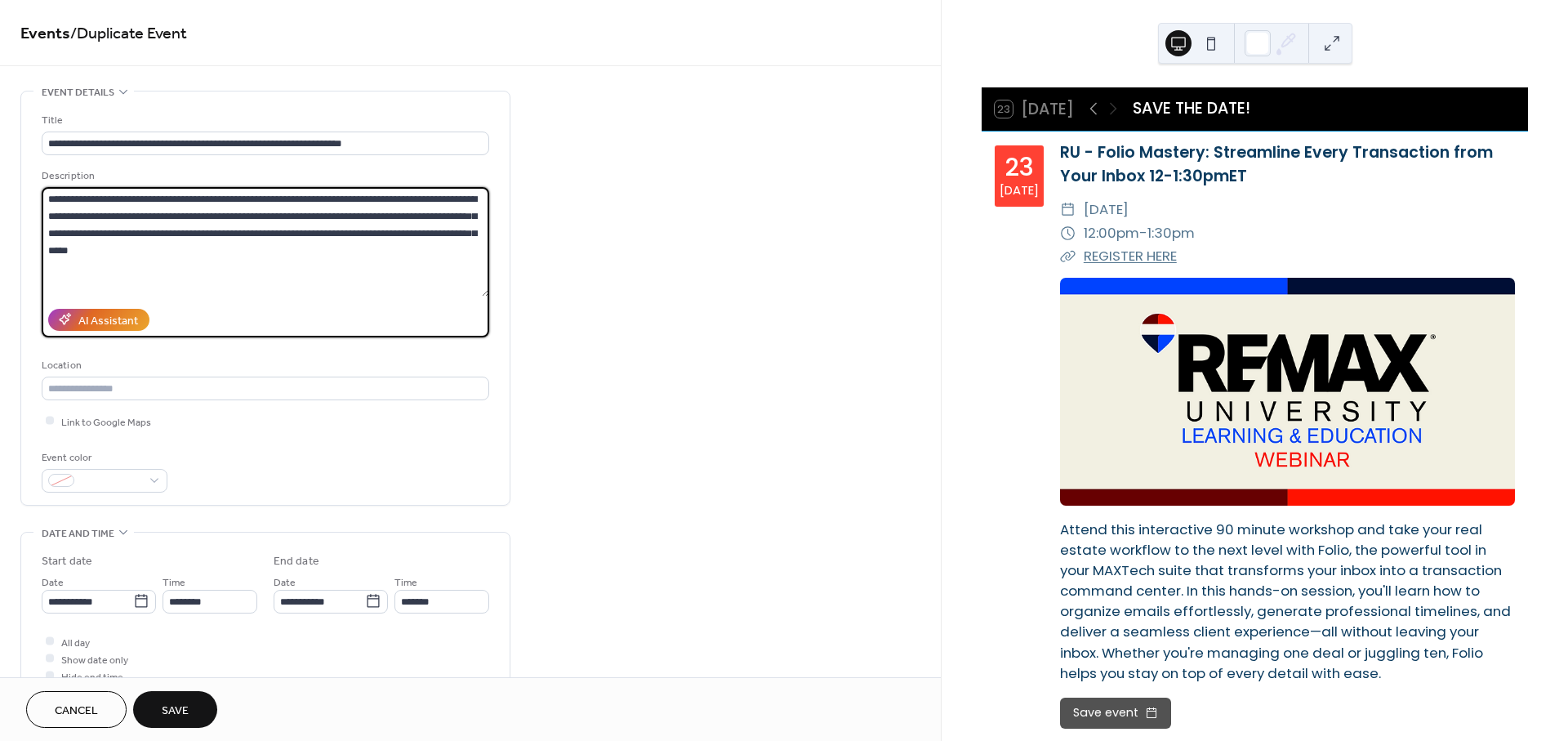 click on "**********" at bounding box center (265, 298) 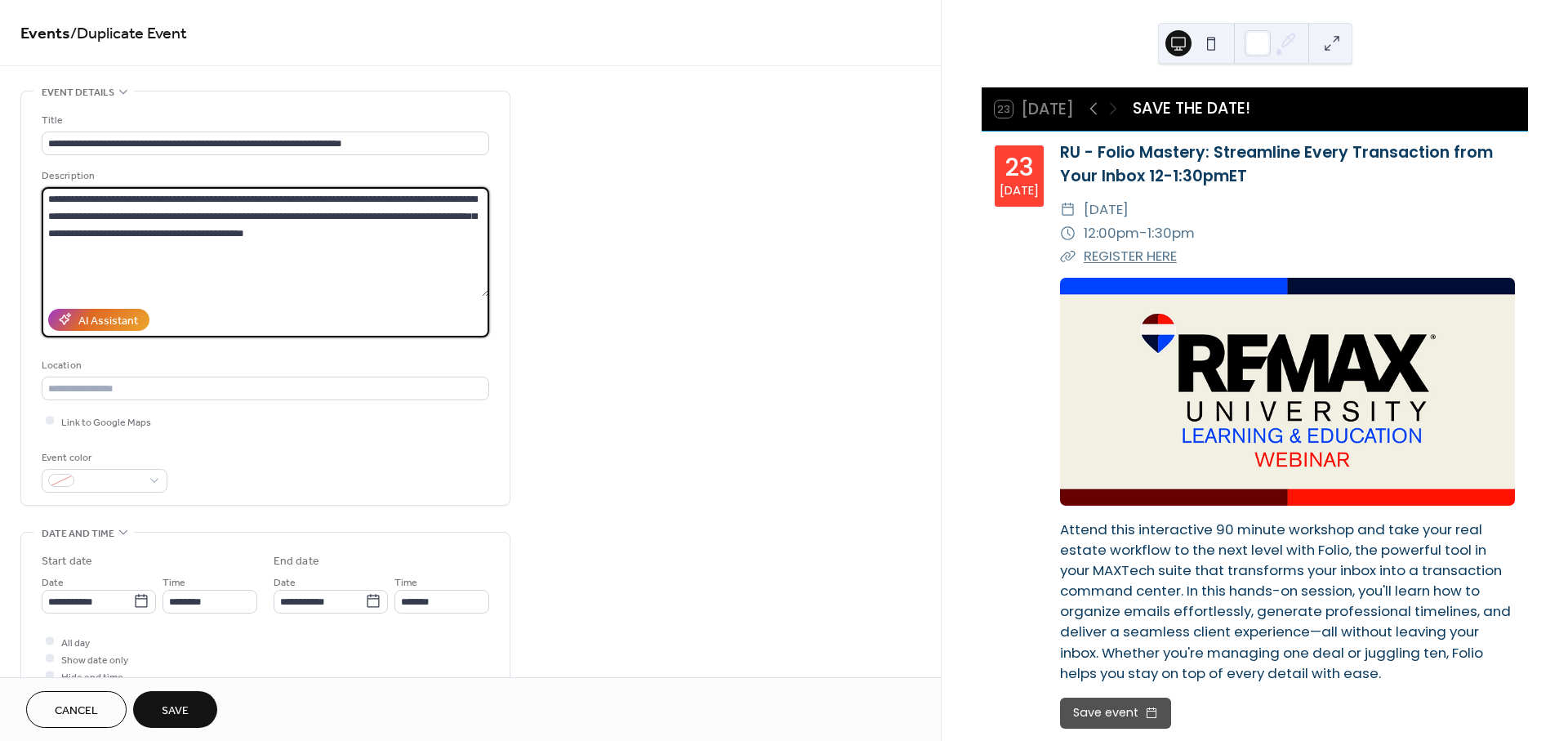 click on "**********" at bounding box center (265, 242) 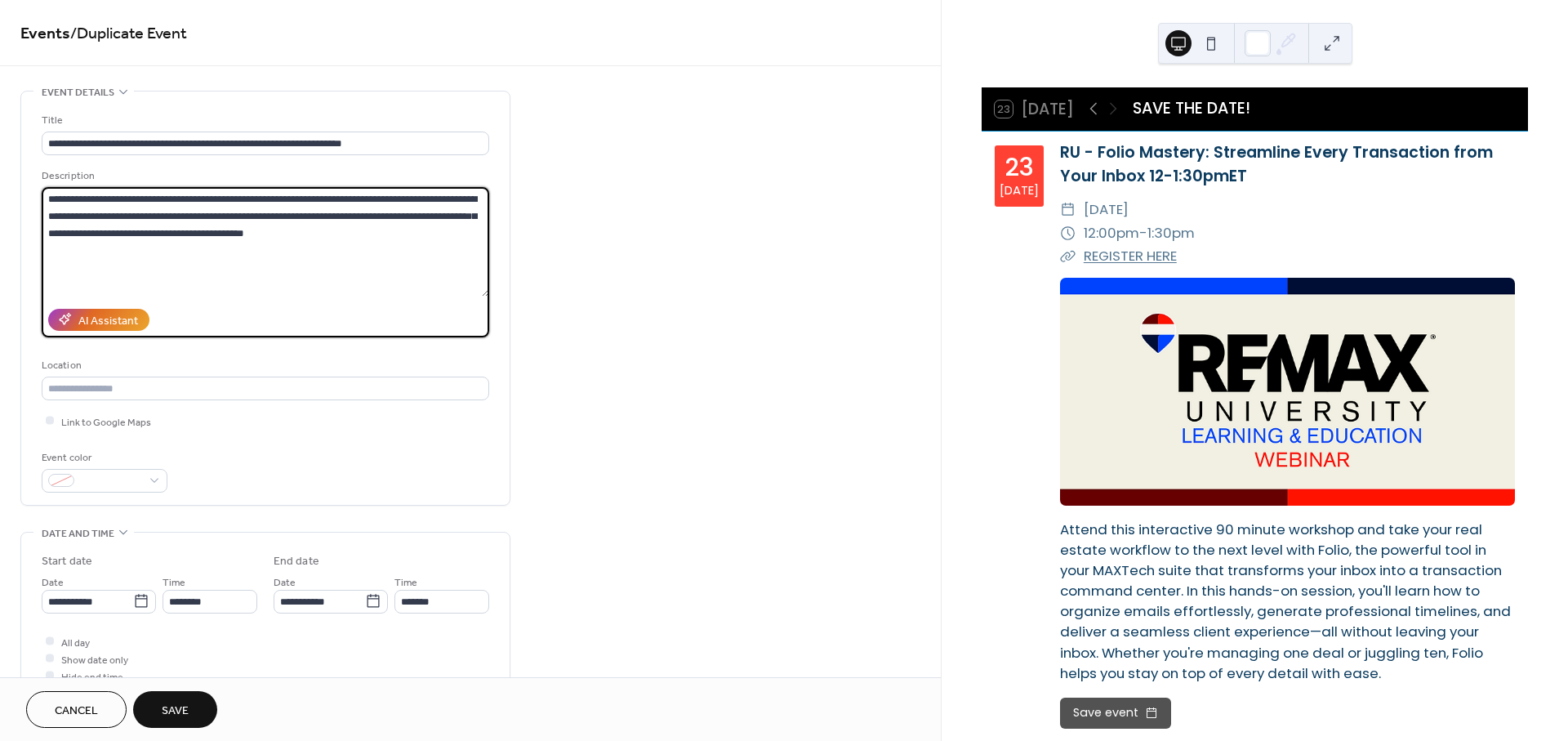type on "**********" 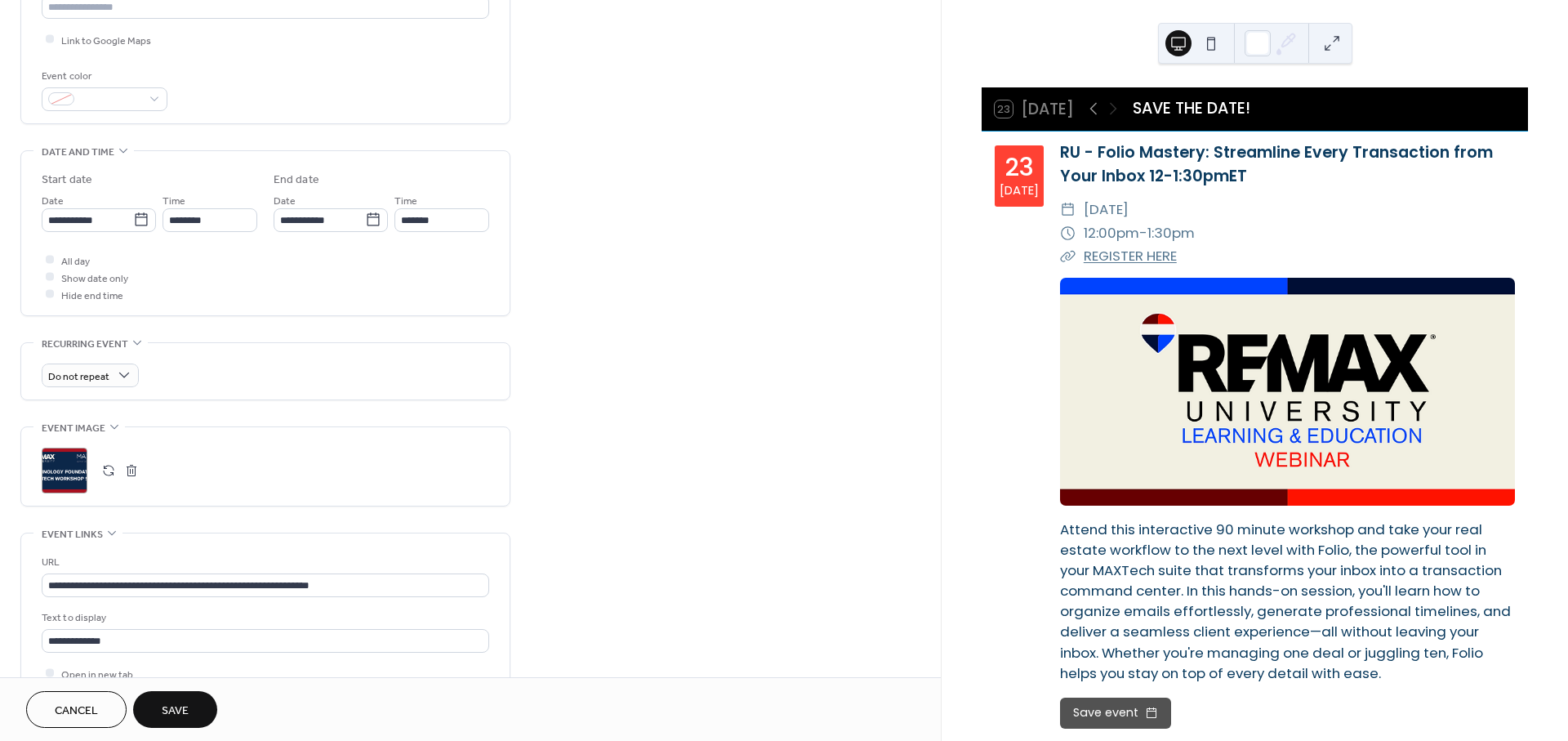 scroll, scrollTop: 453, scrollLeft: 0, axis: vertical 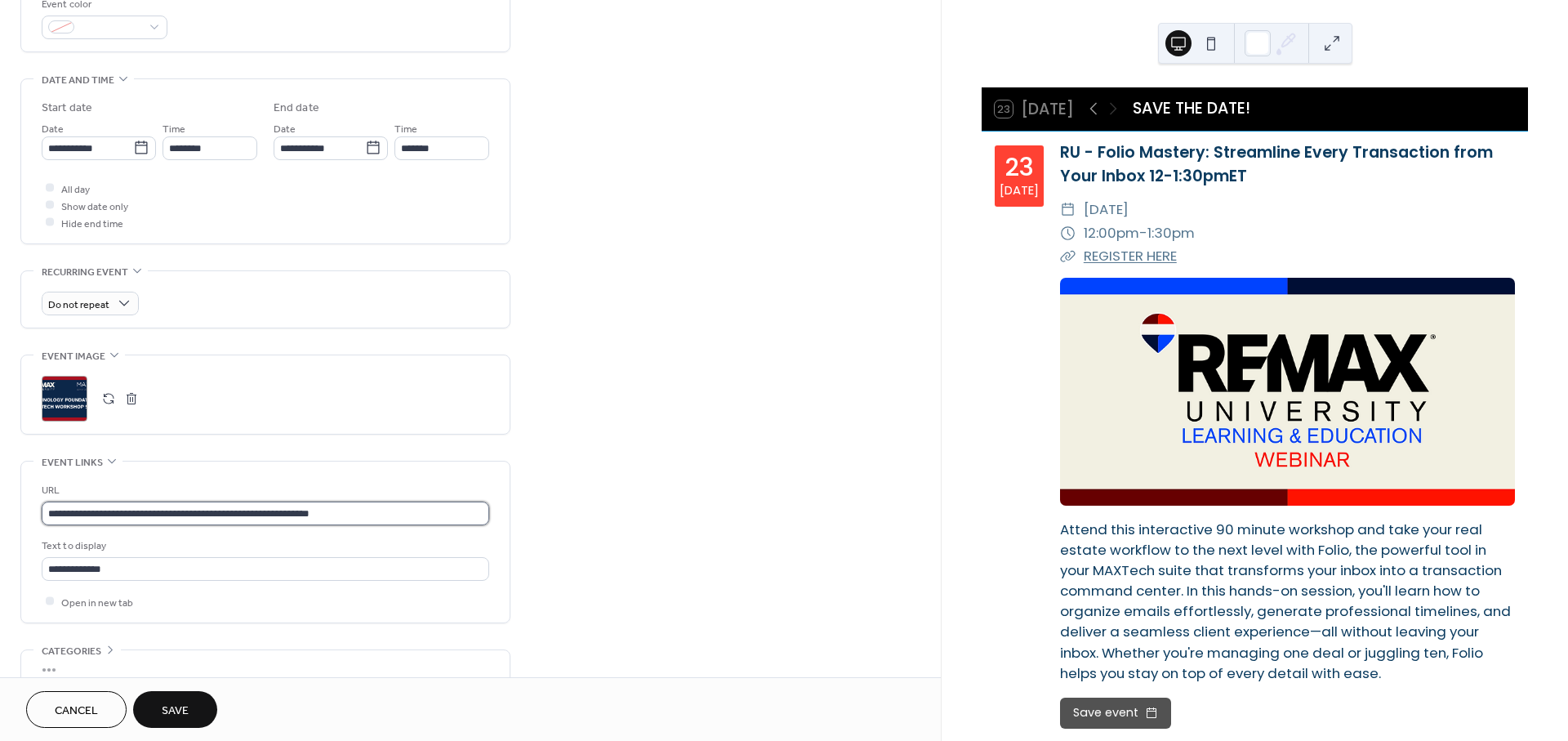 click on "**********" at bounding box center (265, 513) 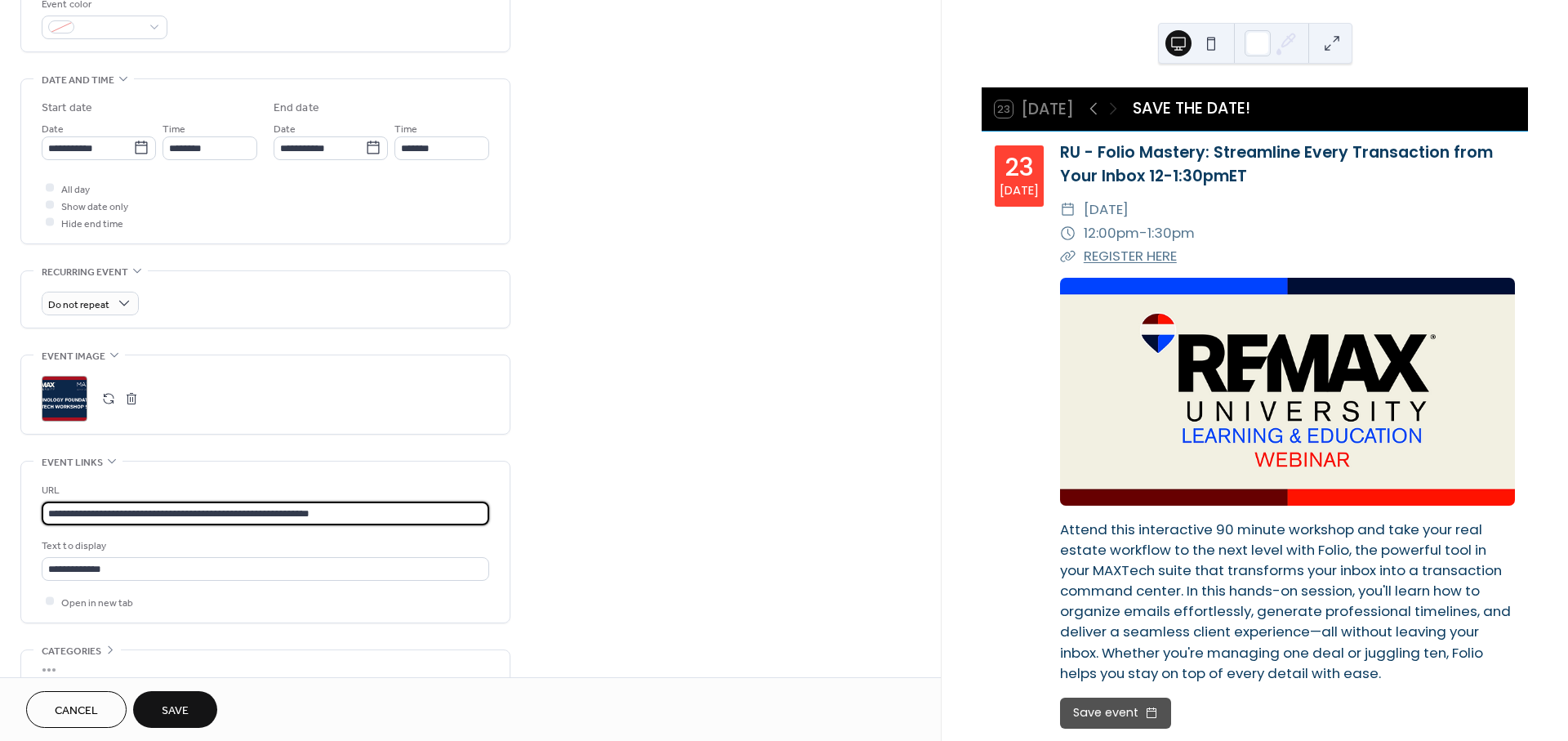 click on "**********" at bounding box center [265, 513] 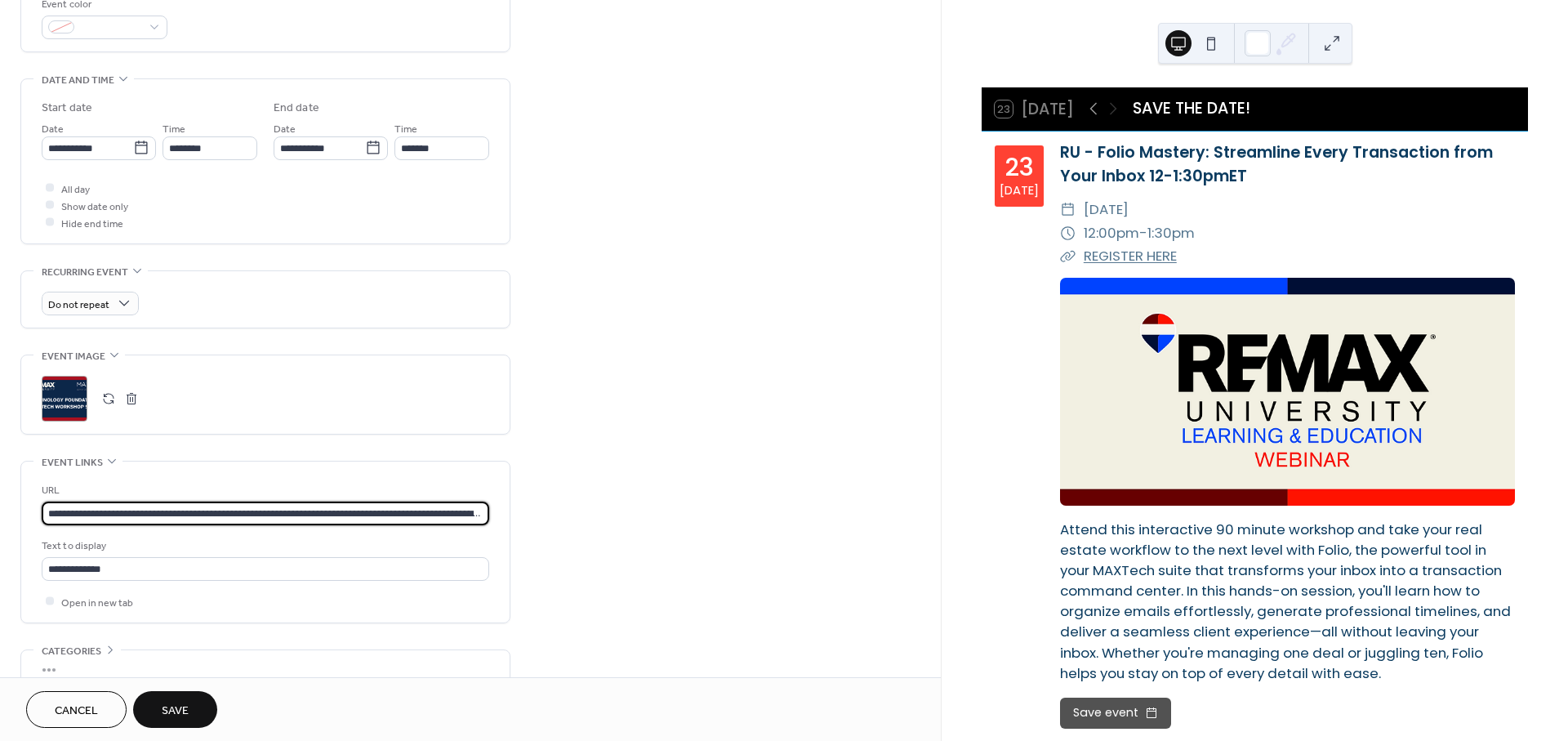 scroll, scrollTop: 0, scrollLeft: 132, axis: horizontal 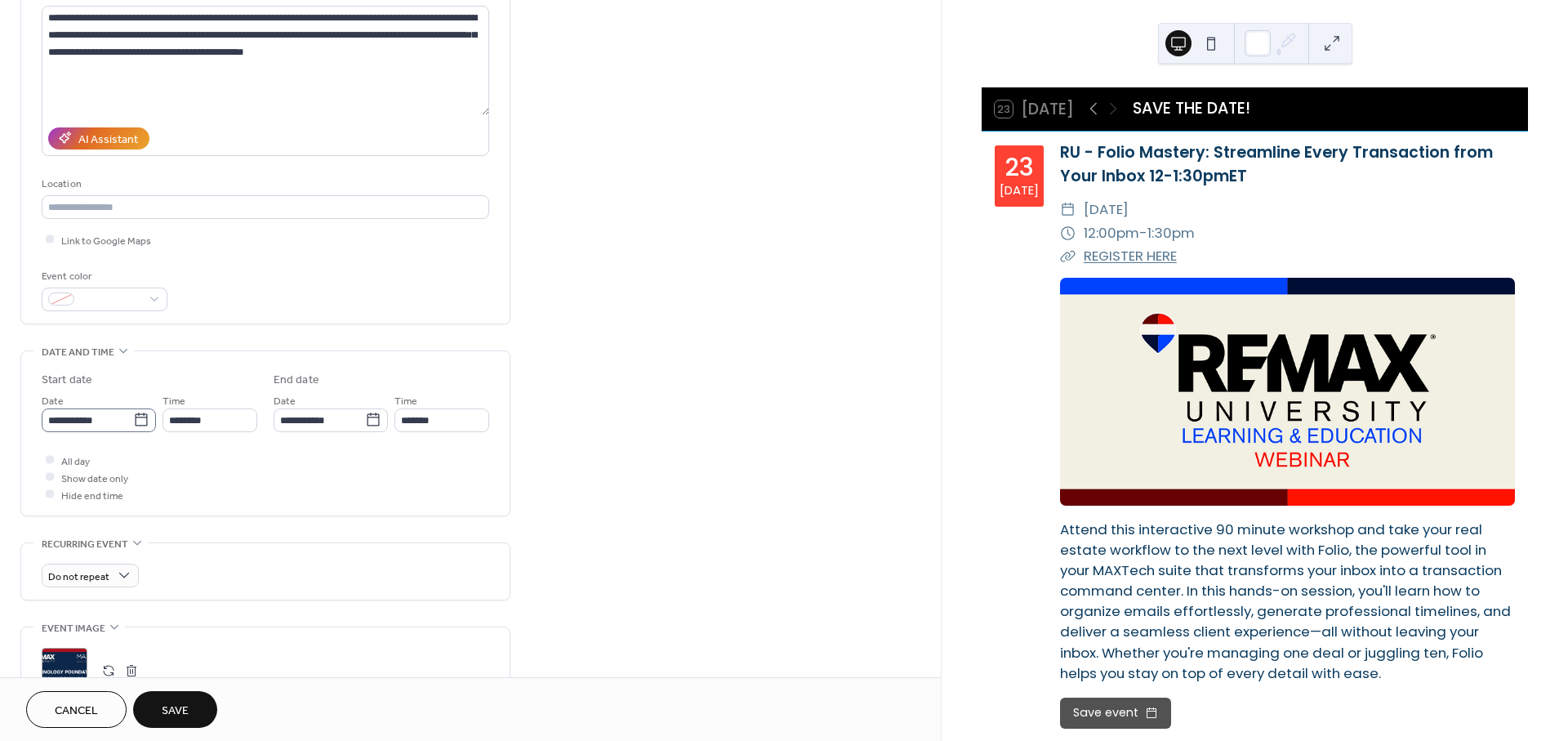 type on "**********" 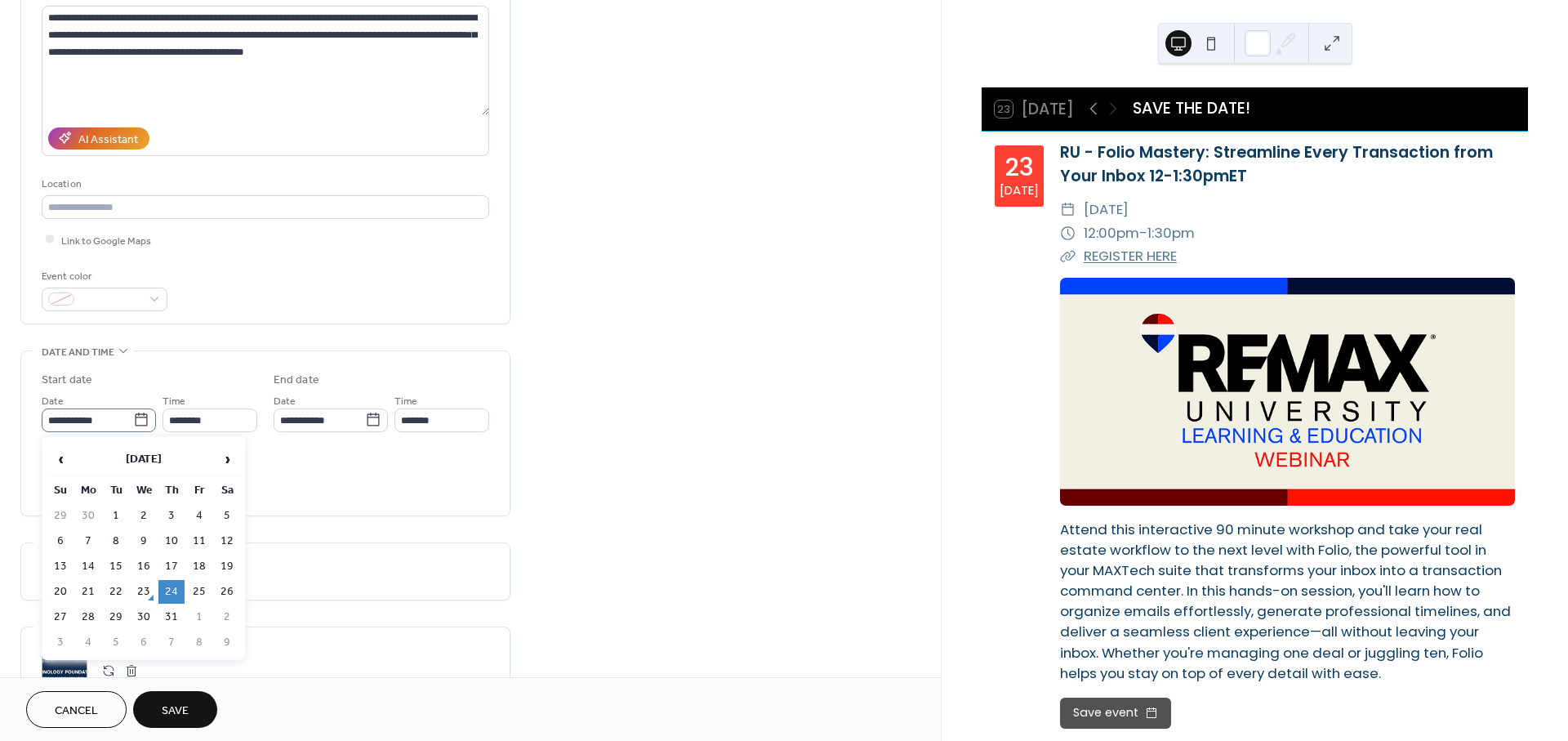 scroll, scrollTop: 0, scrollLeft: 0, axis: both 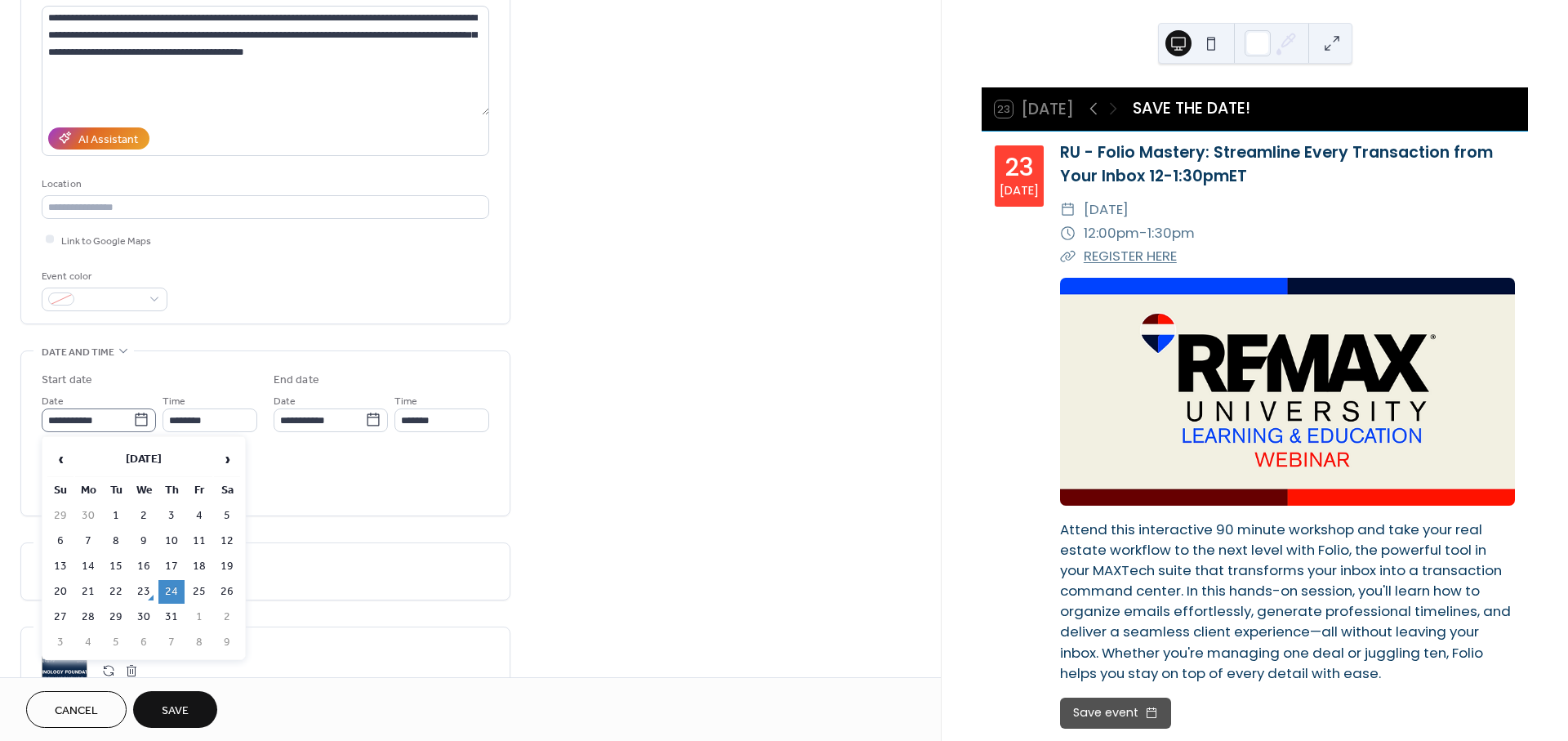 click 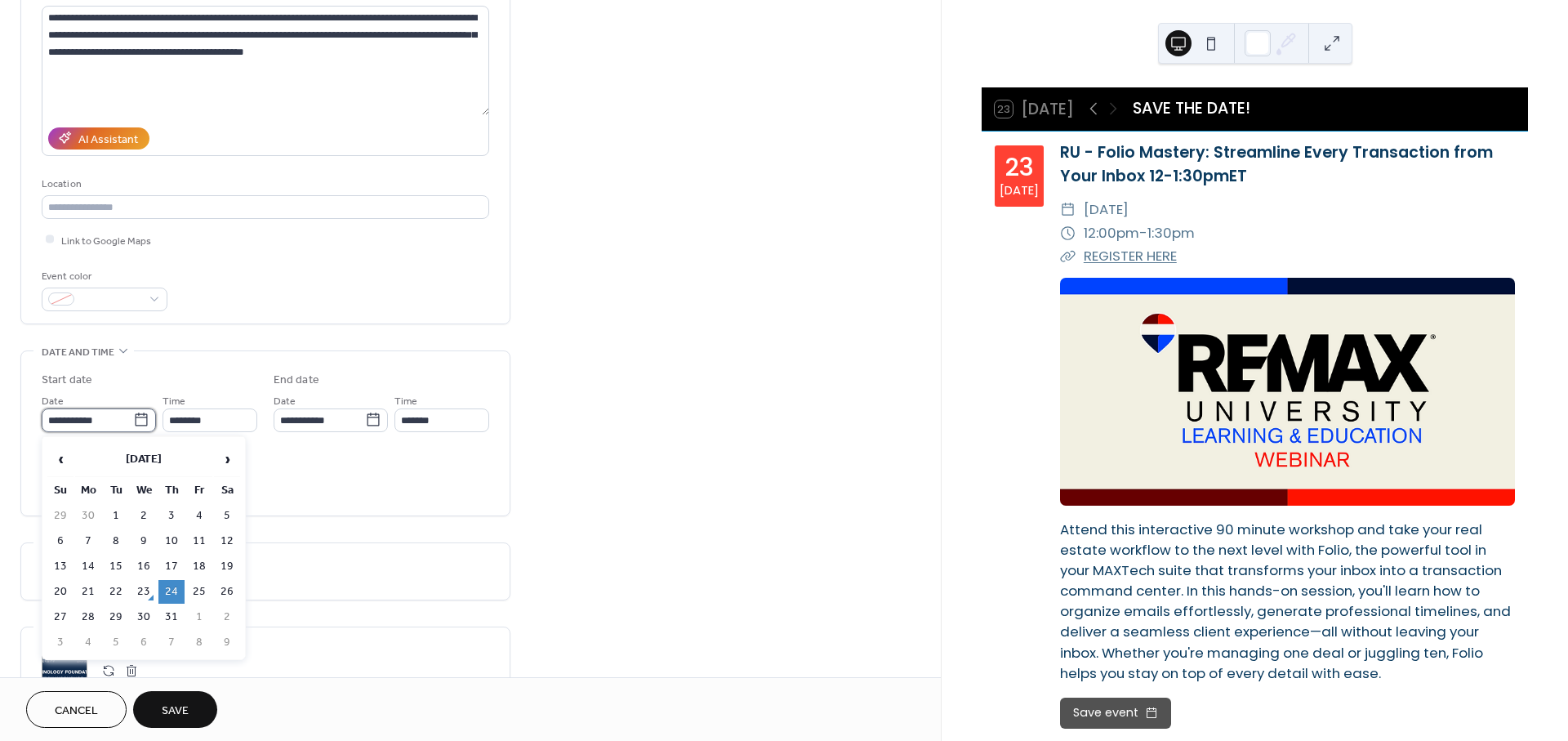click on "**********" at bounding box center (87, 420) 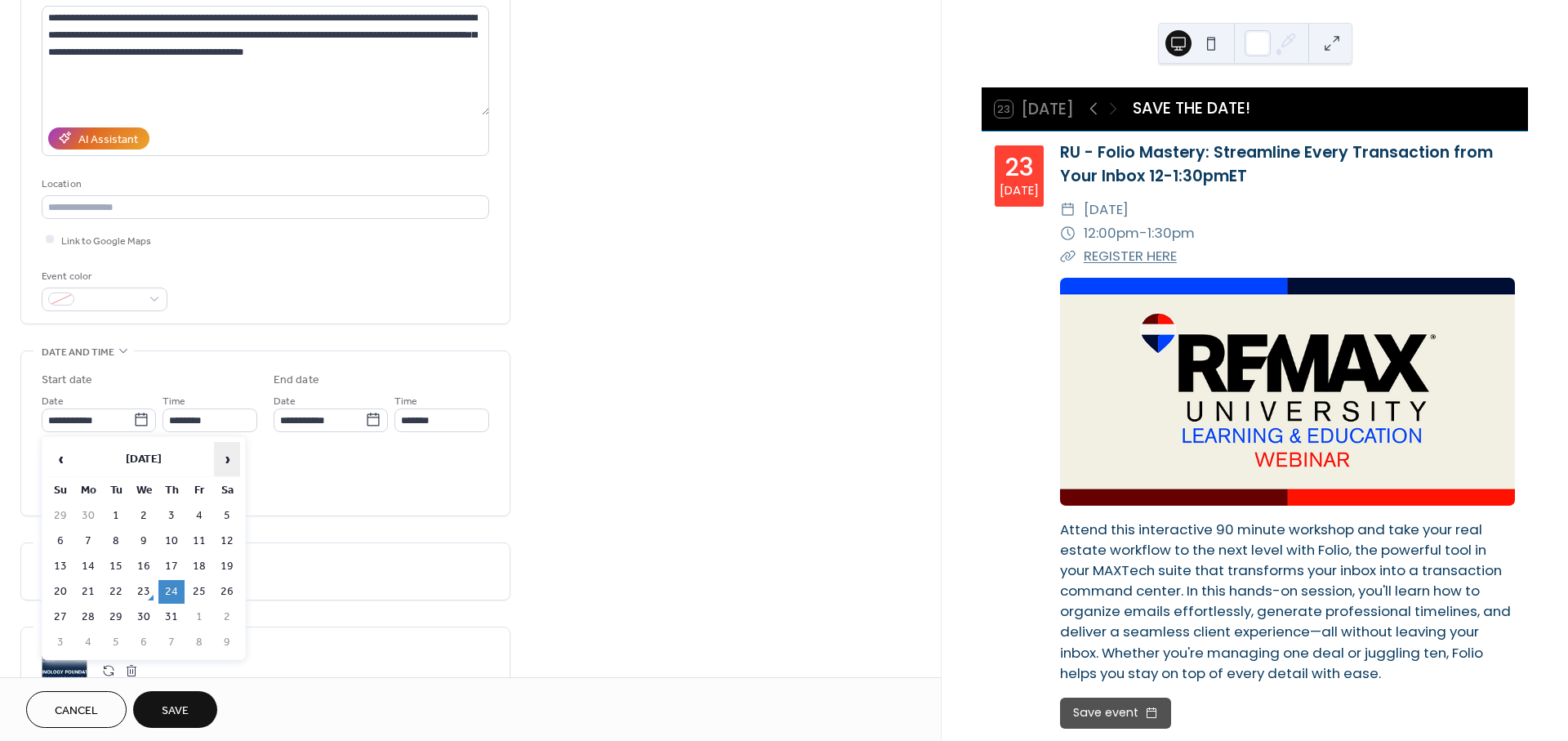 click on "›" at bounding box center [227, 459] 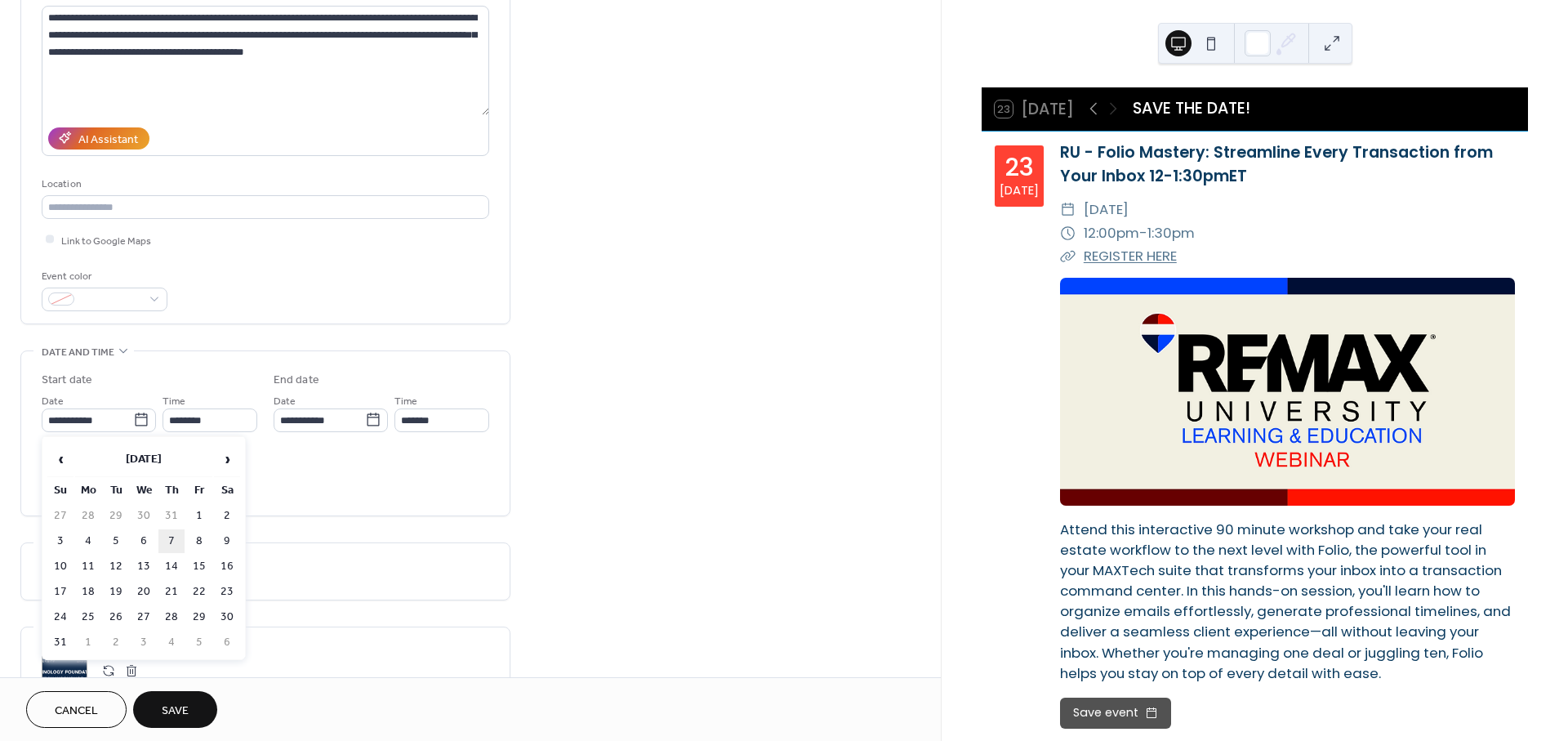 click on "7" at bounding box center (172, 541) 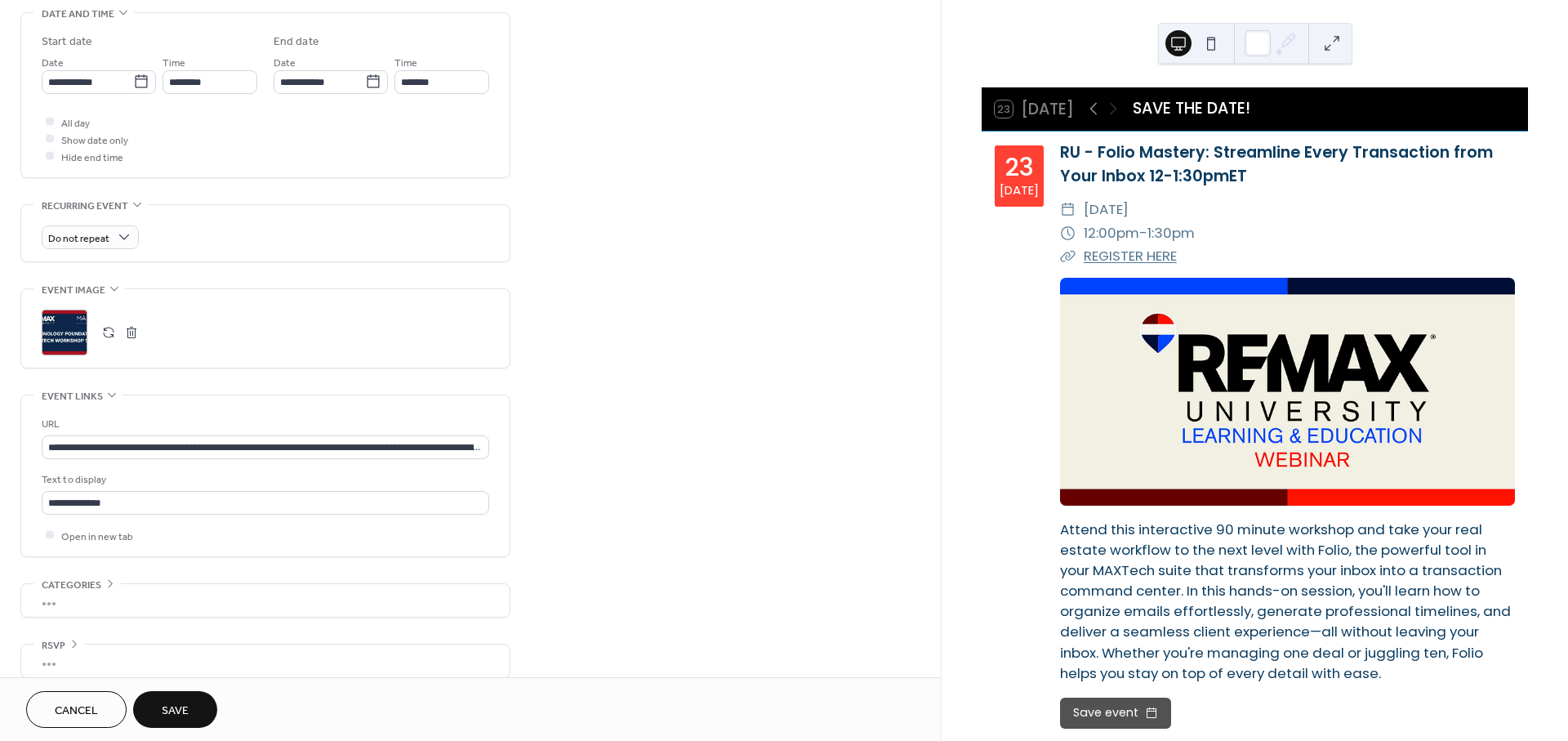 scroll, scrollTop: 541, scrollLeft: 0, axis: vertical 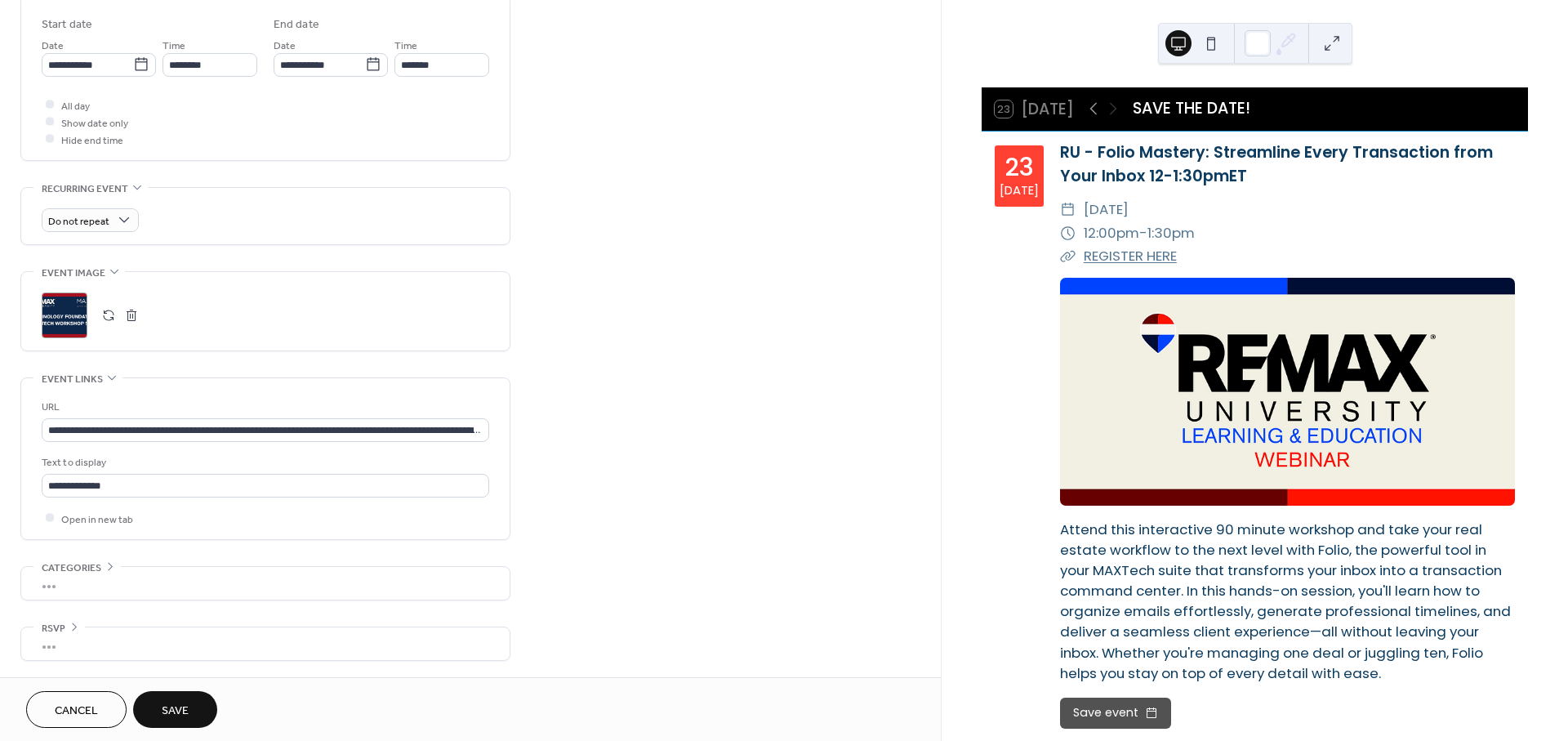 click on "Save" at bounding box center [175, 711] 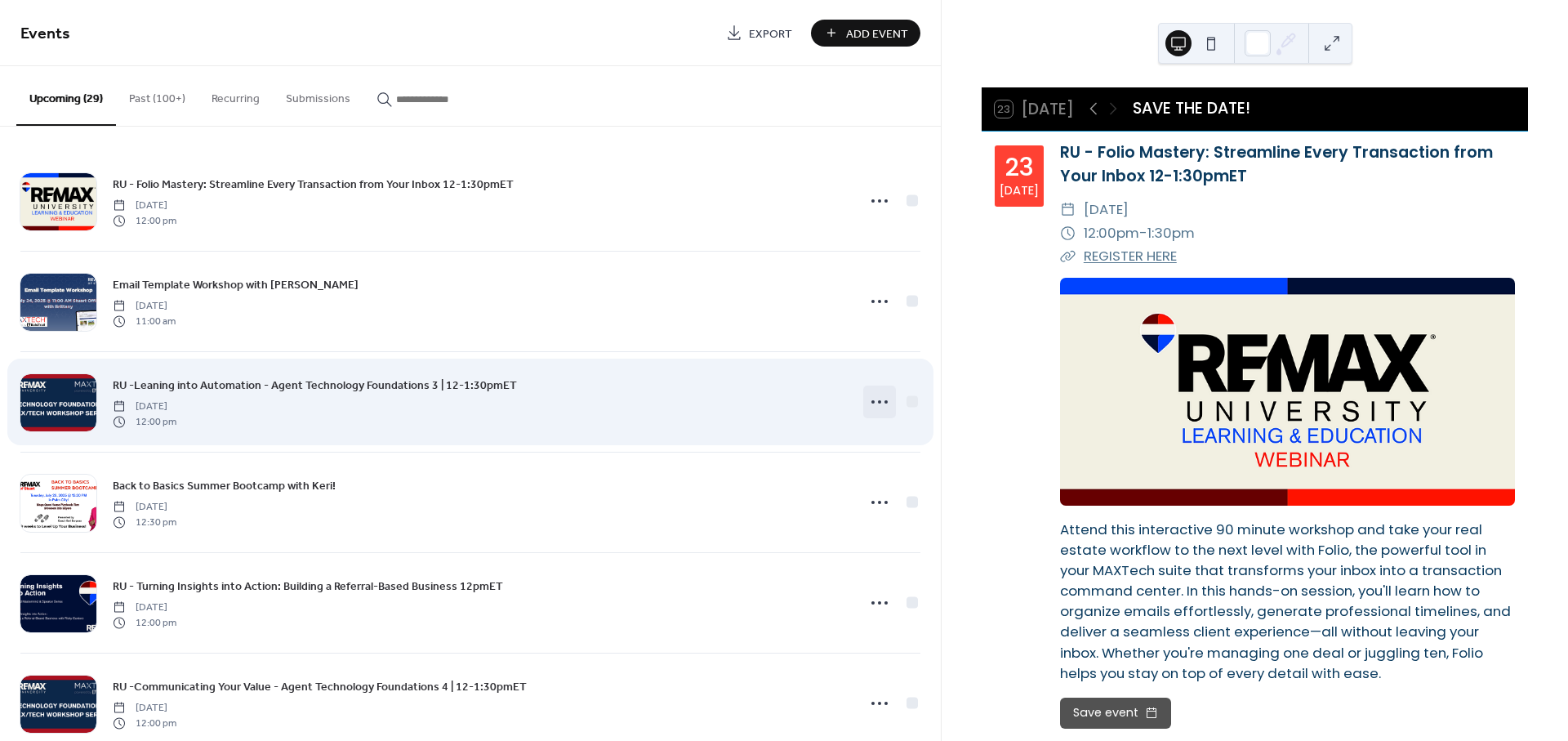 click 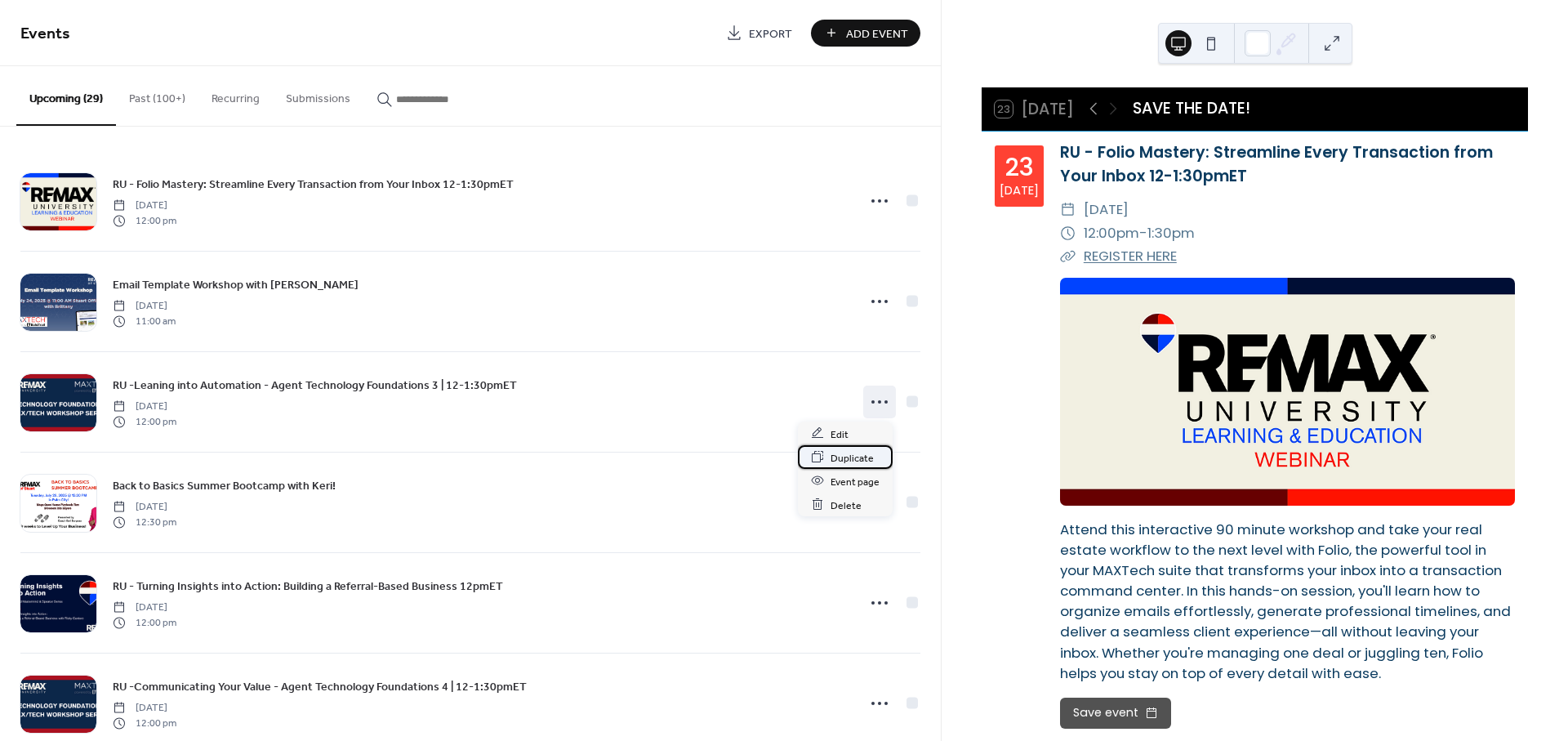 click on "Duplicate" at bounding box center [852, 458] 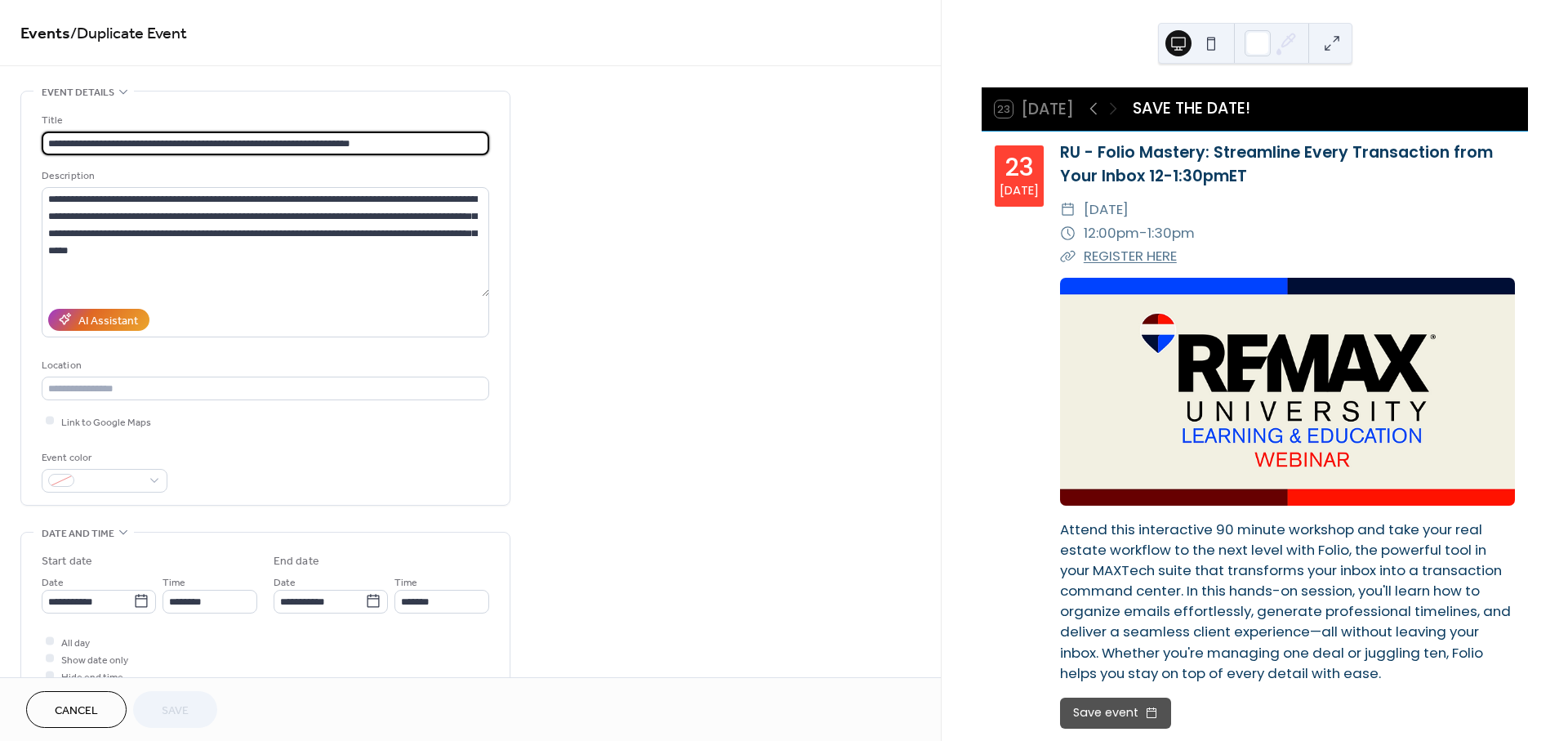 drag, startPoint x: 321, startPoint y: 142, endPoint x: 65, endPoint y: 141, distance: 256.002 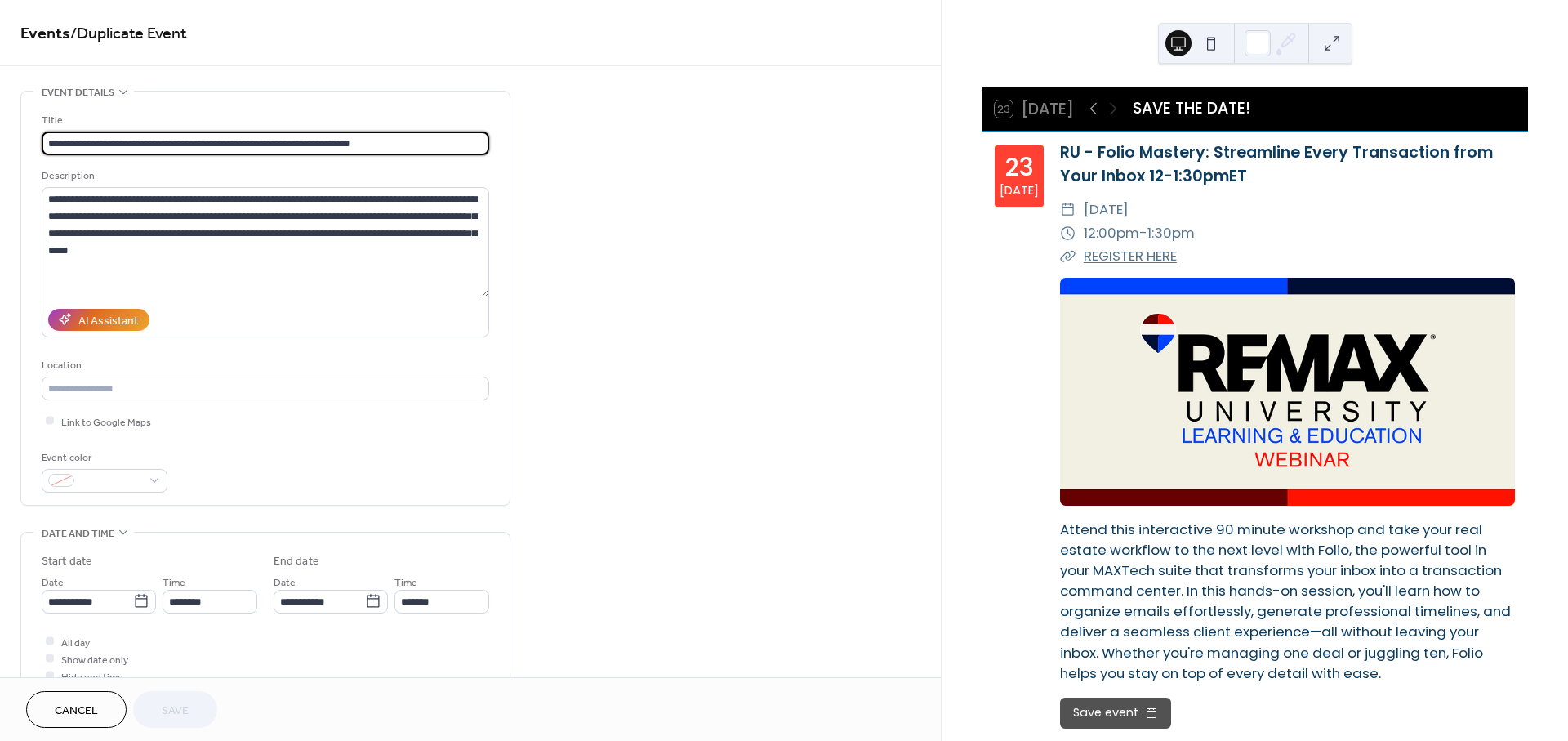 click on "**********" at bounding box center (265, 143) 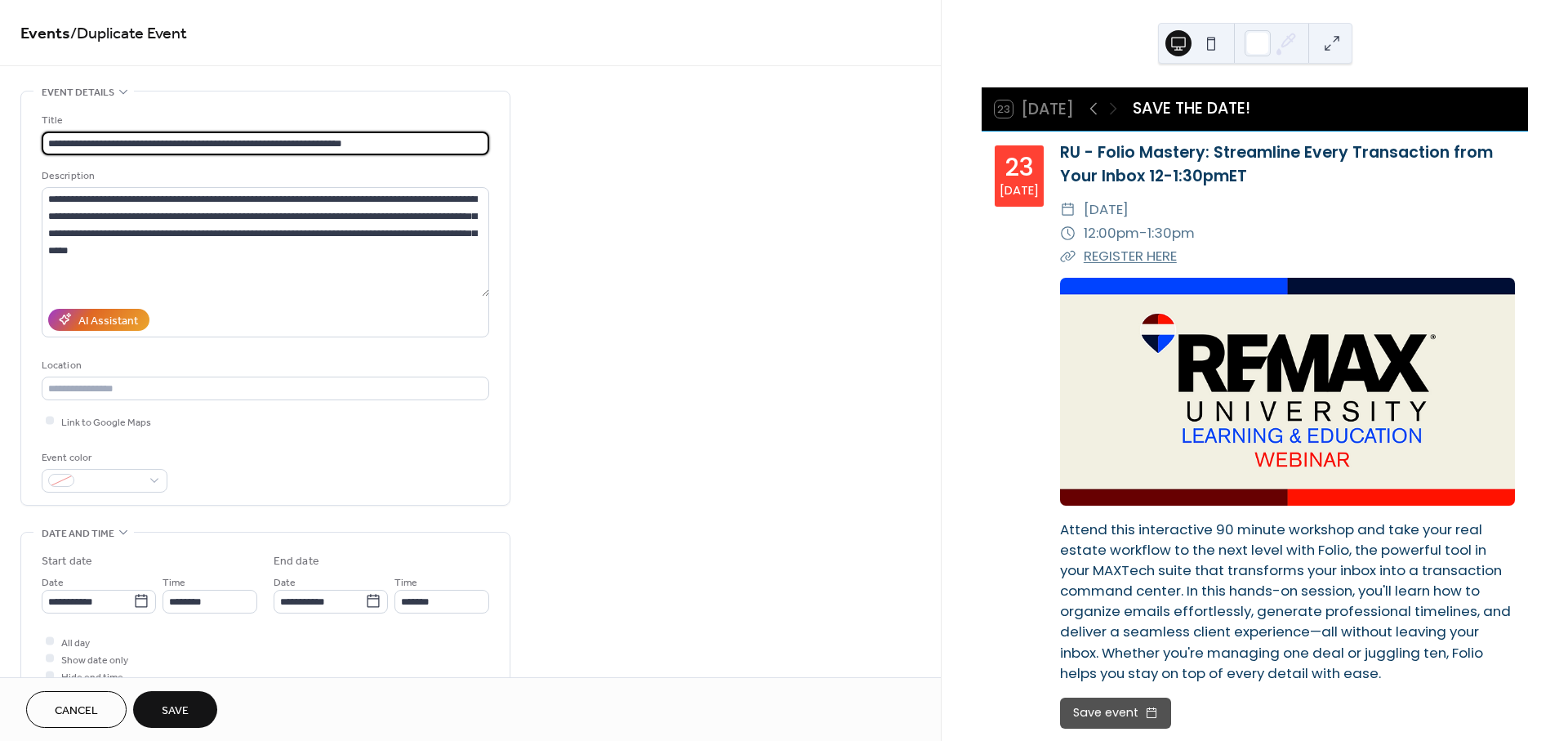 type on "**********" 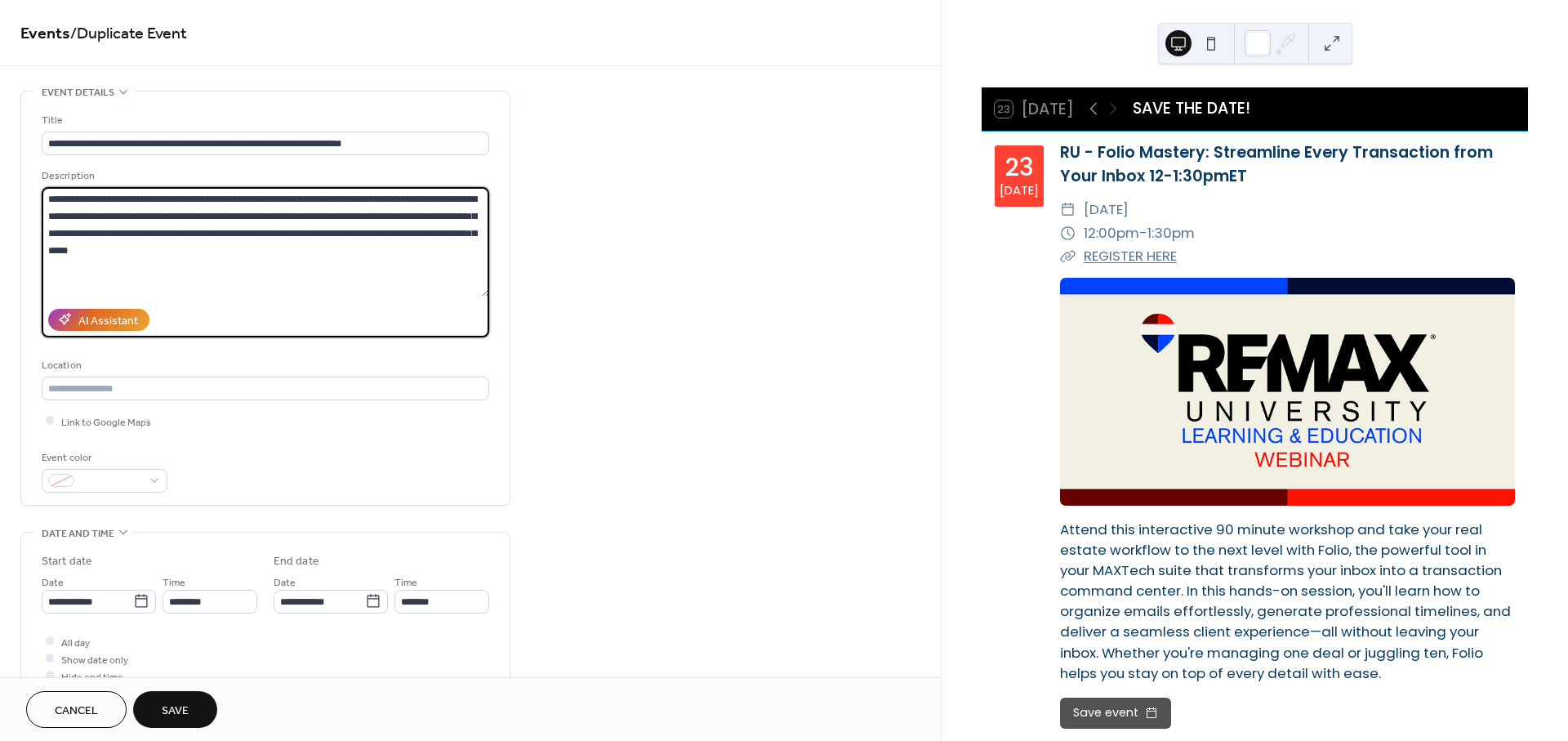 drag, startPoint x: 91, startPoint y: 248, endPoint x: 41, endPoint y: 188, distance: 78.102497 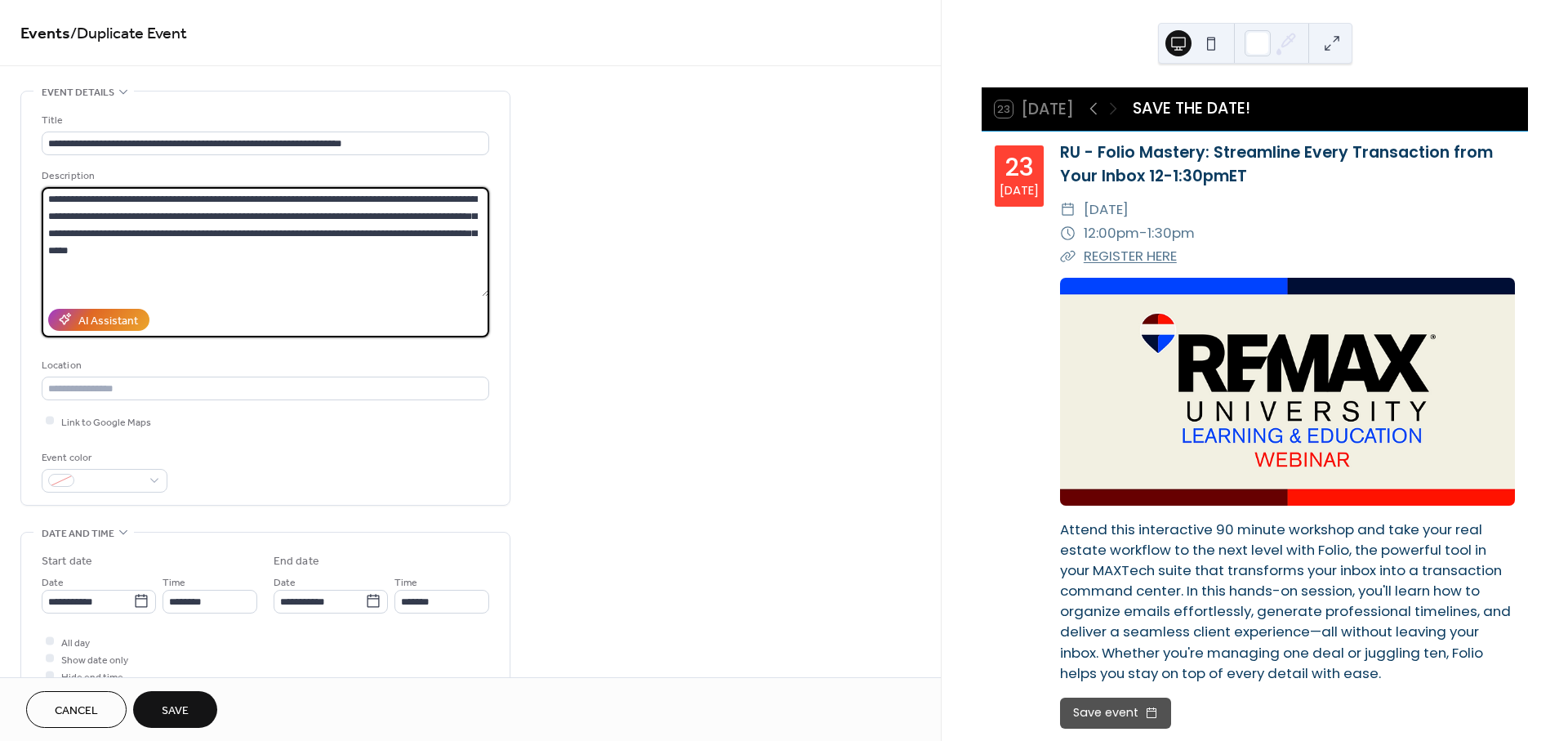 click on "**********" at bounding box center [265, 298] 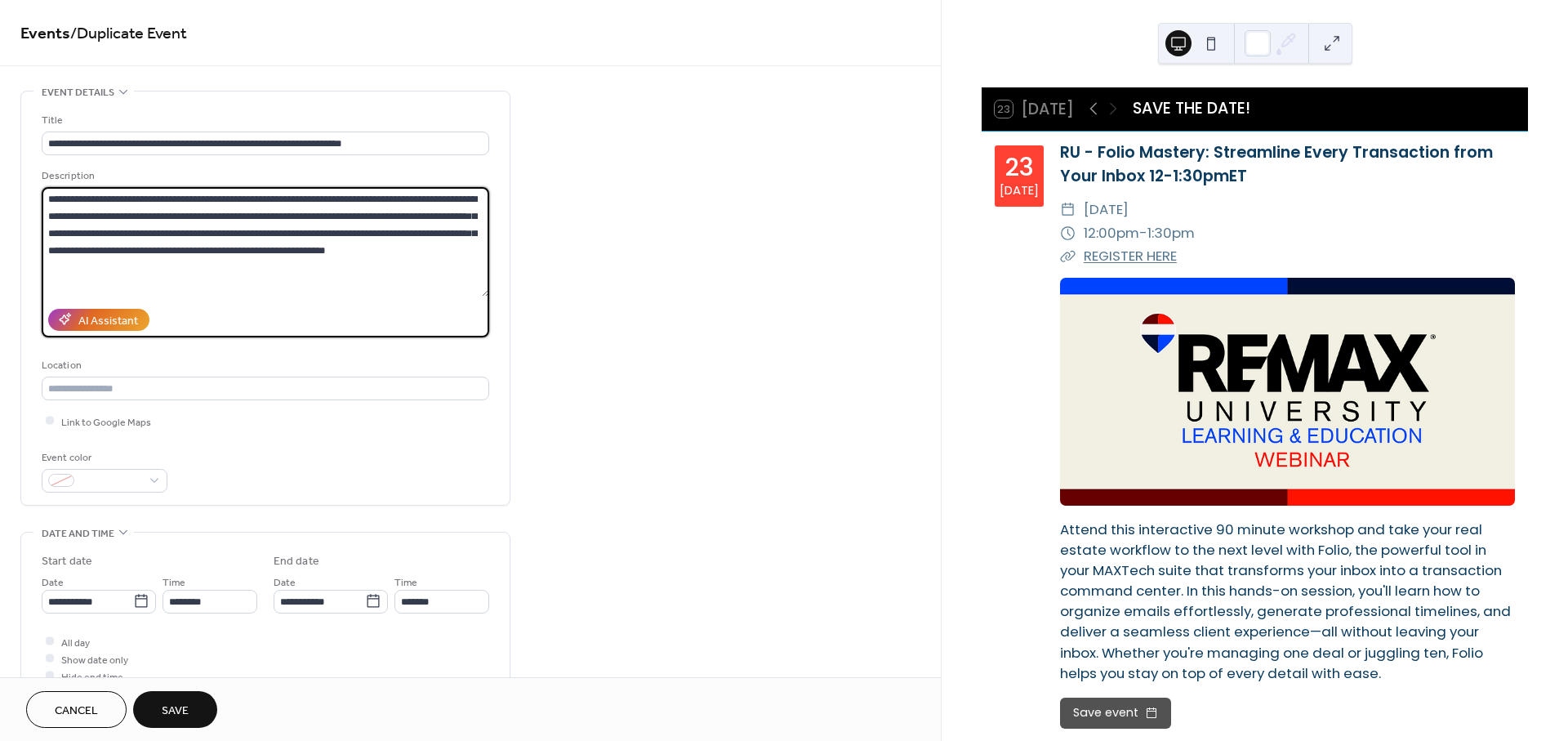 click on "**********" at bounding box center (265, 242) 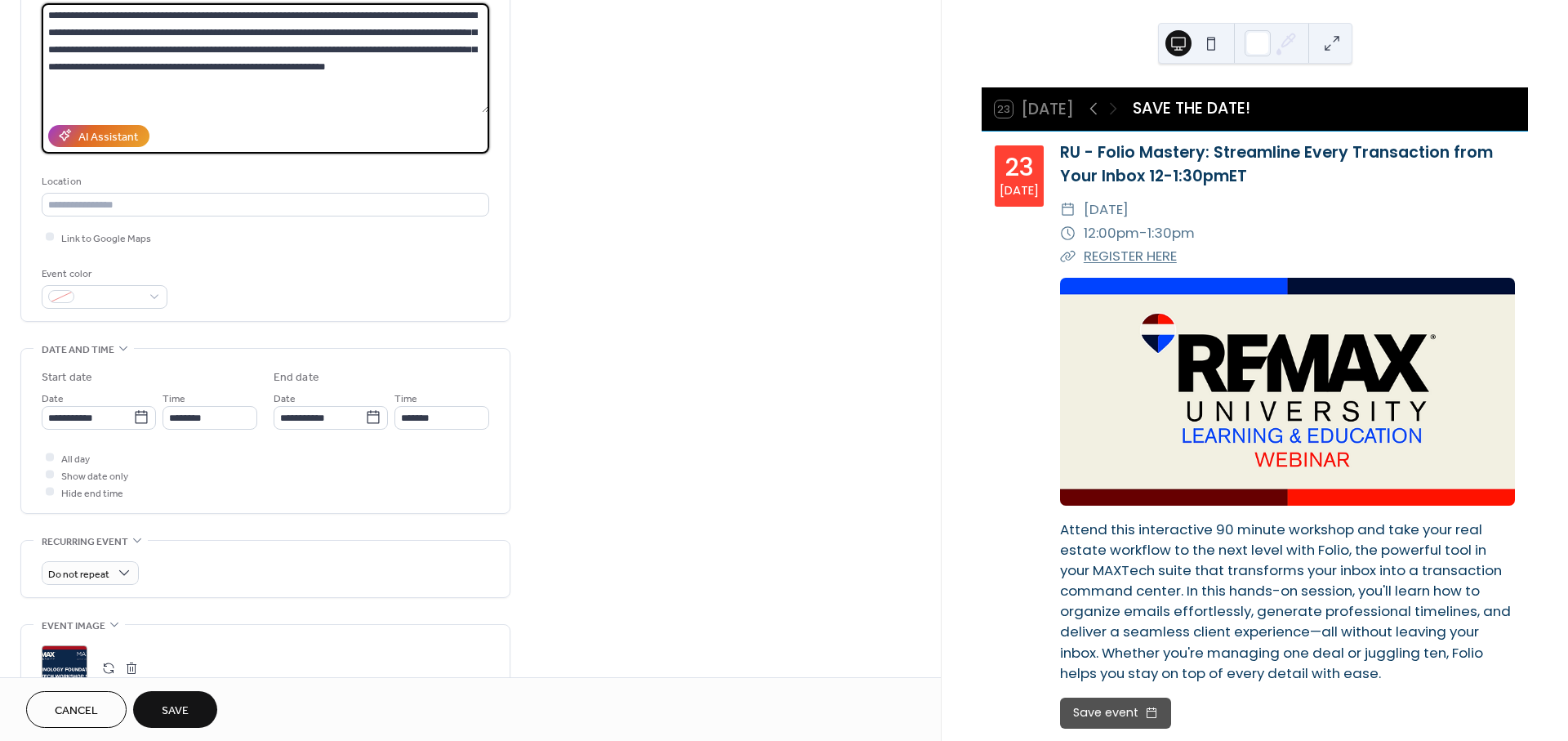 scroll, scrollTop: 272, scrollLeft: 0, axis: vertical 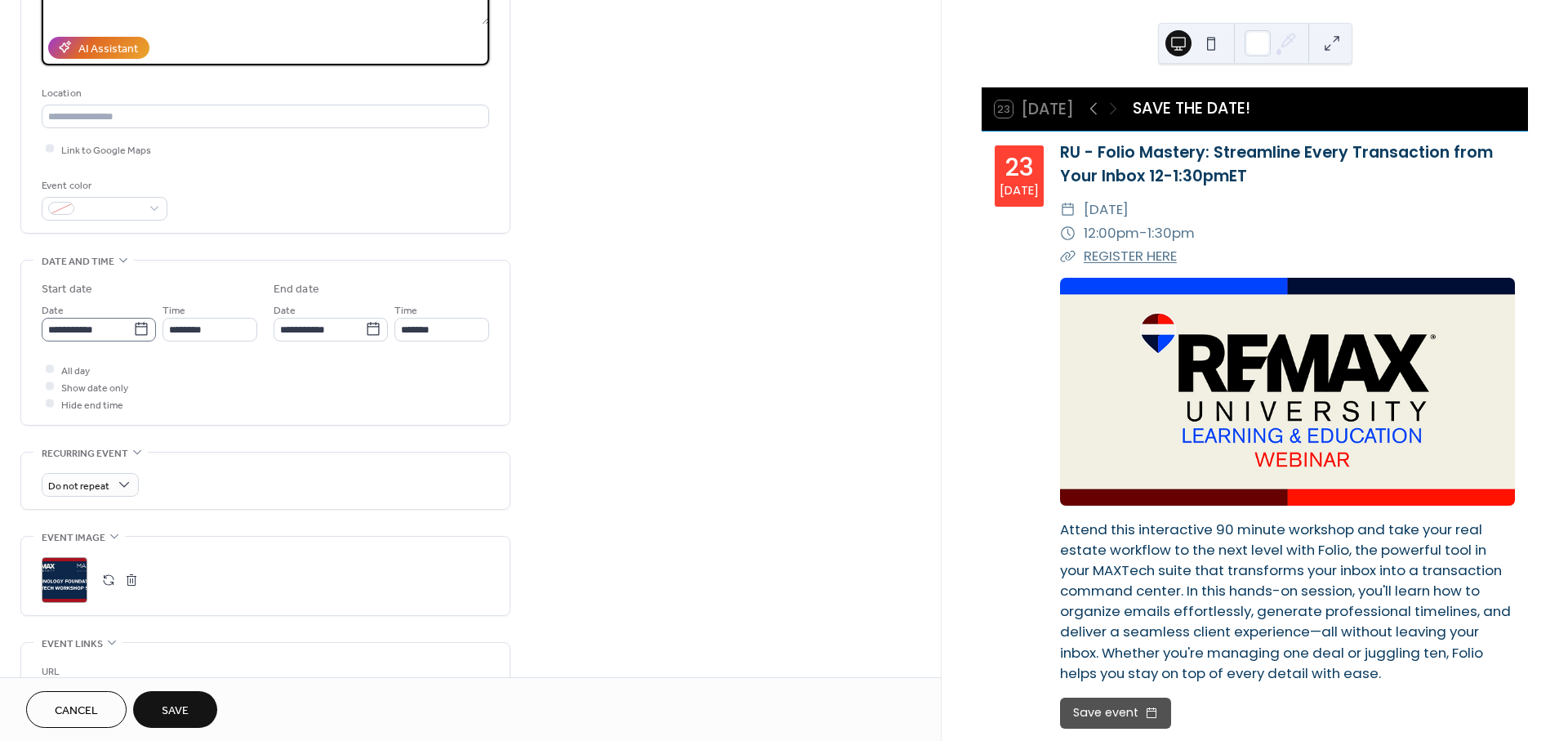 type on "**********" 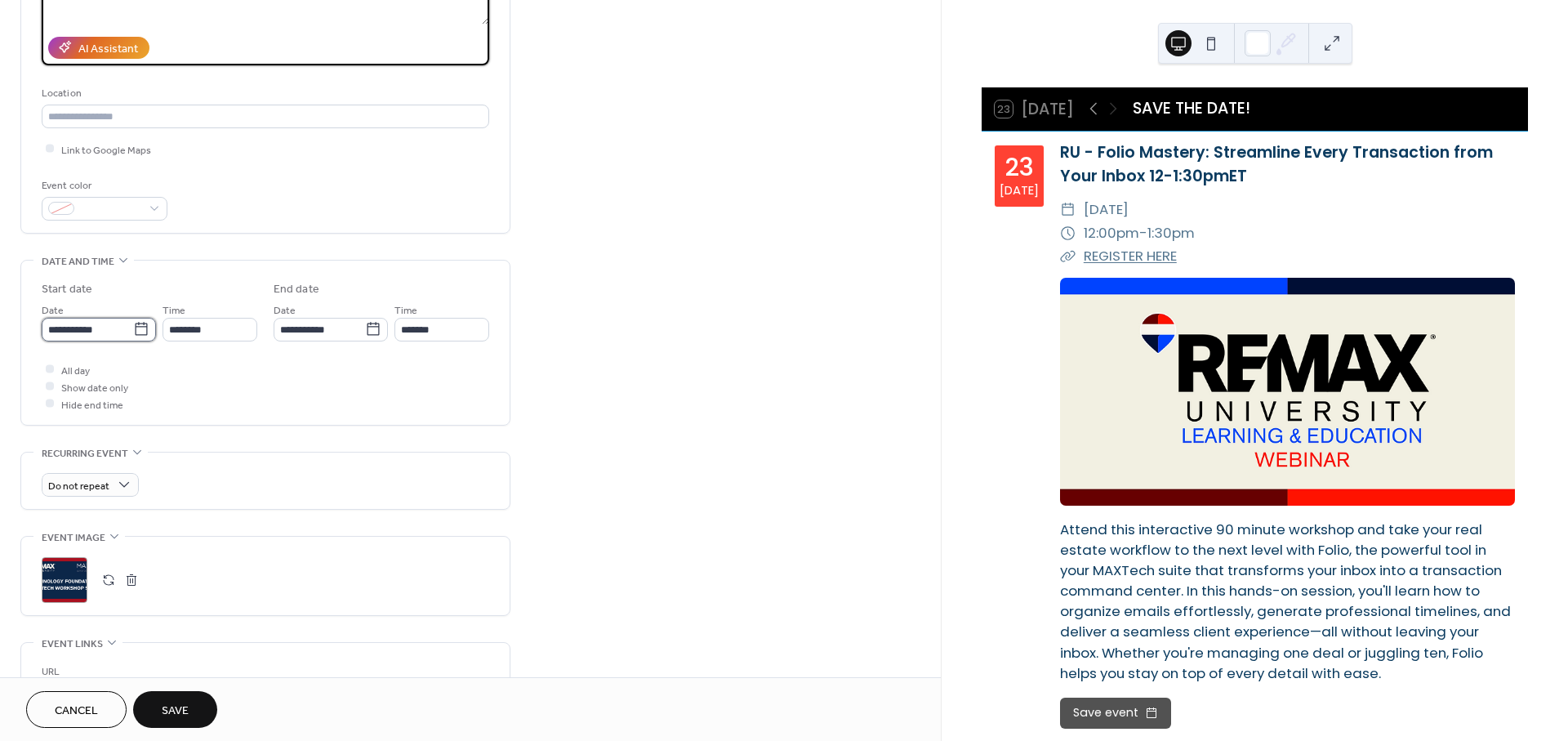click on "**********" at bounding box center (87, 329) 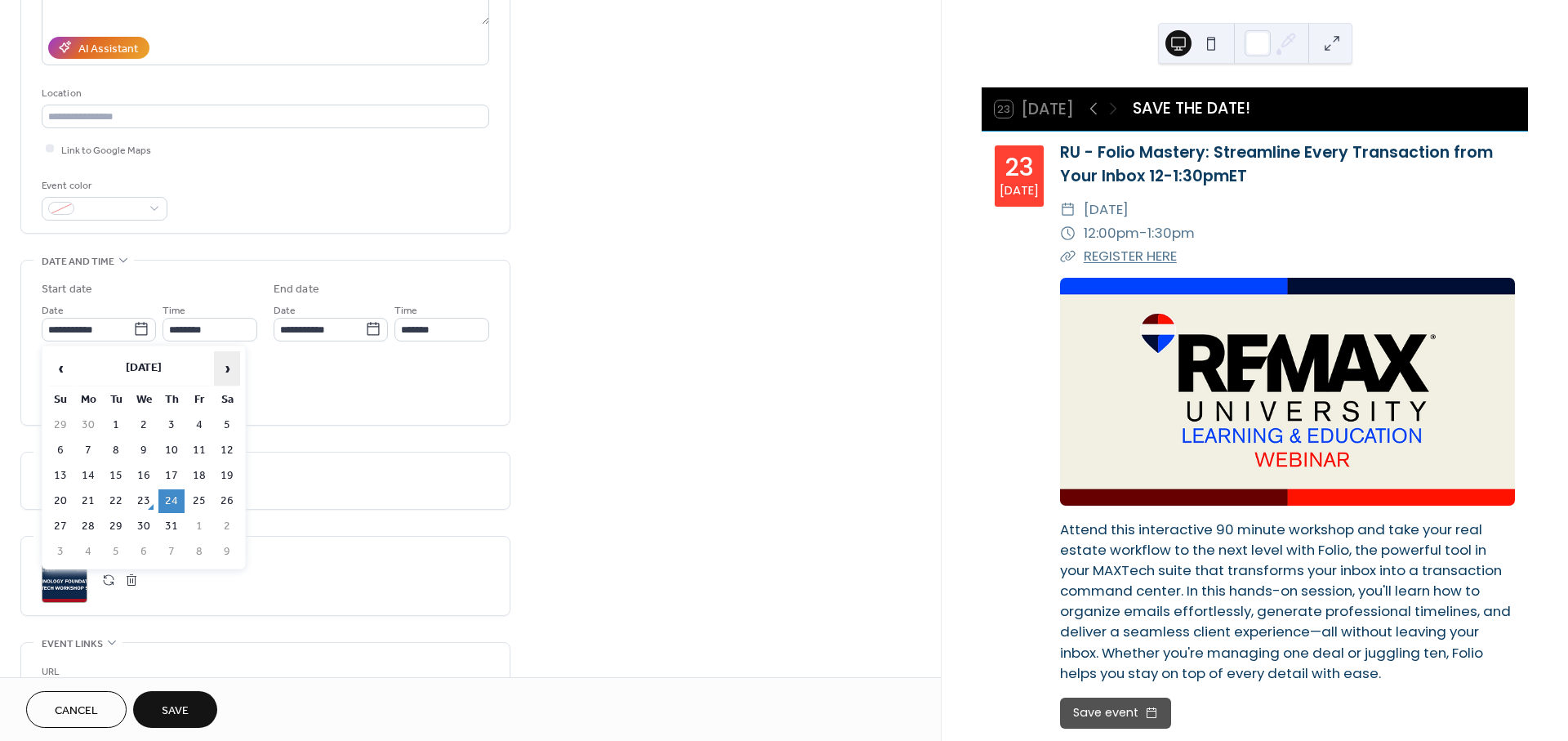 click on "›" at bounding box center [227, 368] 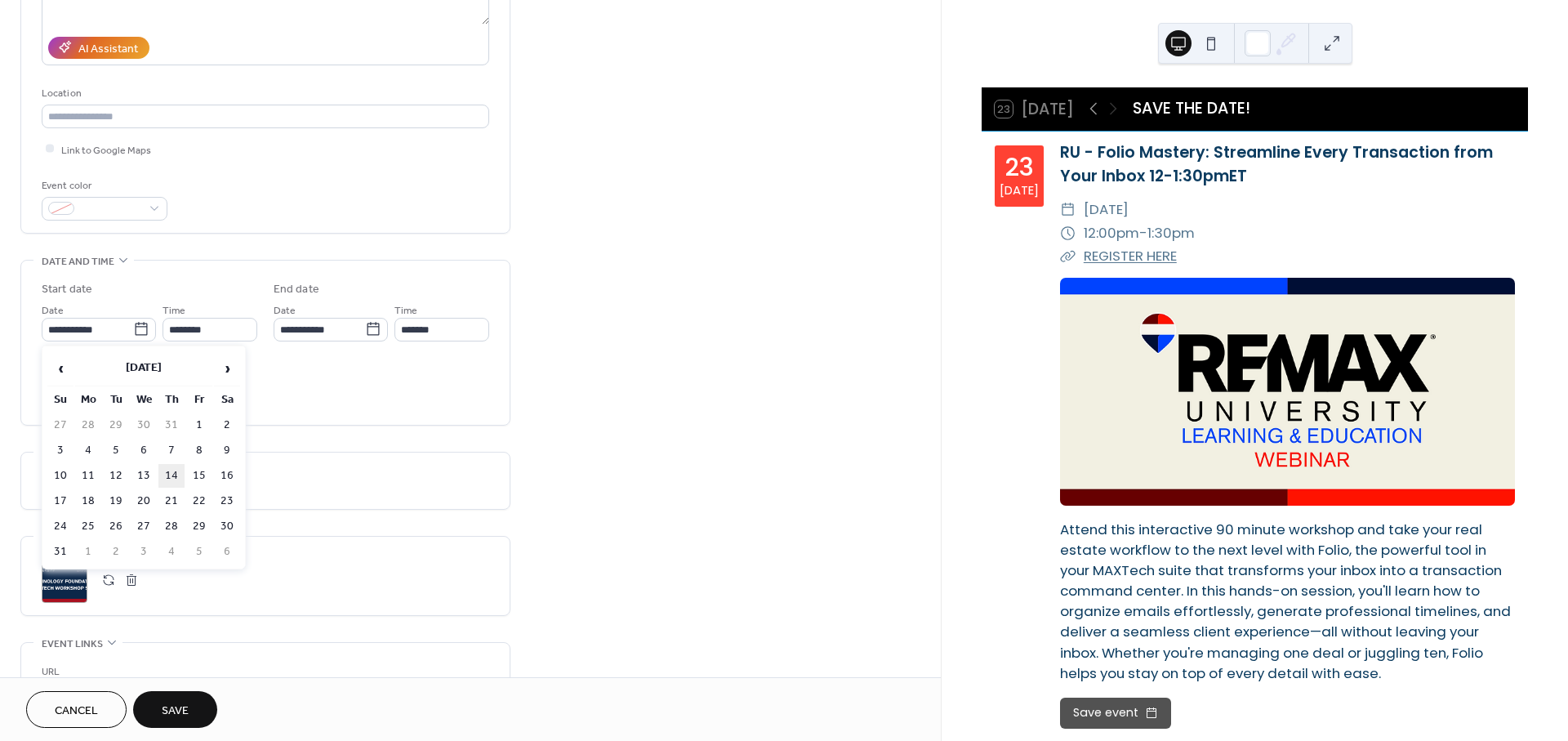 click on "14" at bounding box center [172, 475] 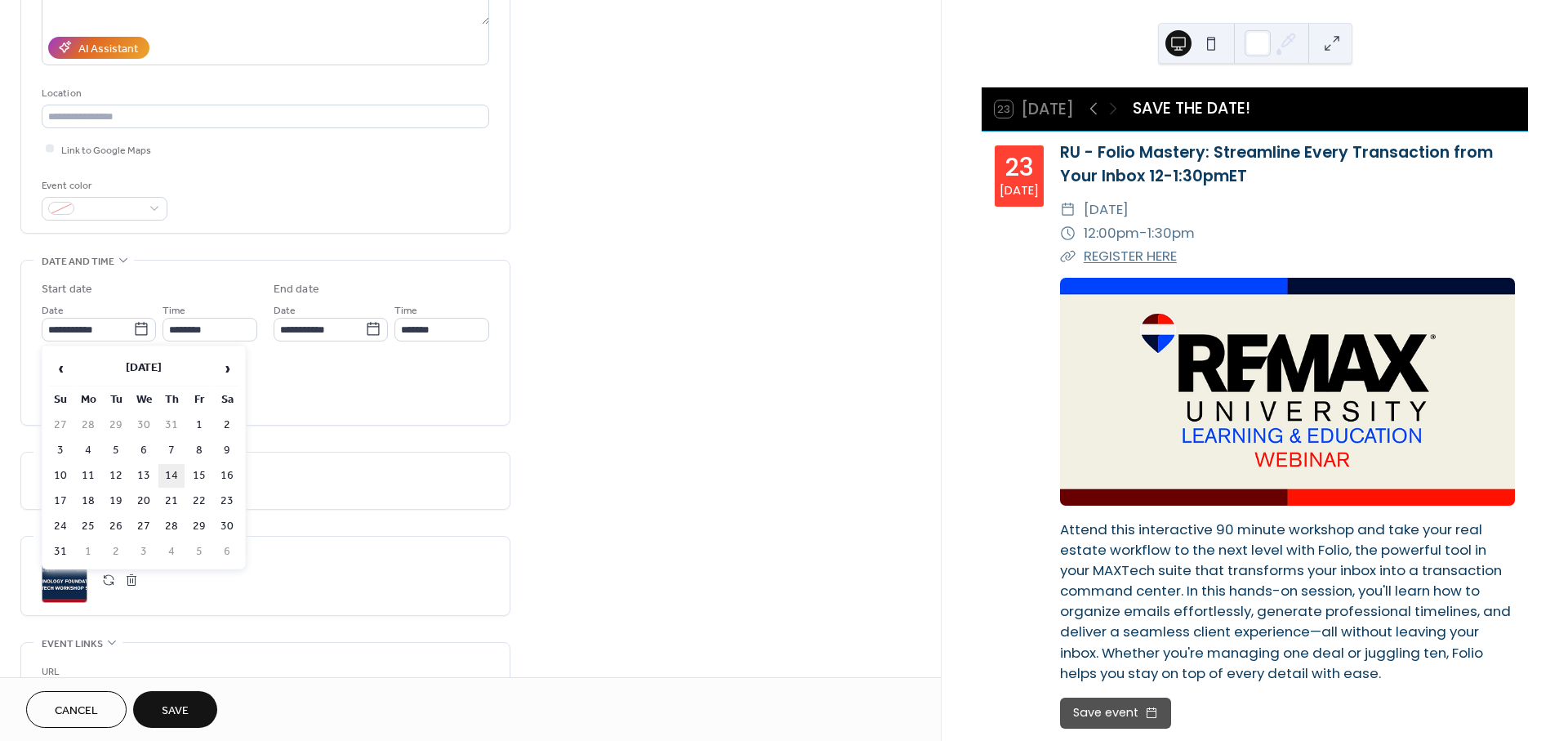 type on "**********" 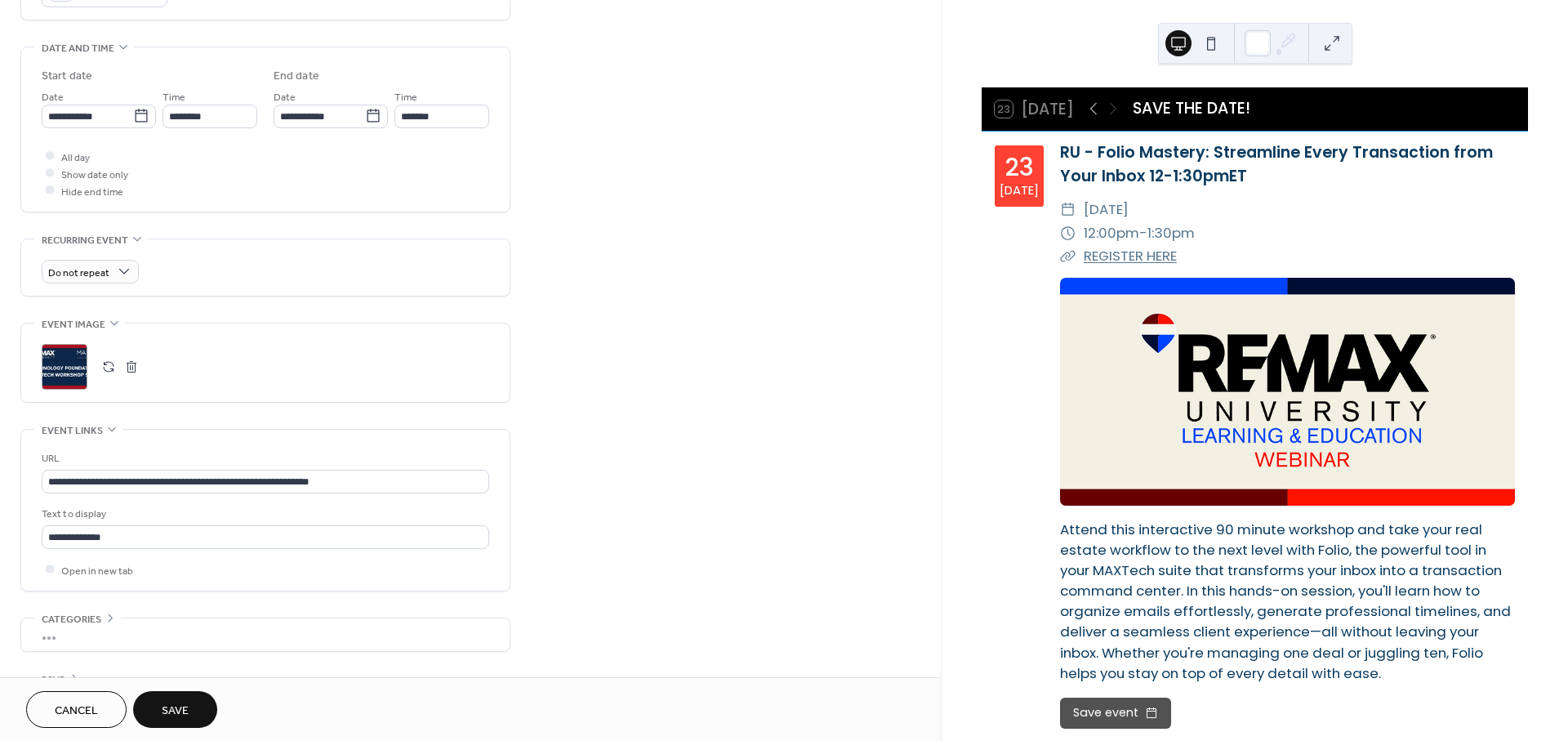 scroll, scrollTop: 541, scrollLeft: 0, axis: vertical 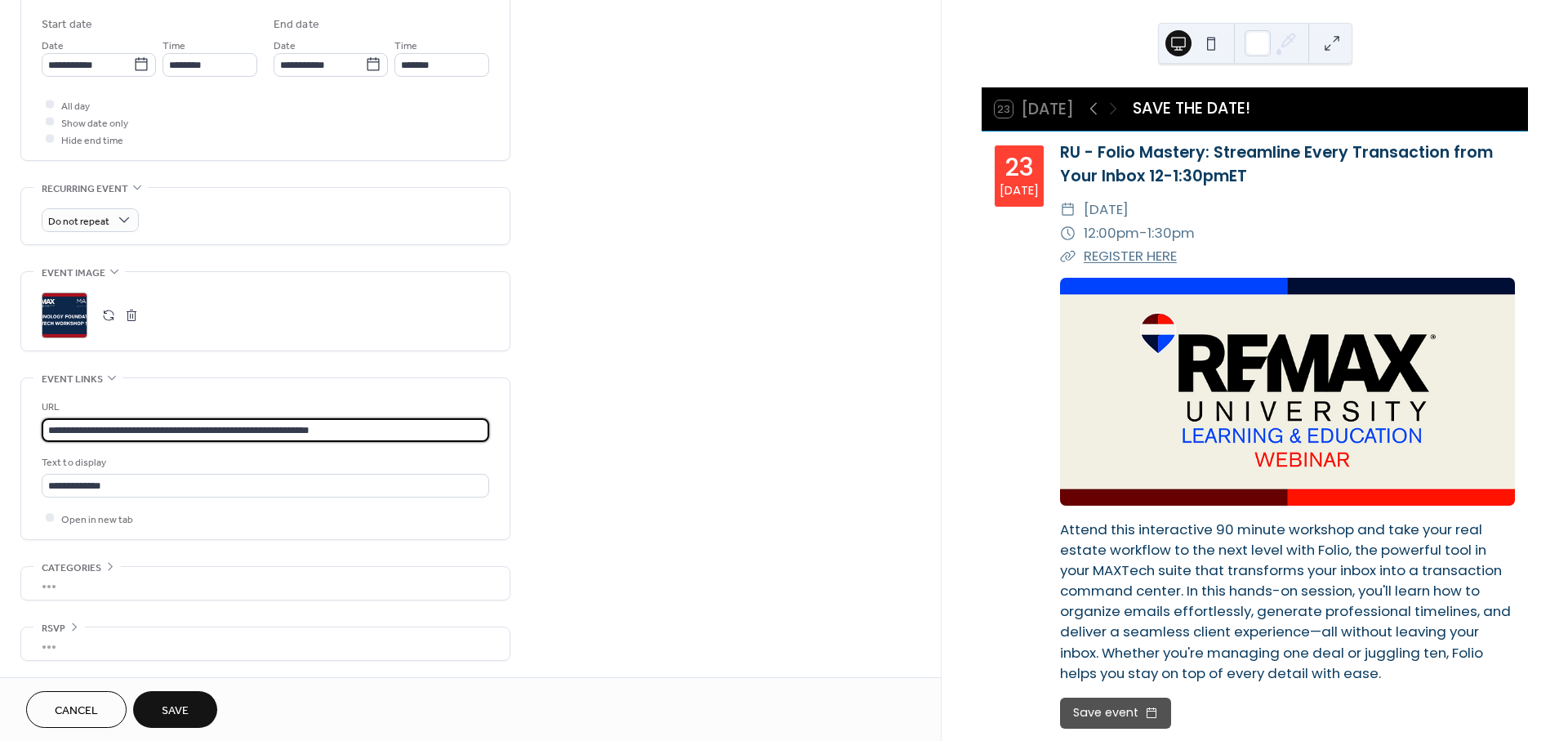 drag, startPoint x: 422, startPoint y: 426, endPoint x: -175, endPoint y: 422, distance: 597.0134 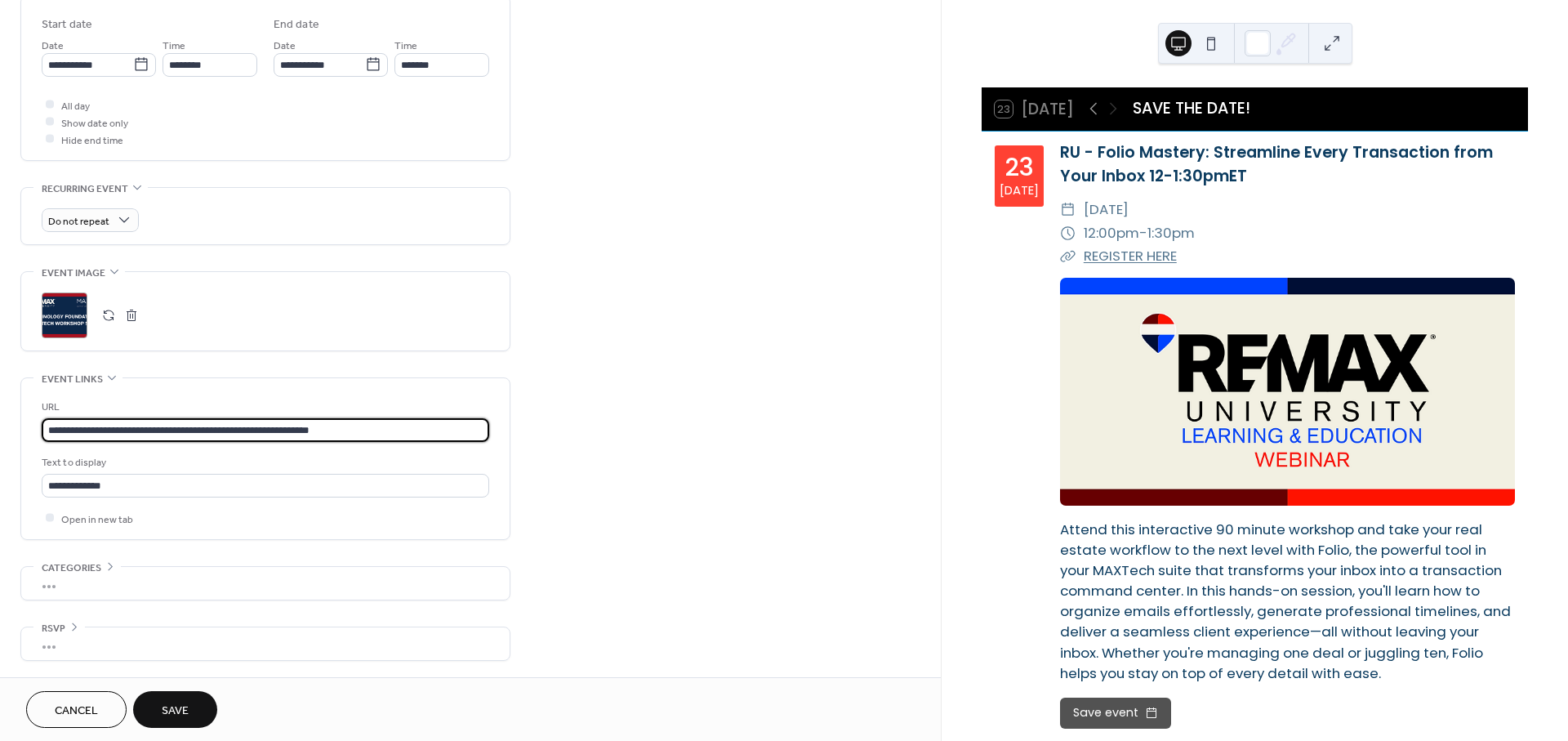 click on "**********" at bounding box center [784, 370] 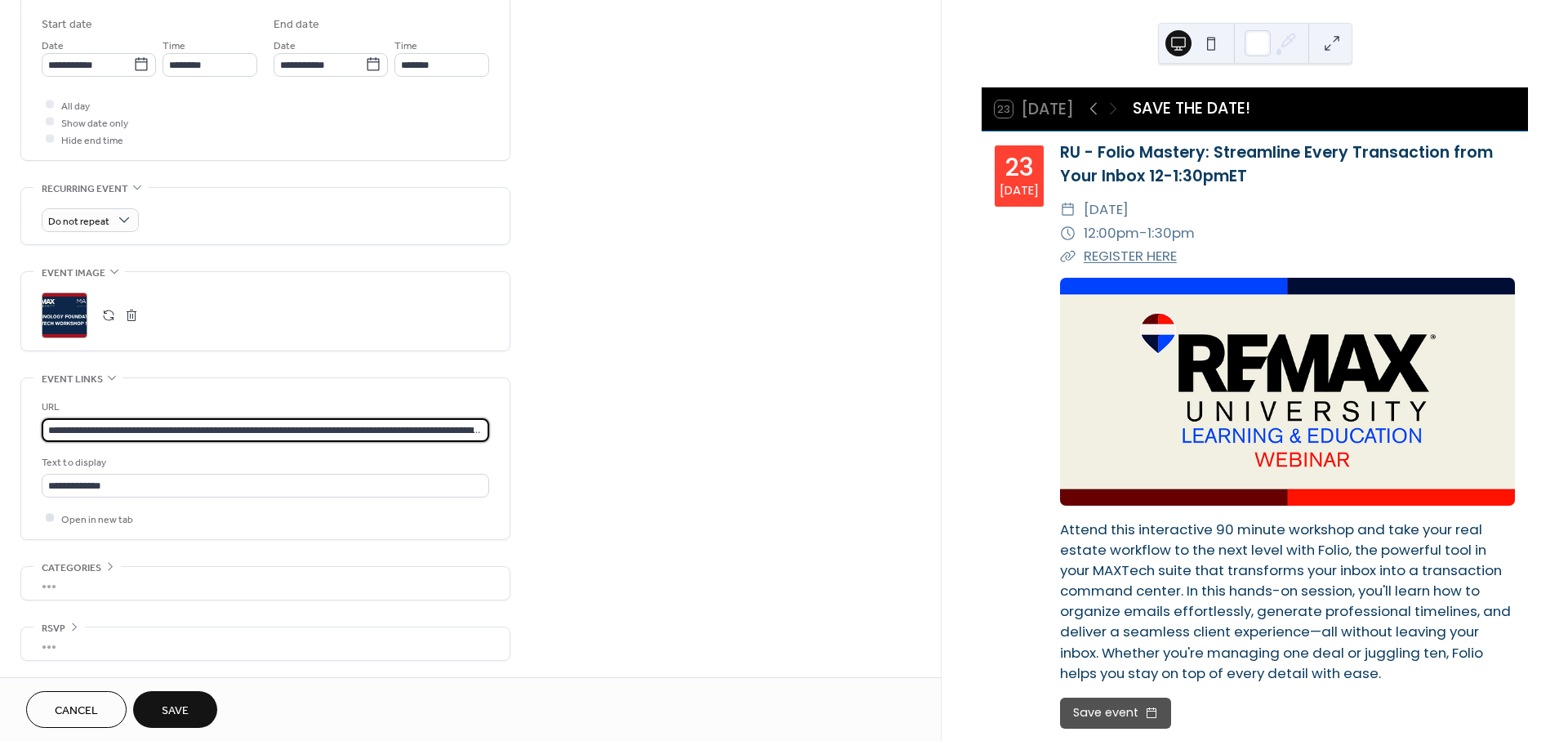 scroll, scrollTop: 0, scrollLeft: 137, axis: horizontal 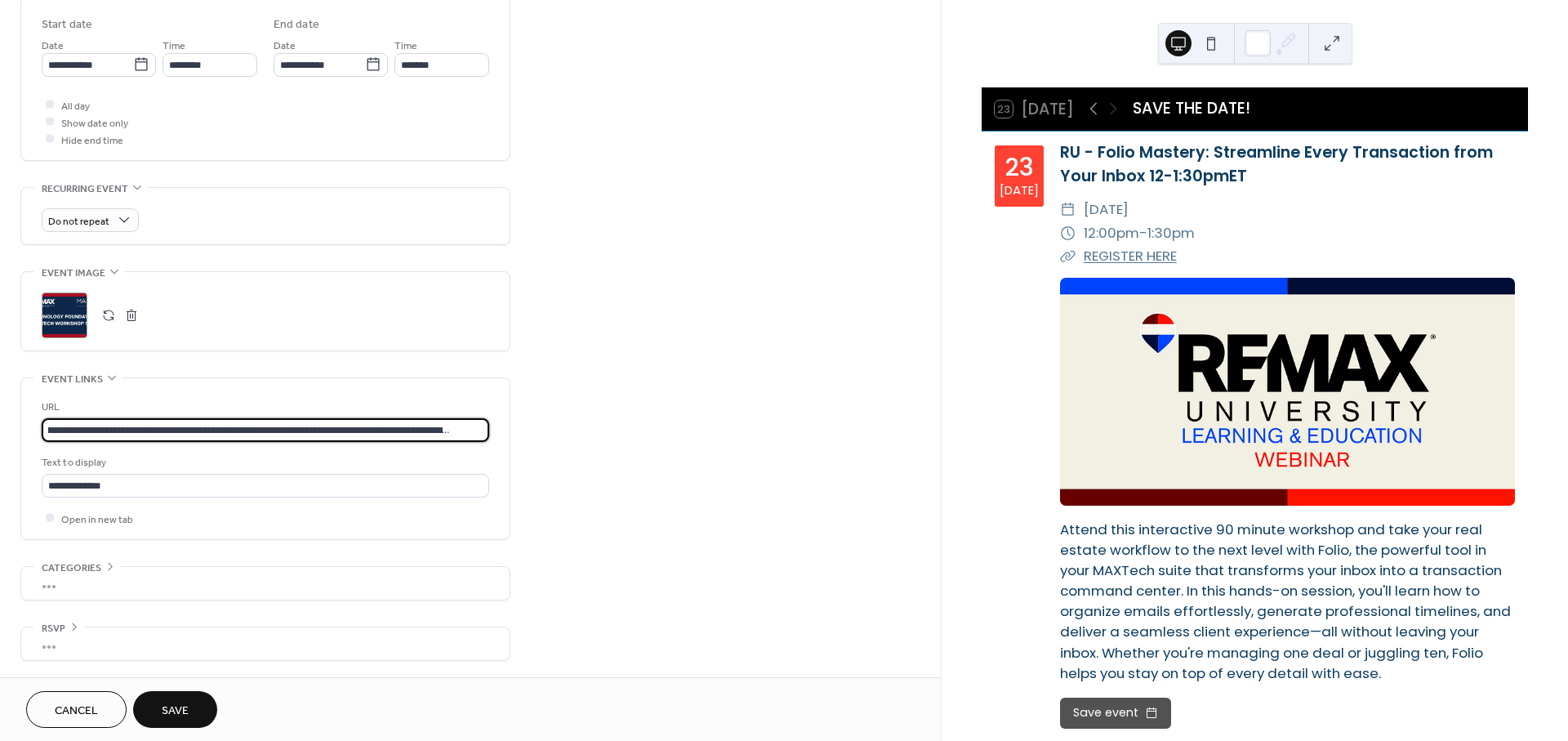 type on "**********" 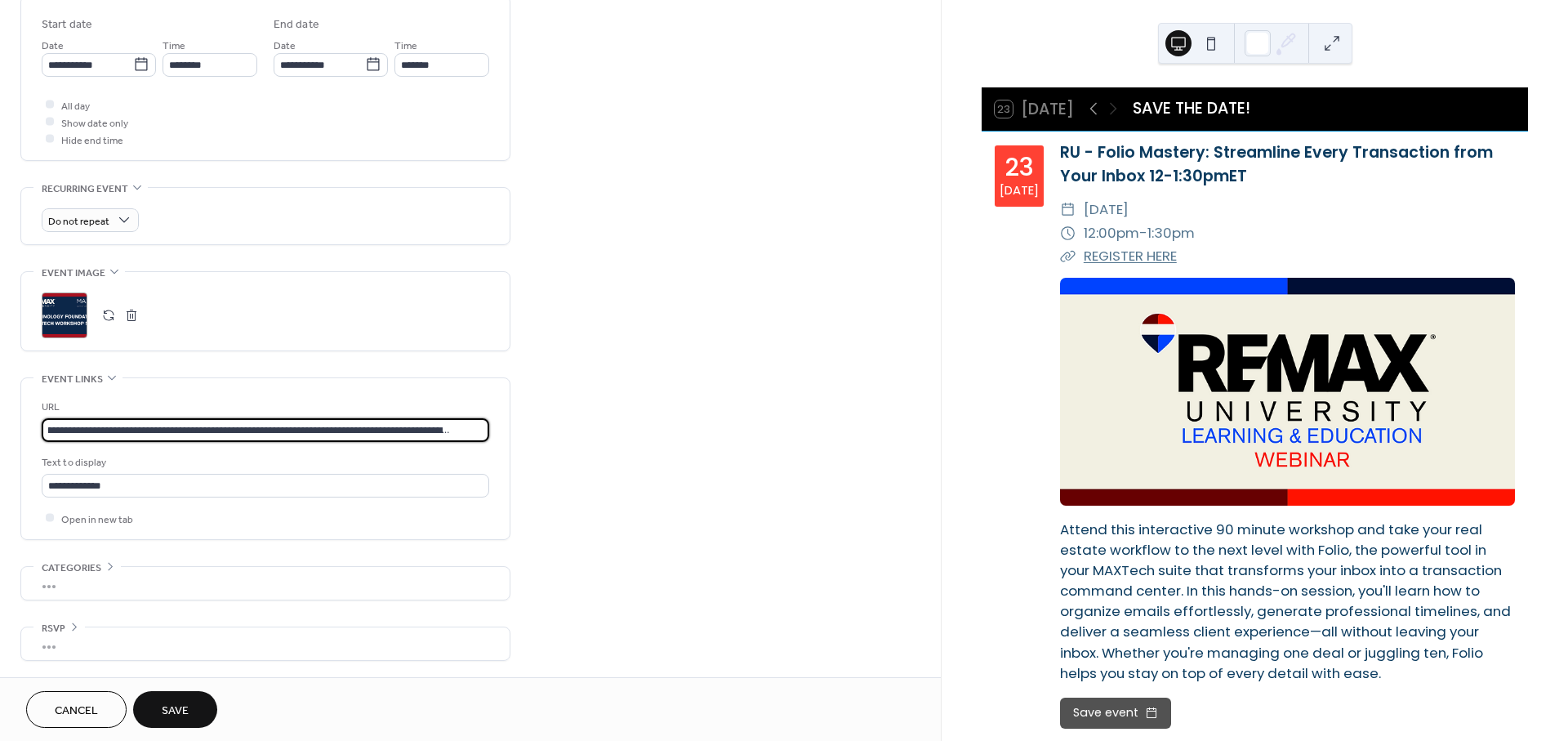 scroll, scrollTop: 0, scrollLeft: 0, axis: both 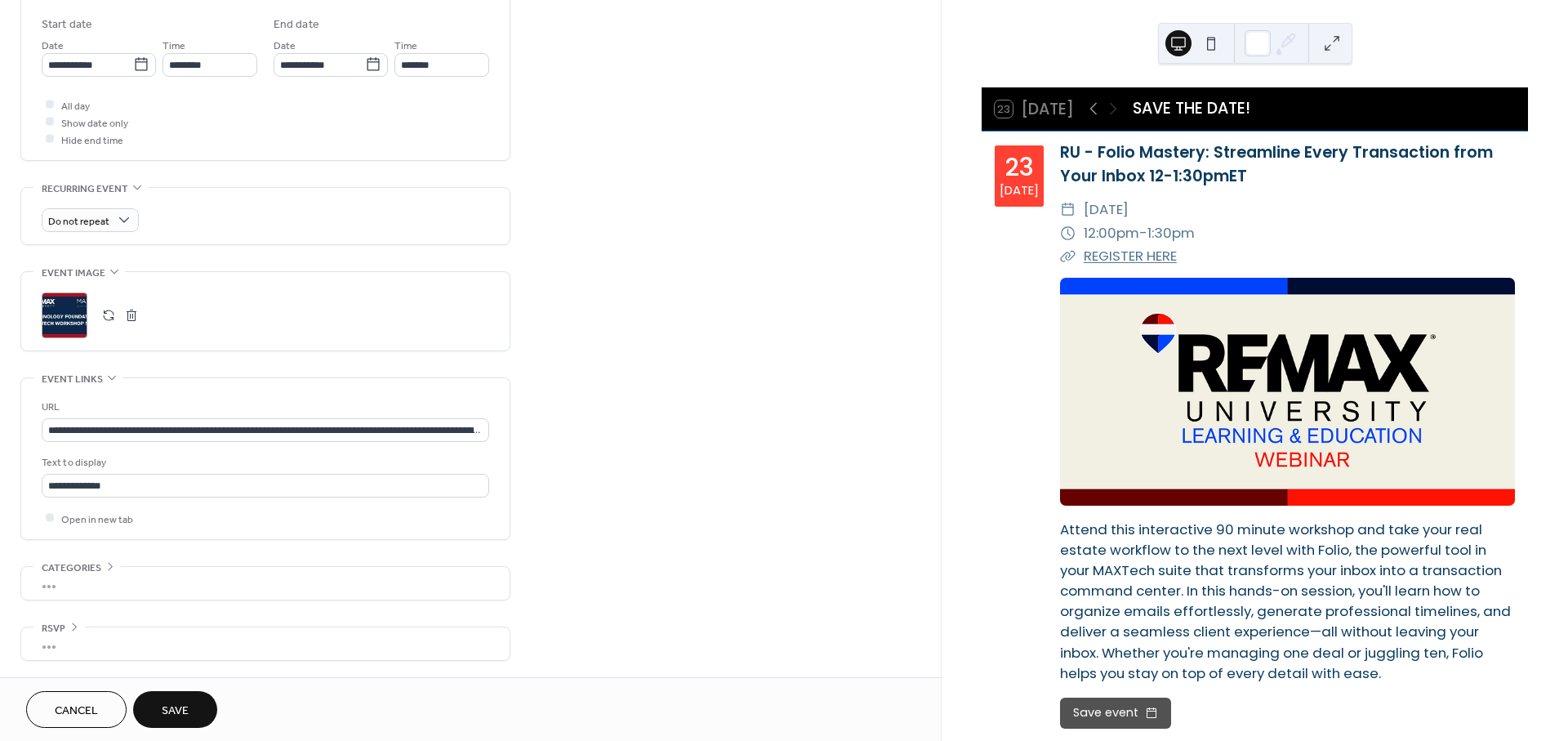 click on "Save" at bounding box center (175, 711) 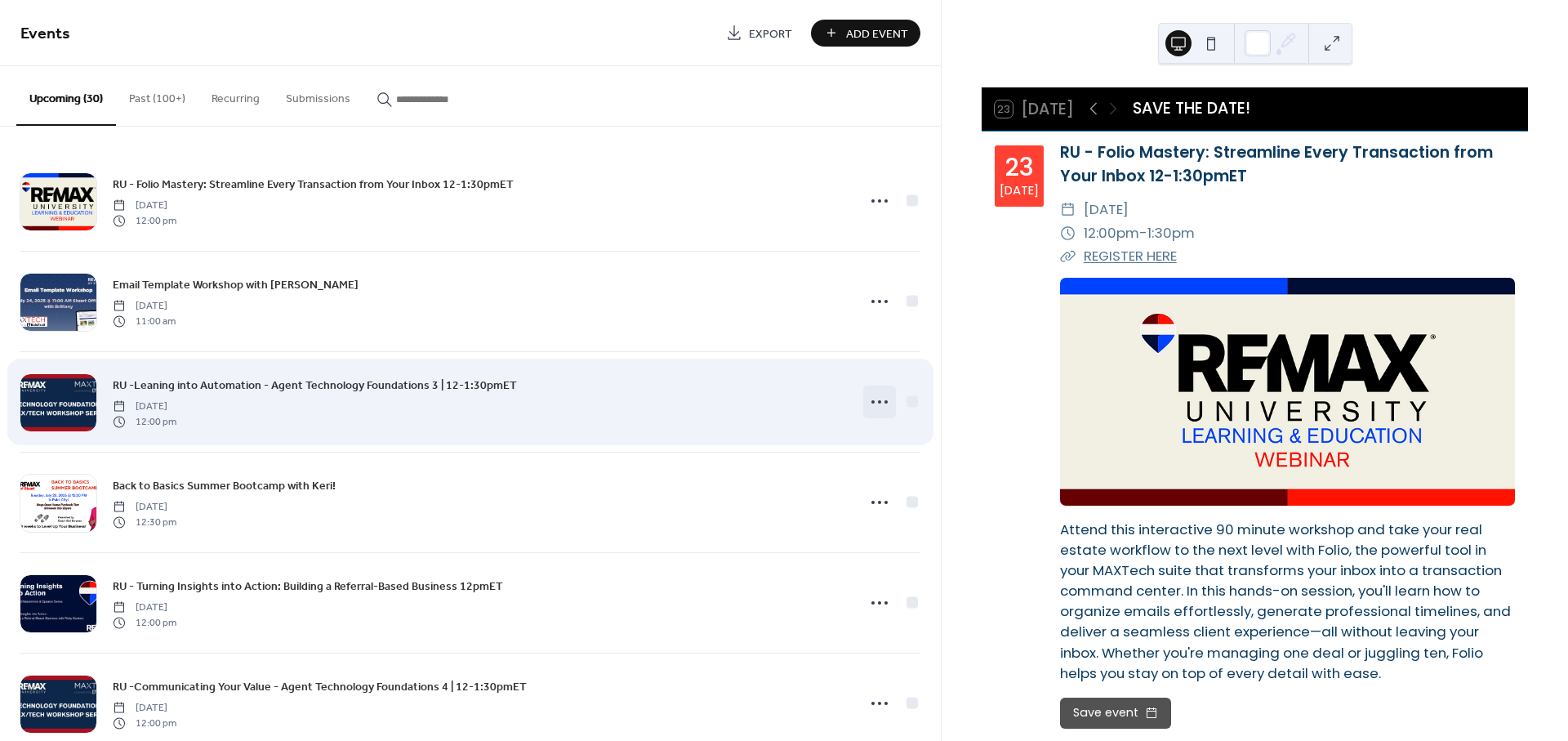 click 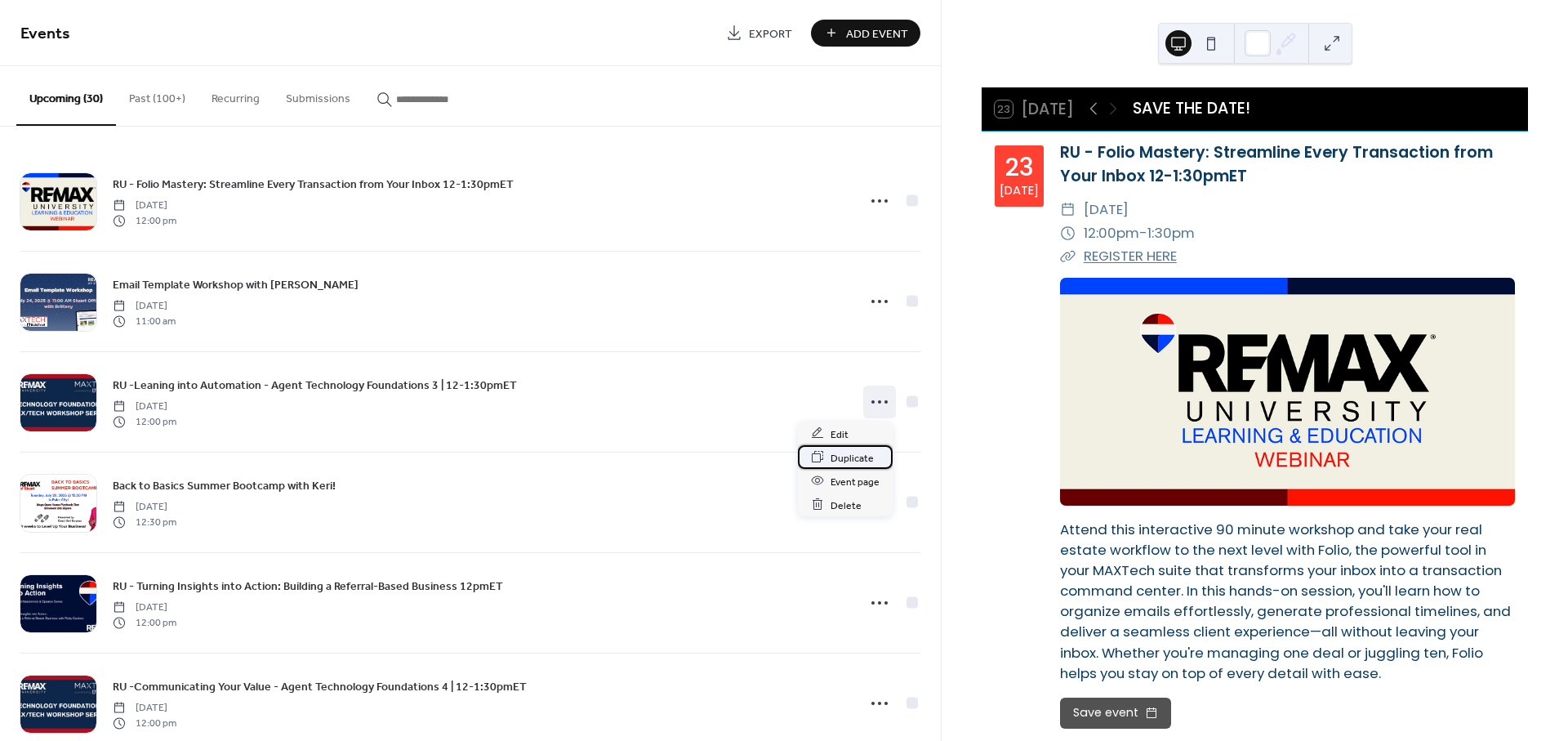 click on "Duplicate" at bounding box center (852, 458) 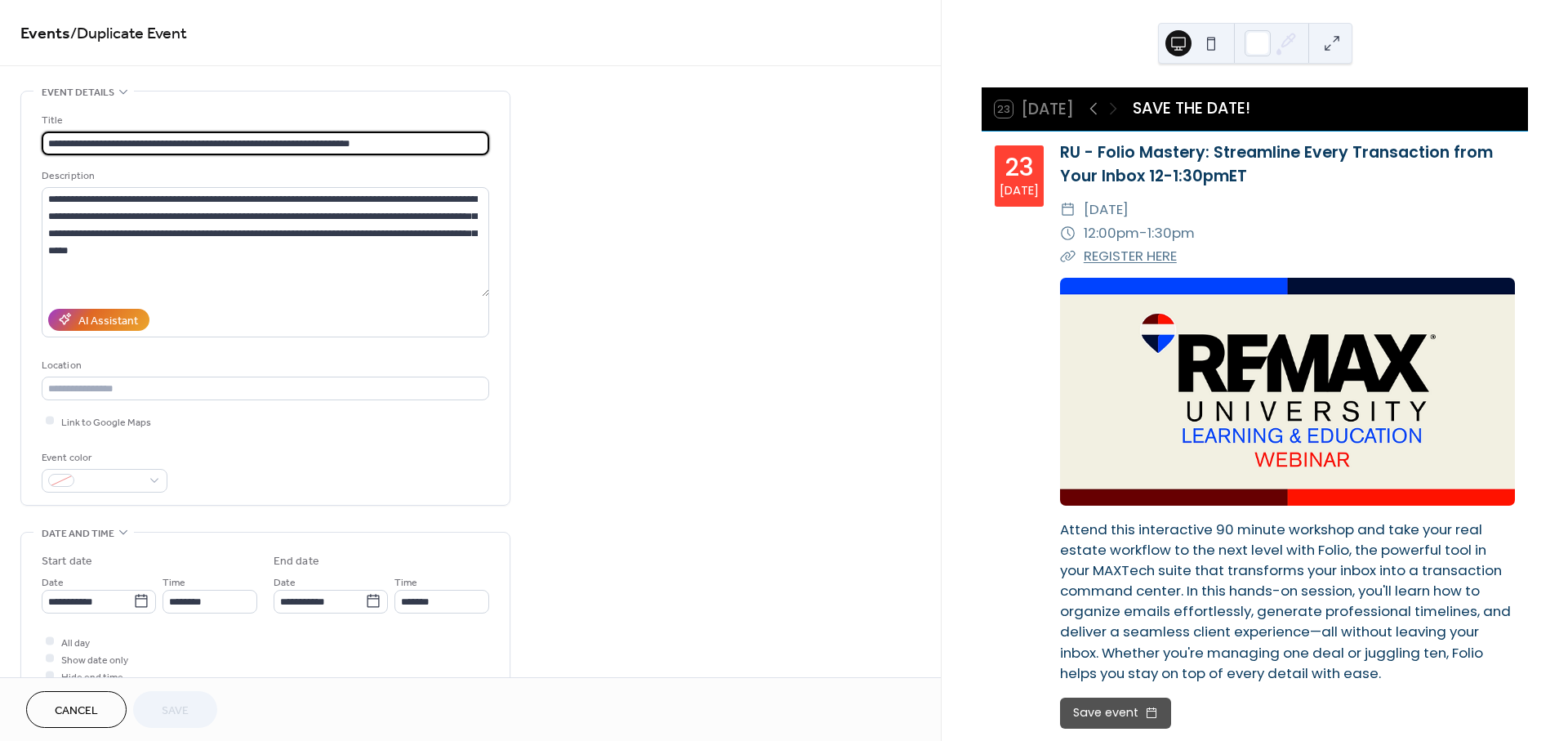 drag, startPoint x: 318, startPoint y: 144, endPoint x: 298, endPoint y: 144, distance: 20 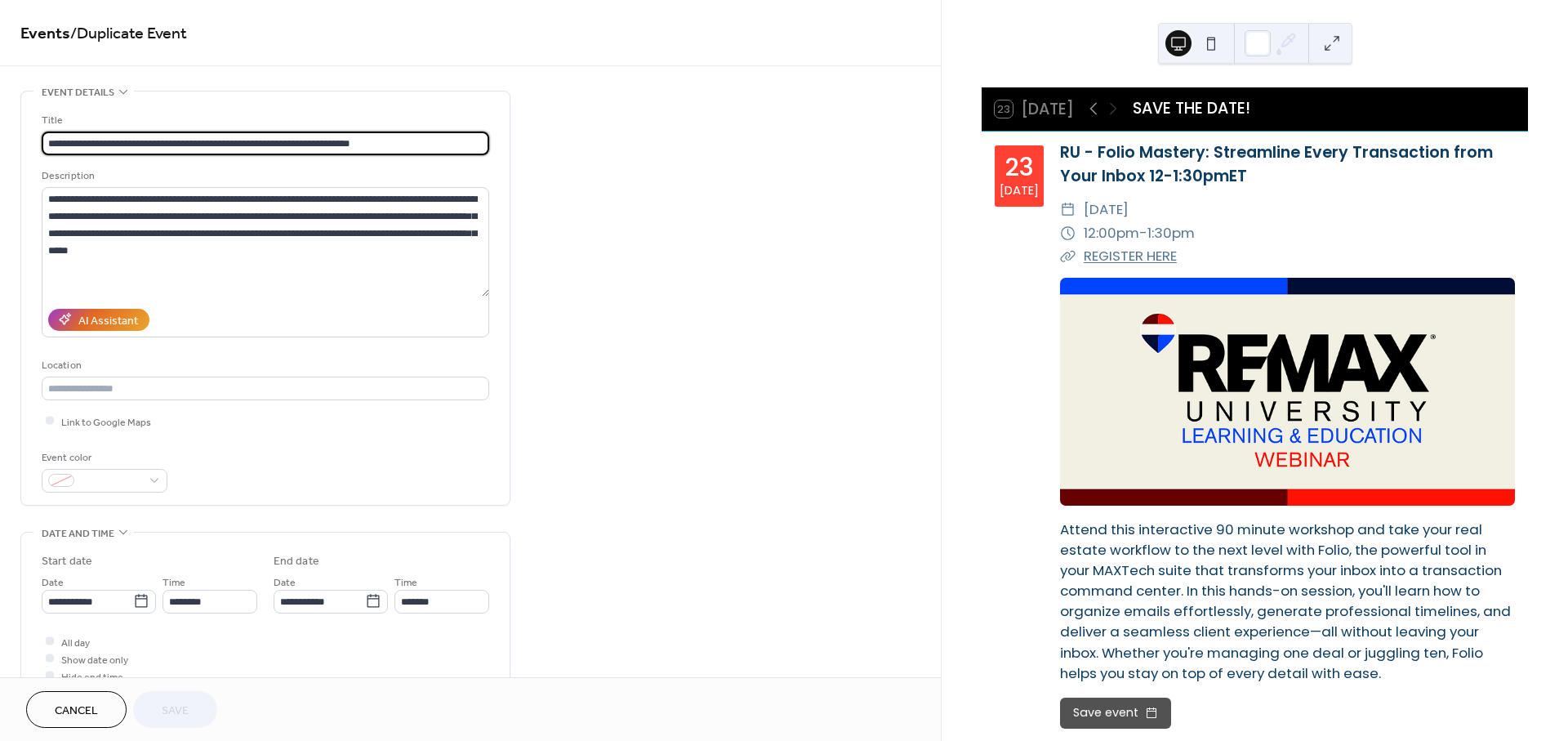 click on "**********" at bounding box center [265, 143] 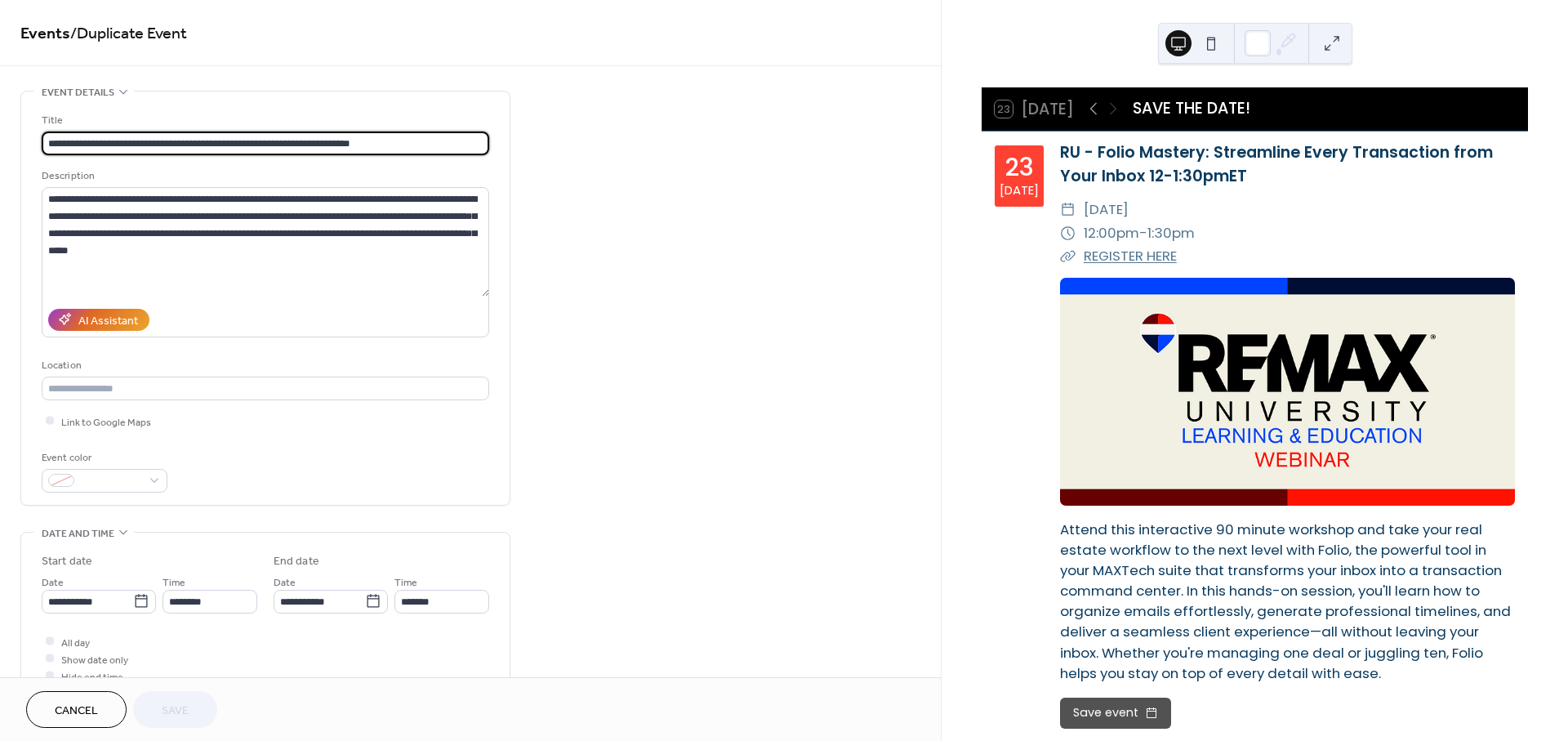 drag, startPoint x: 67, startPoint y: 143, endPoint x: 321, endPoint y: 150, distance: 254.09644 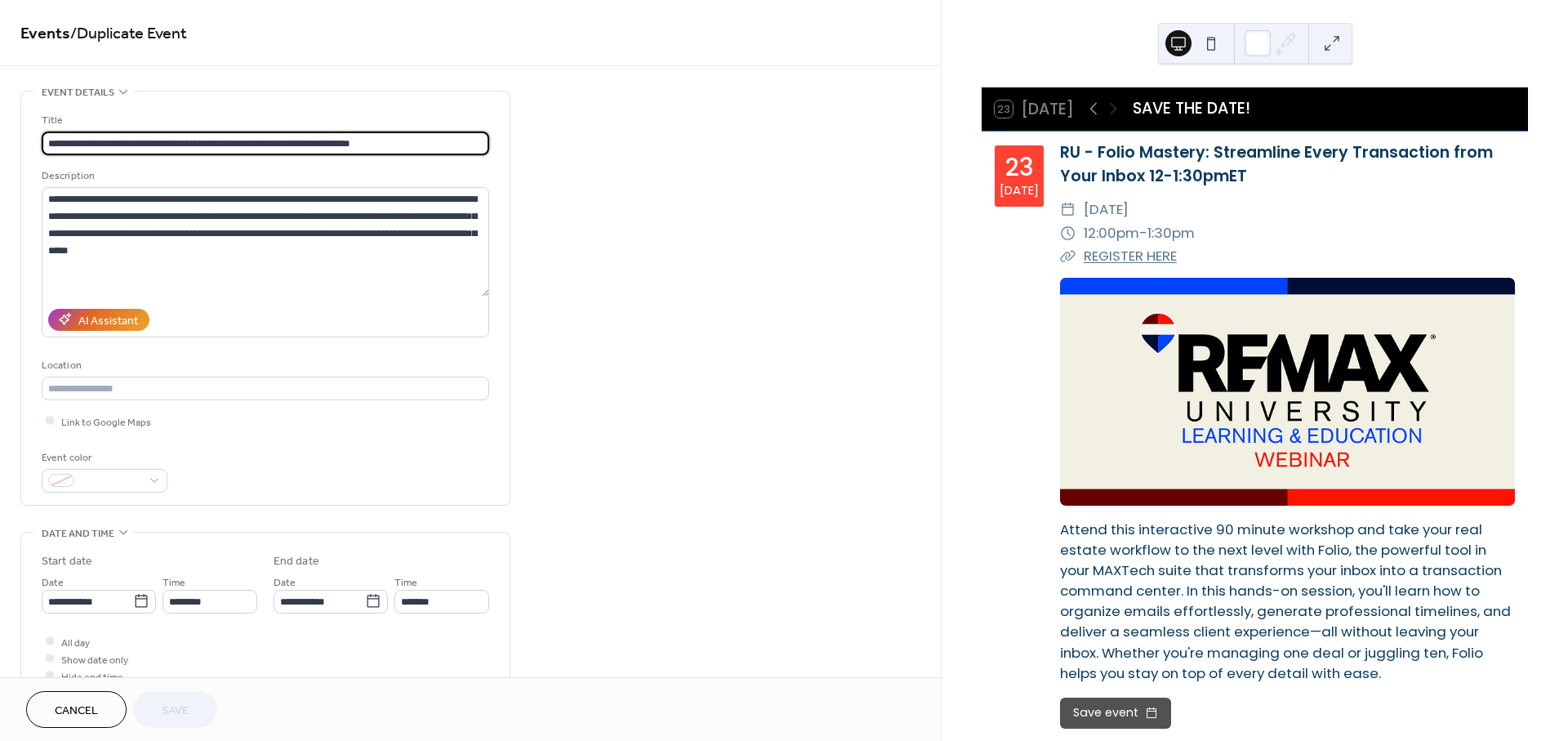 click on "**********" at bounding box center (265, 143) 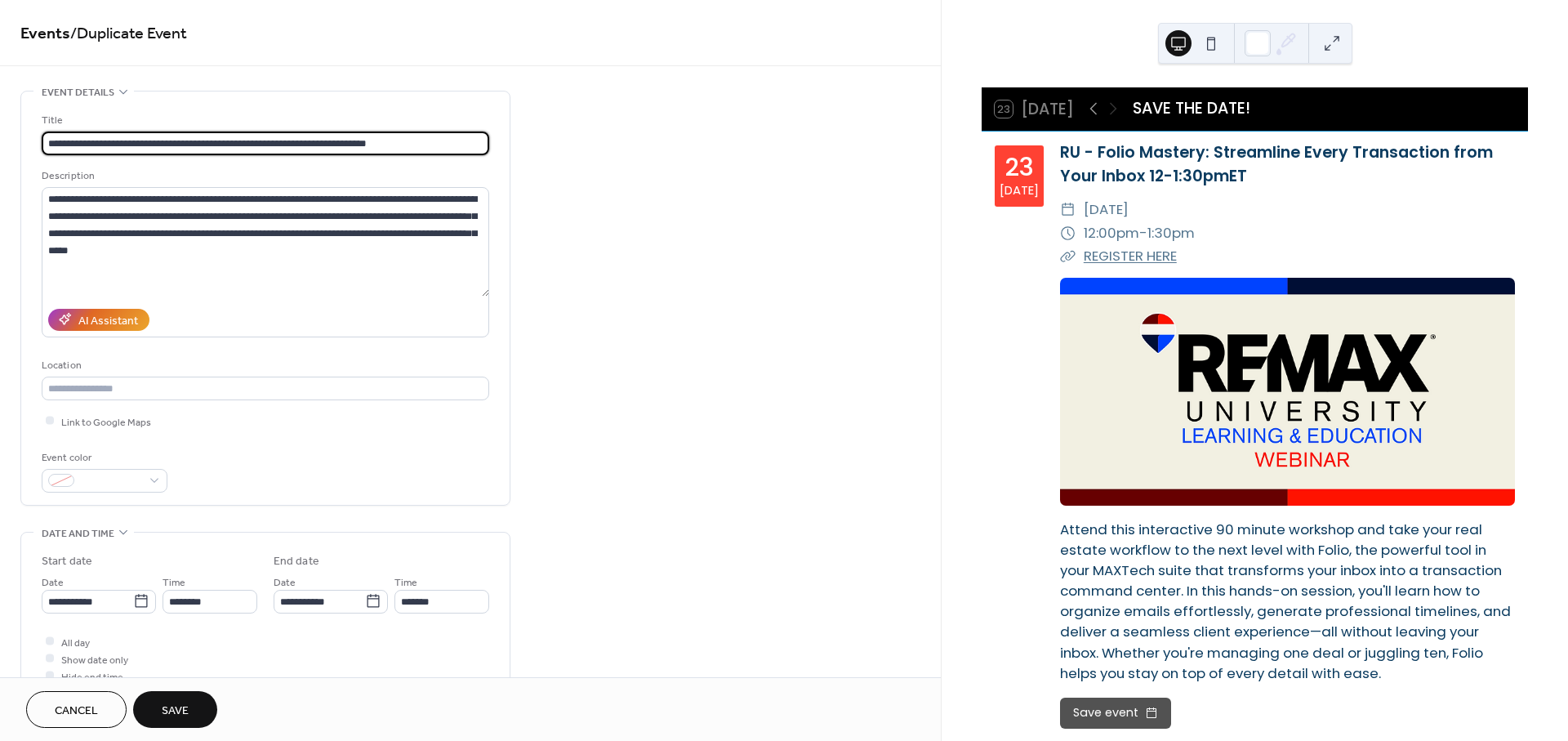type on "**********" 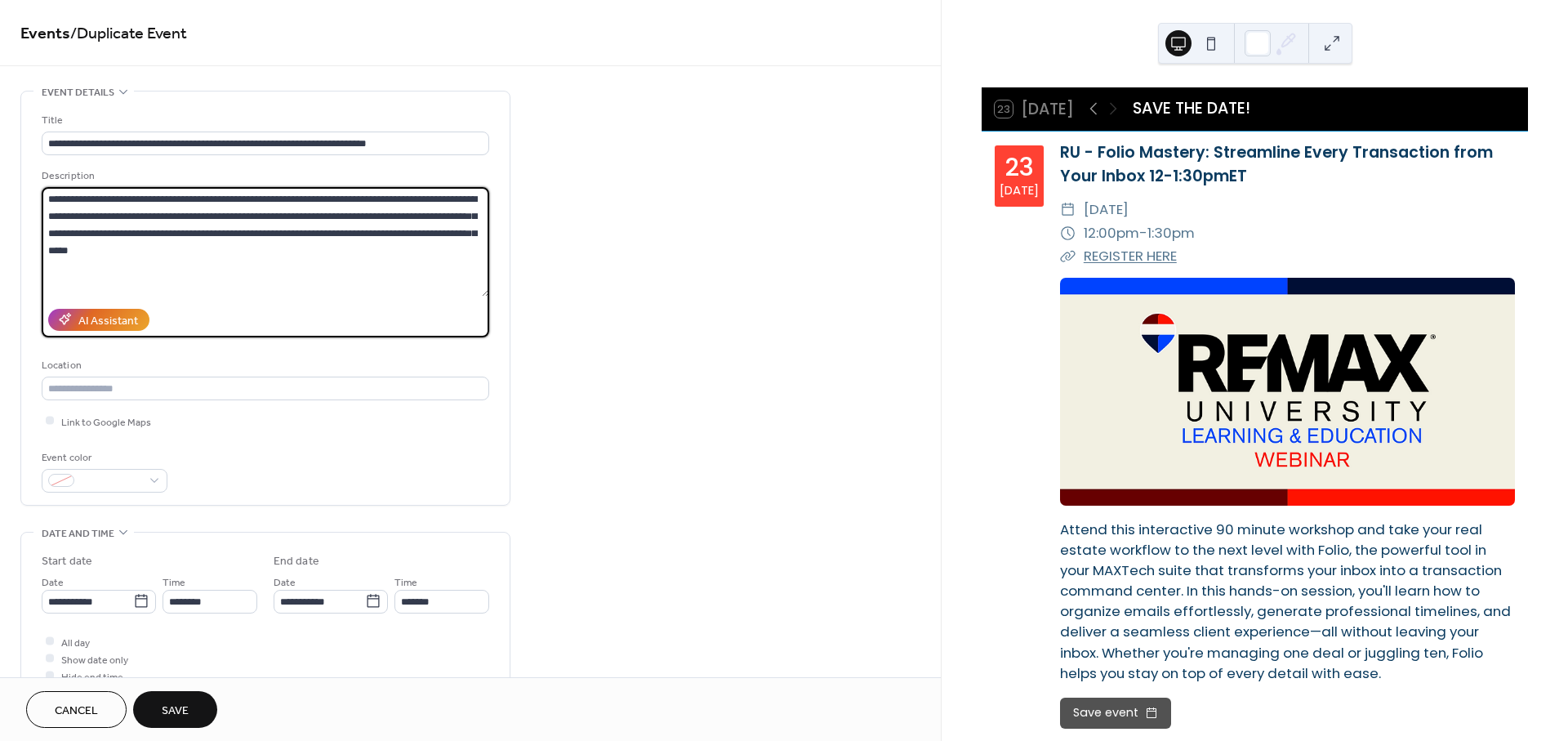 drag, startPoint x: 91, startPoint y: 249, endPoint x: 42, endPoint y: 193, distance: 74.41102 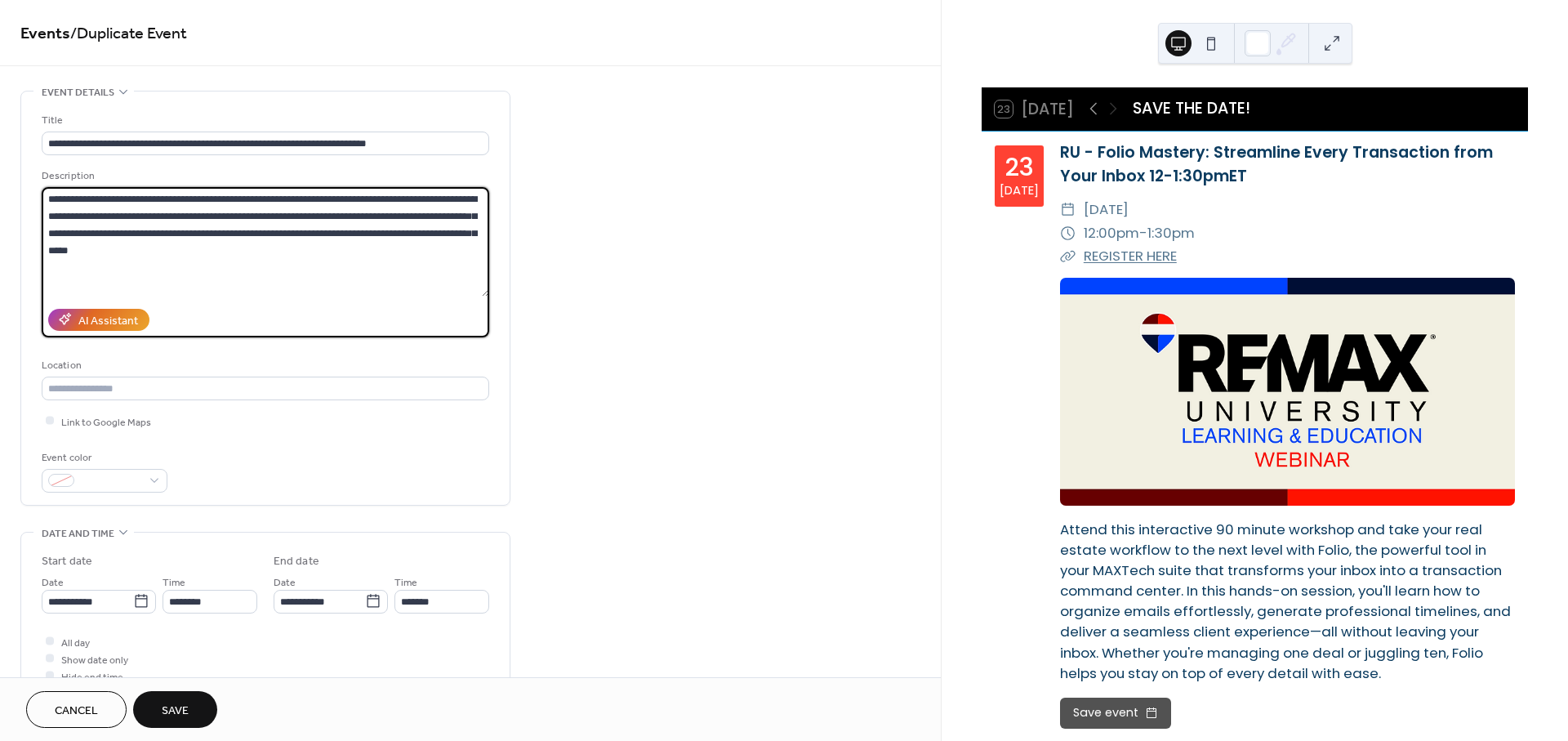 click on "**********" at bounding box center (265, 242) 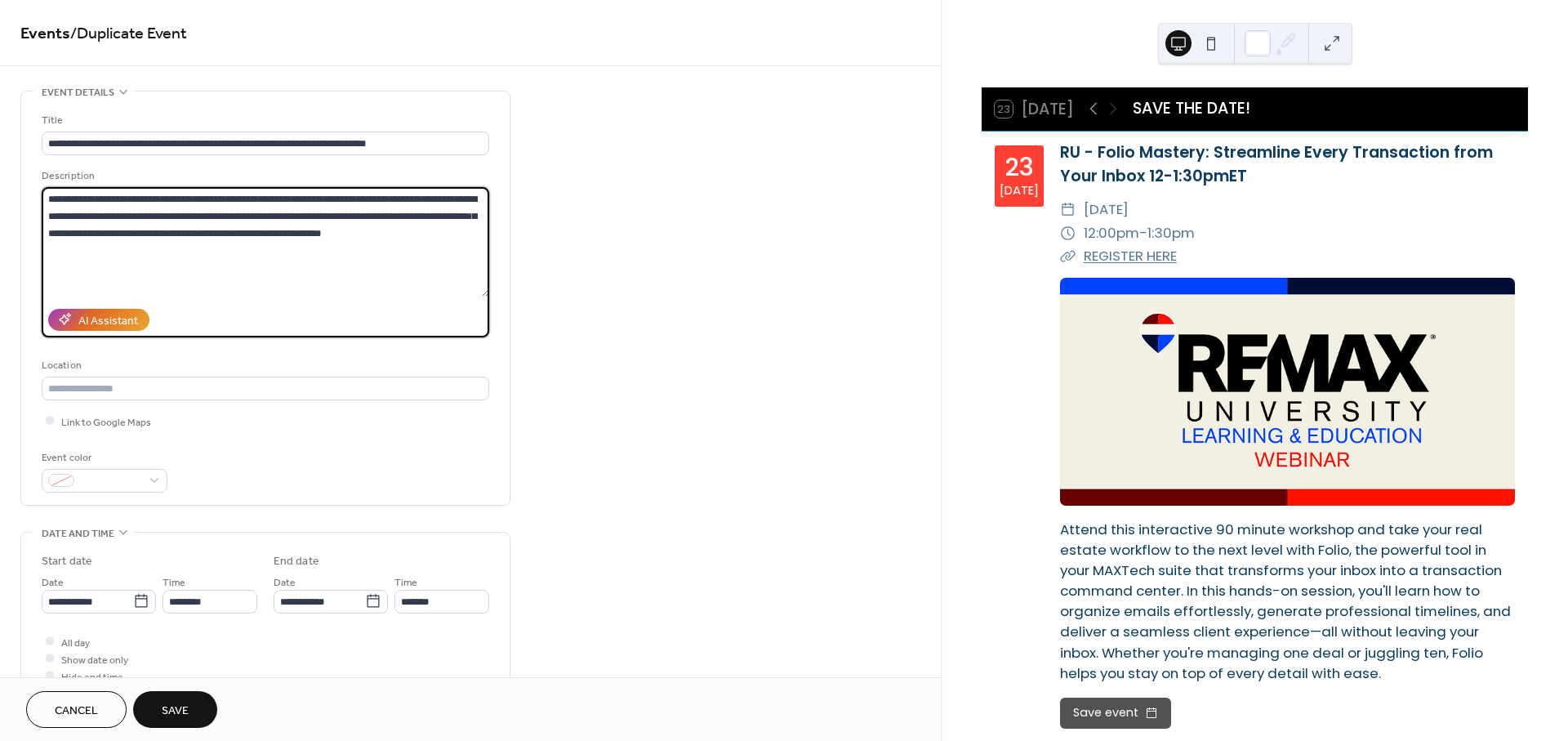 click on "**********" at bounding box center [265, 242] 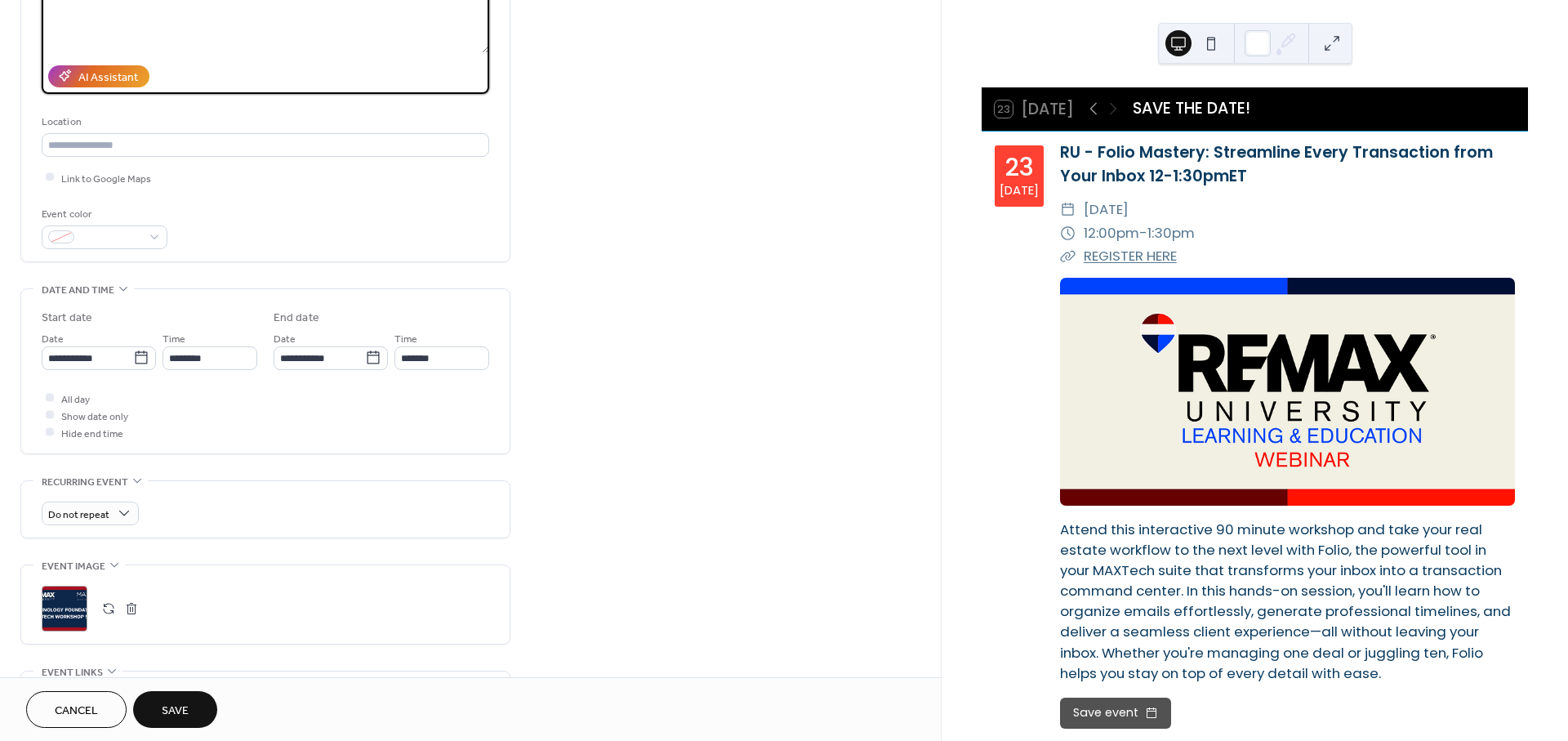 scroll, scrollTop: 272, scrollLeft: 0, axis: vertical 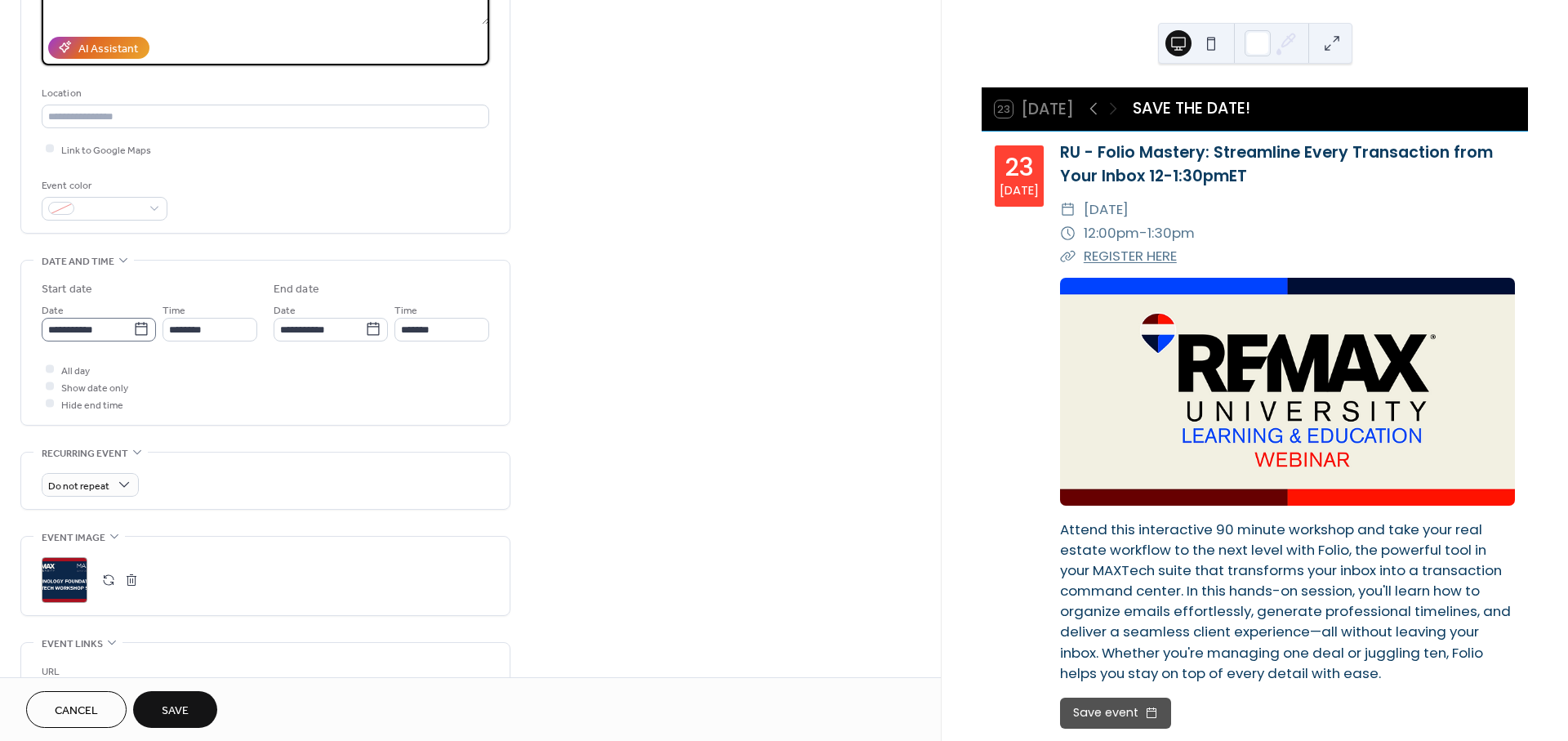 type on "**********" 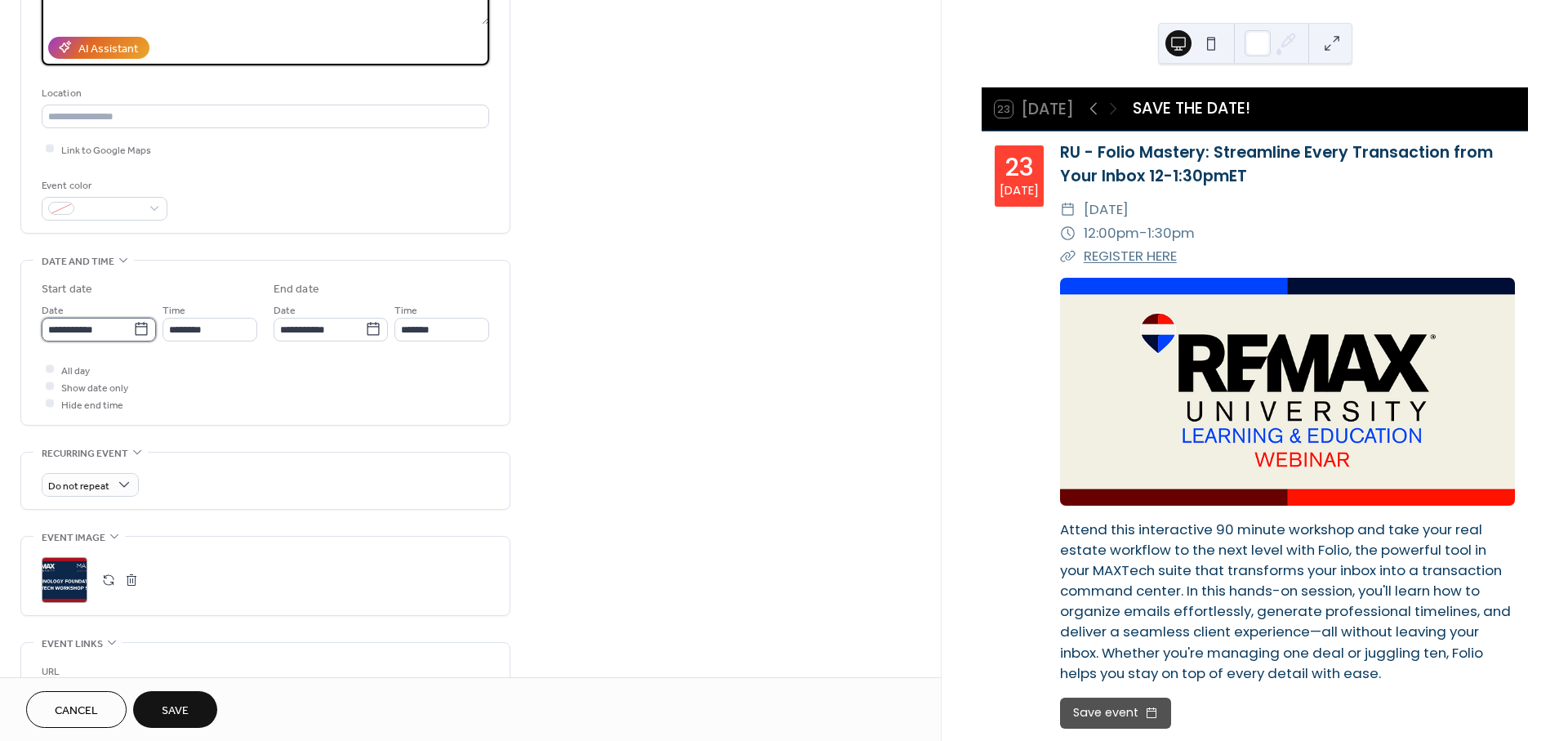 click on "**********" at bounding box center (87, 329) 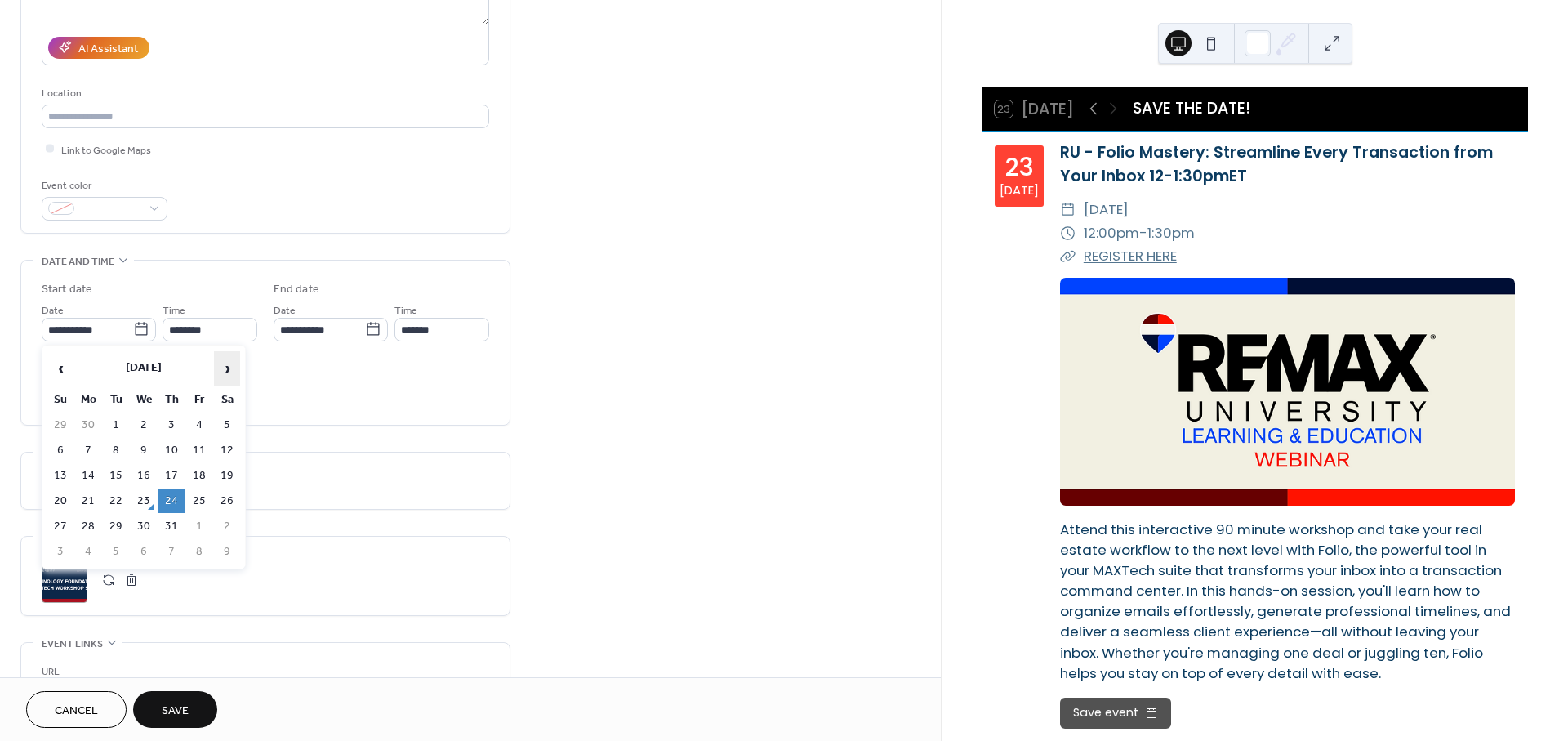 click on "›" at bounding box center [227, 368] 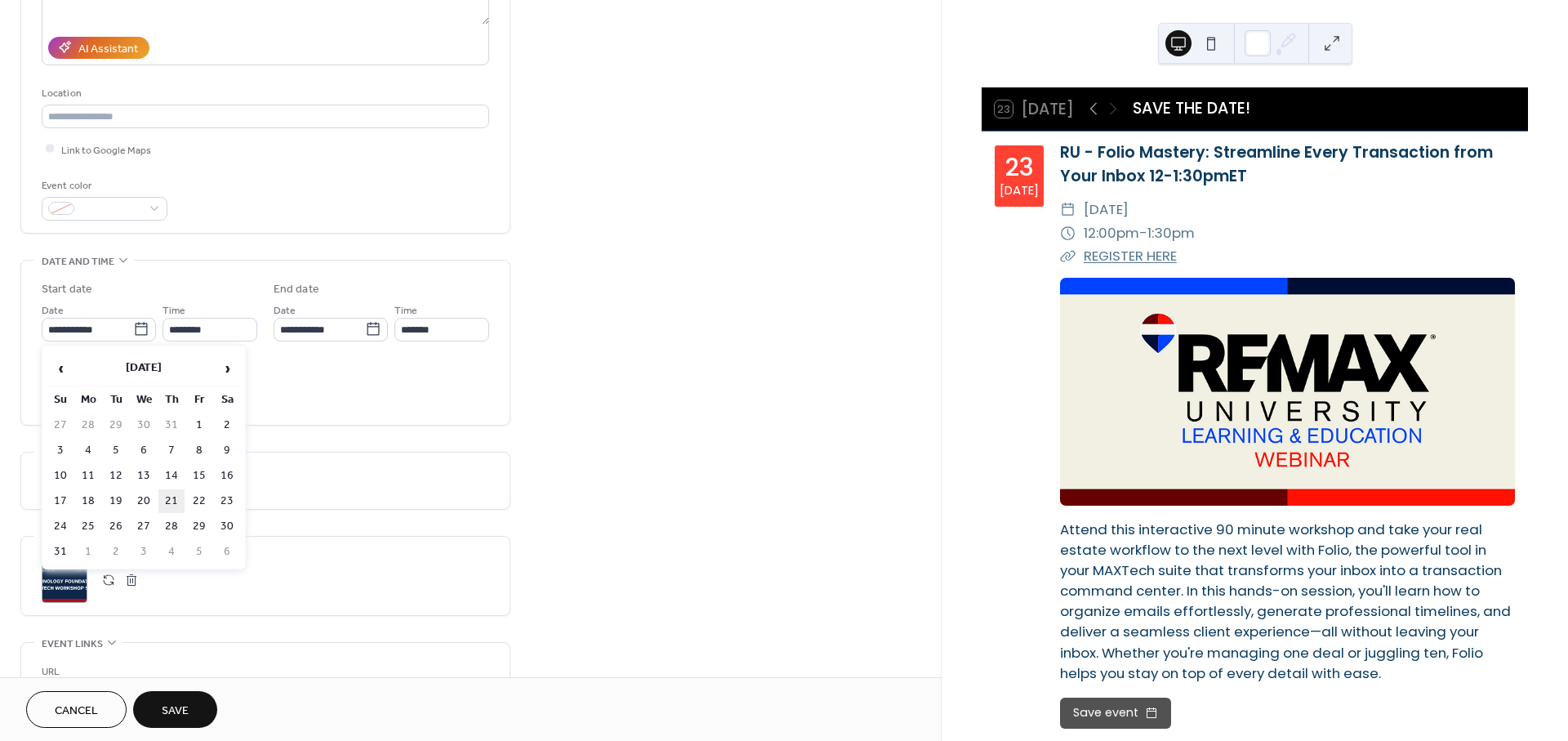click on "21" at bounding box center (172, 501) 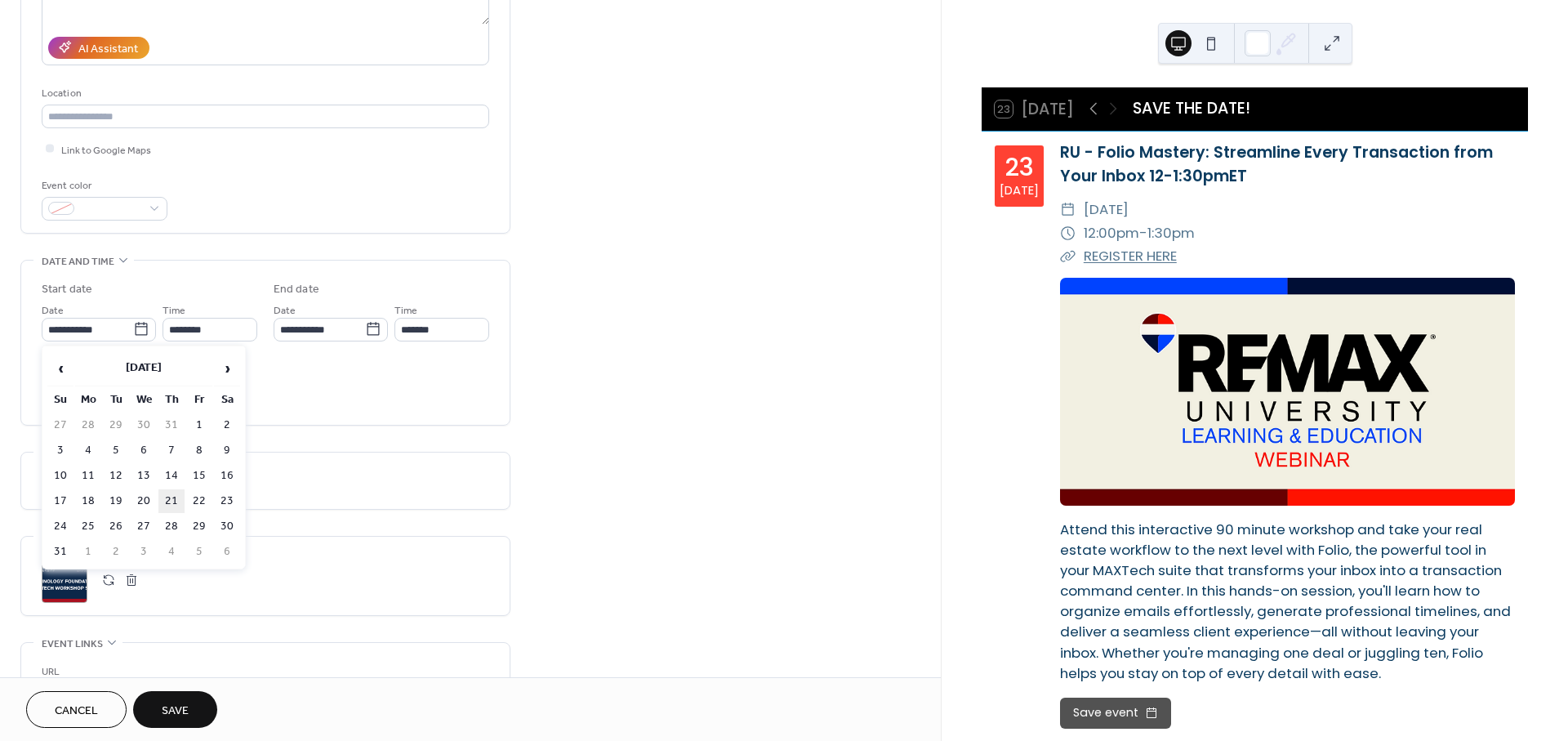type on "**********" 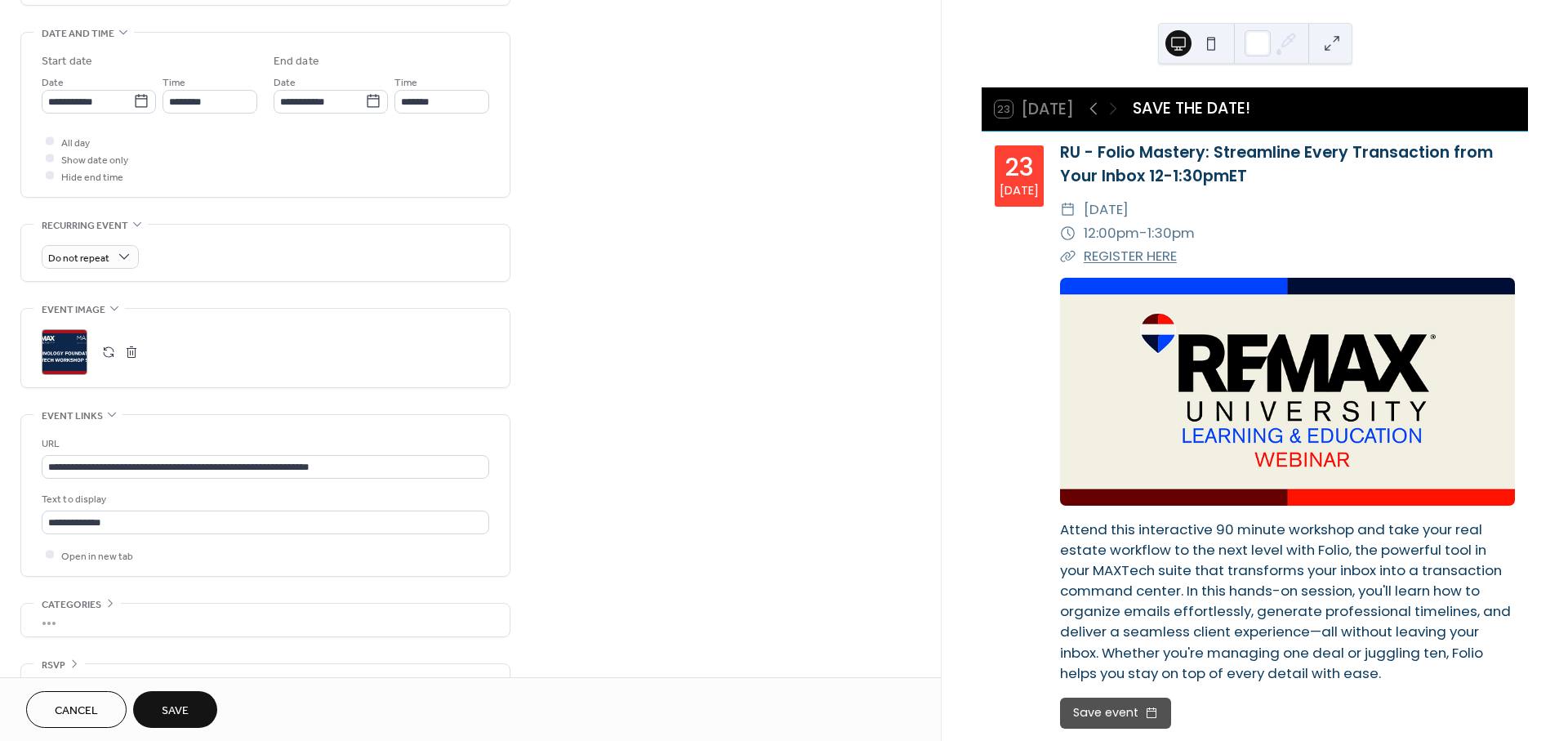scroll, scrollTop: 541, scrollLeft: 0, axis: vertical 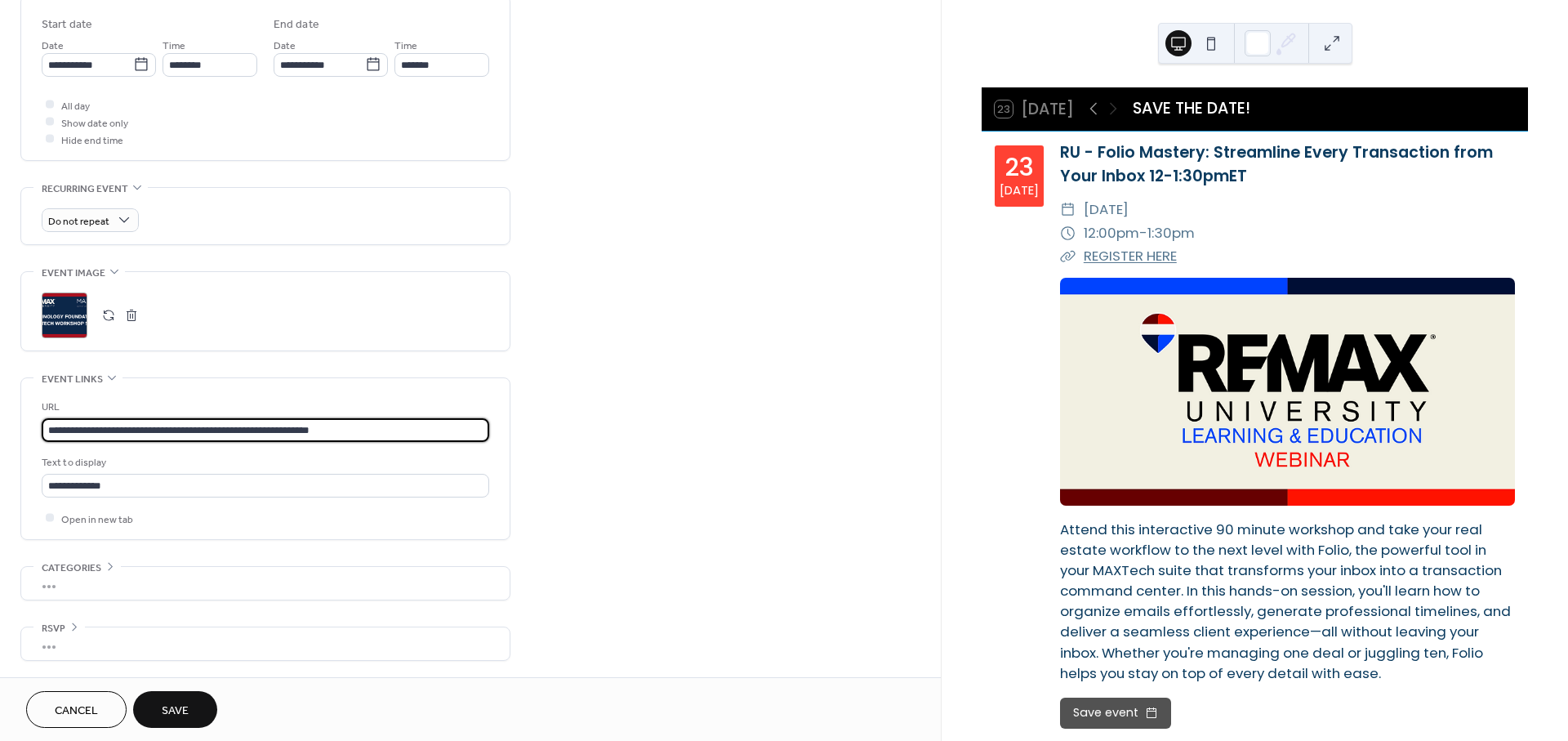 drag, startPoint x: 416, startPoint y: 430, endPoint x: -198, endPoint y: 422, distance: 614.05212 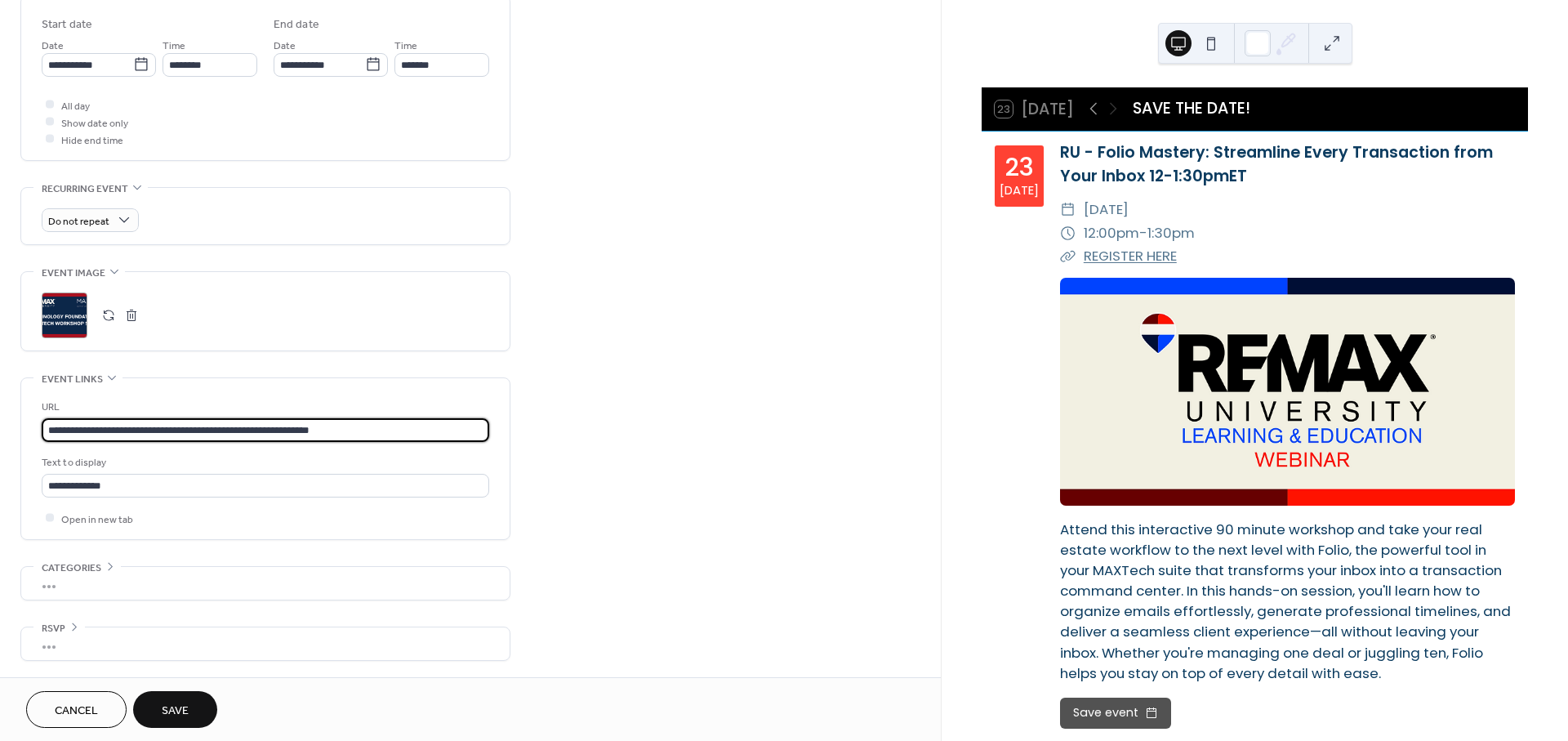 click on "**********" at bounding box center (784, 370) 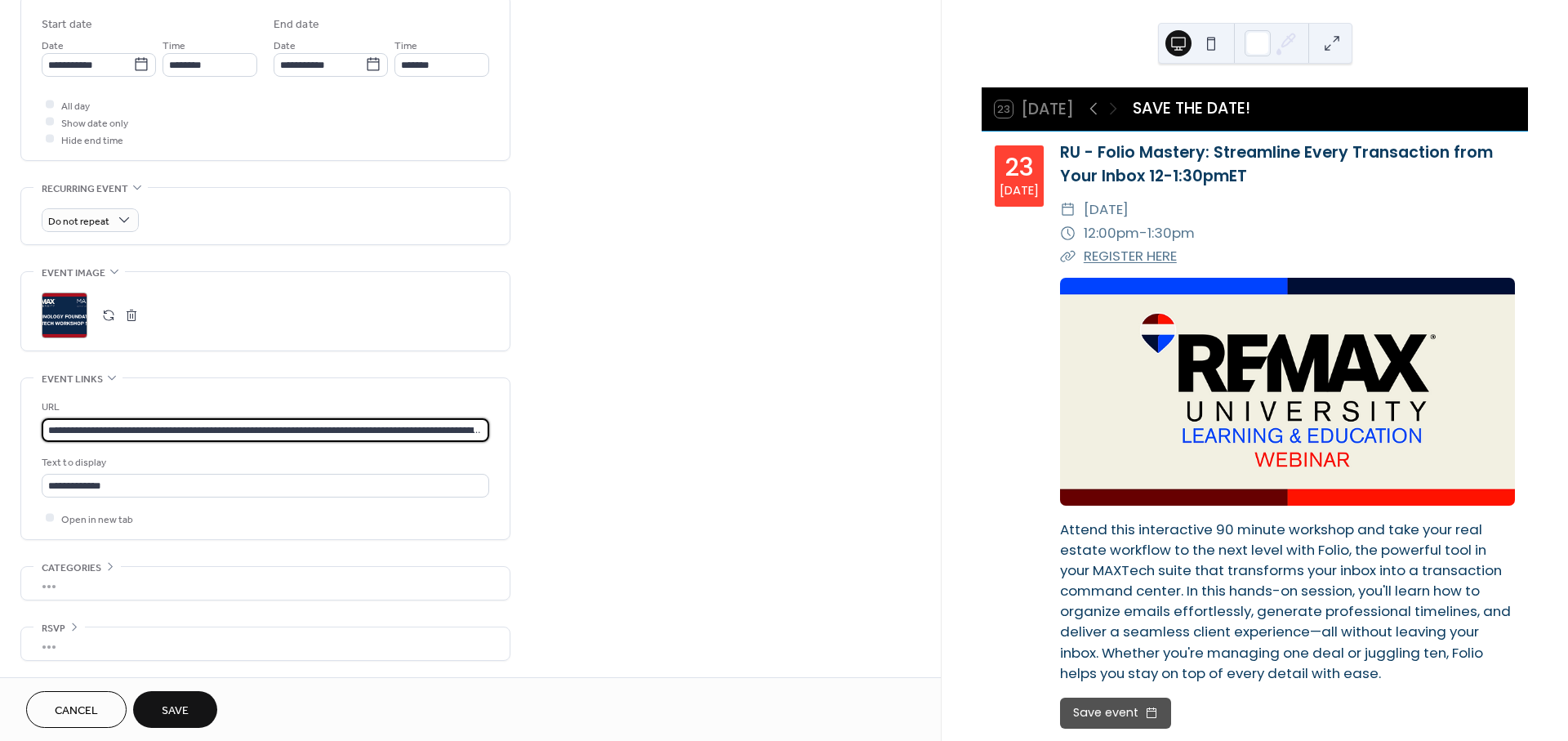 scroll, scrollTop: 0, scrollLeft: 131, axis: horizontal 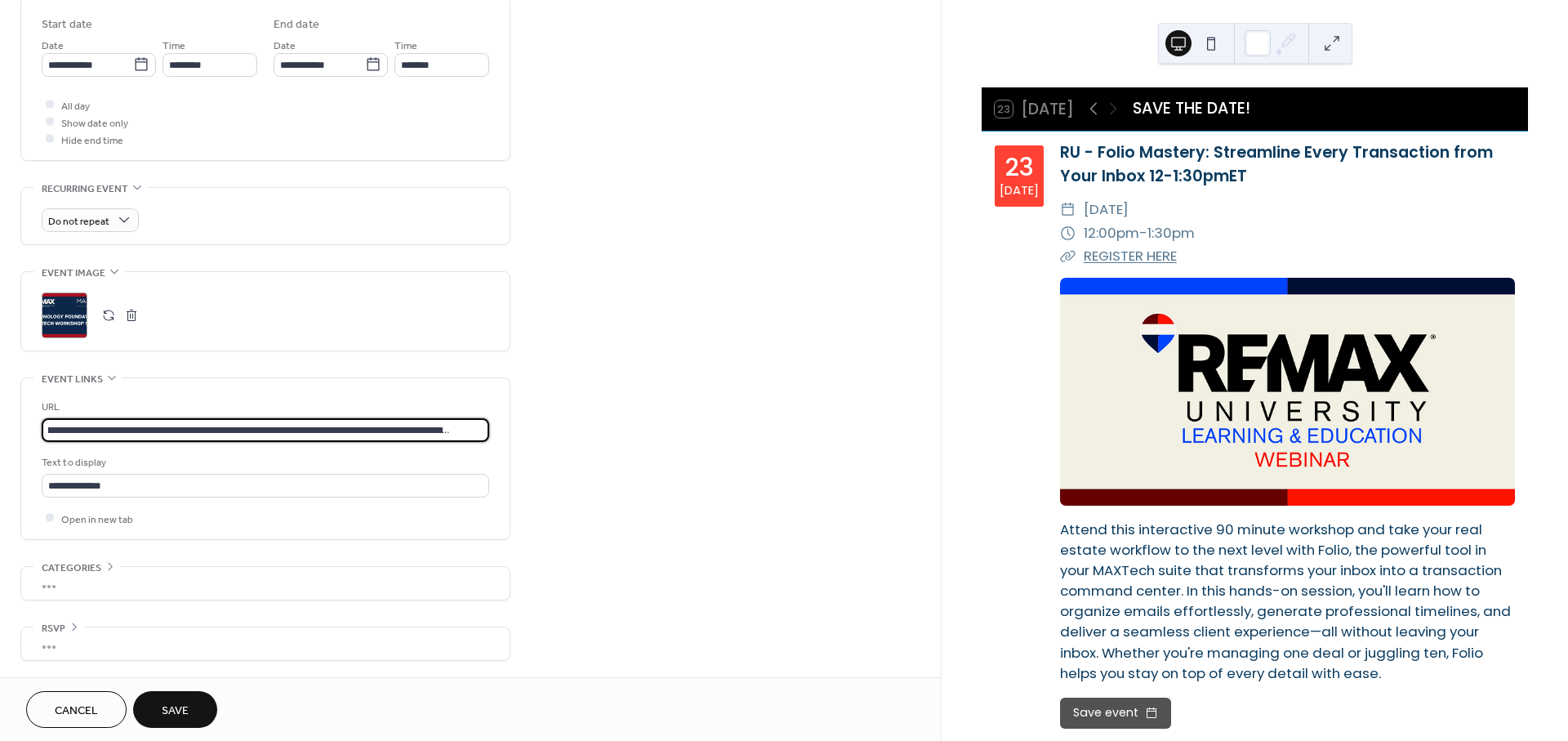 type on "**********" 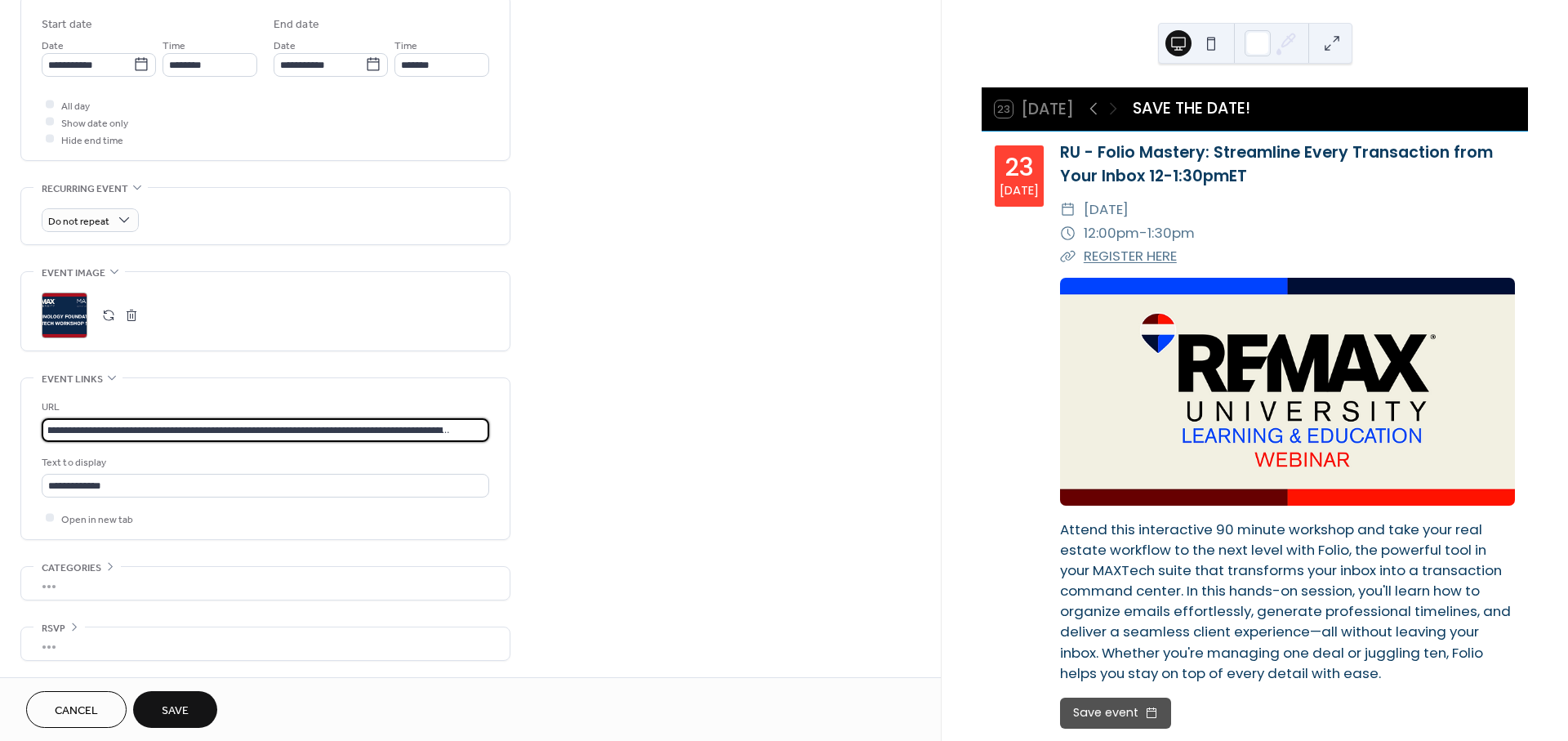scroll, scrollTop: 0, scrollLeft: 0, axis: both 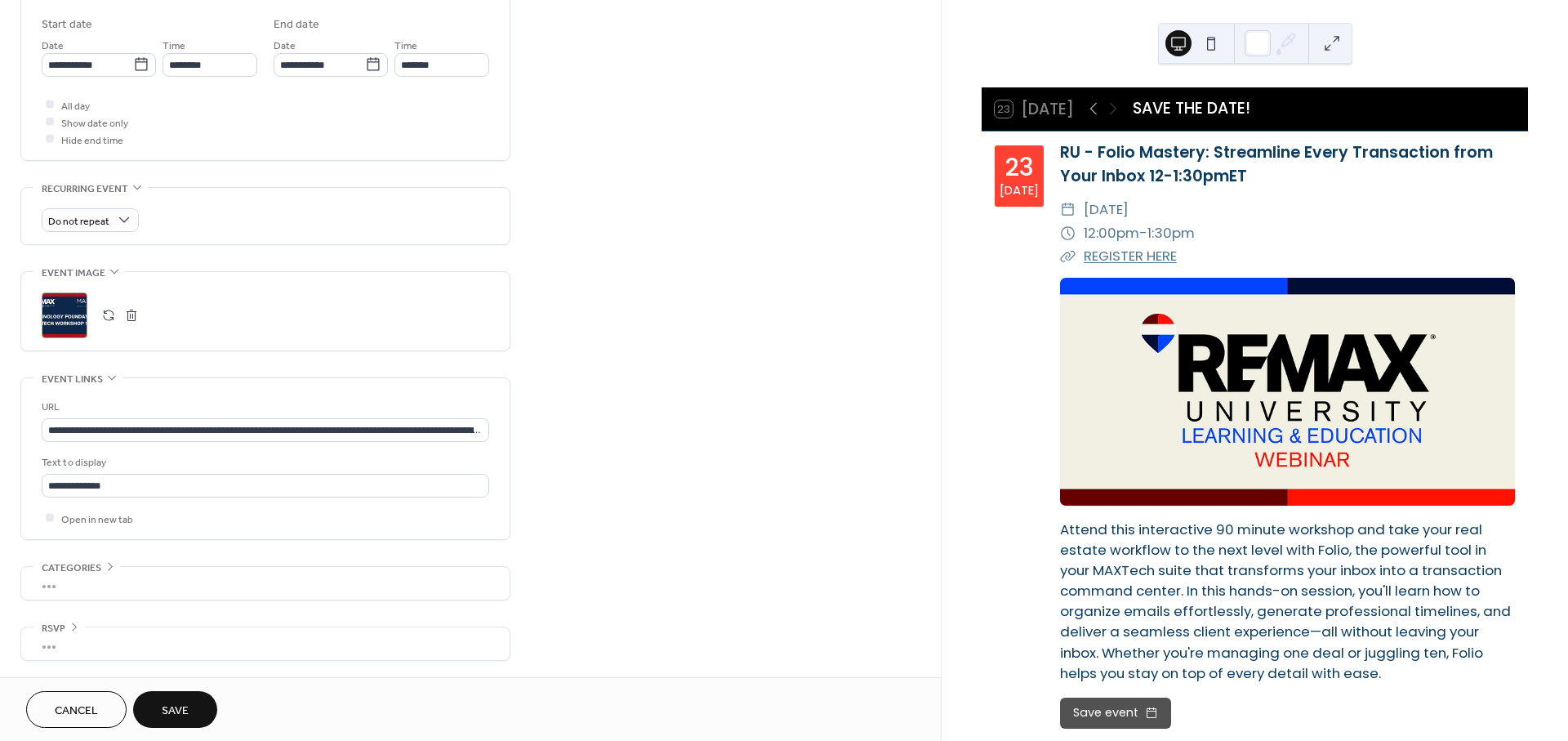 click on "Save" at bounding box center (175, 711) 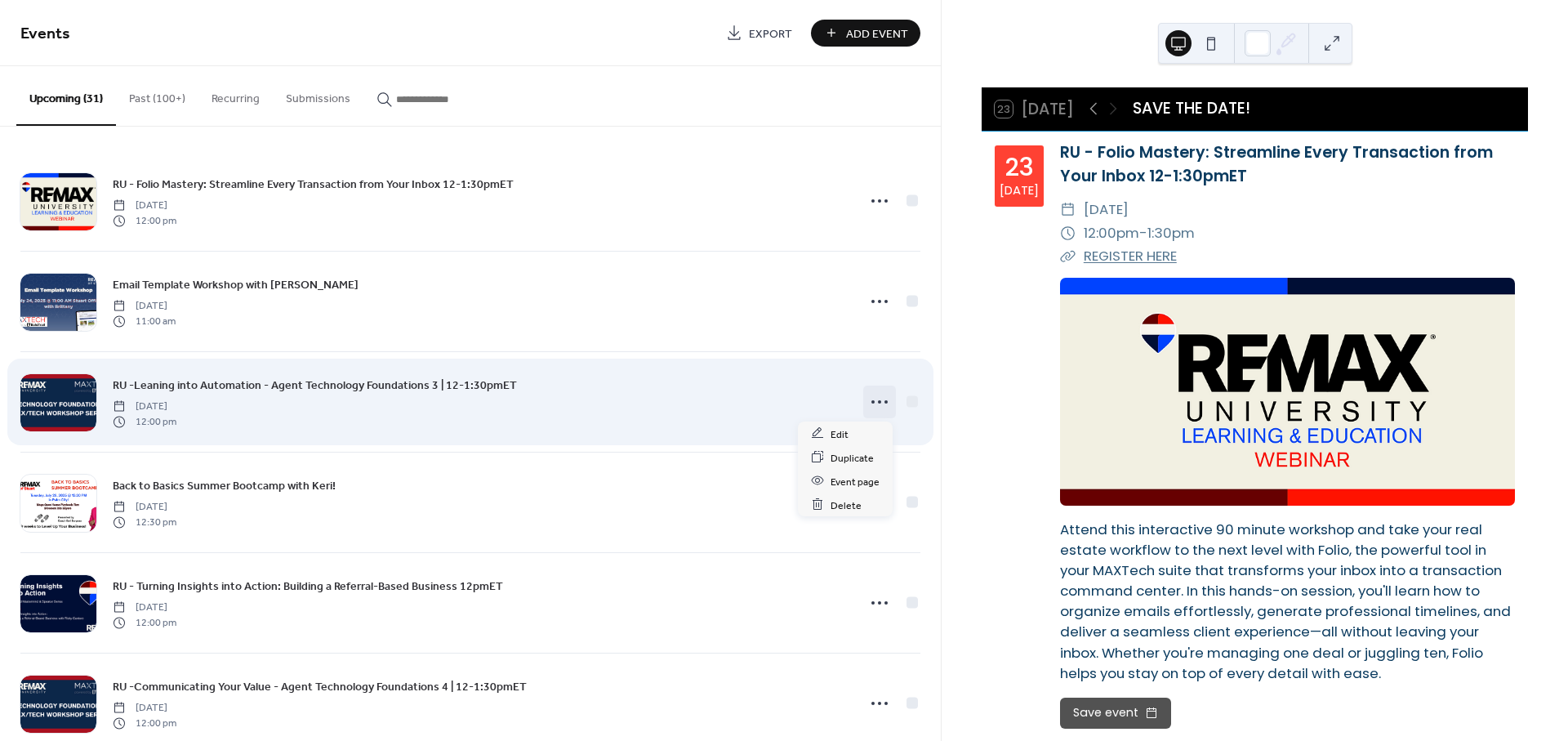 click 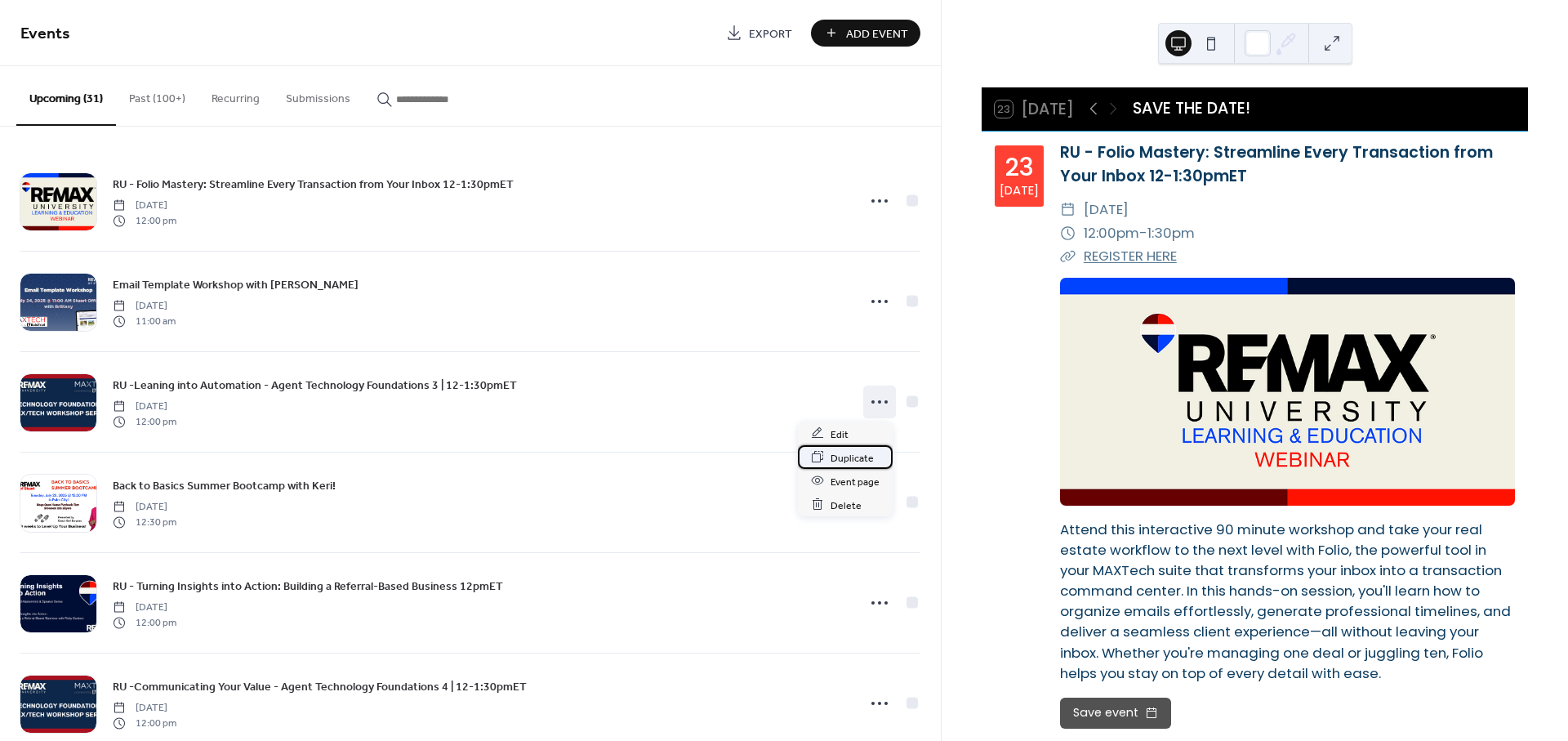 click on "Duplicate" at bounding box center (852, 458) 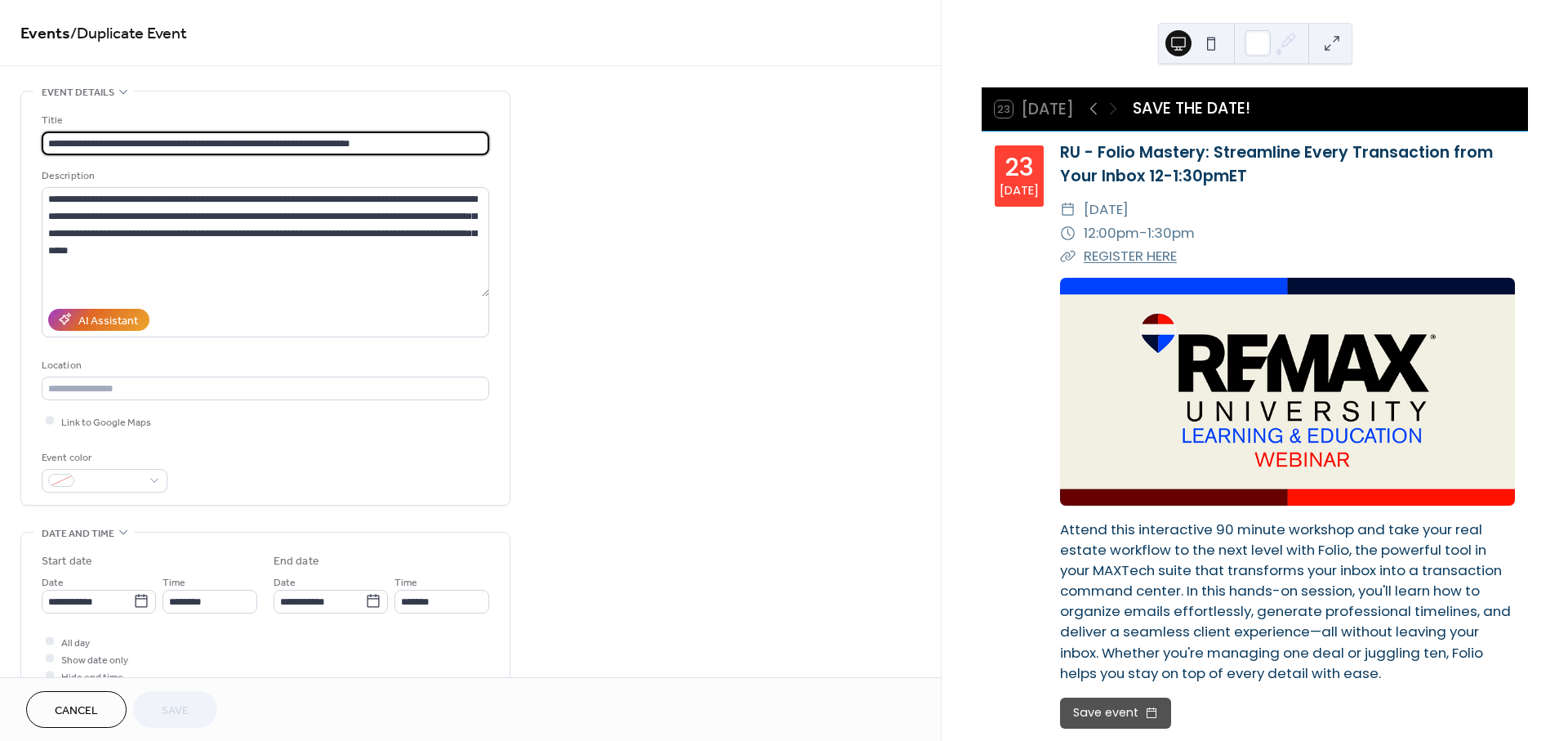 drag, startPoint x: 321, startPoint y: 145, endPoint x: 67, endPoint y: 145, distance: 254 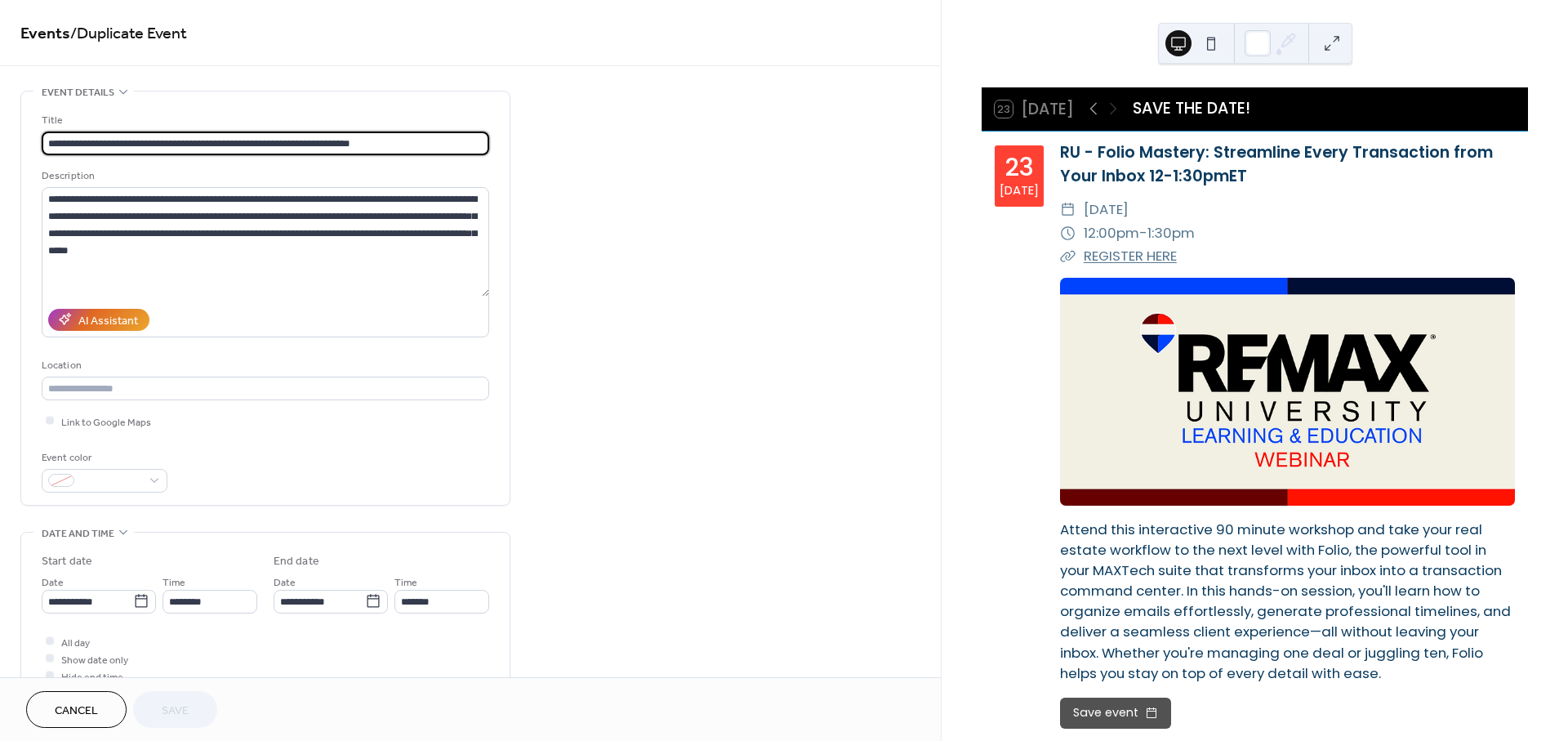click on "**********" at bounding box center (265, 143) 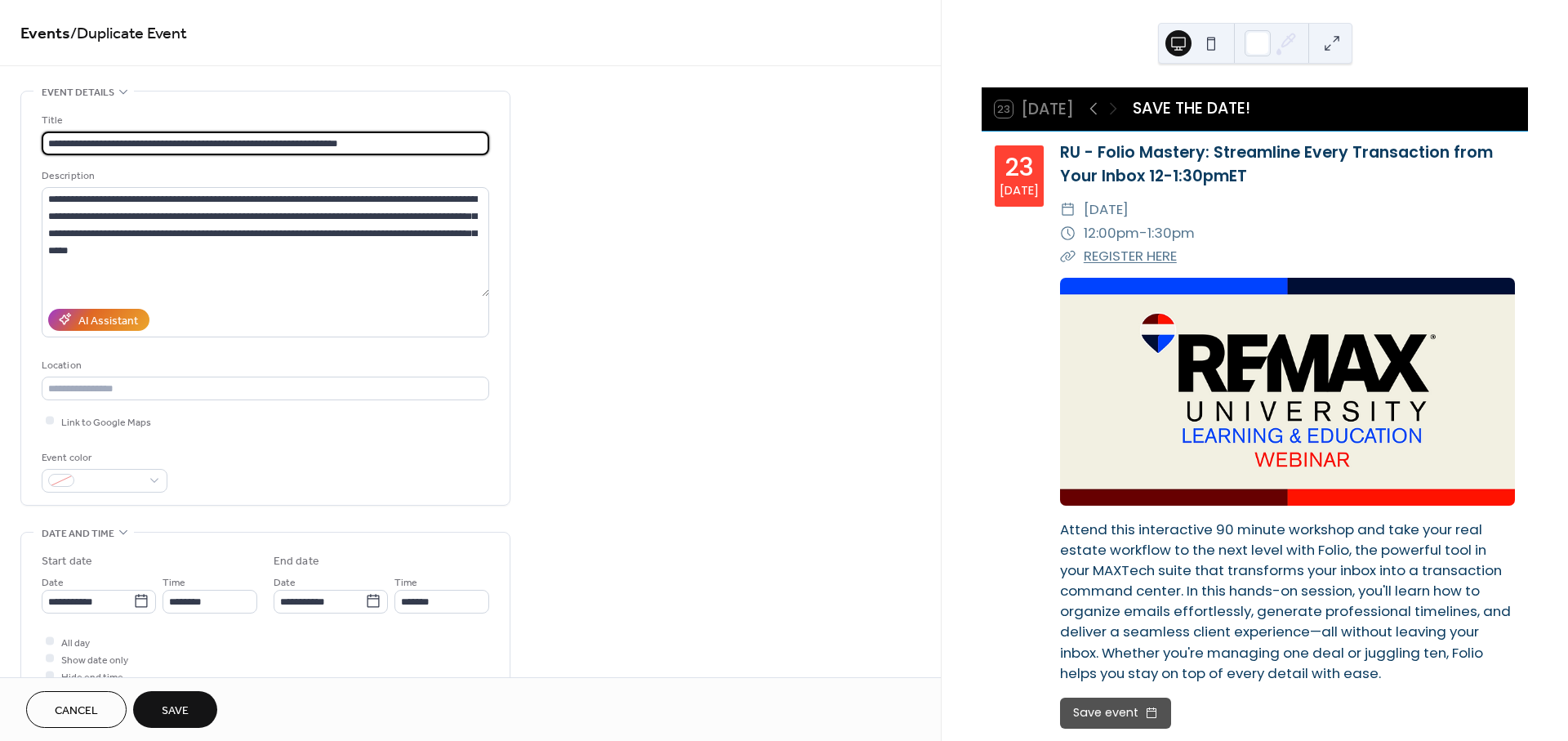 type on "**********" 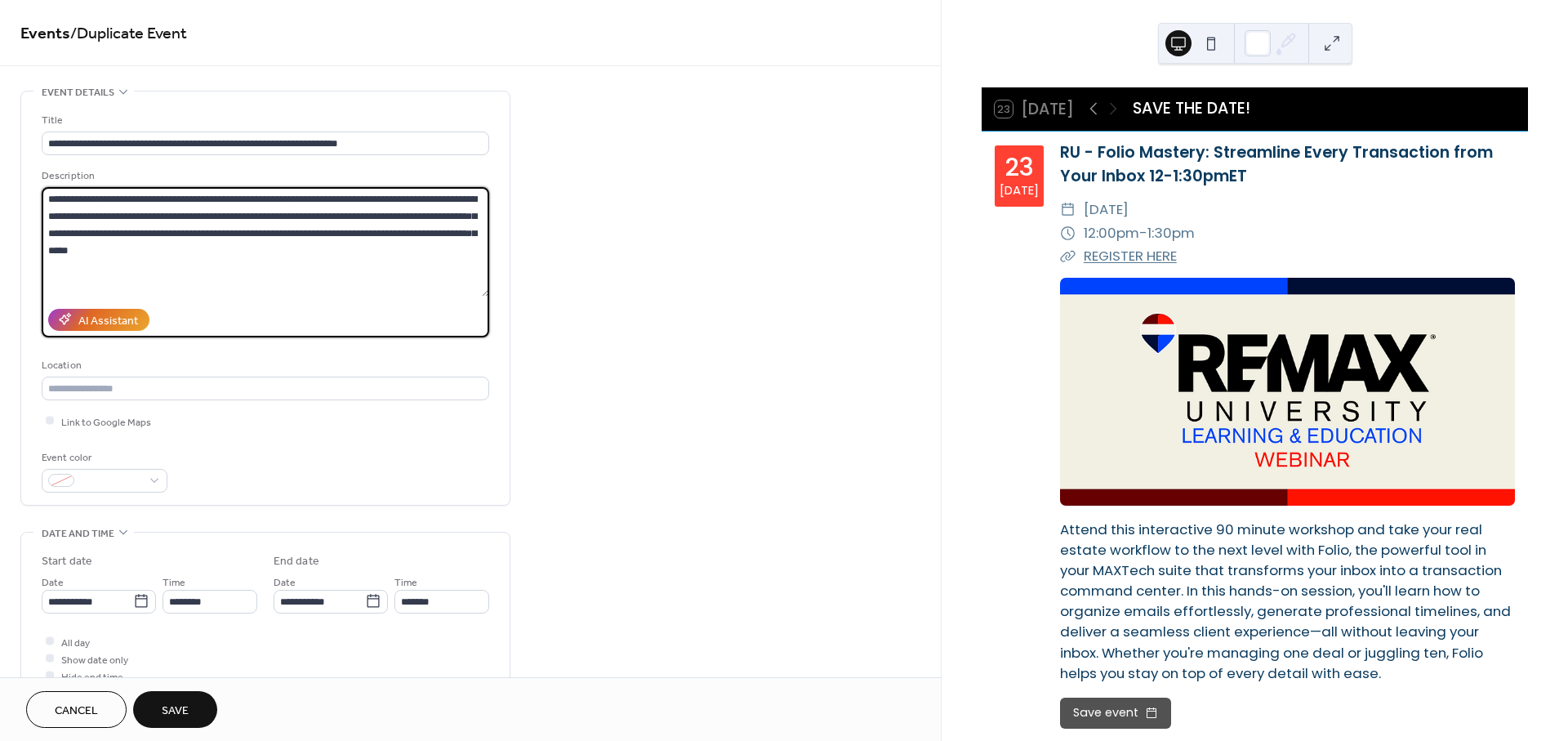 drag, startPoint x: 91, startPoint y: 252, endPoint x: 38, endPoint y: 192, distance: 80.0562 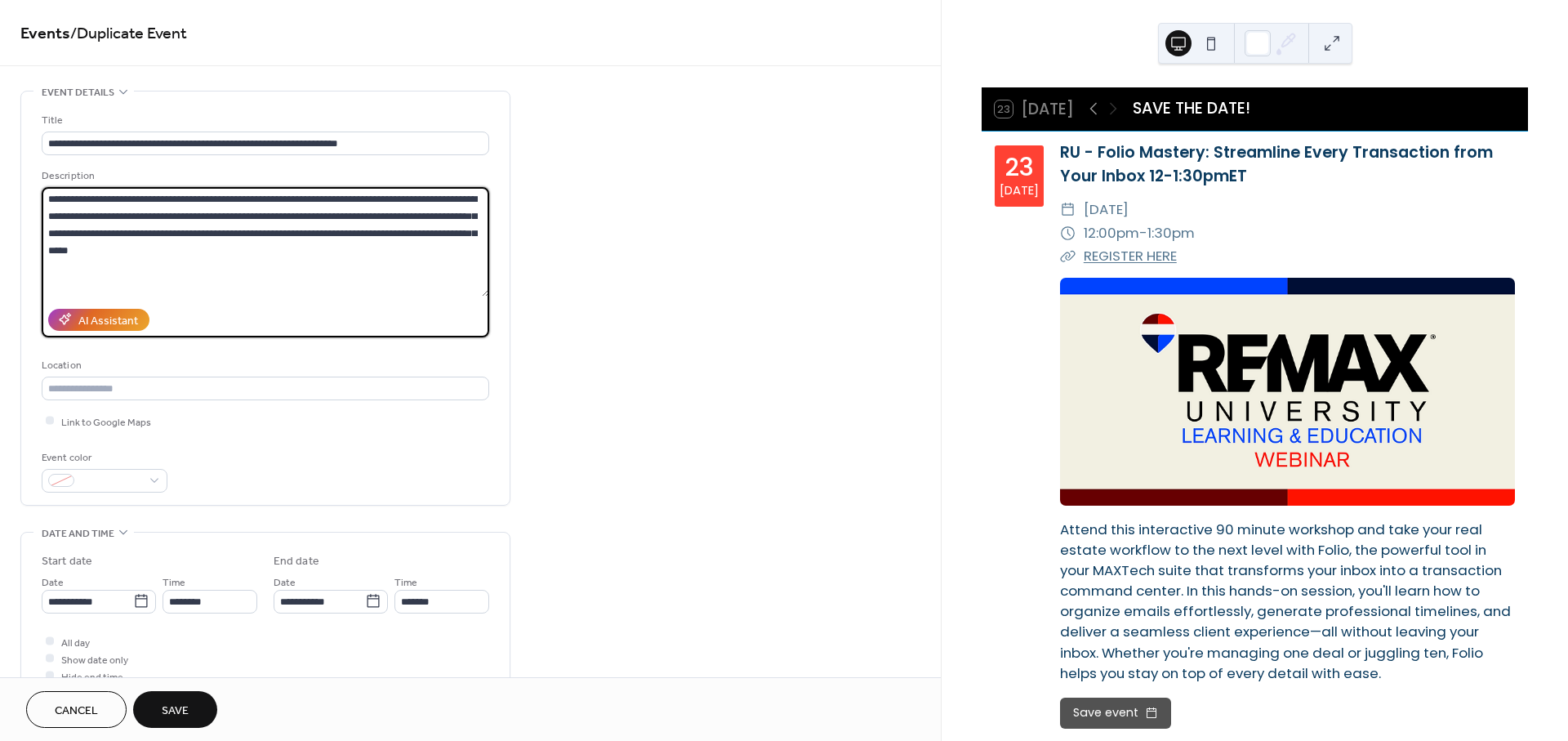 click on "**********" at bounding box center (265, 298) 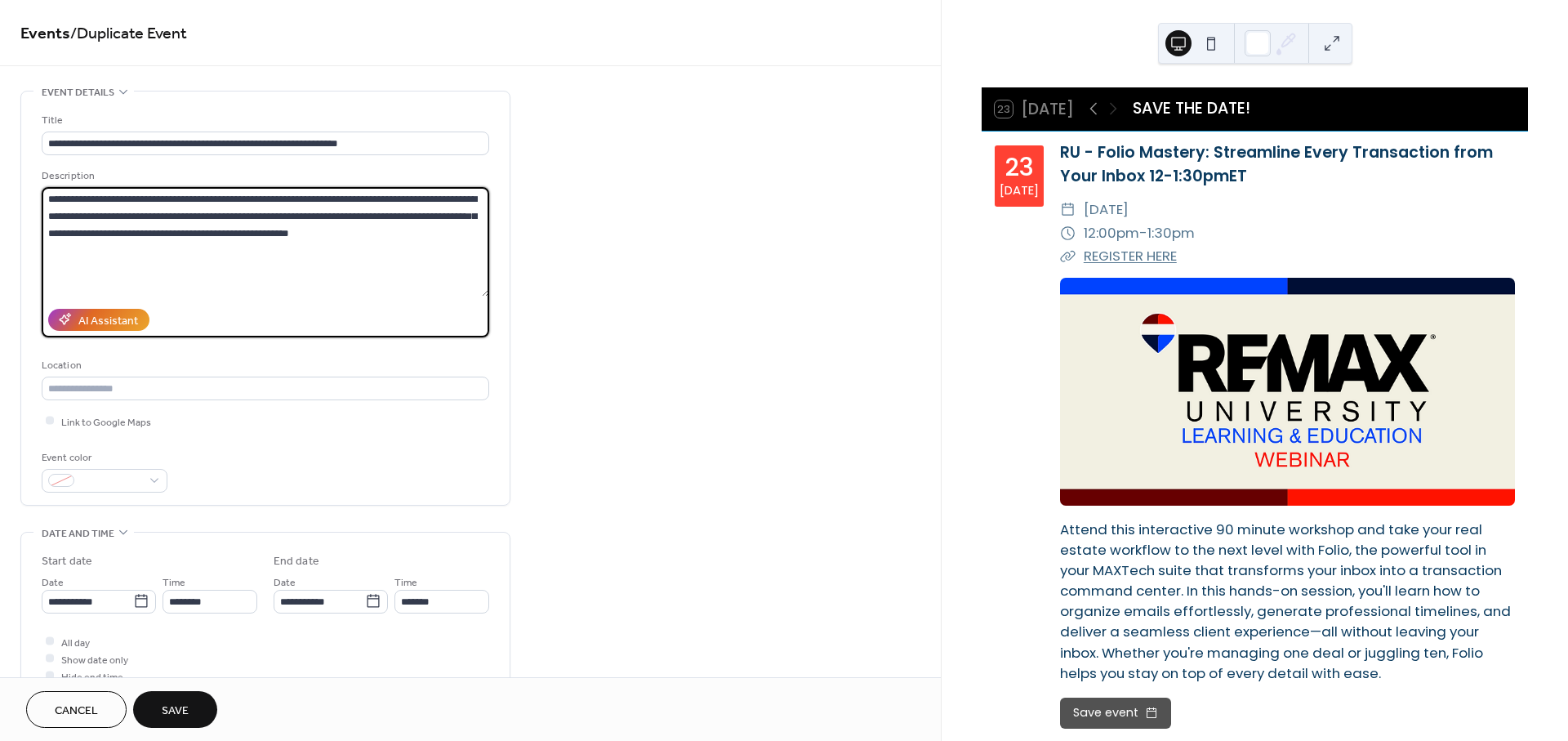 click on "**********" at bounding box center (265, 242) 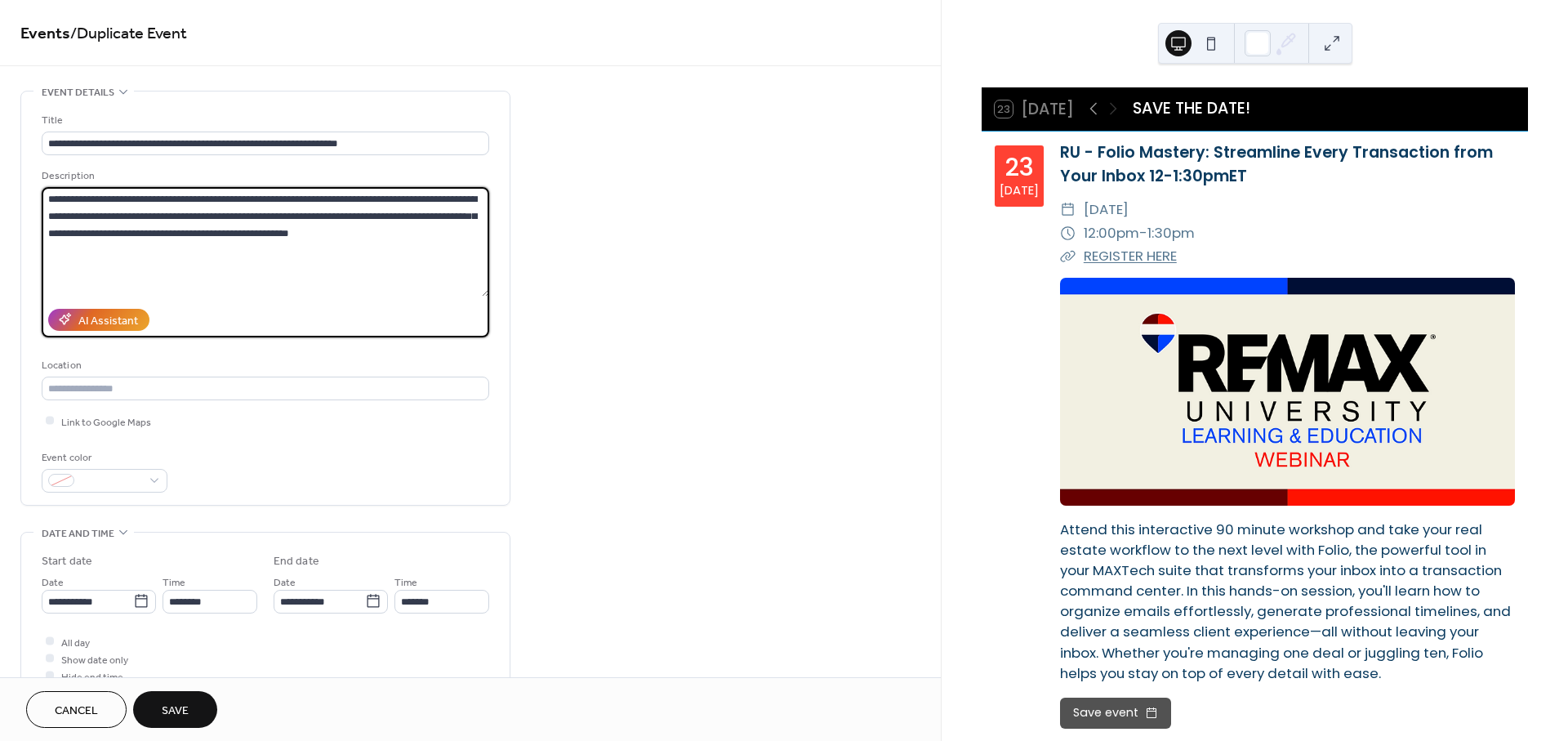 type on "**********" 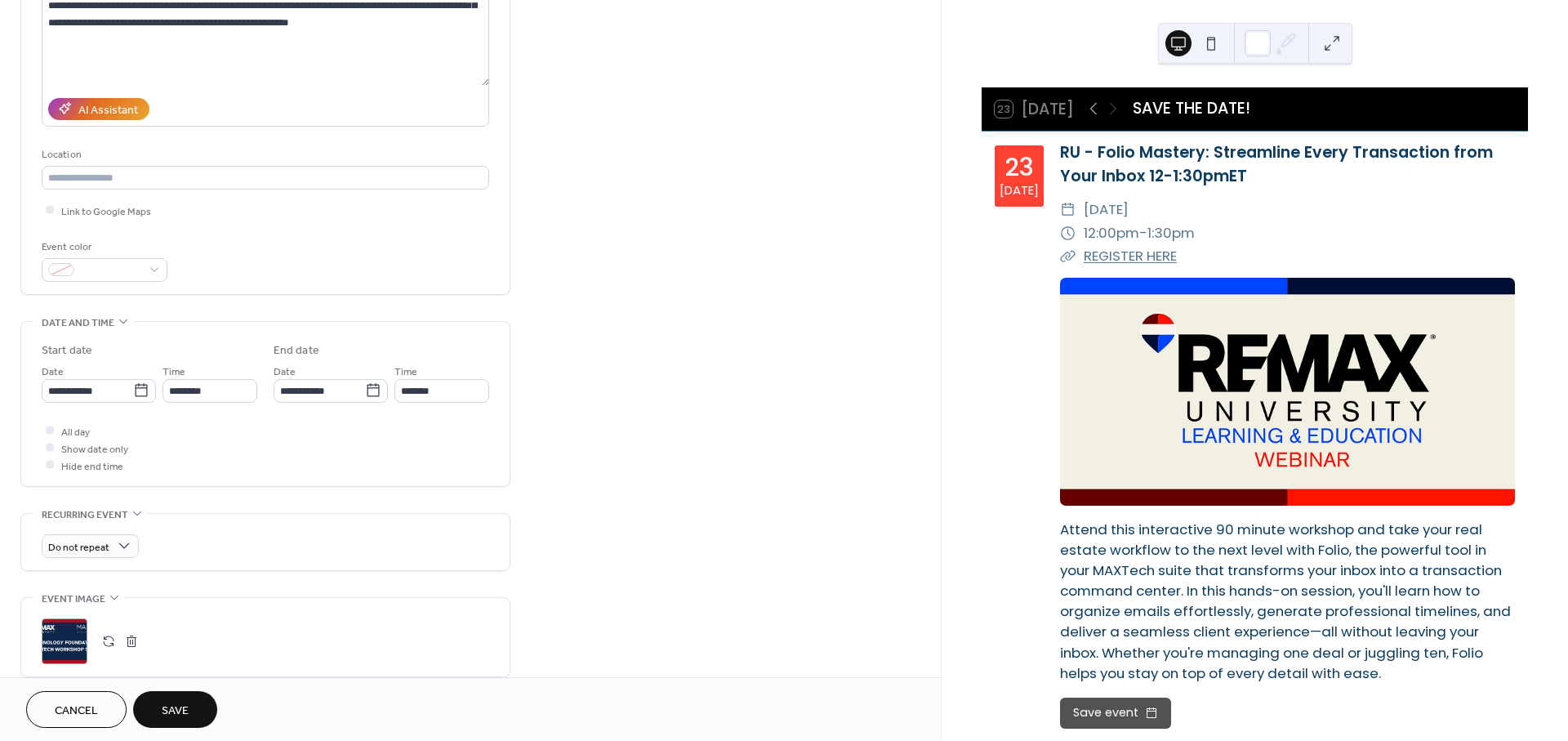 scroll, scrollTop: 272, scrollLeft: 0, axis: vertical 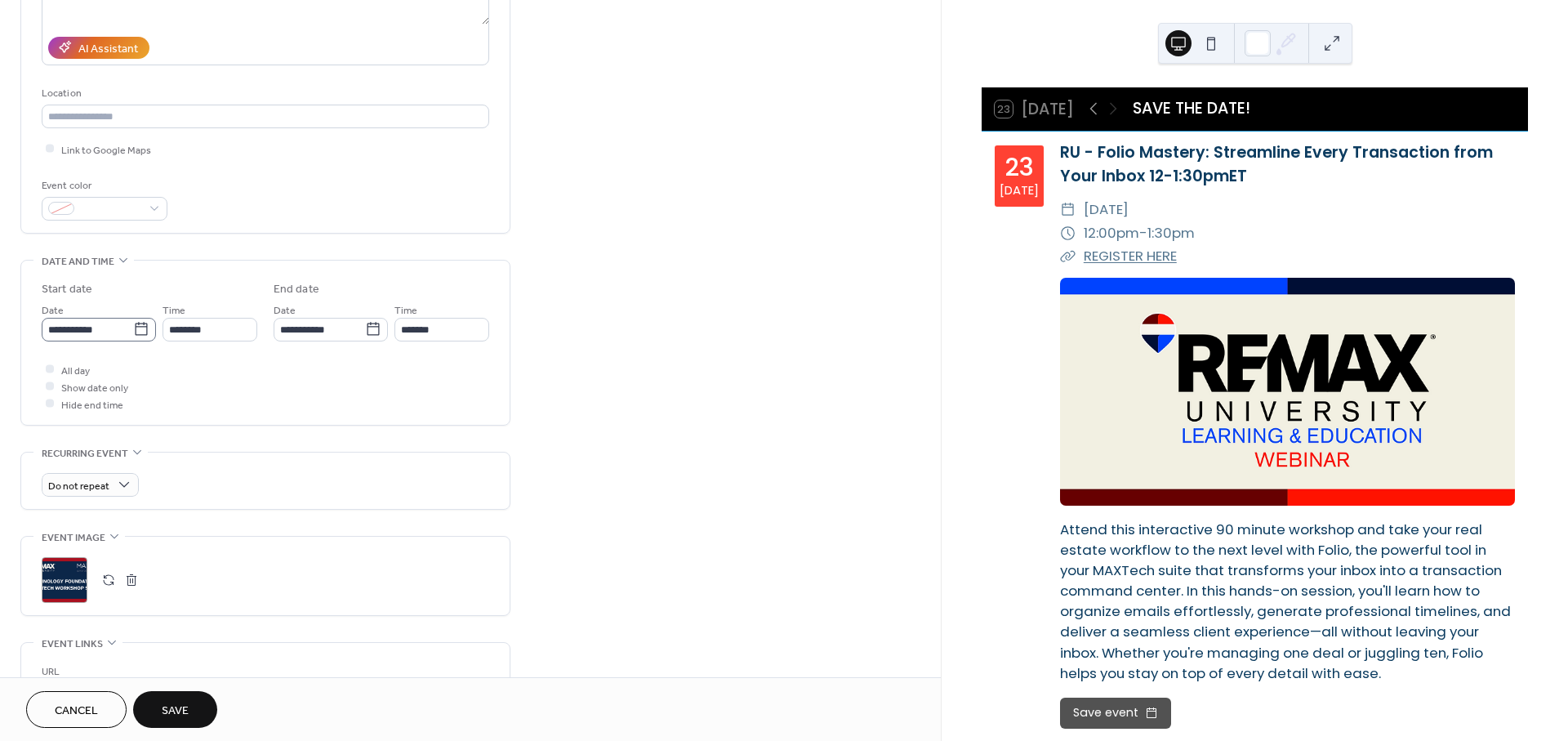 click 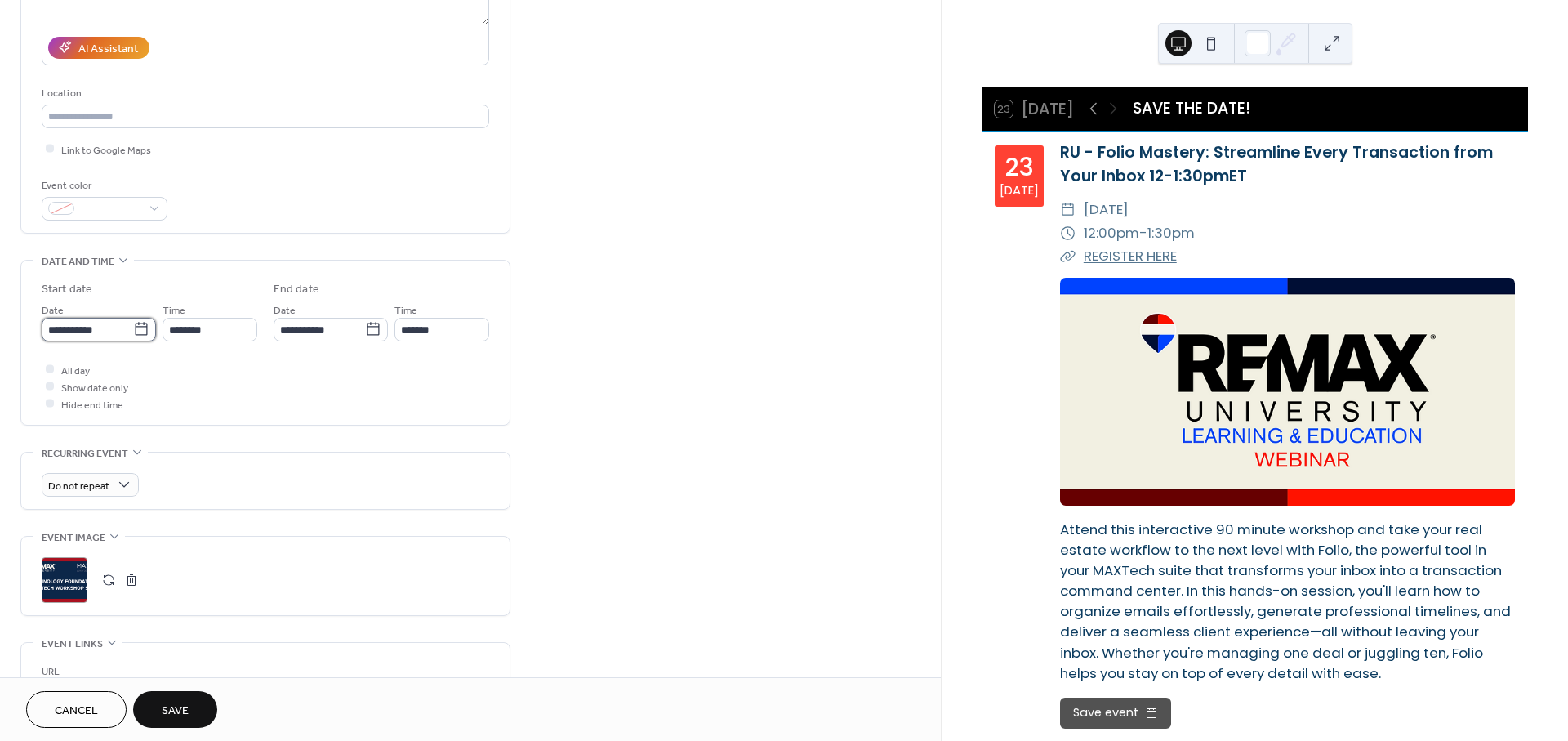click on "**********" at bounding box center (87, 329) 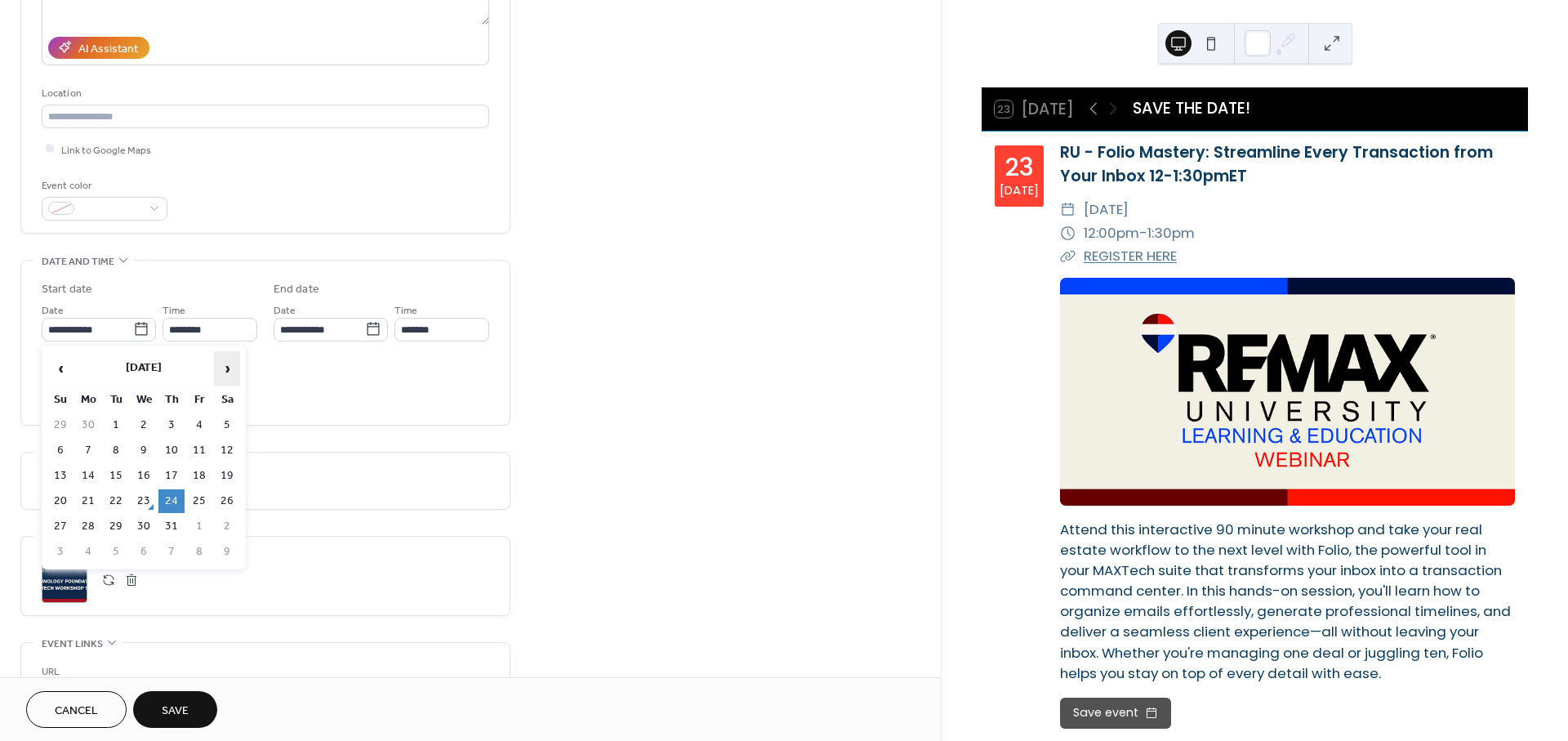 click on "›" at bounding box center (227, 368) 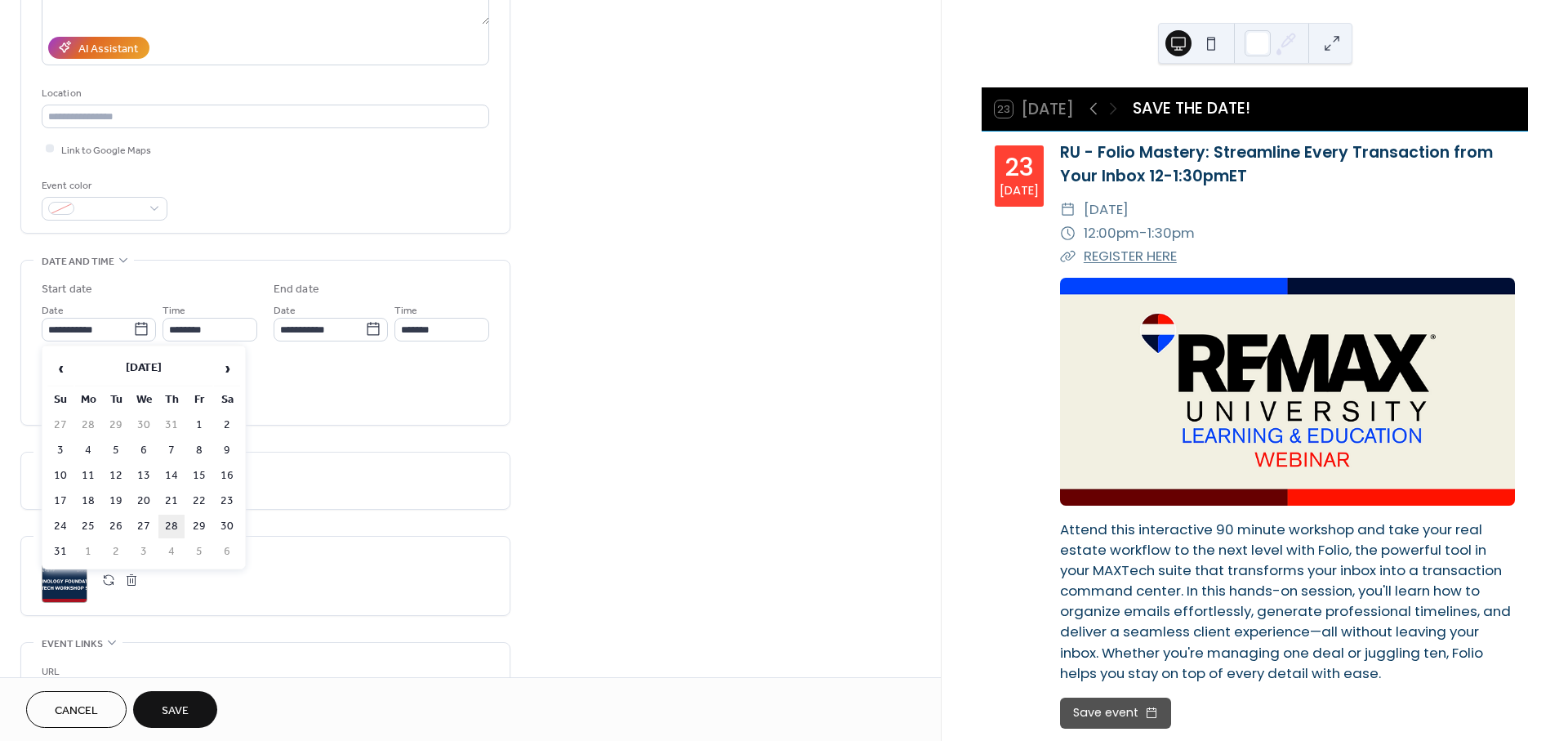 click on "28" at bounding box center (172, 526) 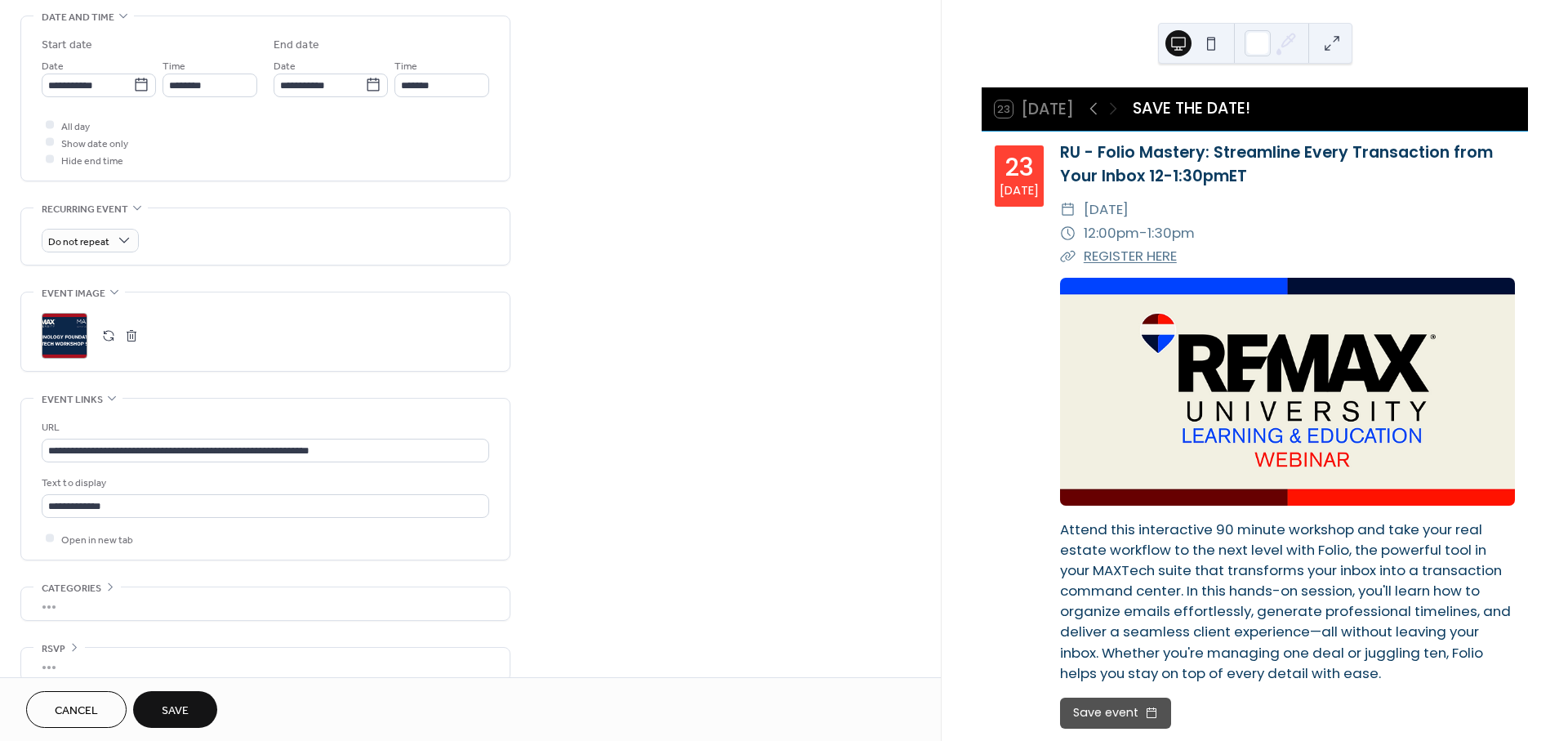 scroll, scrollTop: 541, scrollLeft: 0, axis: vertical 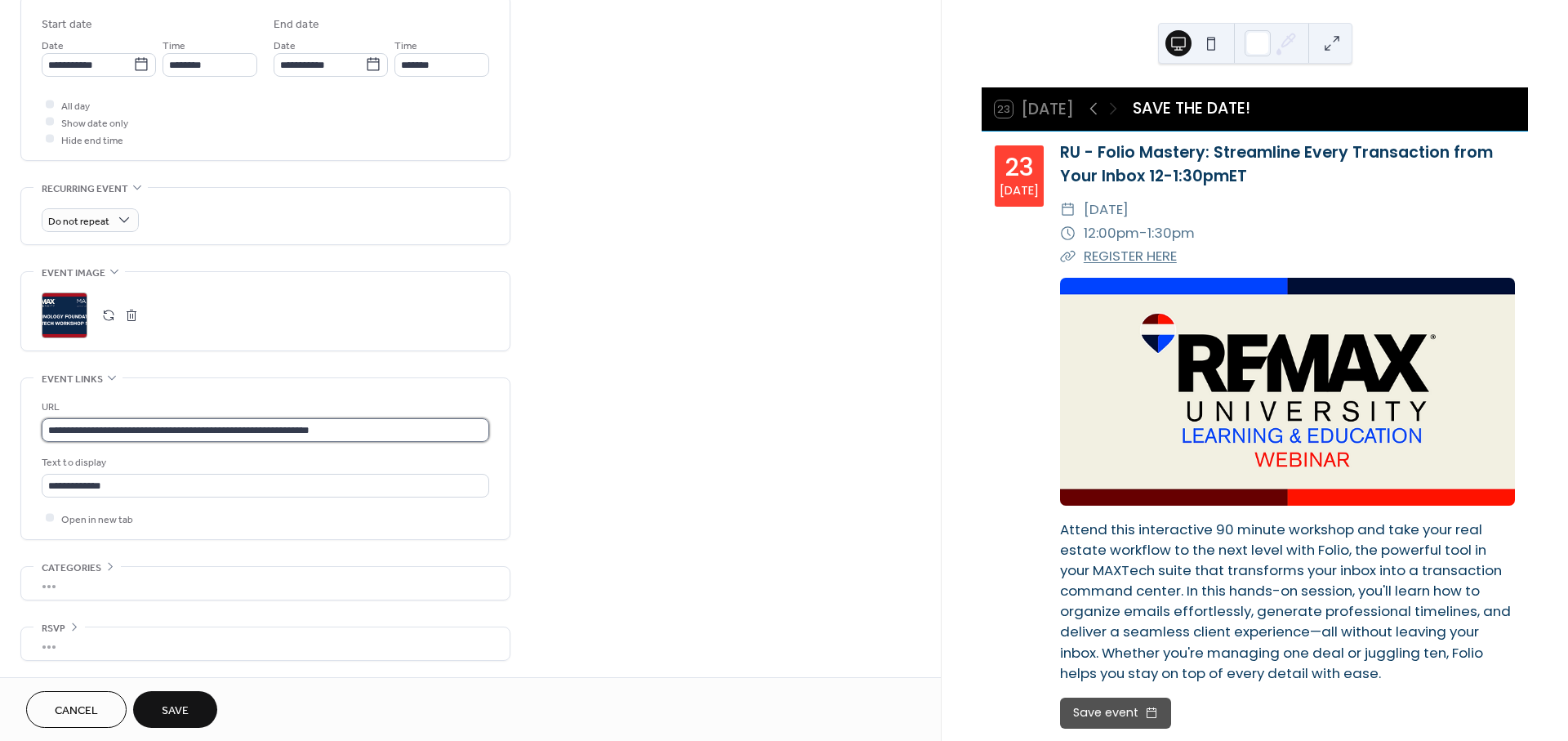 click on "**********" at bounding box center [265, 430] 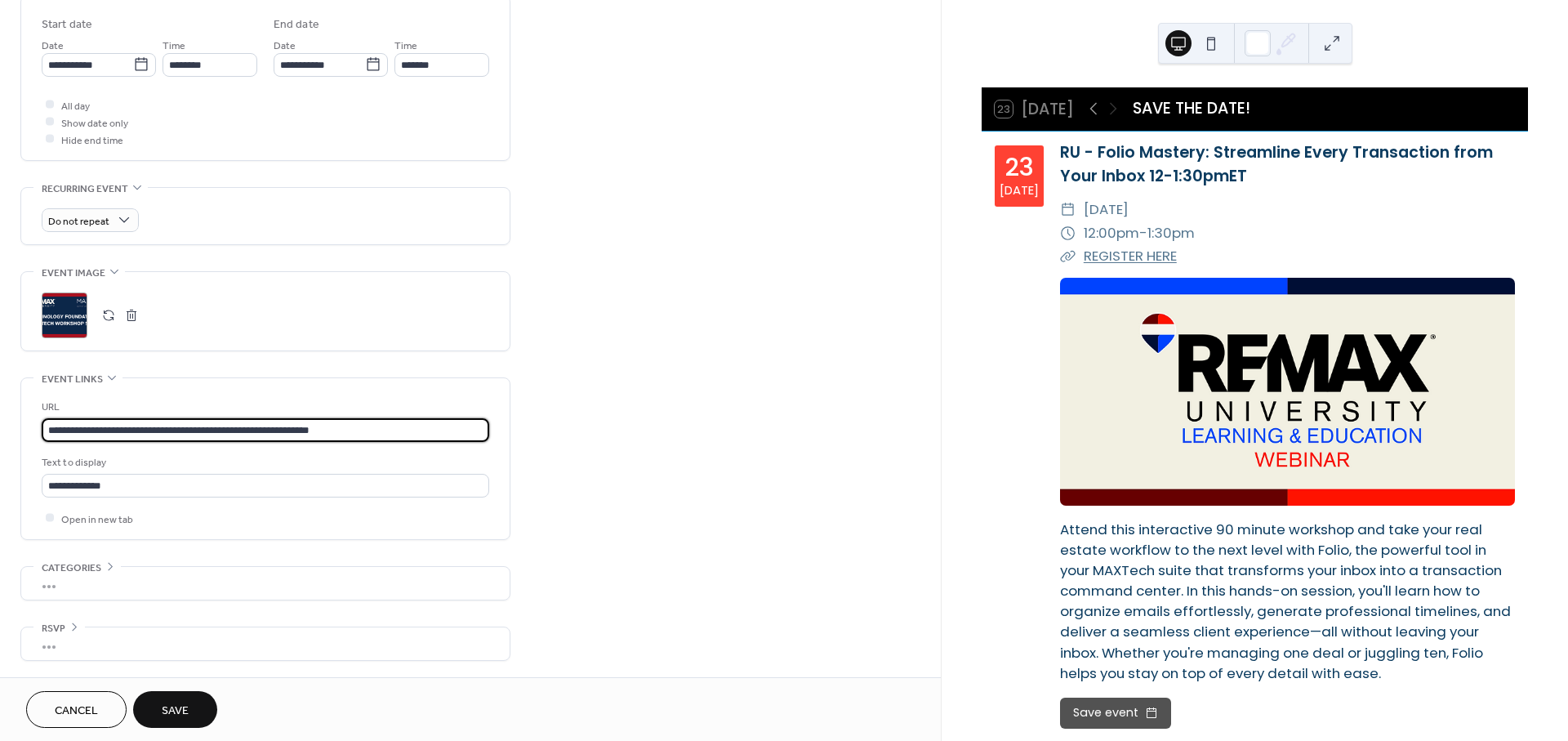 click on "**********" at bounding box center (265, 430) 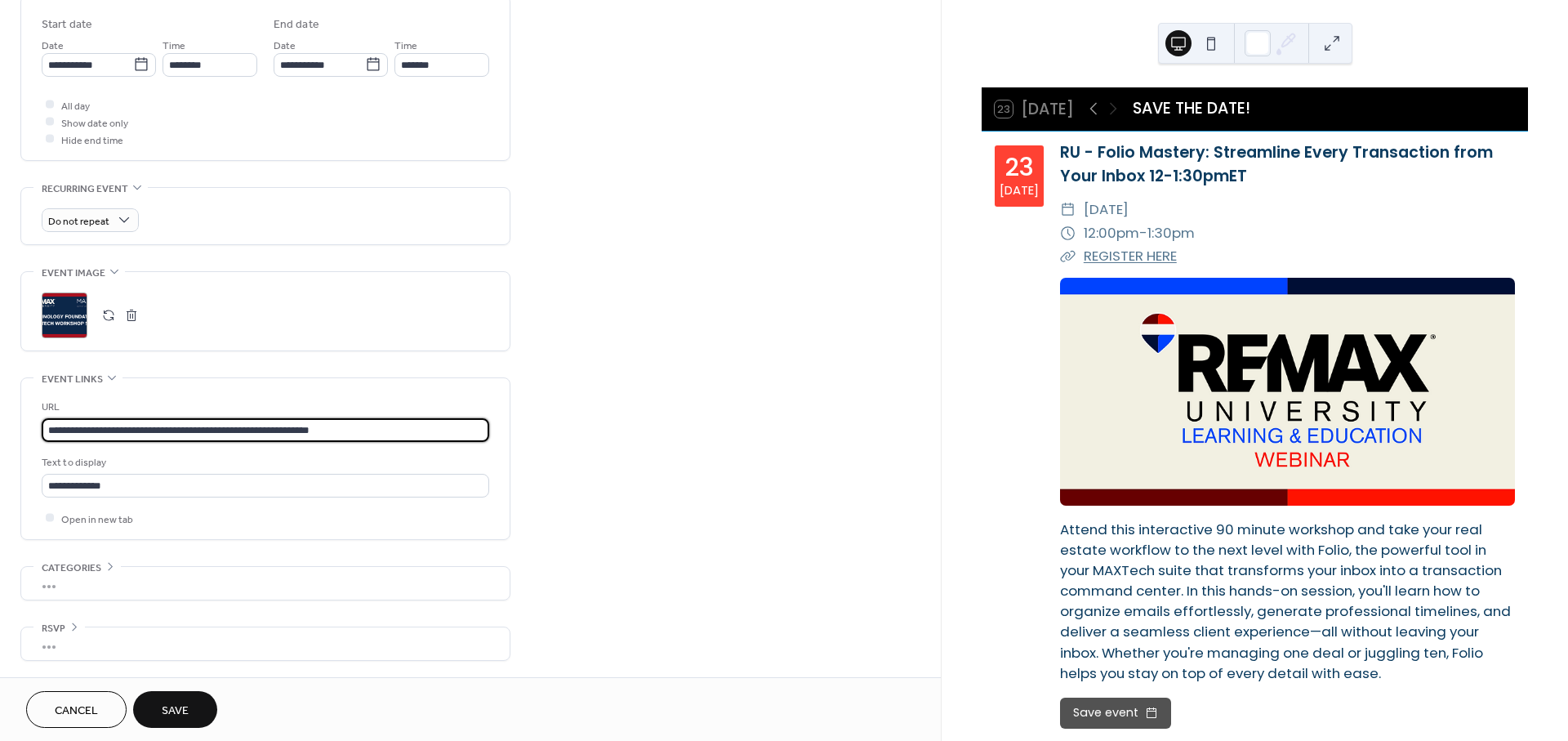 click on "**********" at bounding box center (265, 430) 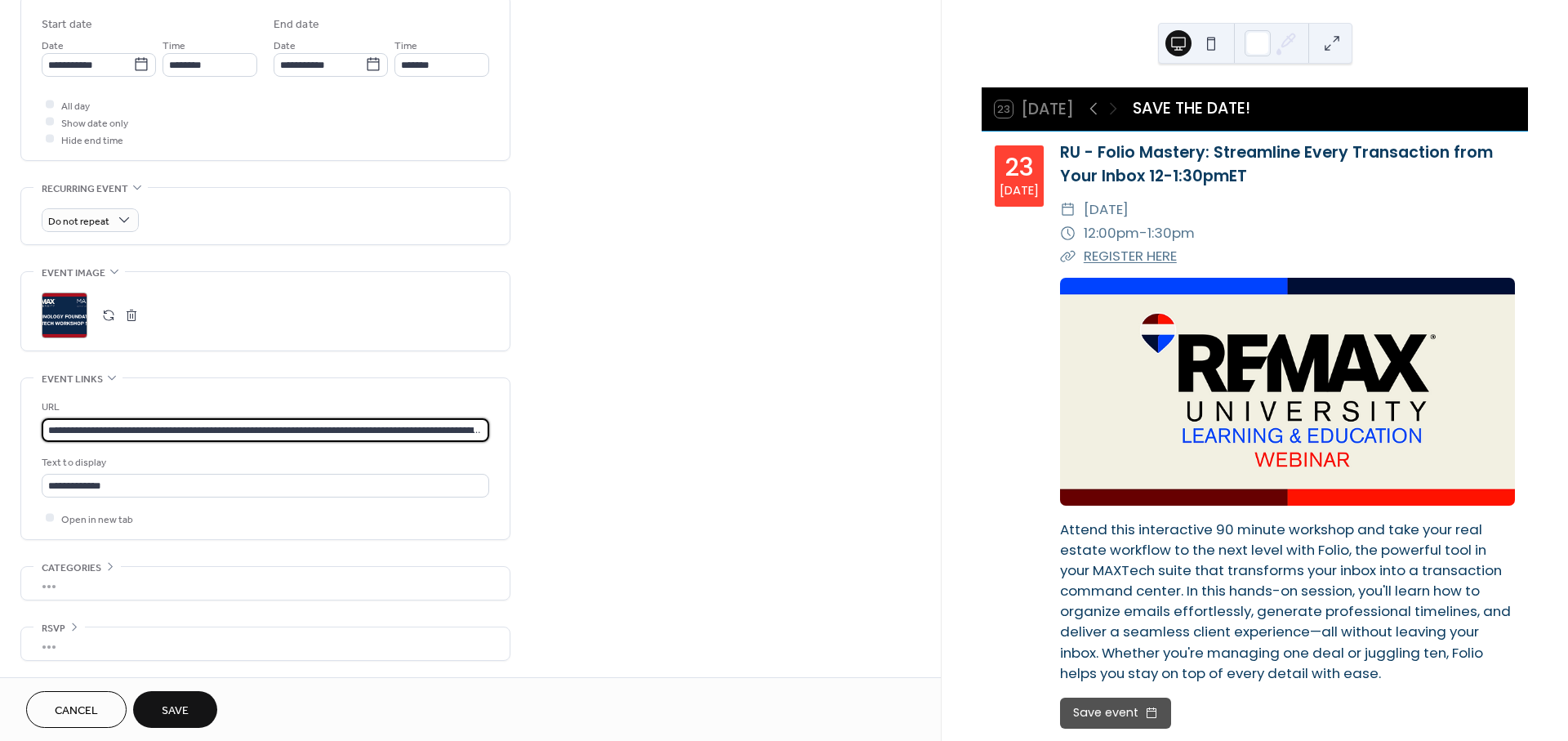 scroll, scrollTop: 0, scrollLeft: 135, axis: horizontal 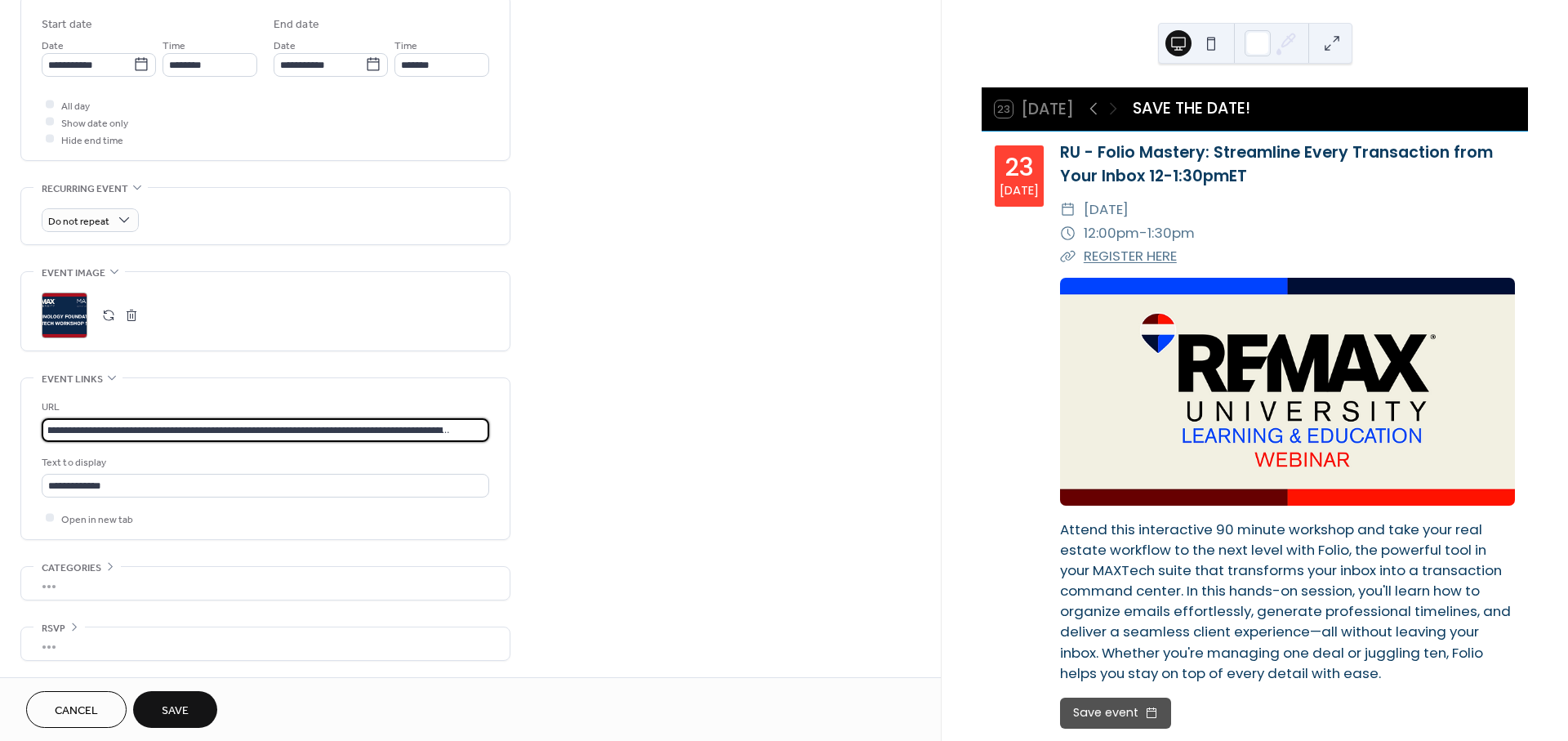 type on "**********" 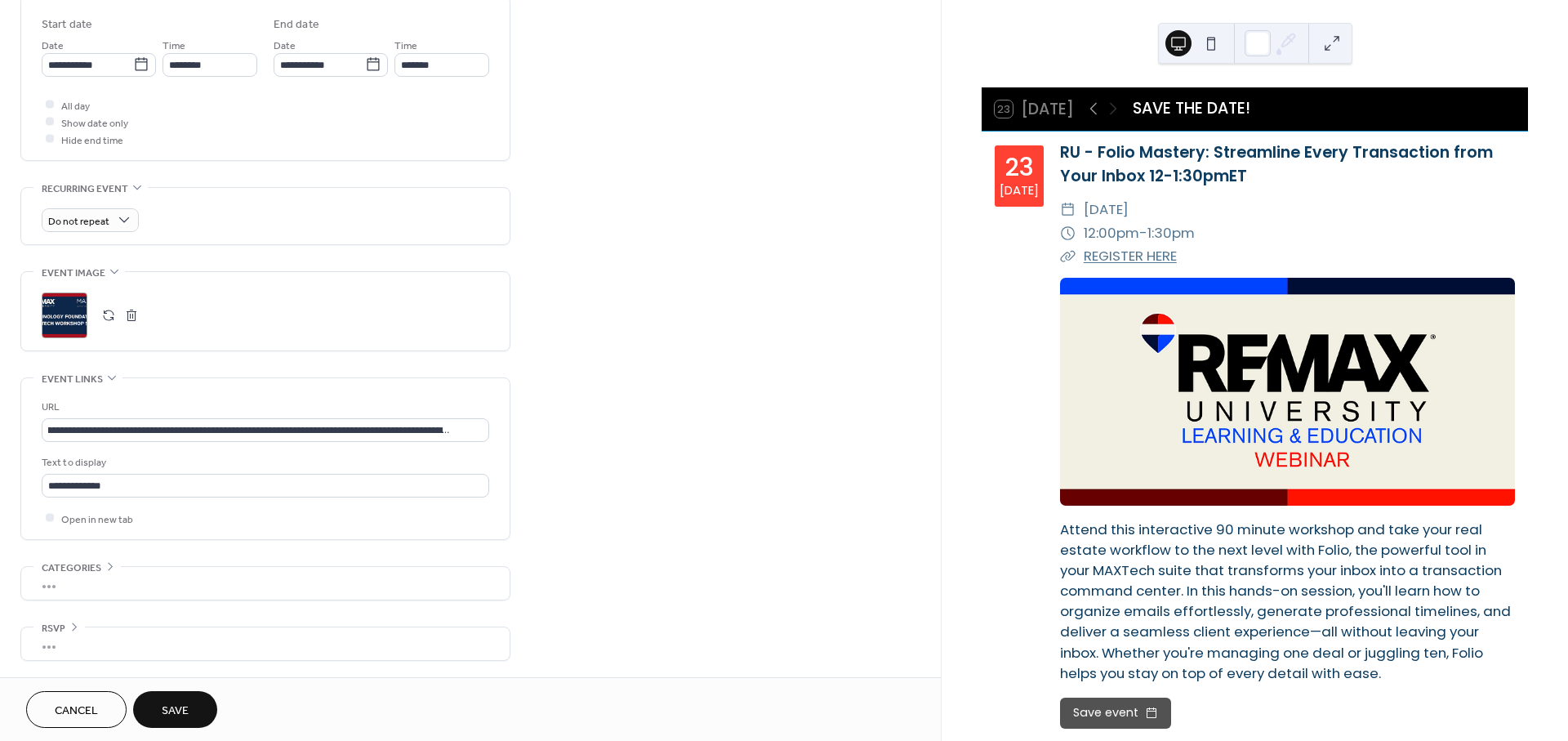 scroll, scrollTop: 0, scrollLeft: 0, axis: both 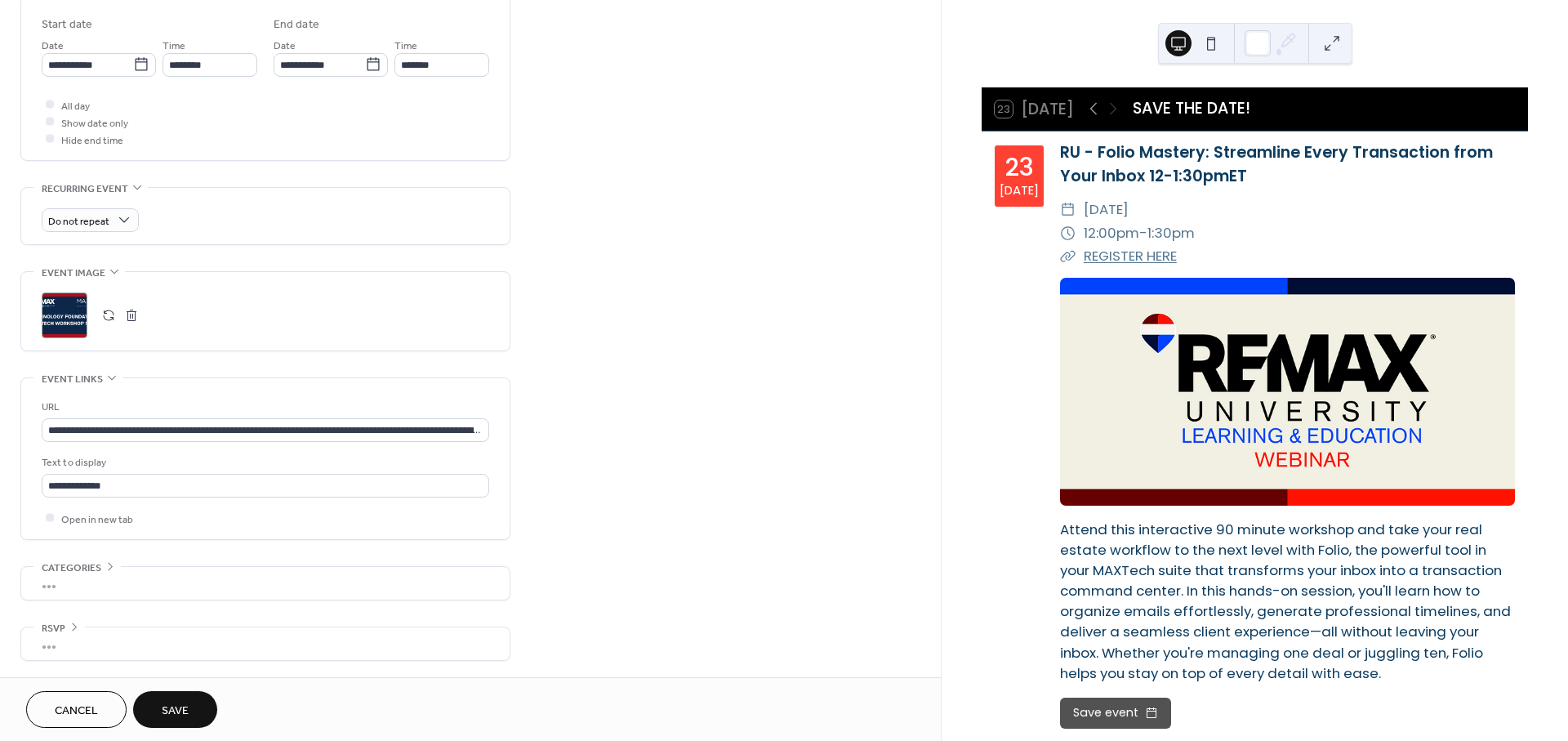 click on "Save" at bounding box center (175, 711) 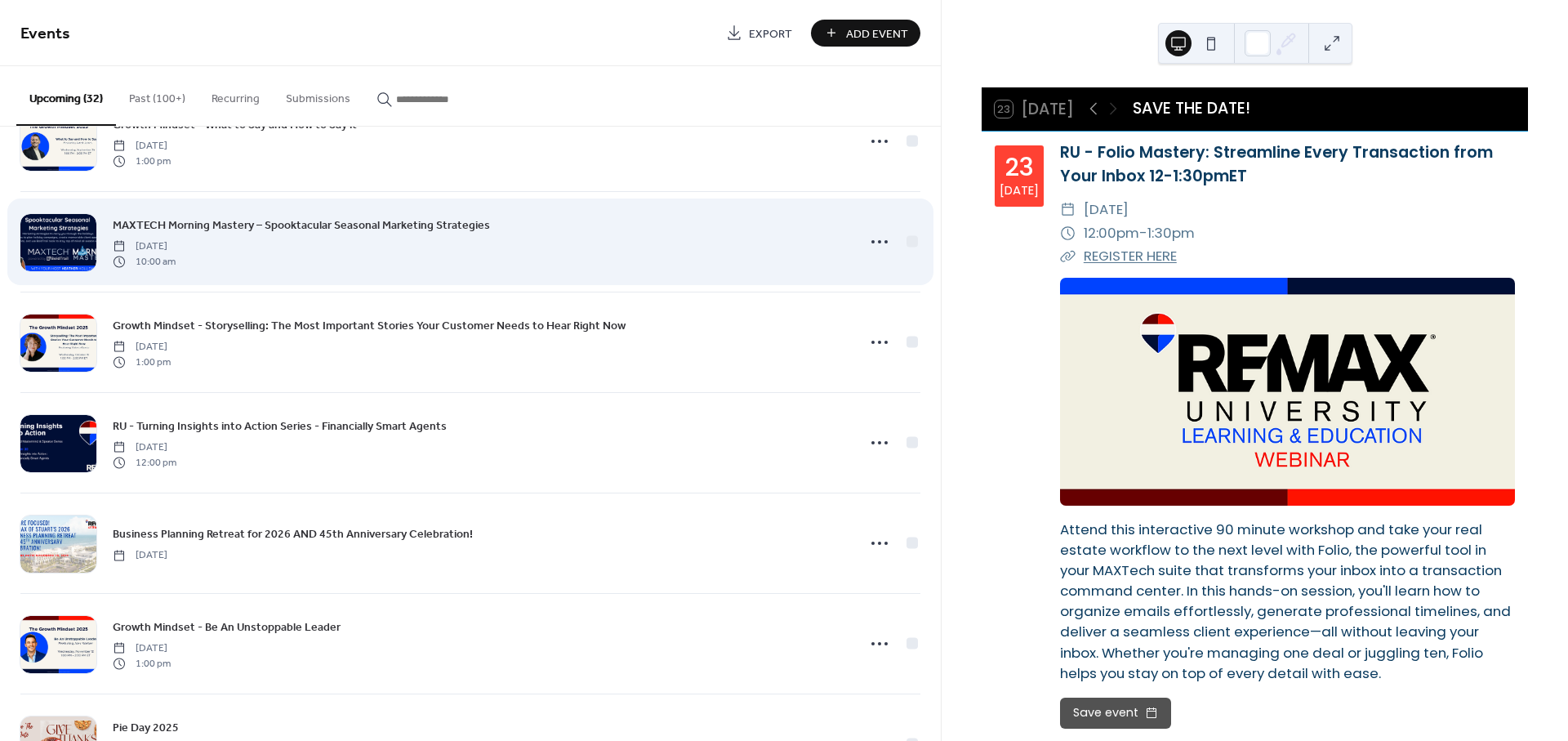 scroll, scrollTop: 2449, scrollLeft: 0, axis: vertical 